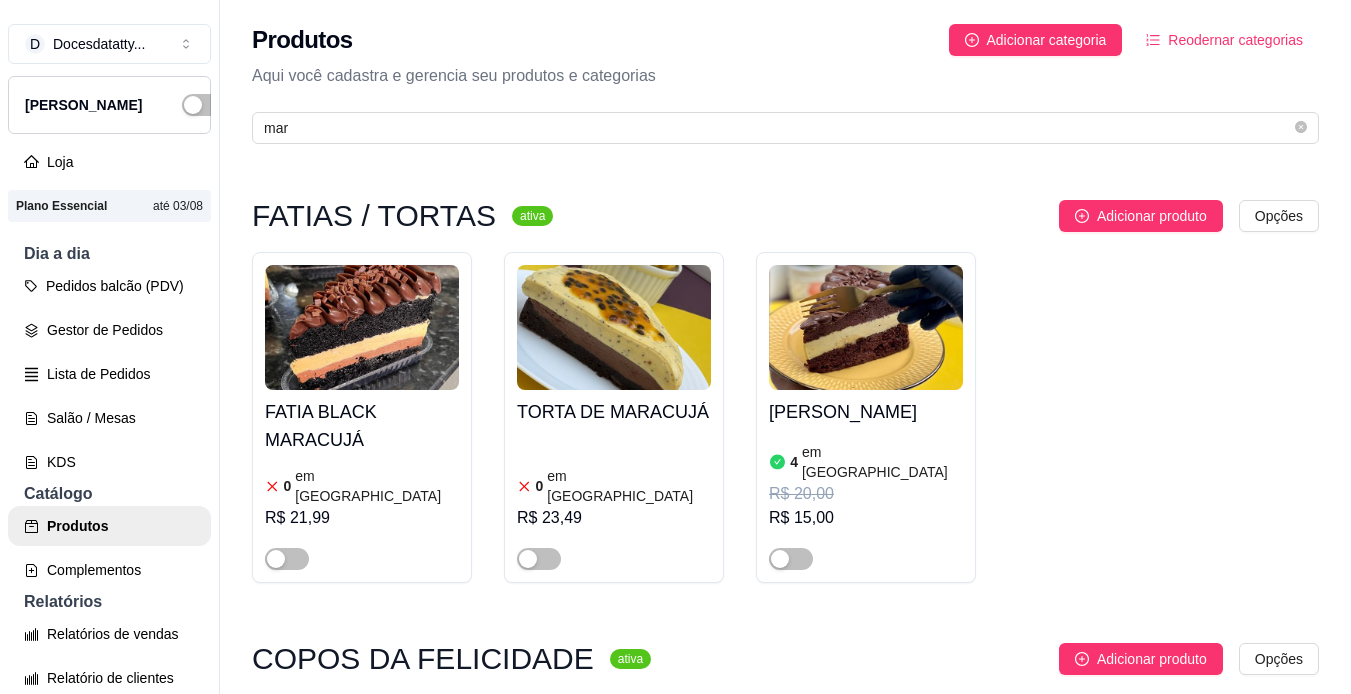 scroll, scrollTop: 0, scrollLeft: 0, axis: both 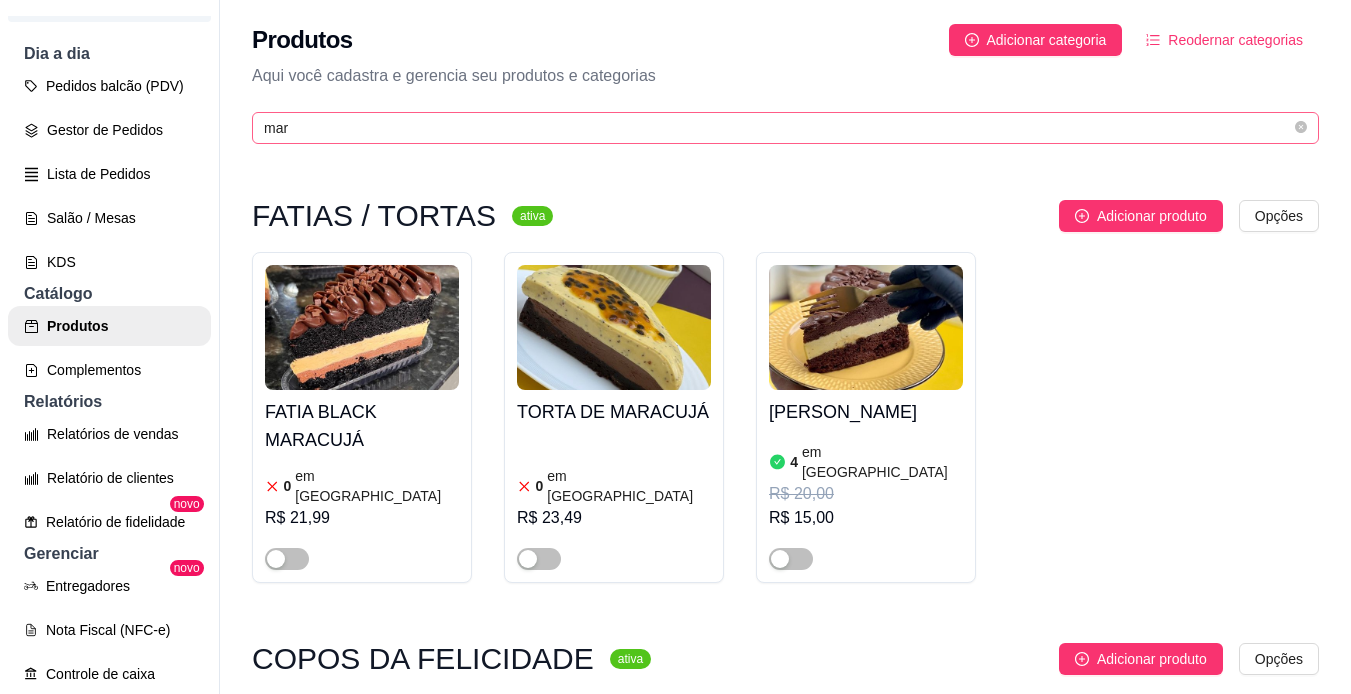 click on "mar" at bounding box center (785, 128) 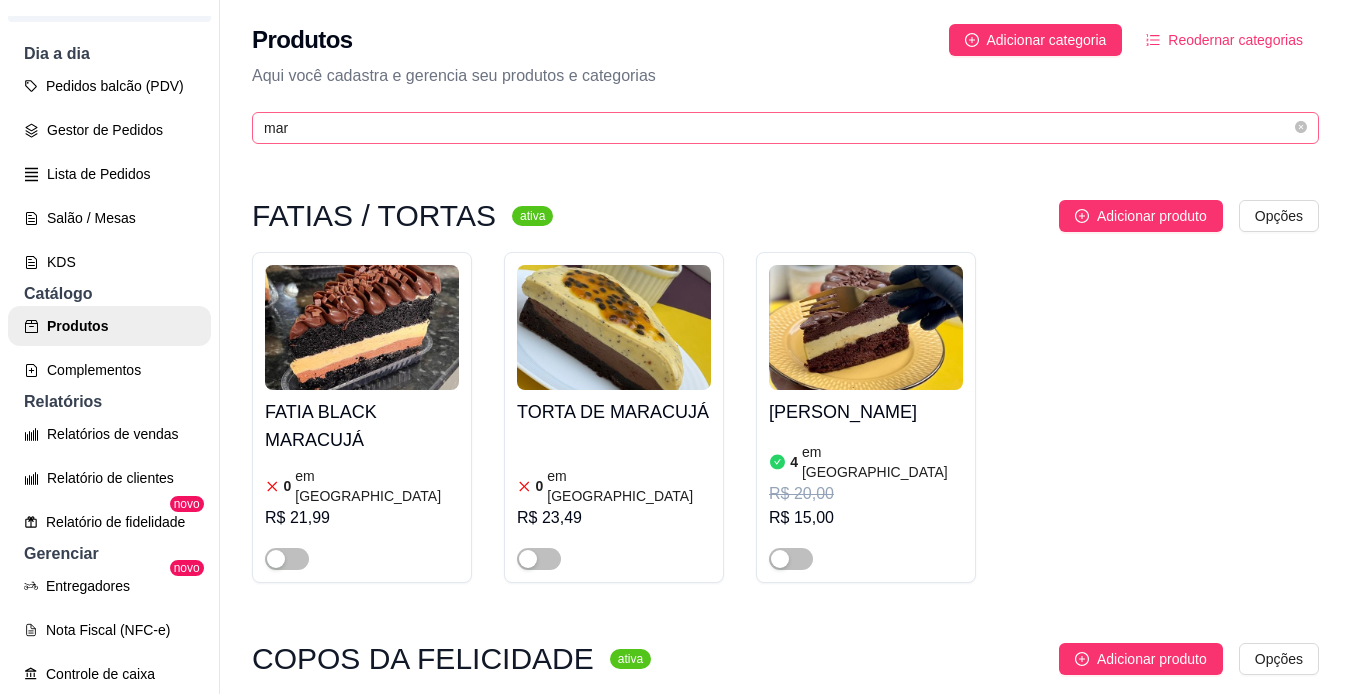 click on "mar" at bounding box center (785, 128) 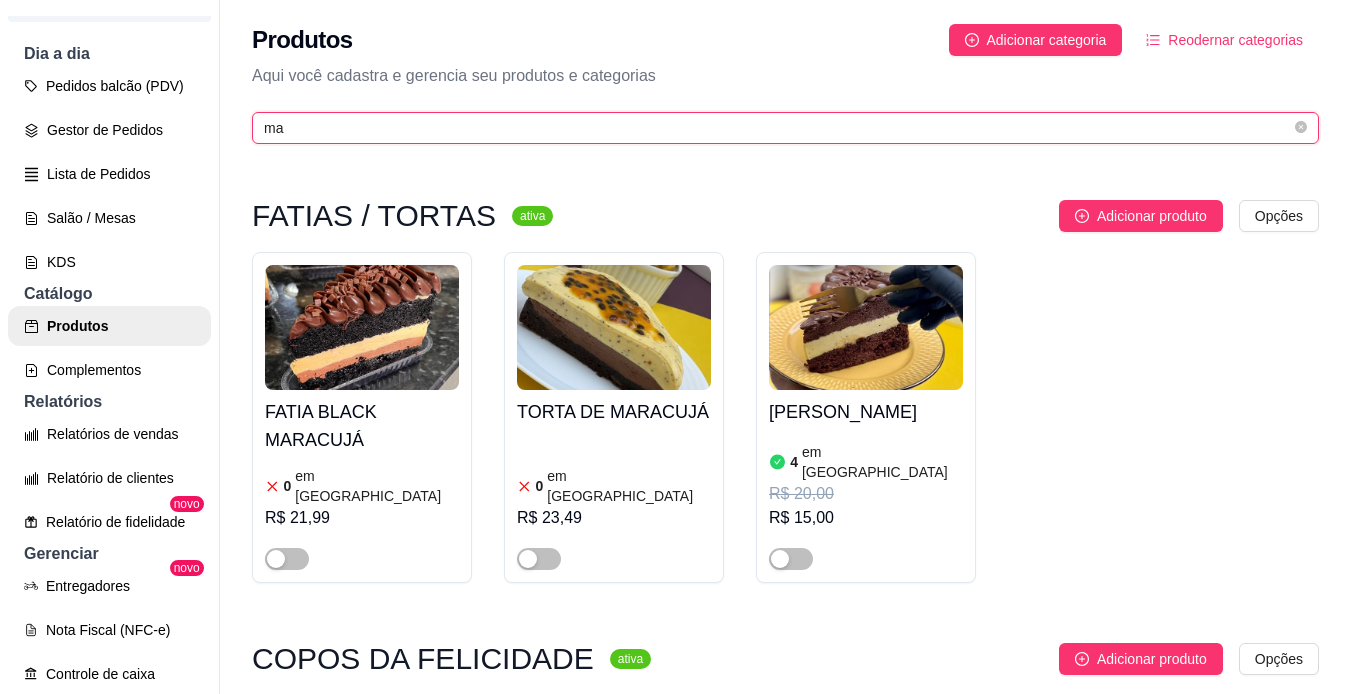 type on "m" 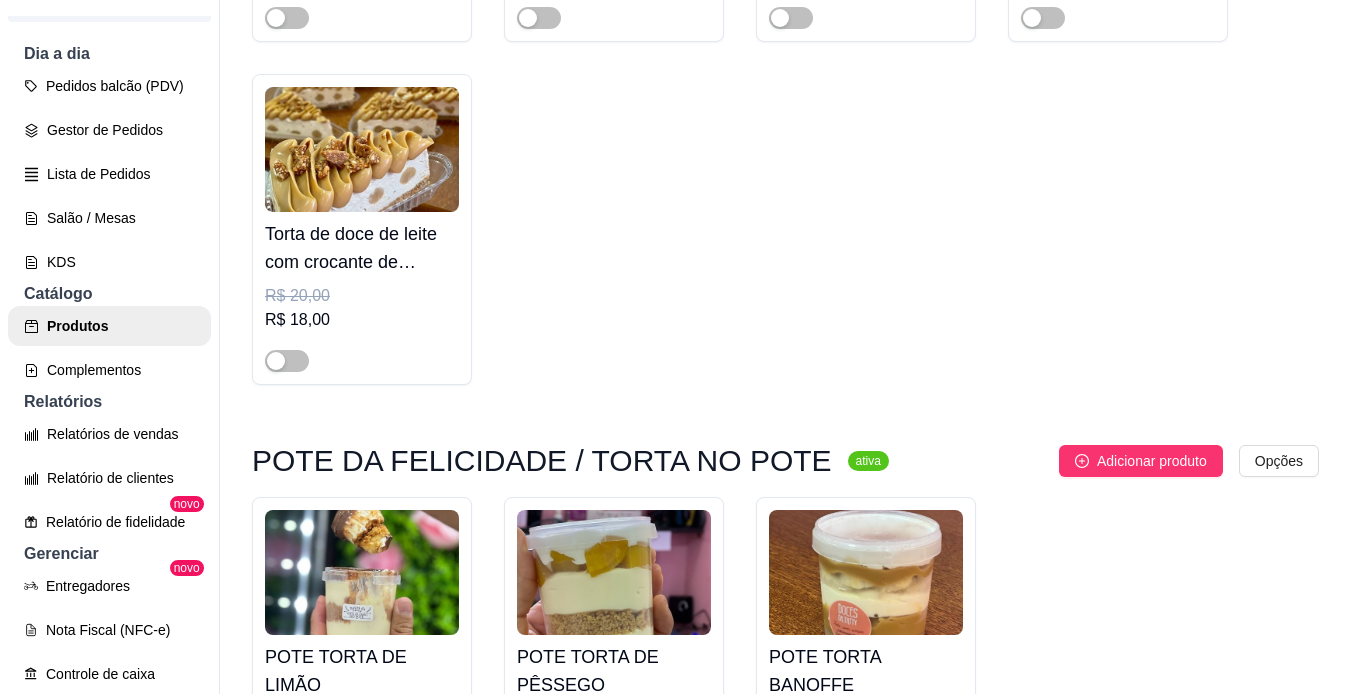 scroll, scrollTop: 1300, scrollLeft: 0, axis: vertical 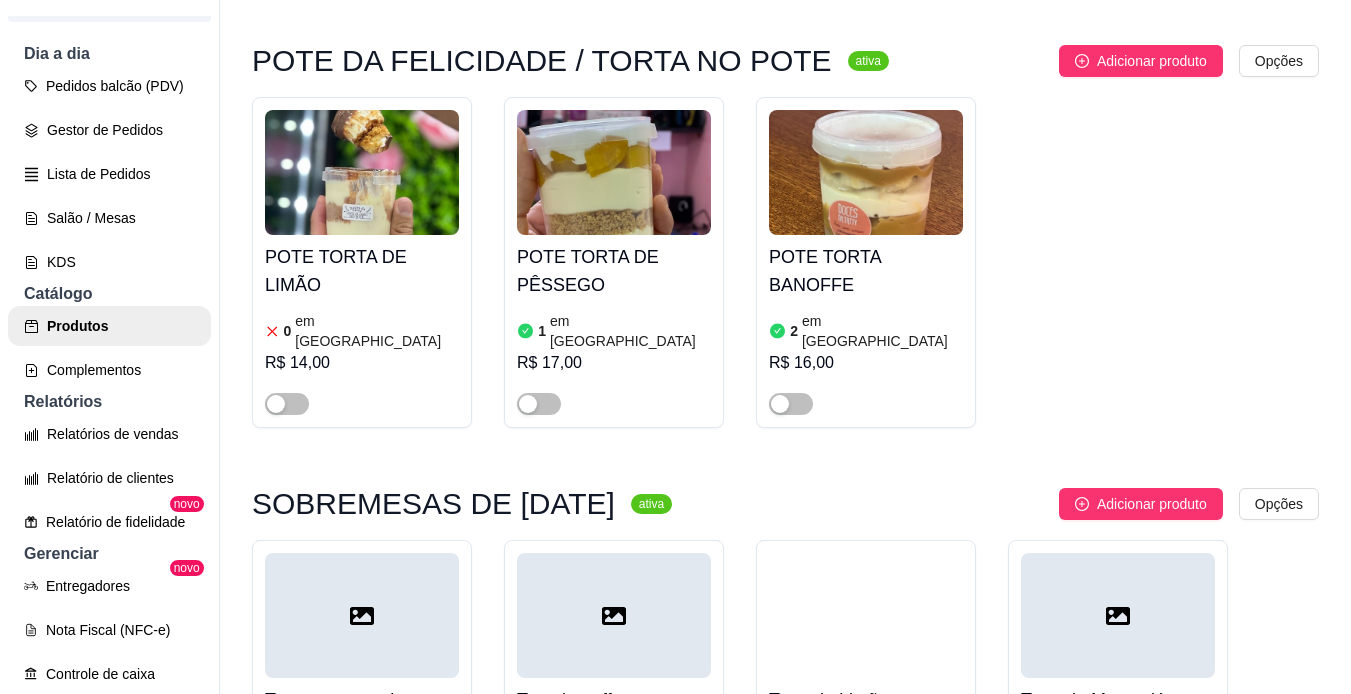 type on "torta" 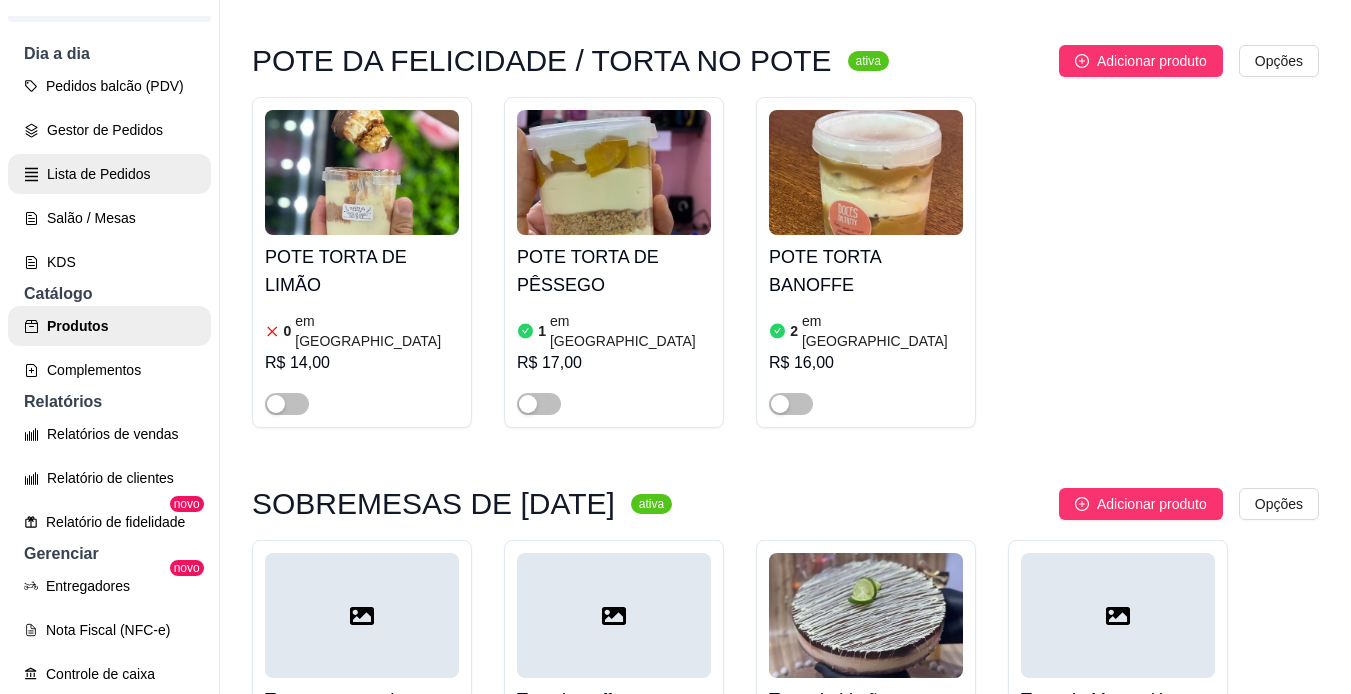 scroll, scrollTop: 0, scrollLeft: 0, axis: both 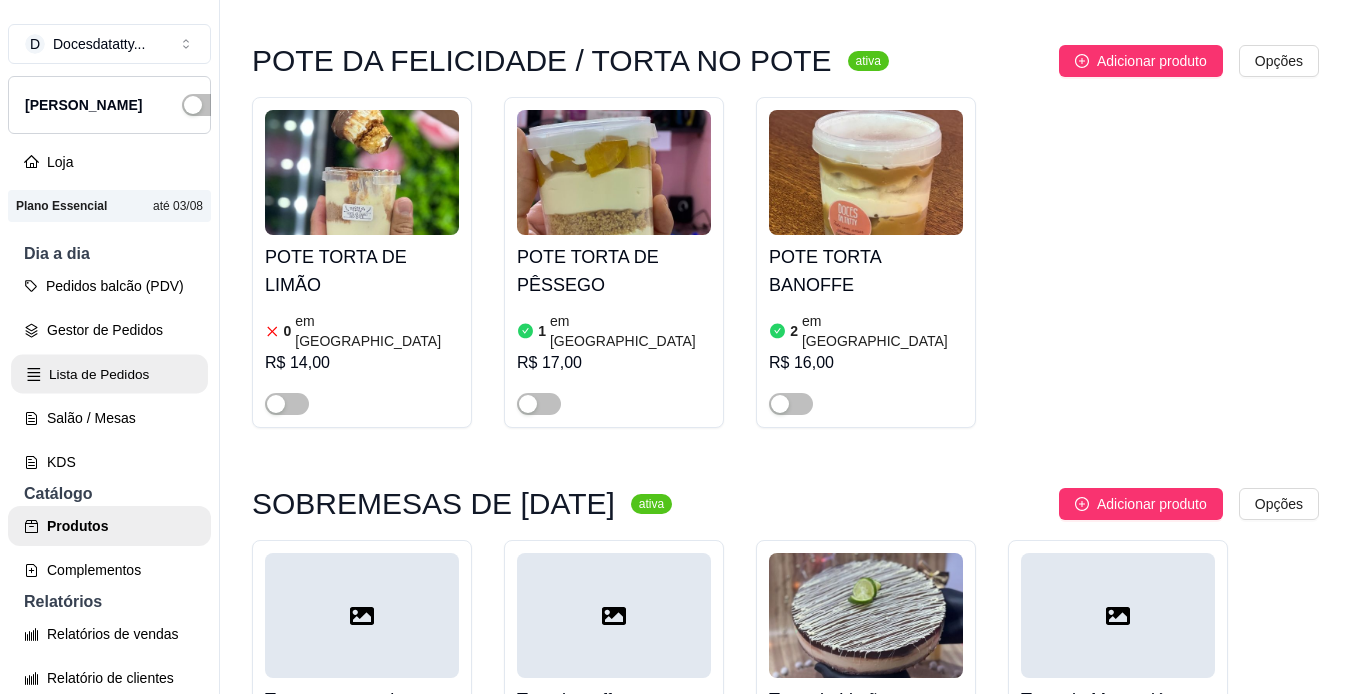 click on "Lista de Pedidos" at bounding box center [109, 374] 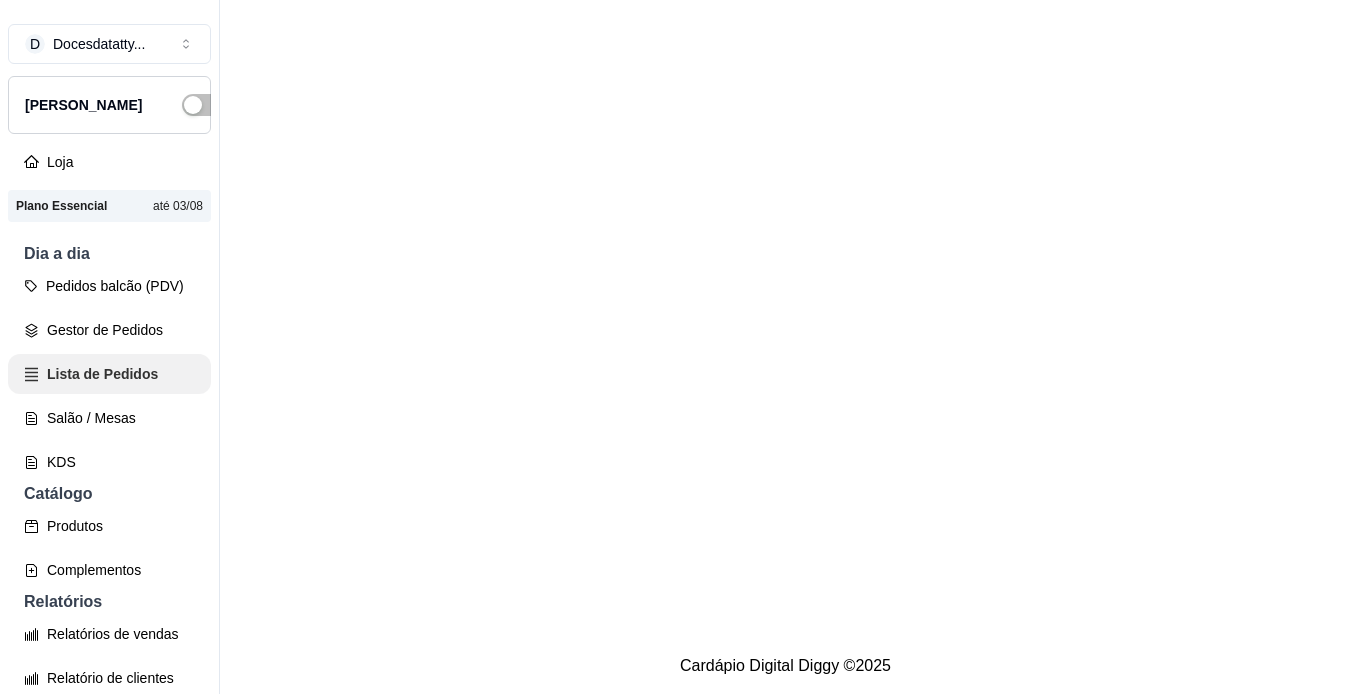 scroll, scrollTop: 0, scrollLeft: 0, axis: both 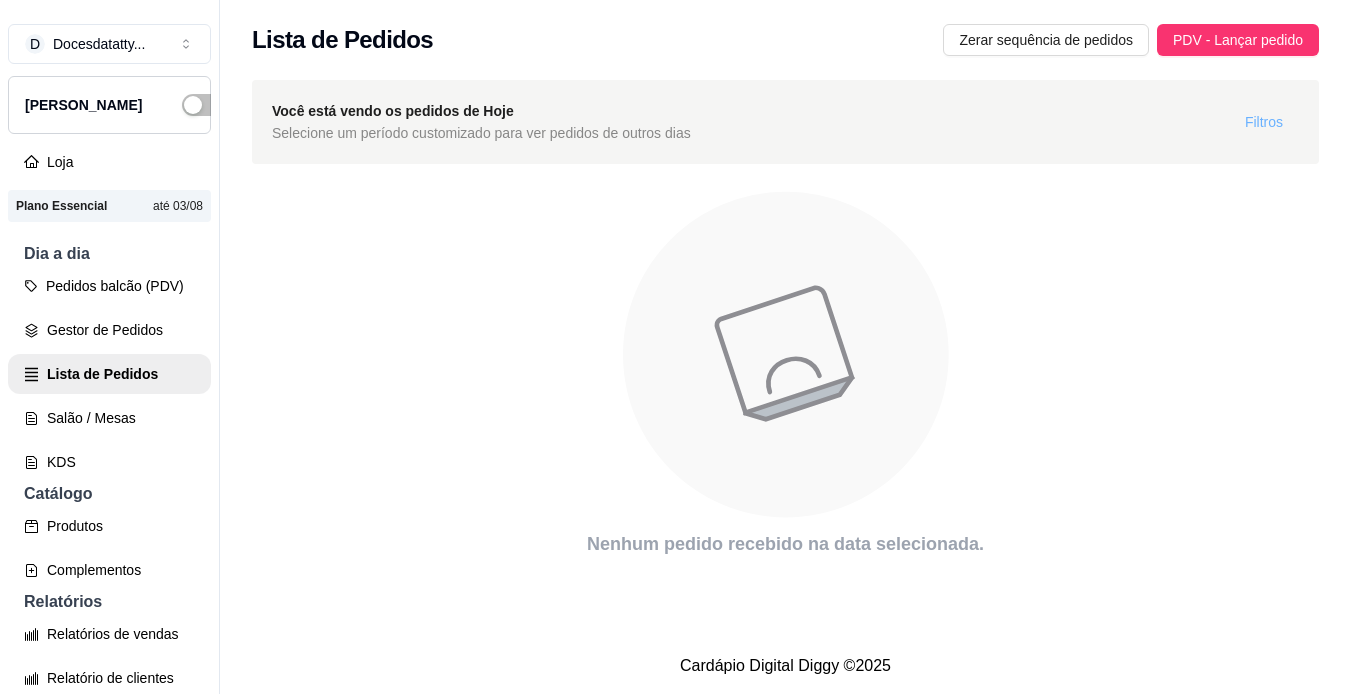 click on "Filtros" at bounding box center [1264, 122] 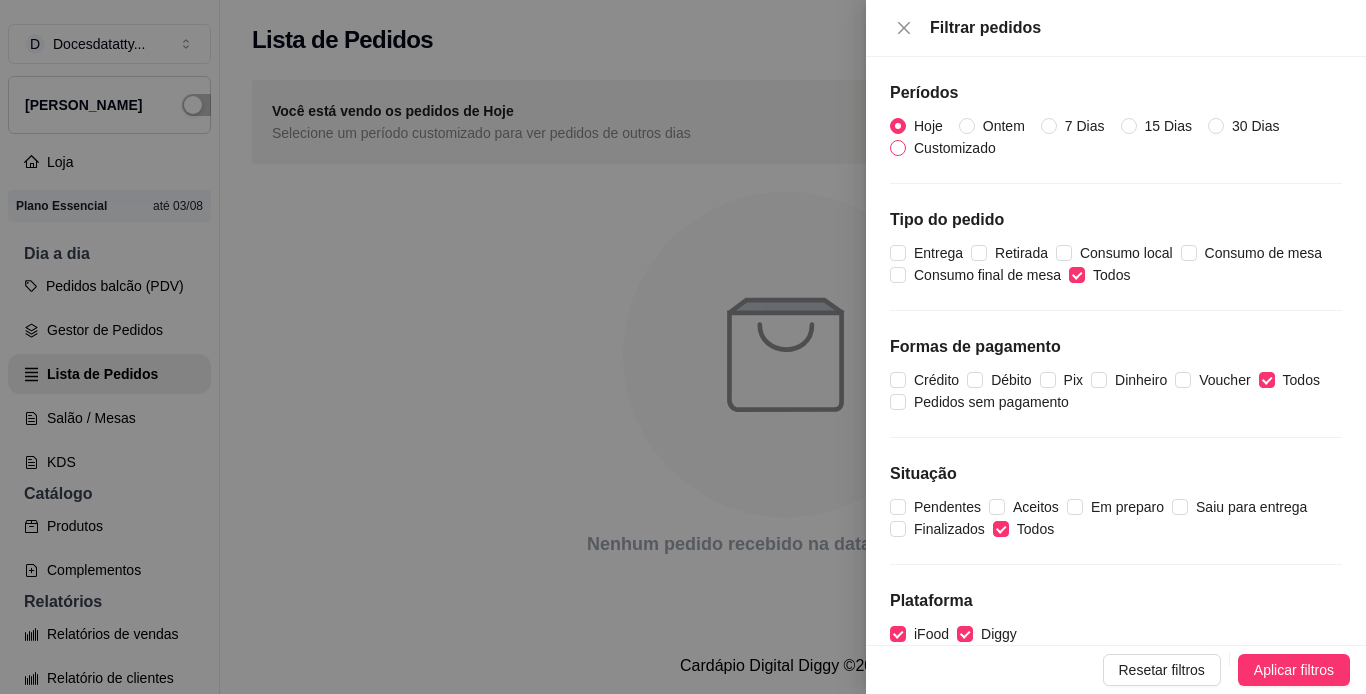 click on "Customizado" at bounding box center [955, 148] 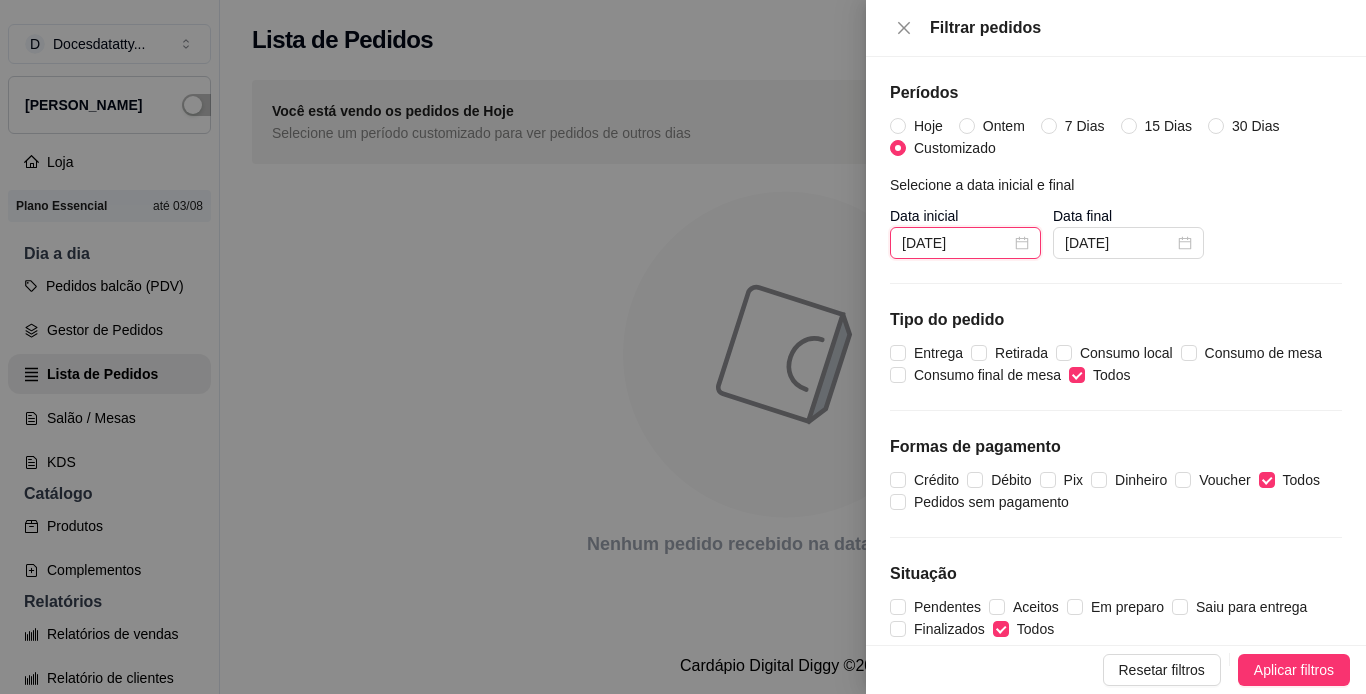 click on "[DATE]" at bounding box center (956, 243) 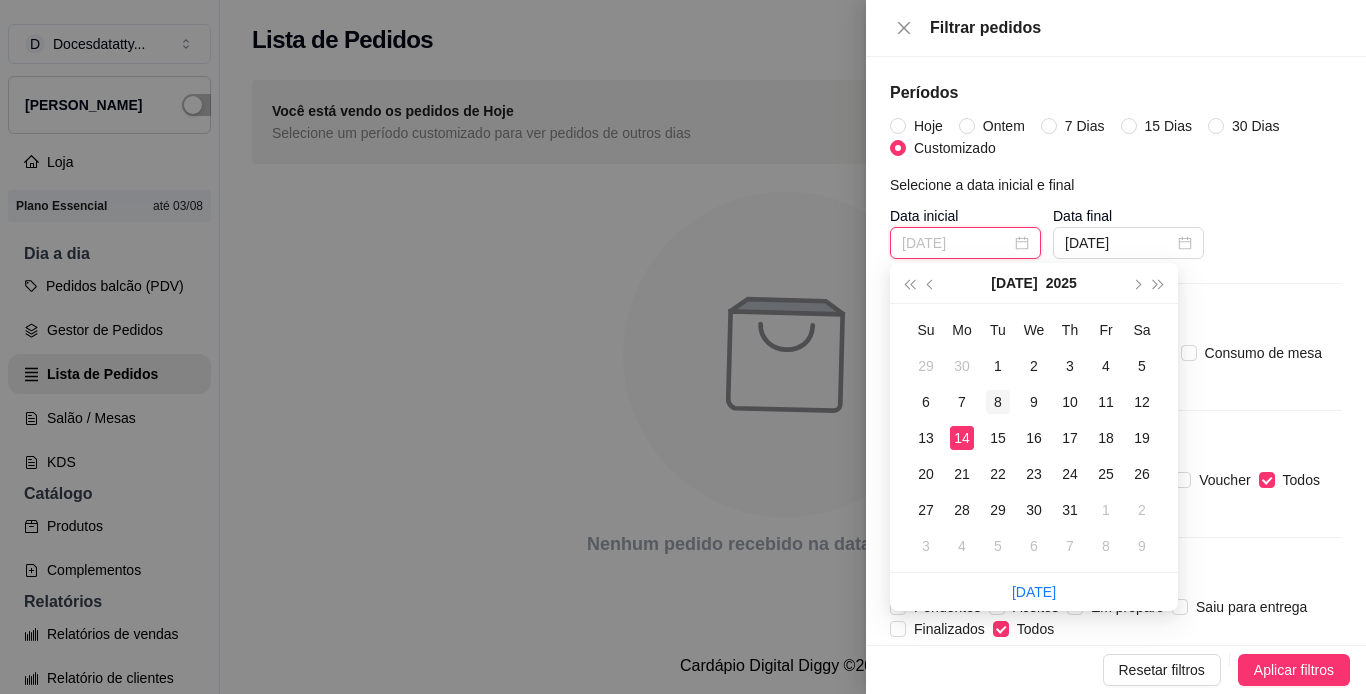 type on "[DATE]" 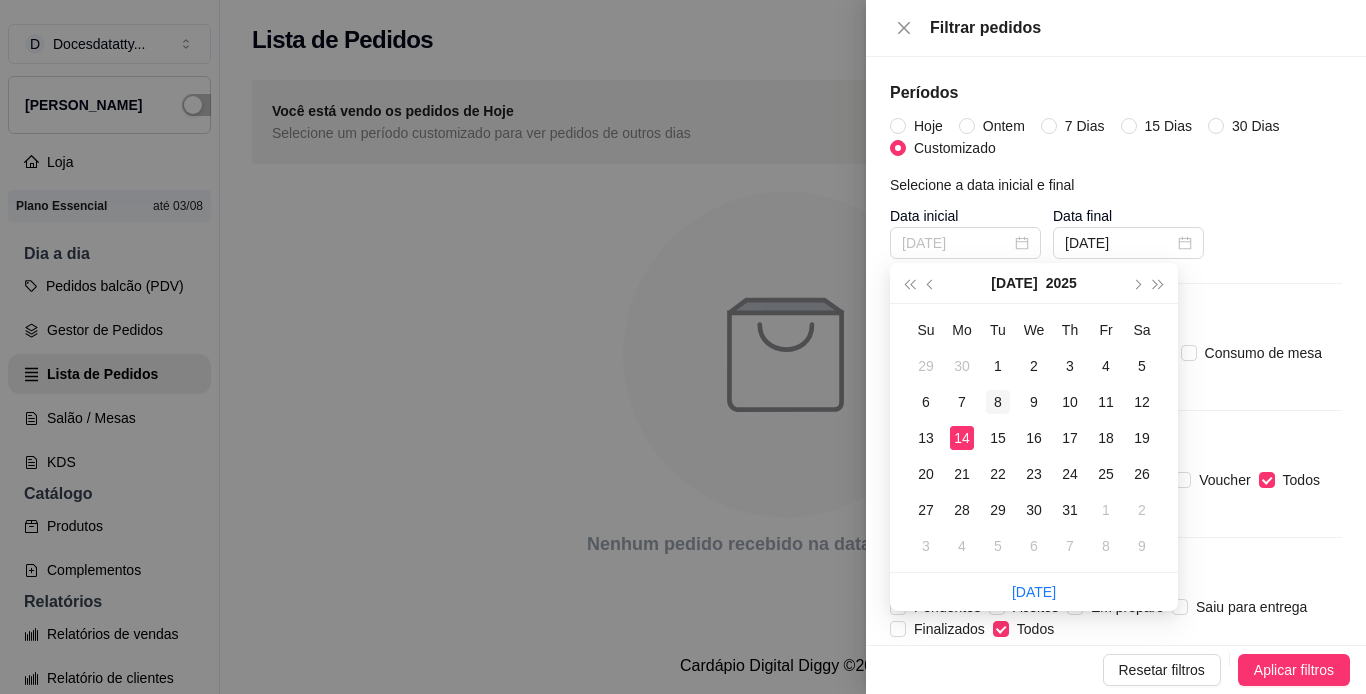 click on "8" at bounding box center (998, 402) 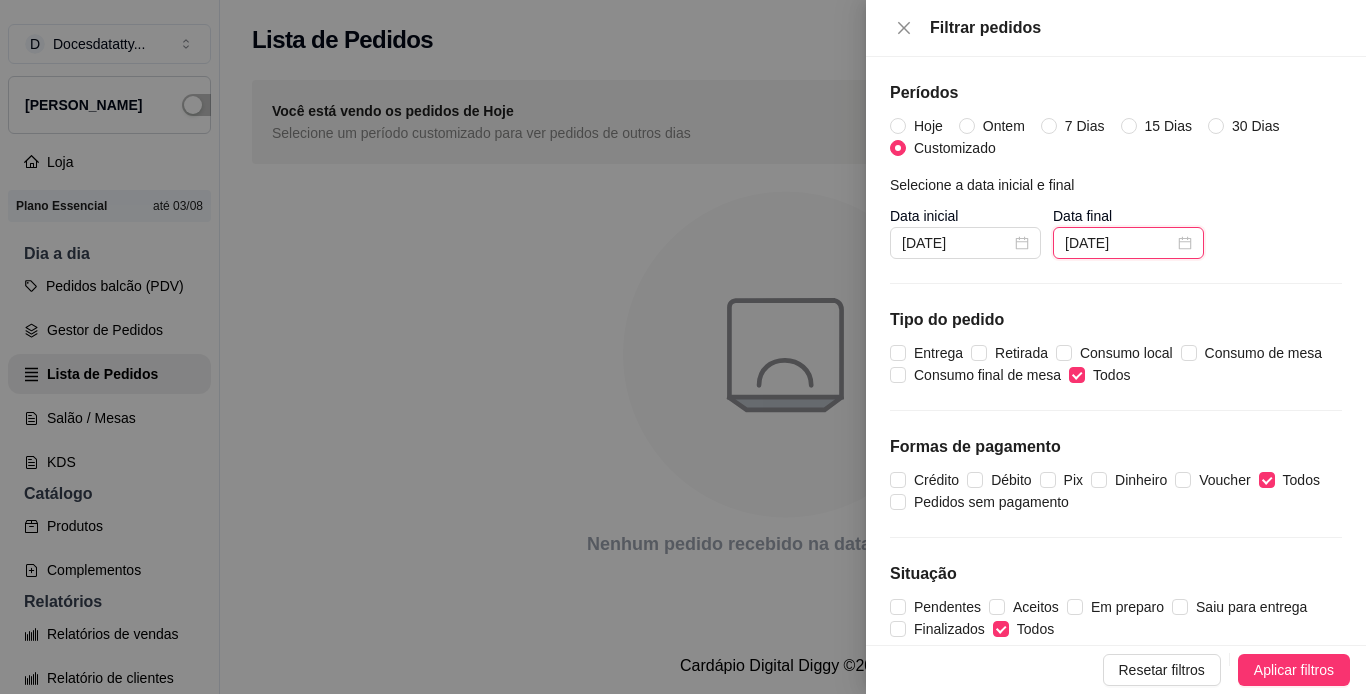 click on "[DATE]" at bounding box center [1119, 243] 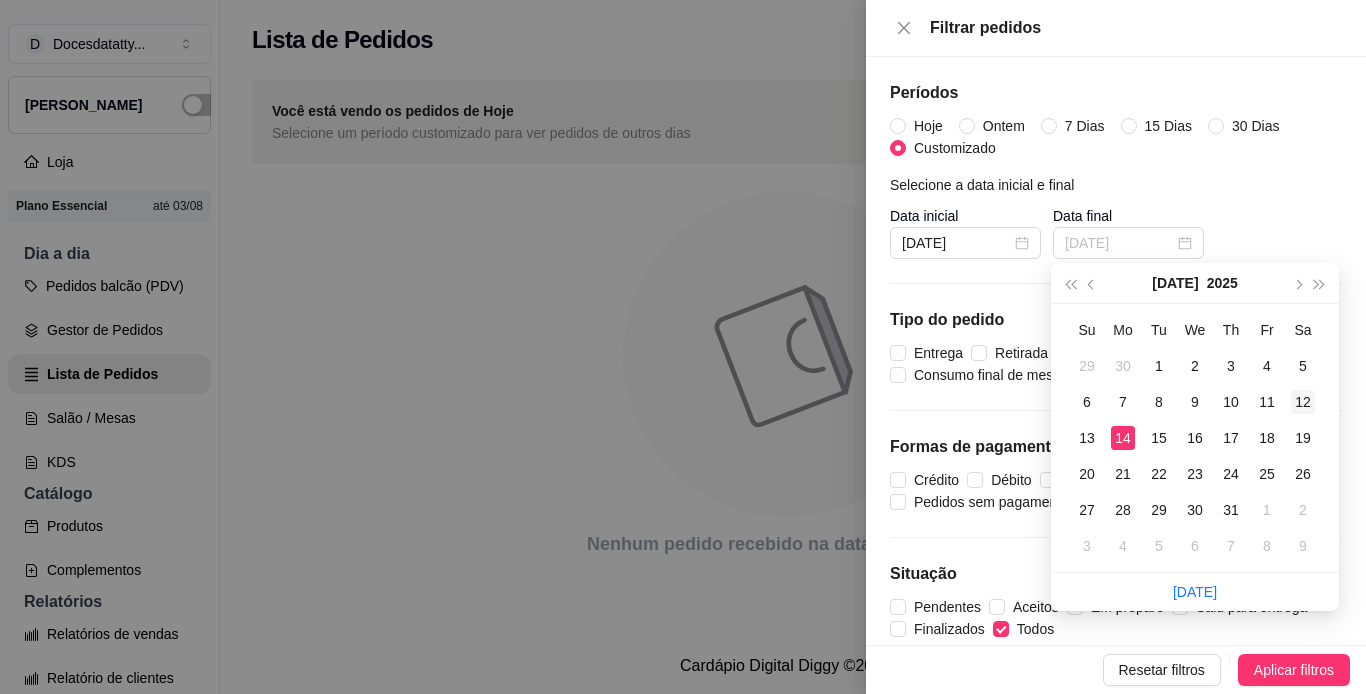 click on "12" at bounding box center (1303, 402) 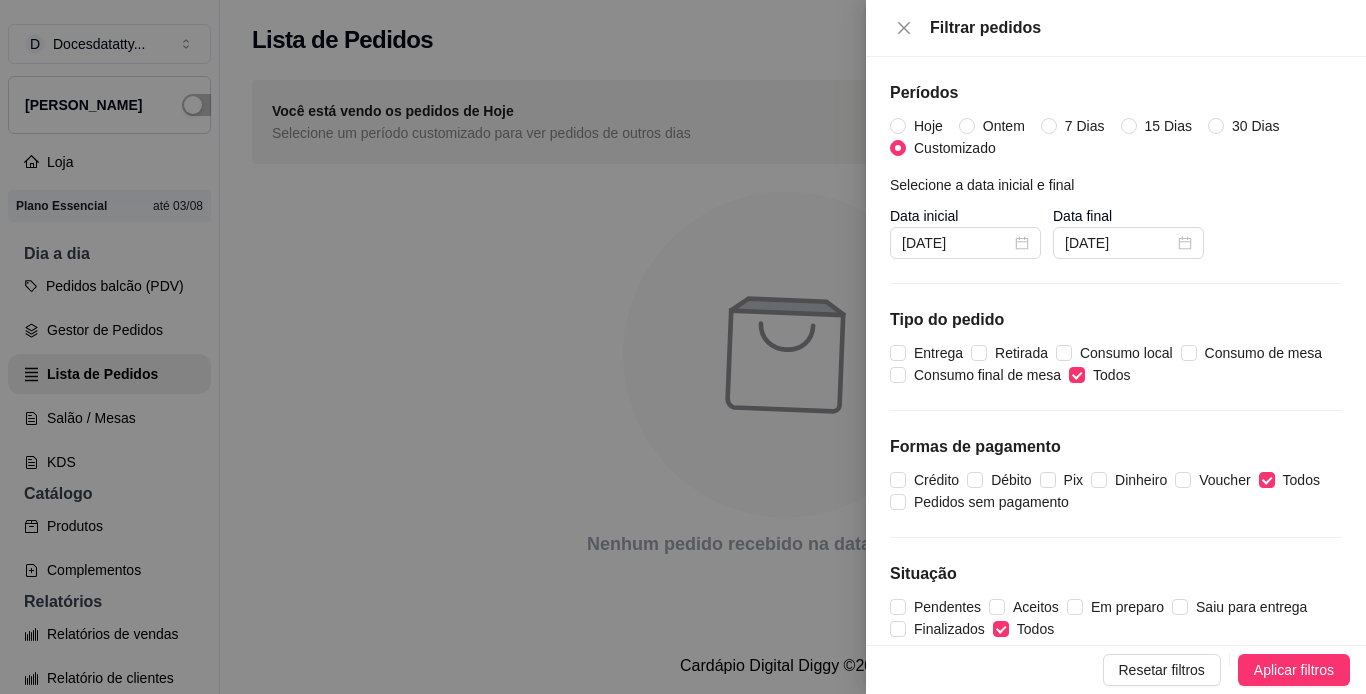type on "[DATE]" 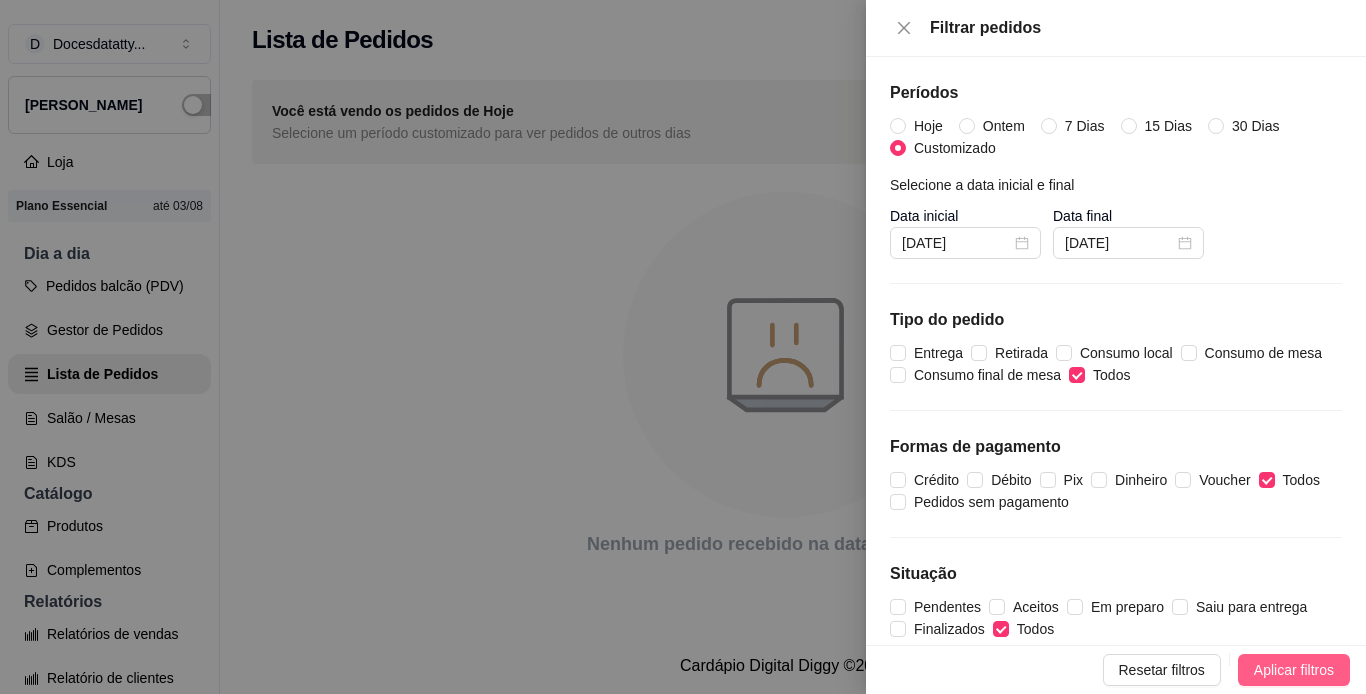 click on "Aplicar filtros" at bounding box center (1294, 670) 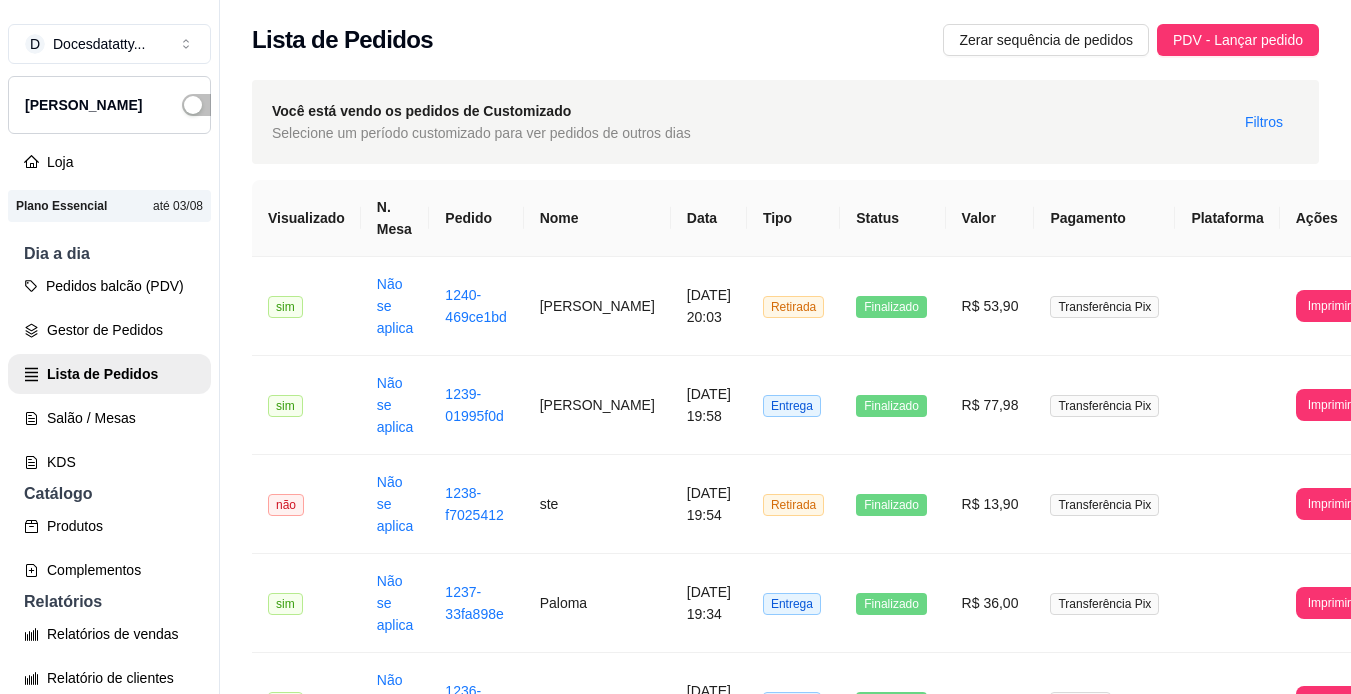 scroll, scrollTop: 32, scrollLeft: 0, axis: vertical 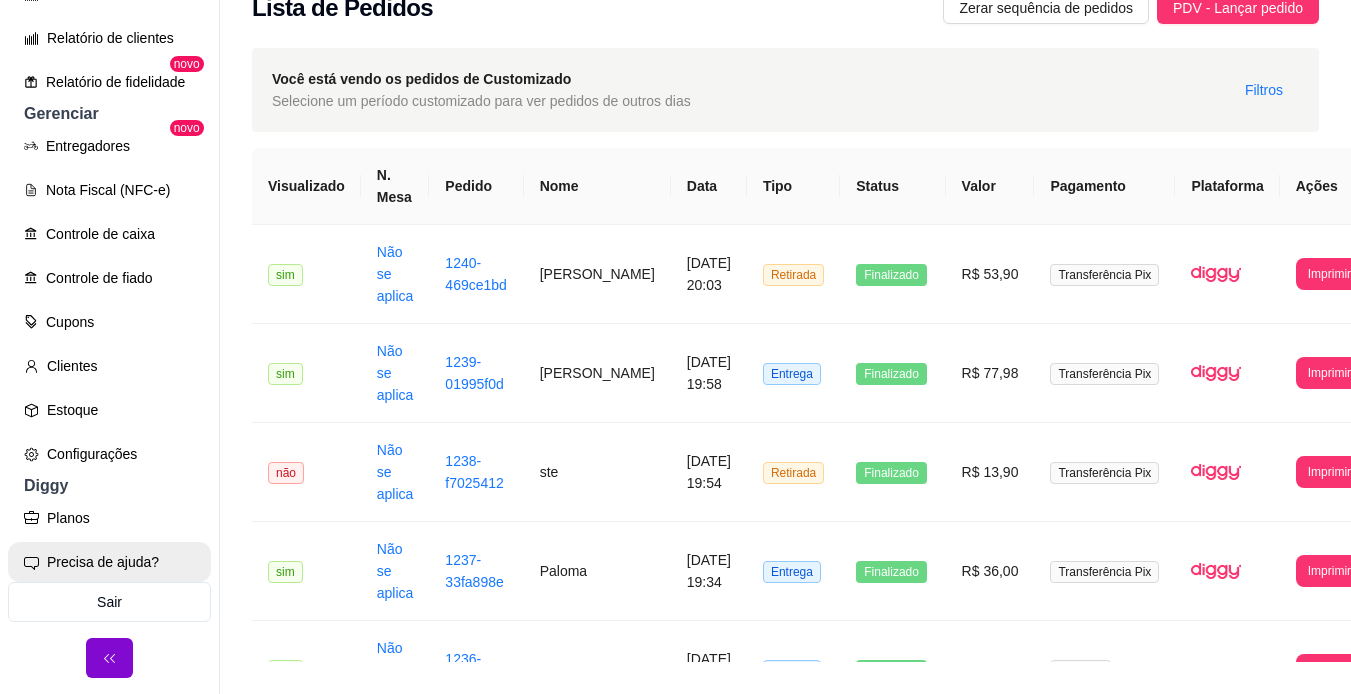 click on "Precisa de ajuda?" at bounding box center [109, 562] 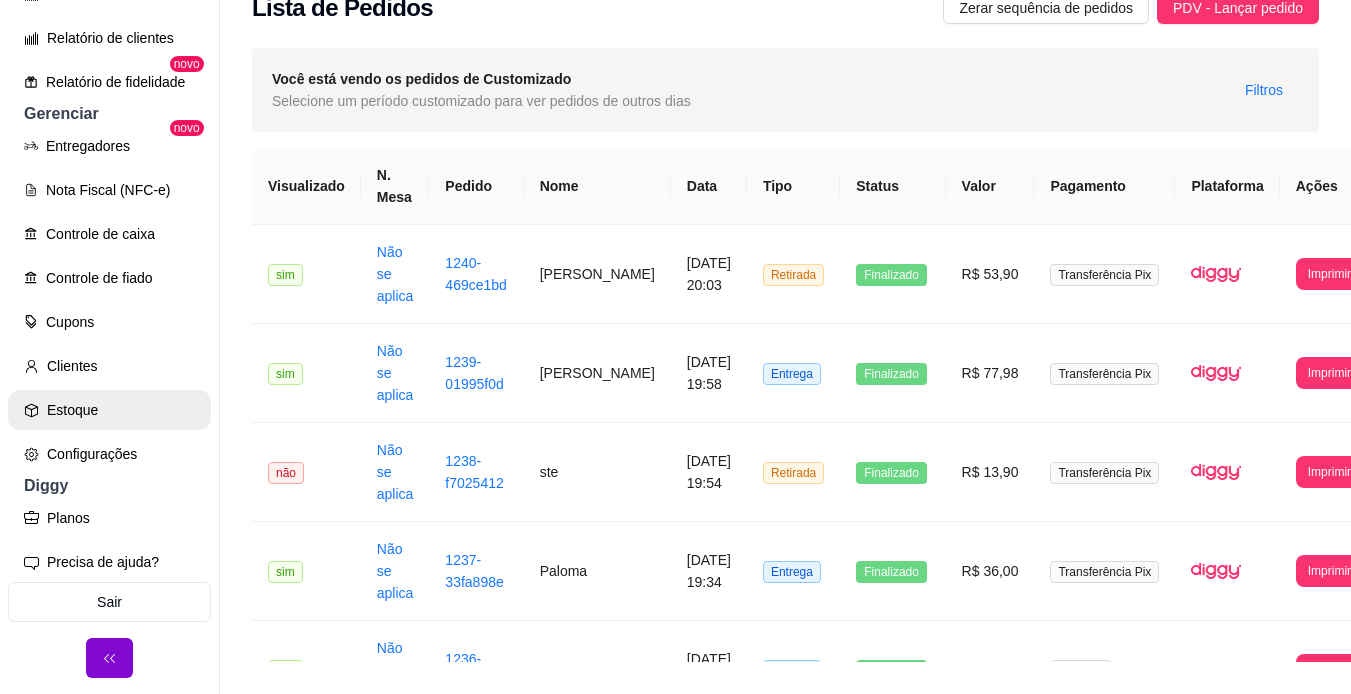 scroll, scrollTop: 332, scrollLeft: 0, axis: vertical 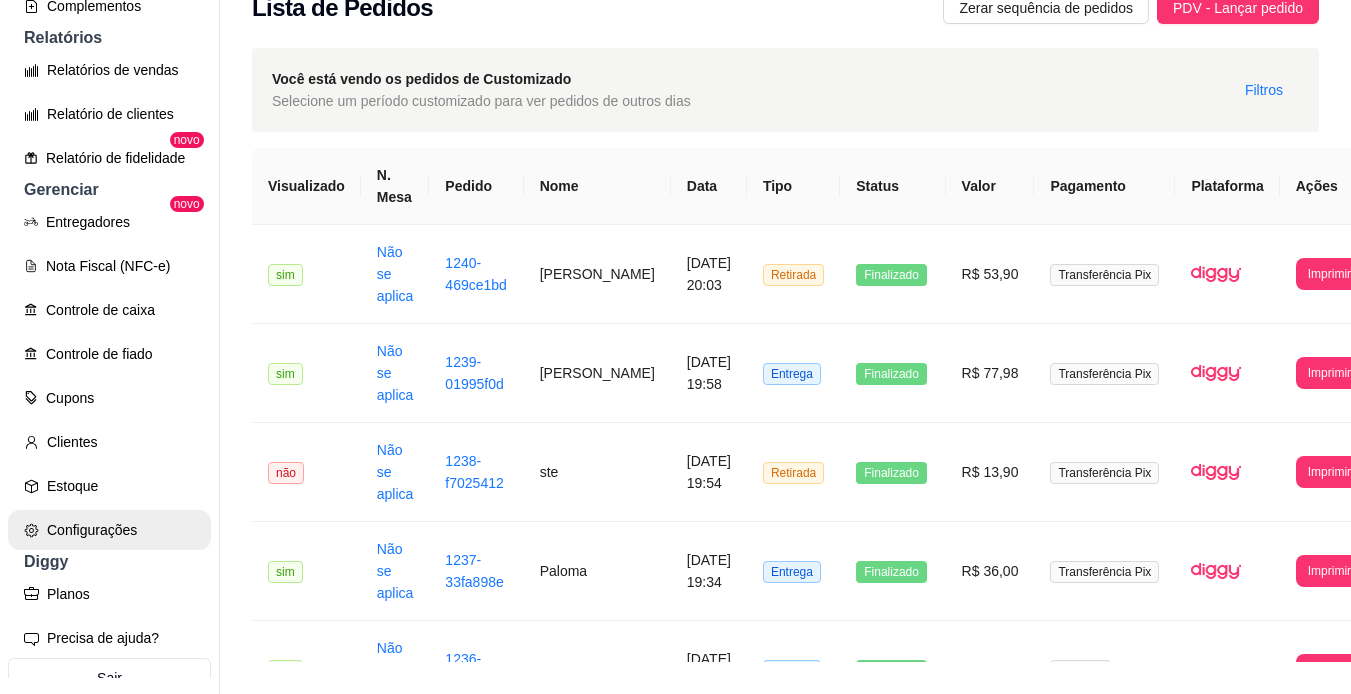 click on "Configurações" at bounding box center [109, 530] 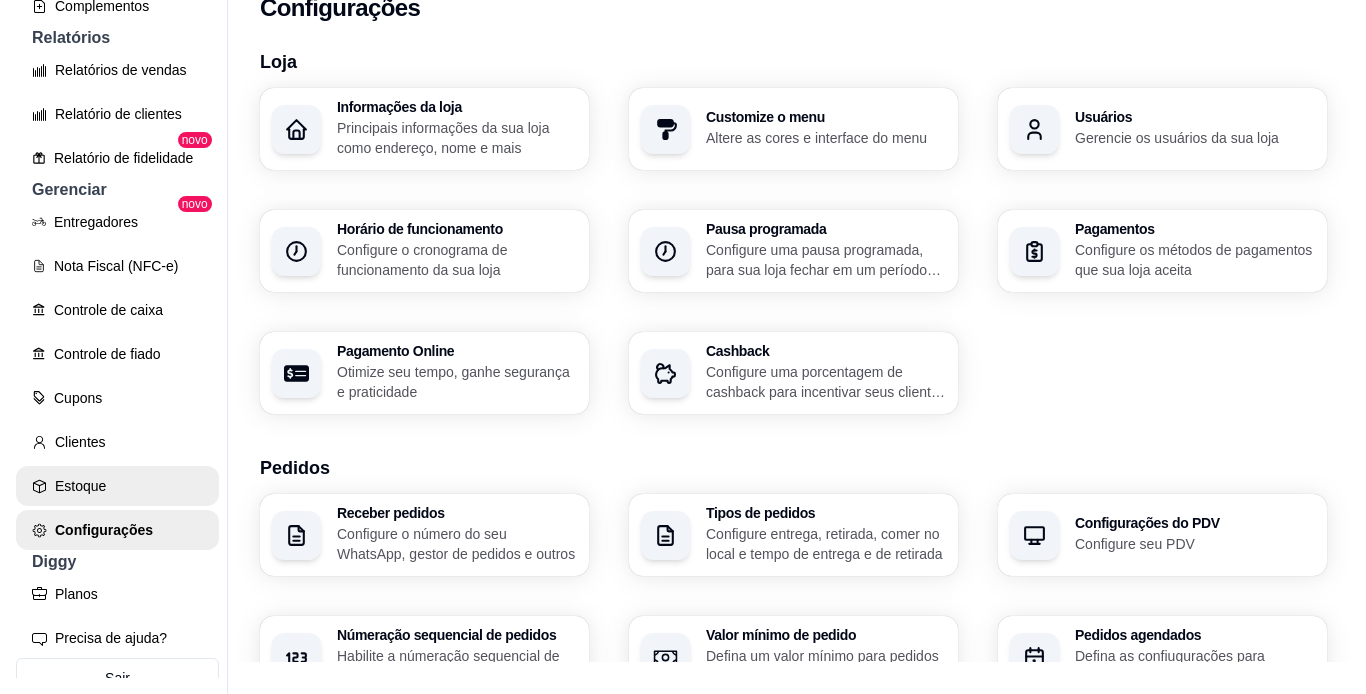scroll, scrollTop: 0, scrollLeft: 0, axis: both 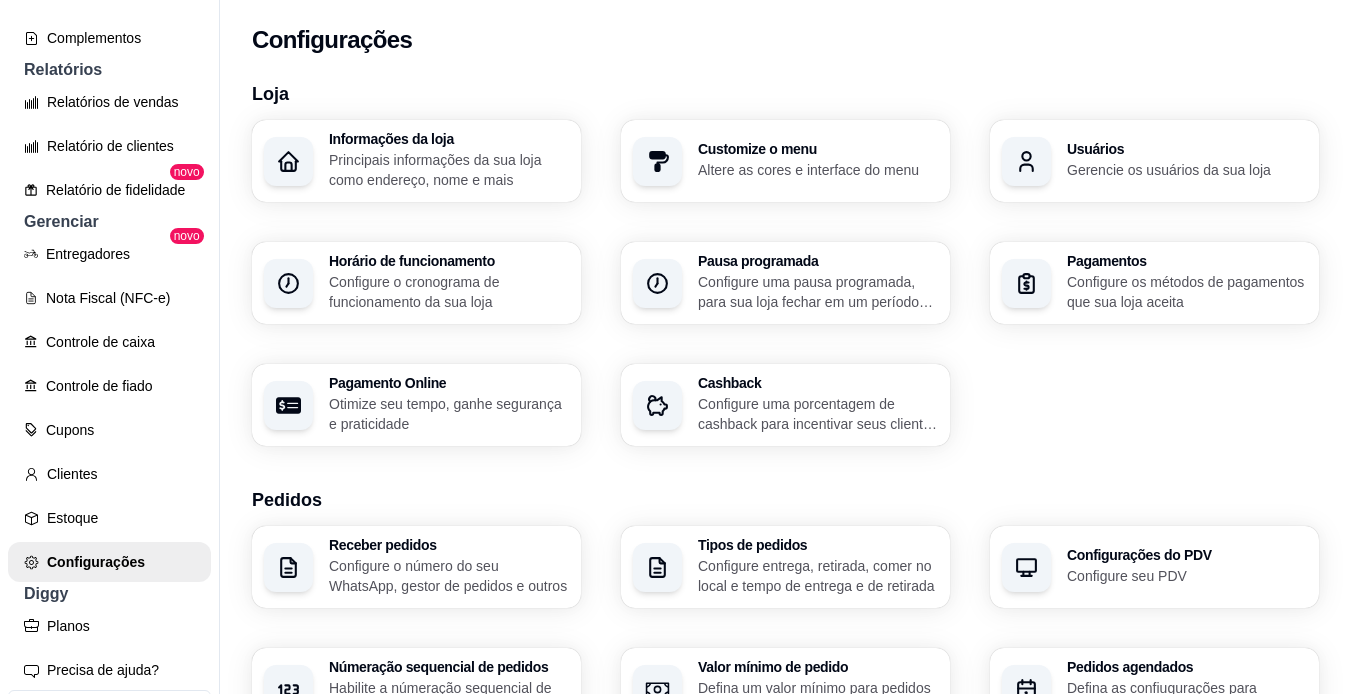 click on "Pagamento Online Otimize seu tempo, ganhe segurança e praticidade" at bounding box center [416, 405] 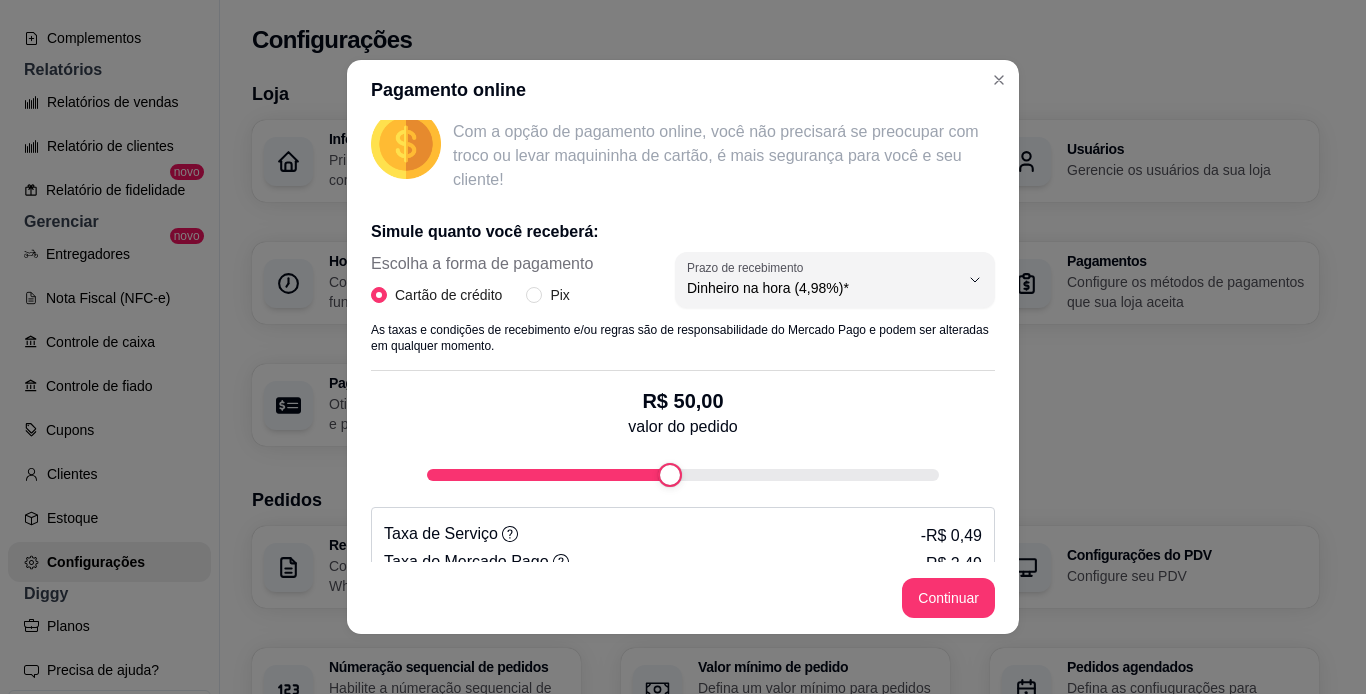 scroll, scrollTop: 363, scrollLeft: 0, axis: vertical 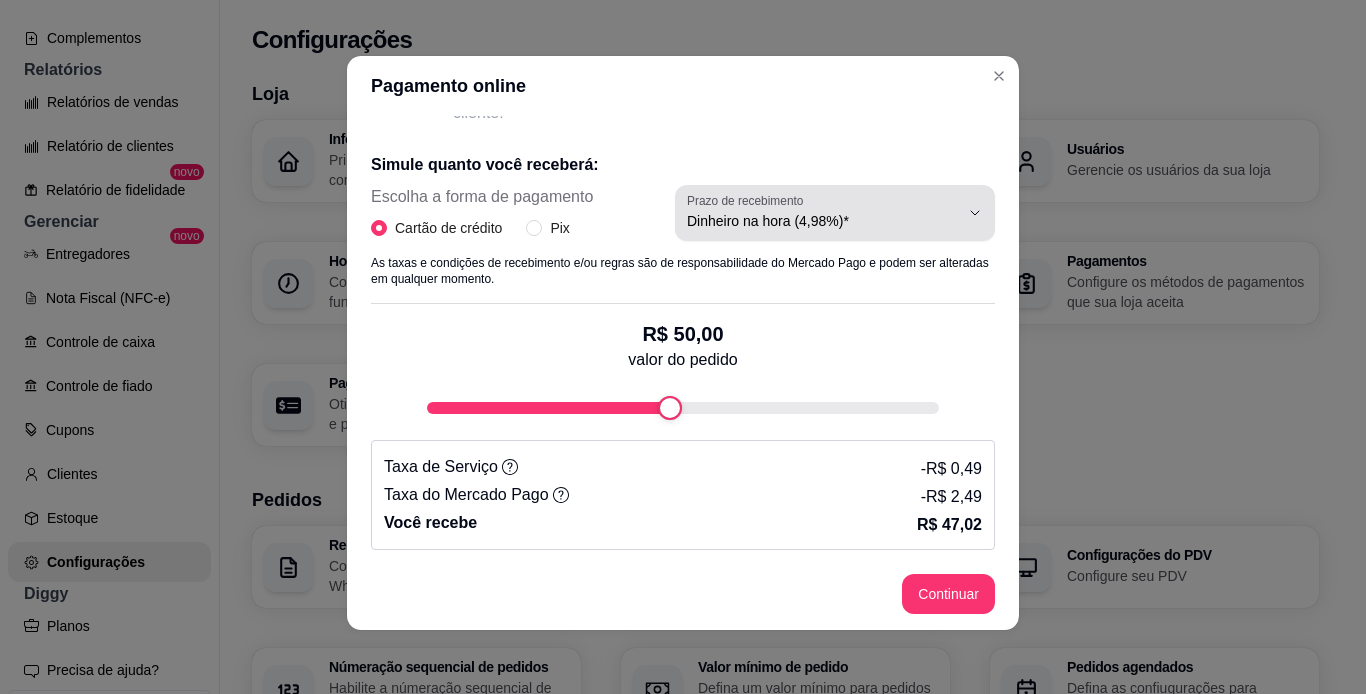click on "Dinheiro na hora (4,98%)*" at bounding box center (823, 221) 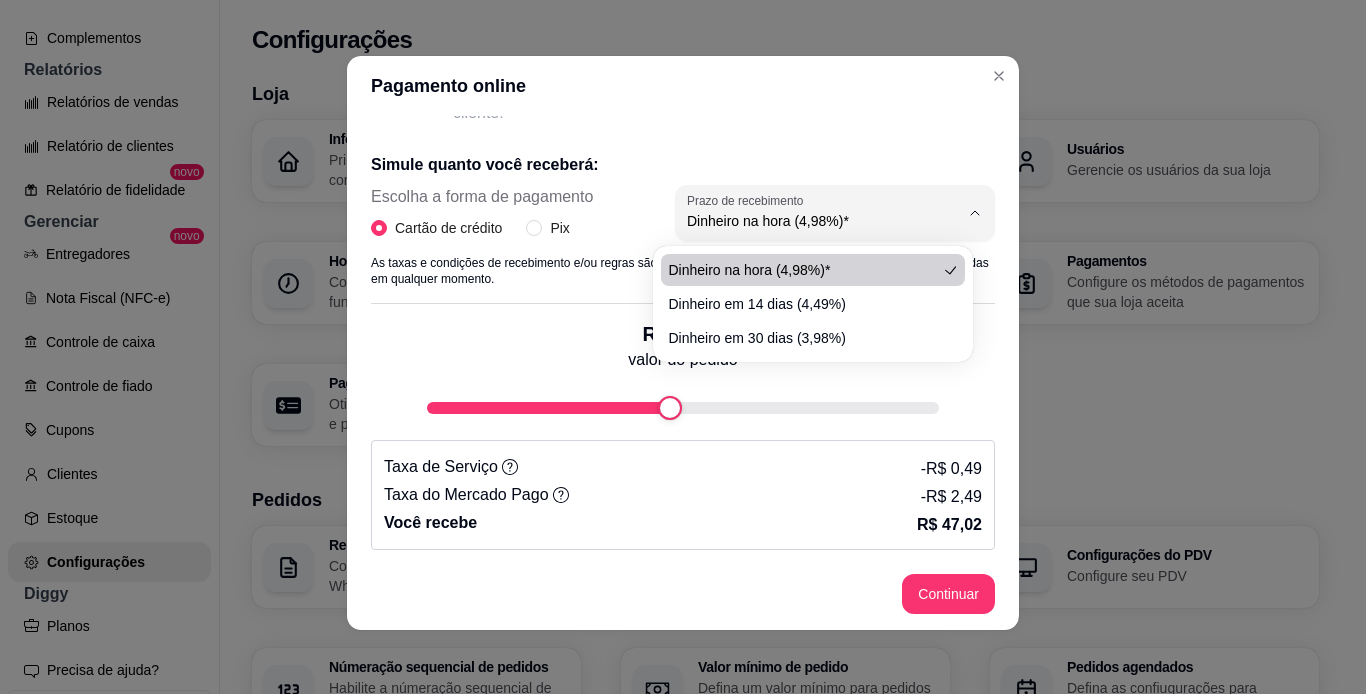 click on "Simule quanto você receberá: Escolha a forma de pagamento Cartão de crédito Pix 4.98 Prazo de recebimento Dinheiro na hora (4,98%)* Dinheiro em 14 dias (4,49%) Dinheiro em 30 dias (3,98%) Prazo de recebimento Dinheiro na hora (4,98%)* As taxas e condições de recebimento e/ou regras são de responsabilidade do Mercado Pago e podem ser alteradas em qualquer momento. R$ 50,00 valor do pedido Taxa de Serviço -  R$ 0,49 Taxa do Mercado Pago -  R$ 2,49 Você recebe R$ 47,02" at bounding box center [683, 343] 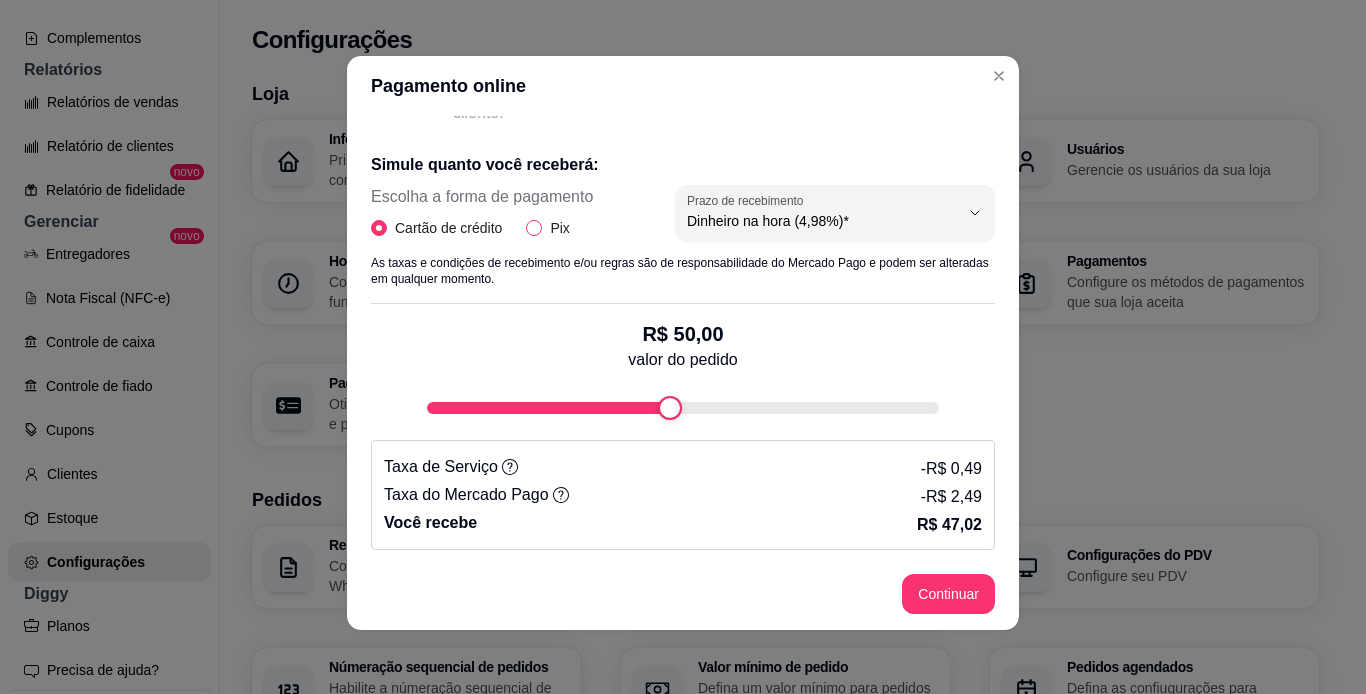 click on "Pix" at bounding box center (559, 228) 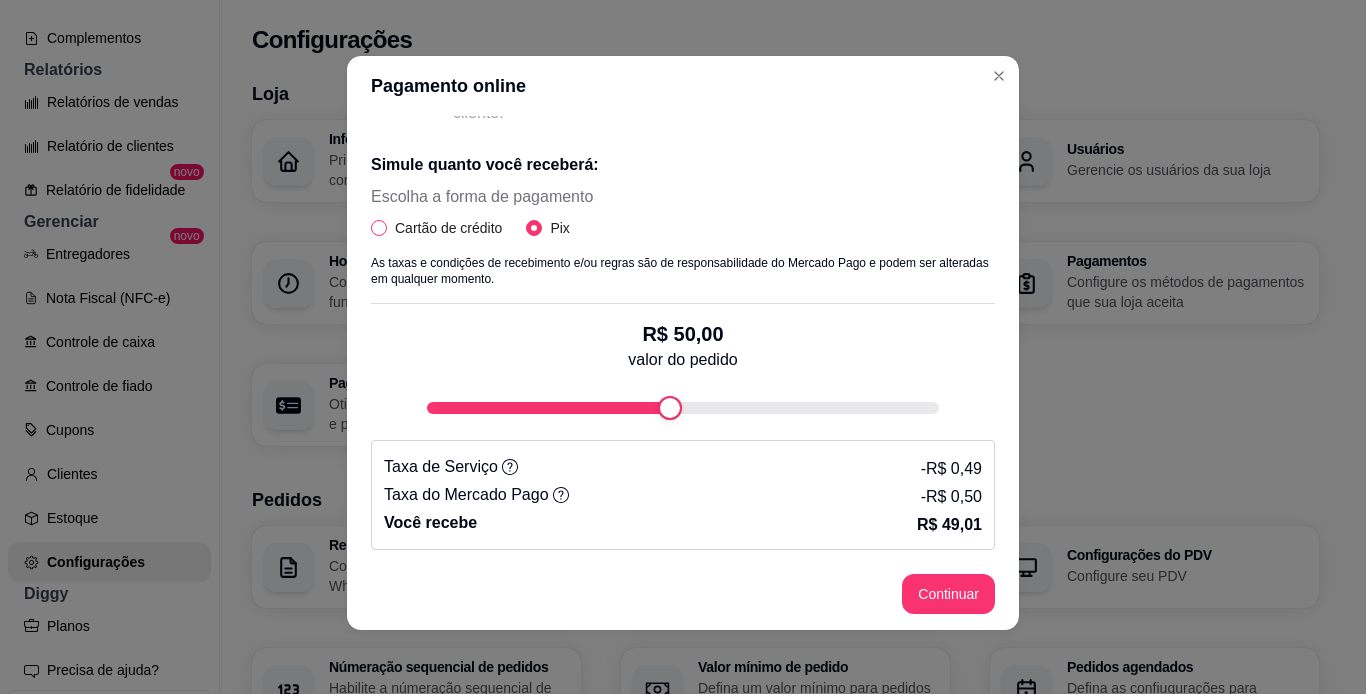 click on "Cartão de crédito" at bounding box center [448, 228] 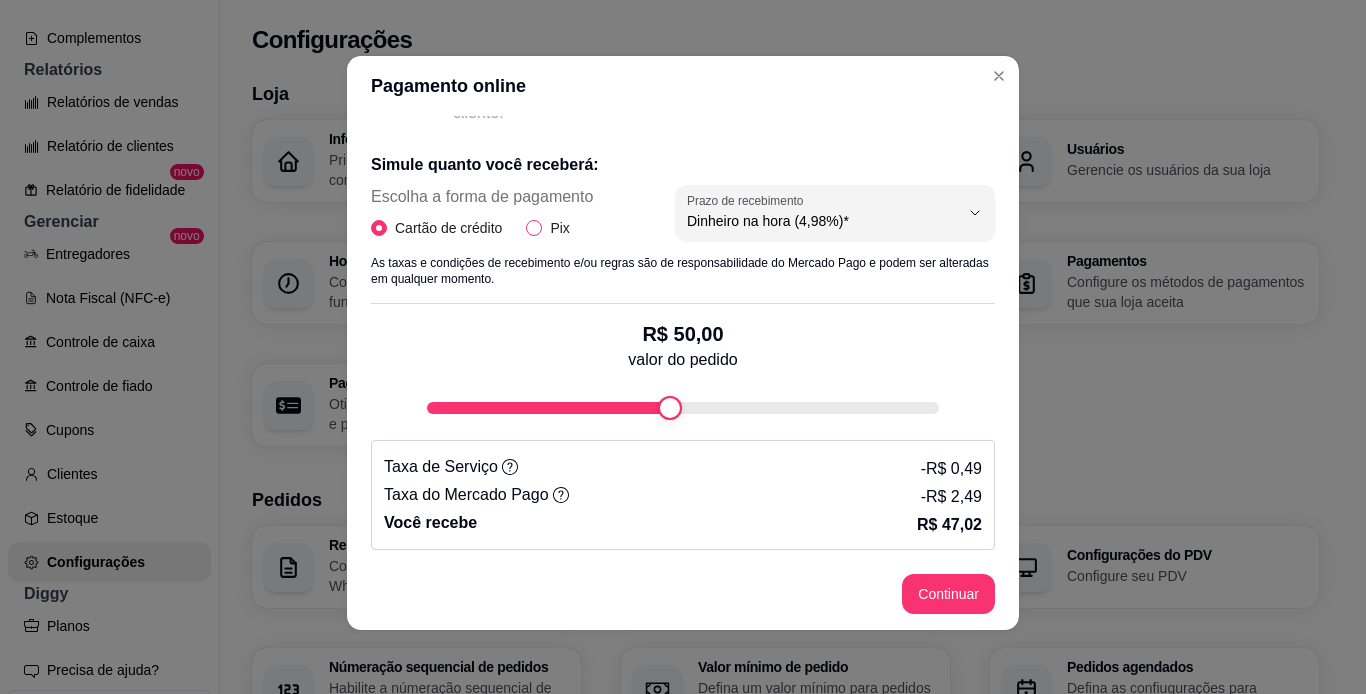 click on "Pix" at bounding box center (559, 228) 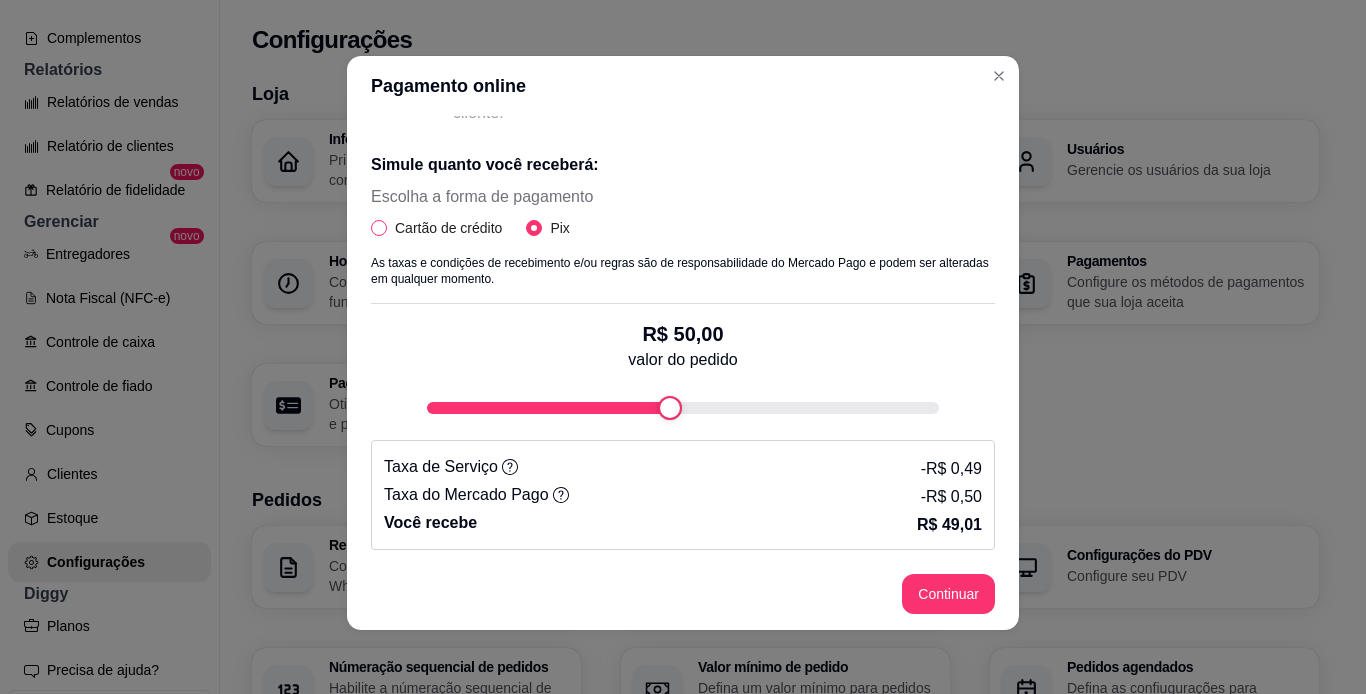 click on "Cartão de crédito" at bounding box center [448, 228] 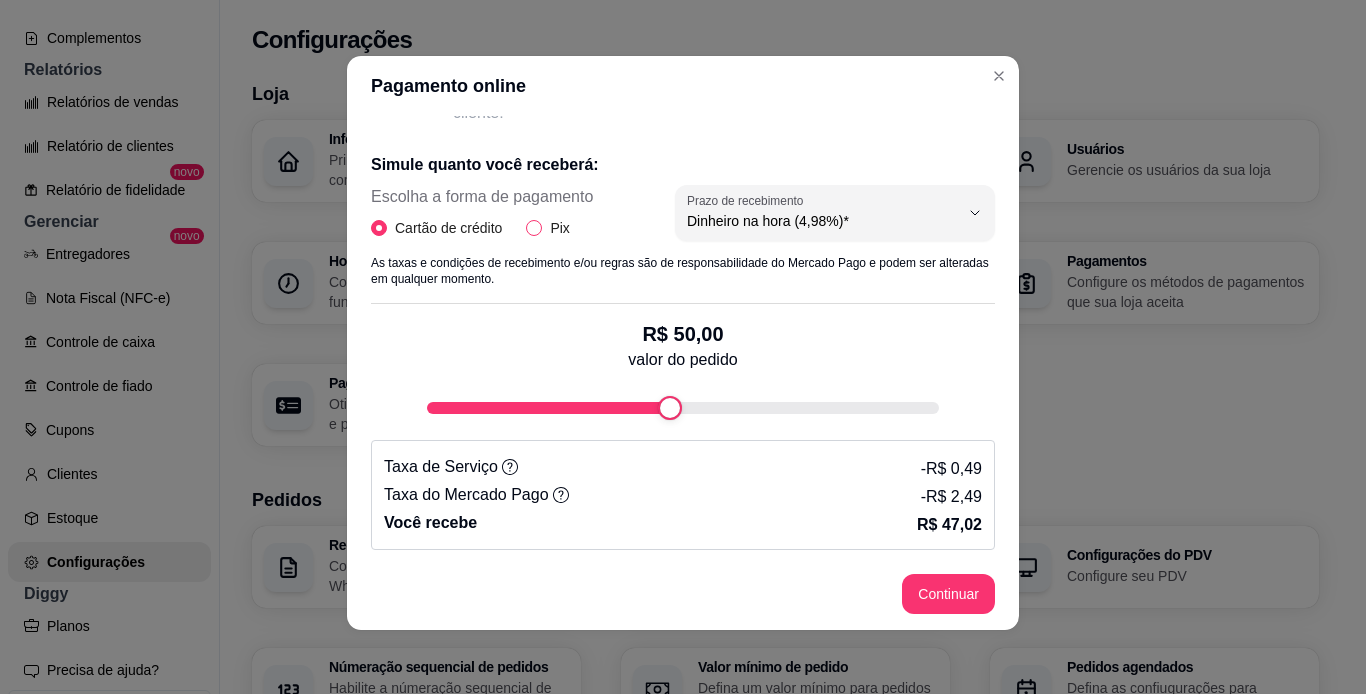 click on "Pix" at bounding box center (559, 228) 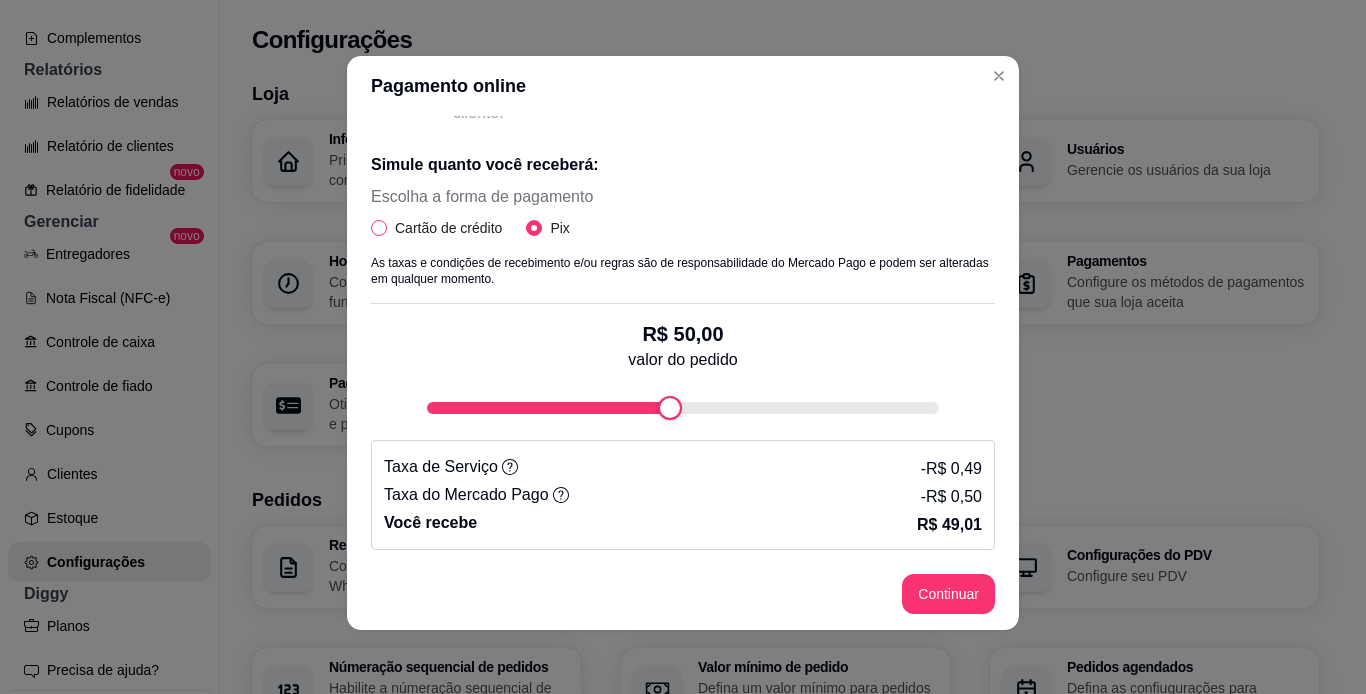 click on "Cartão de crédito" at bounding box center [448, 228] 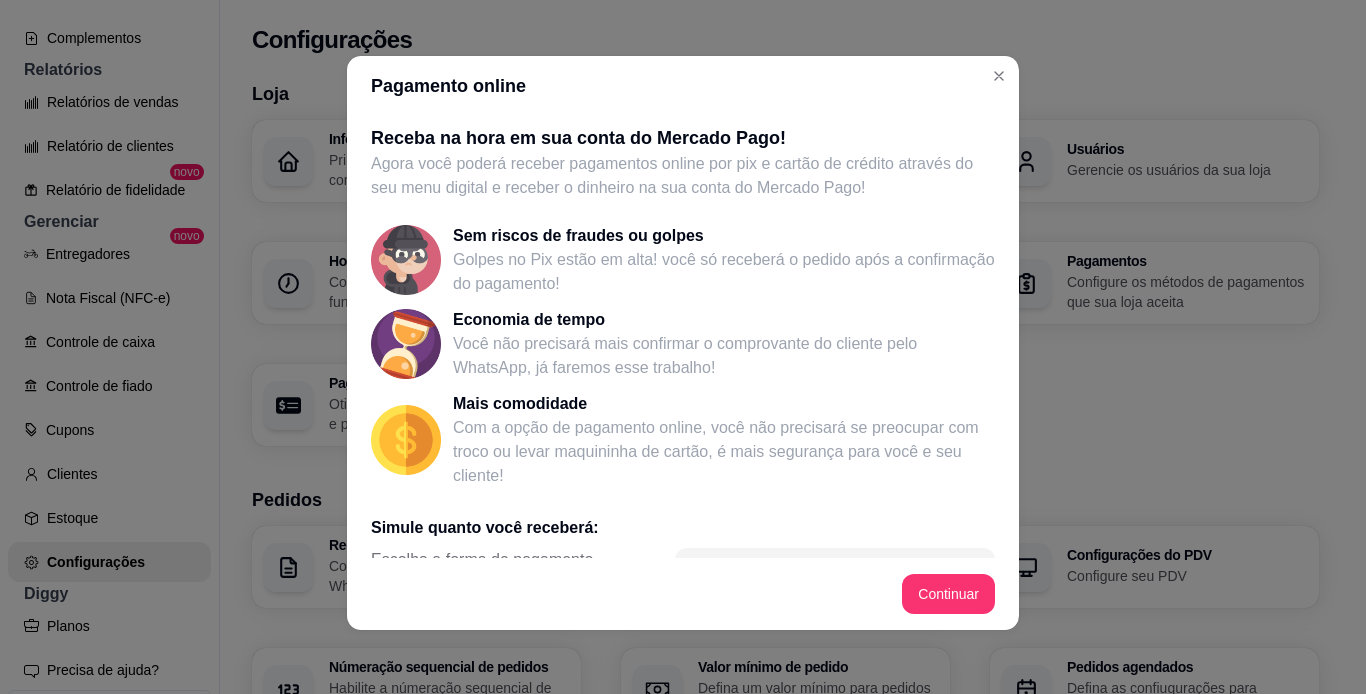 scroll, scrollTop: 363, scrollLeft: 0, axis: vertical 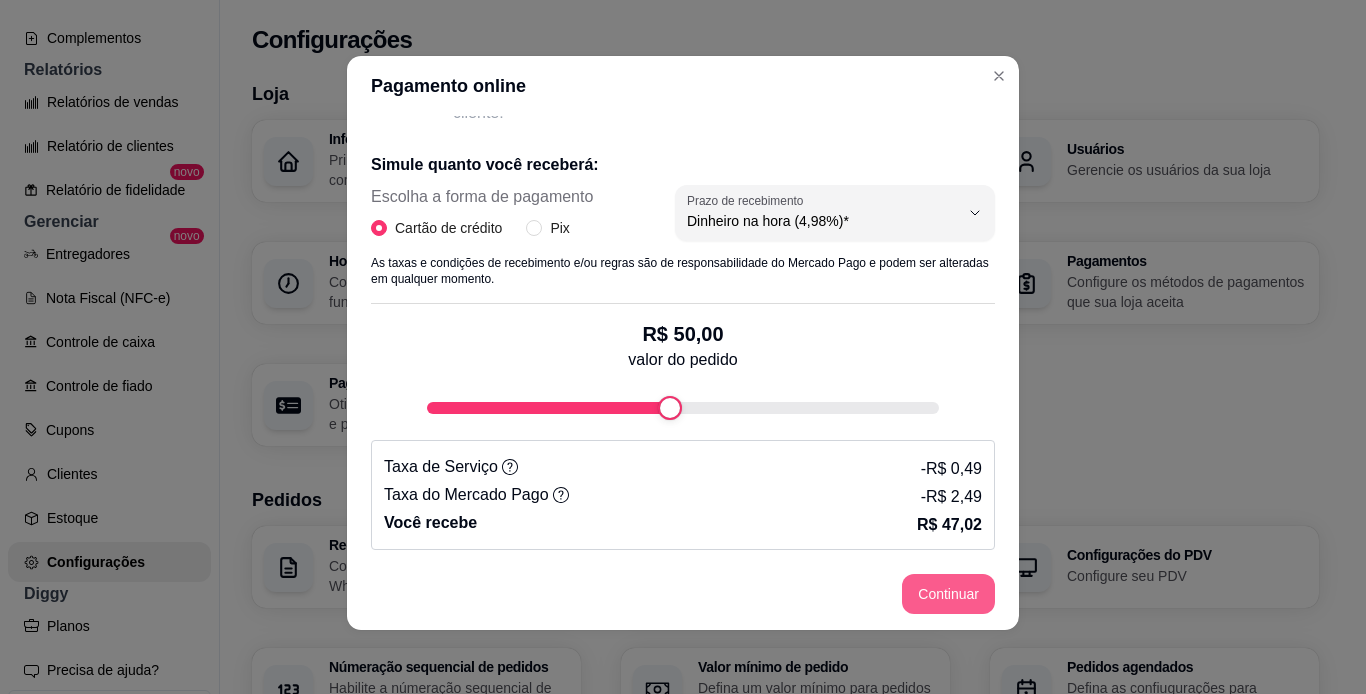 click on "Continuar" at bounding box center (948, 594) 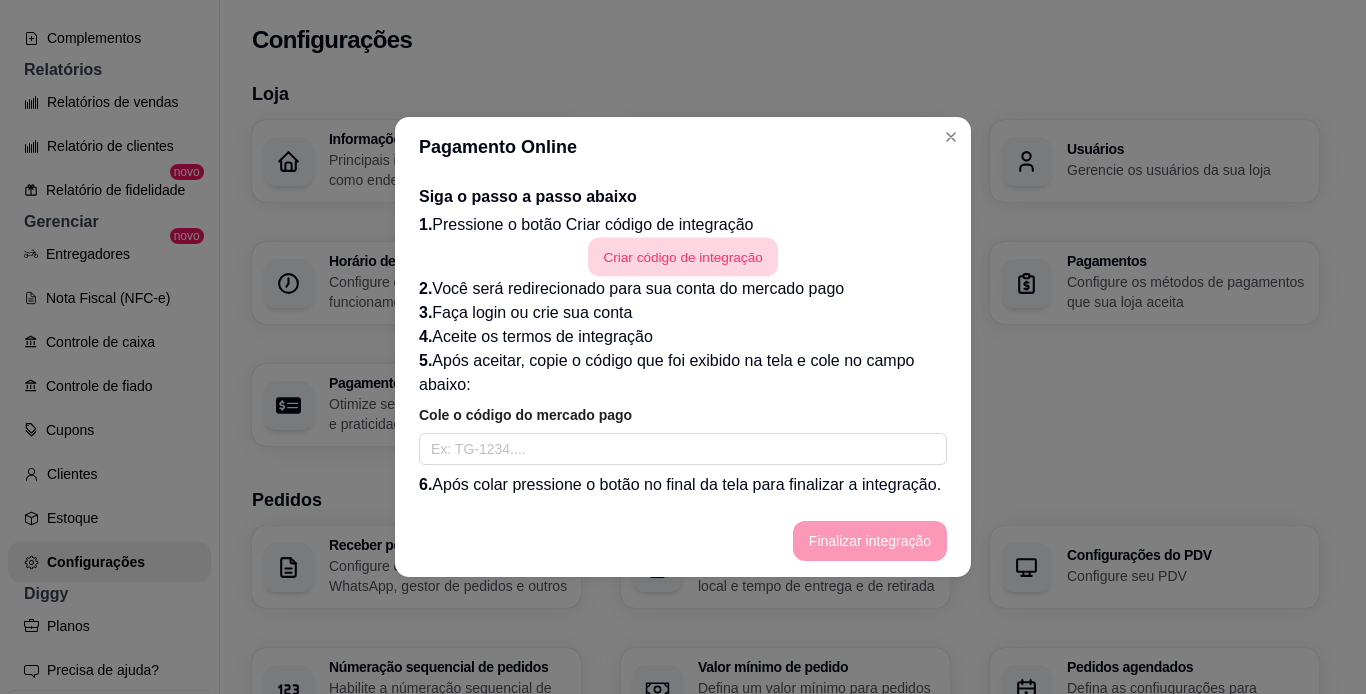 click on "Criar código de integração" at bounding box center [683, 257] 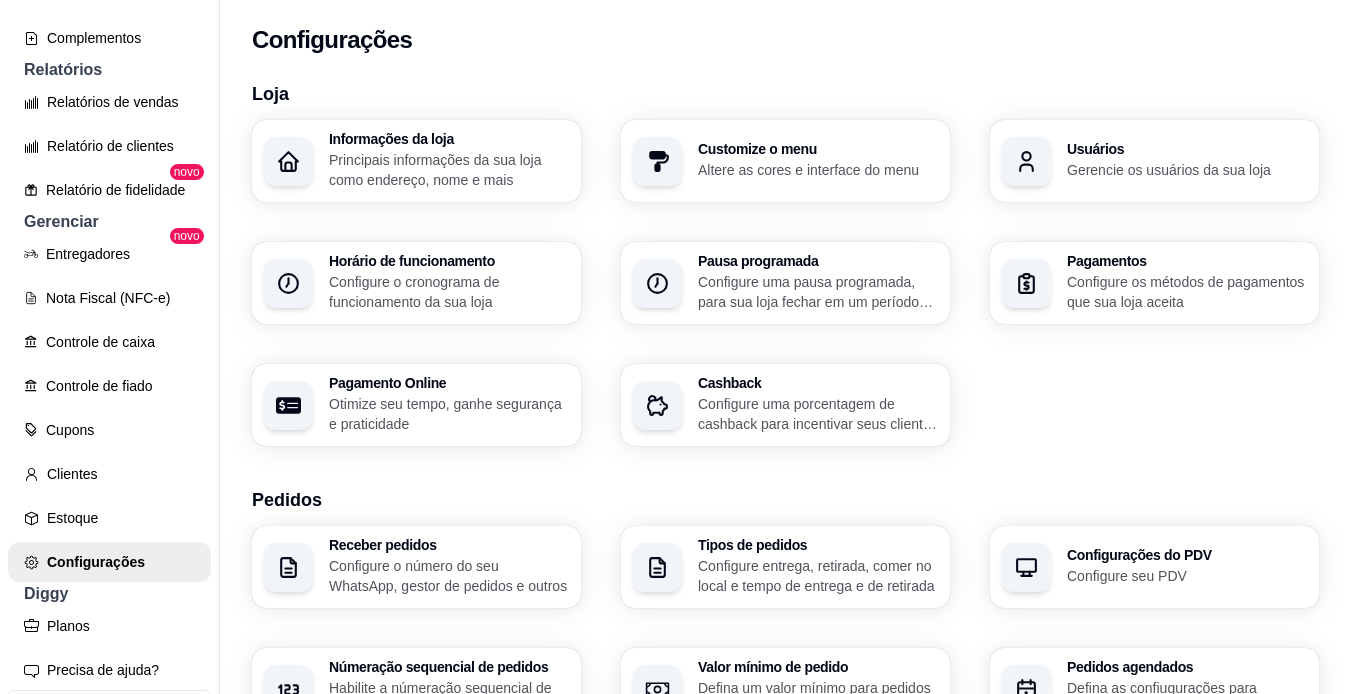 click on "Otimize seu tempo, ganhe segurança e praticidade" at bounding box center [449, 414] 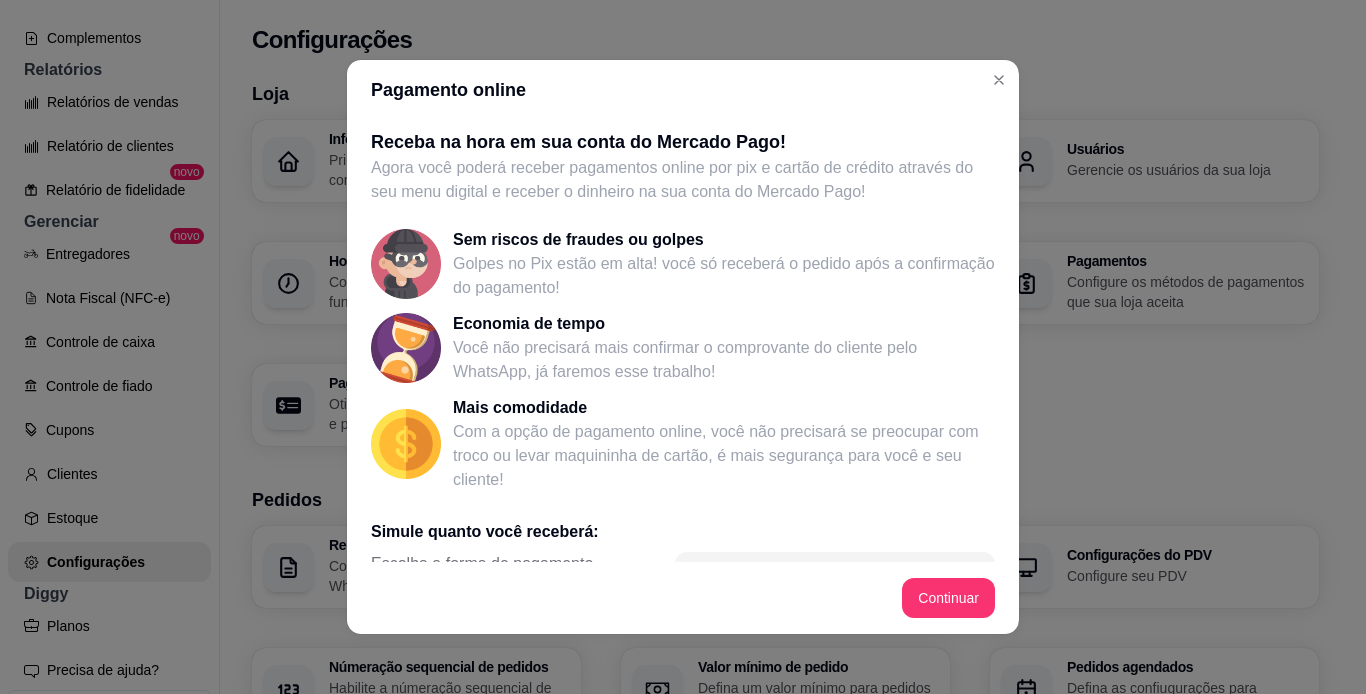 scroll, scrollTop: 363, scrollLeft: 0, axis: vertical 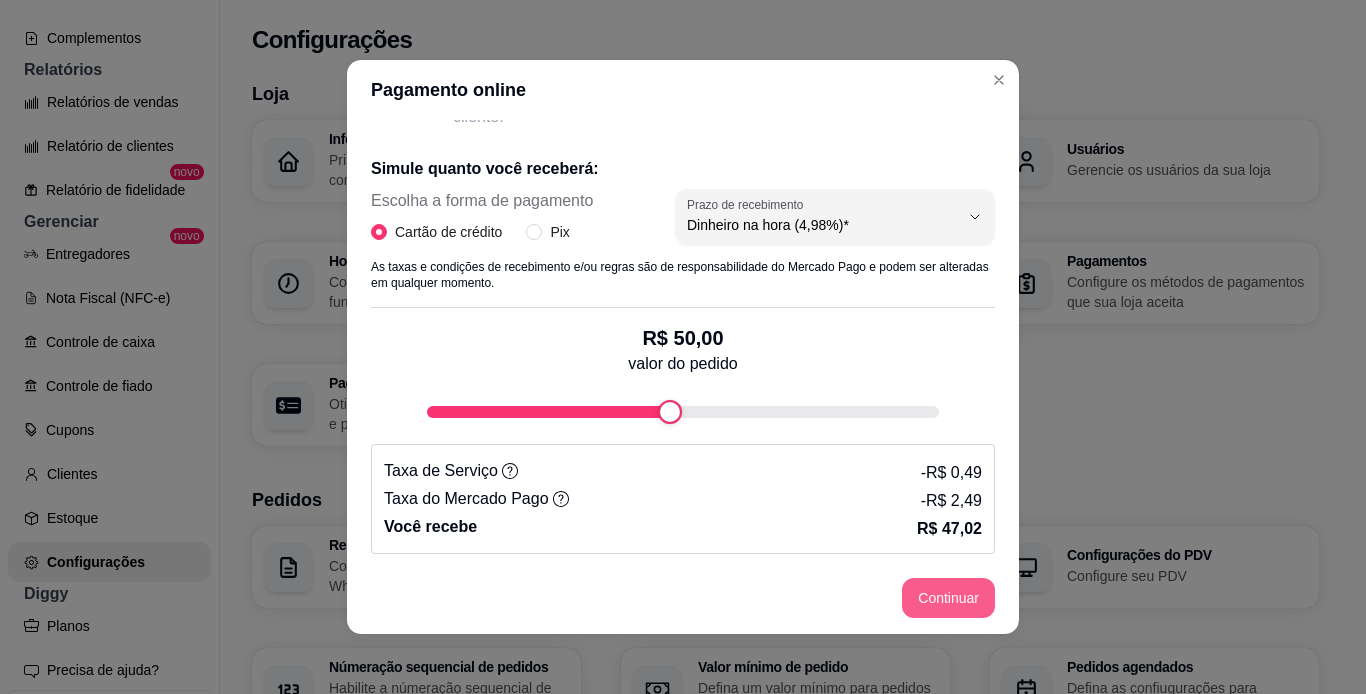 click on "Continuar" at bounding box center [948, 598] 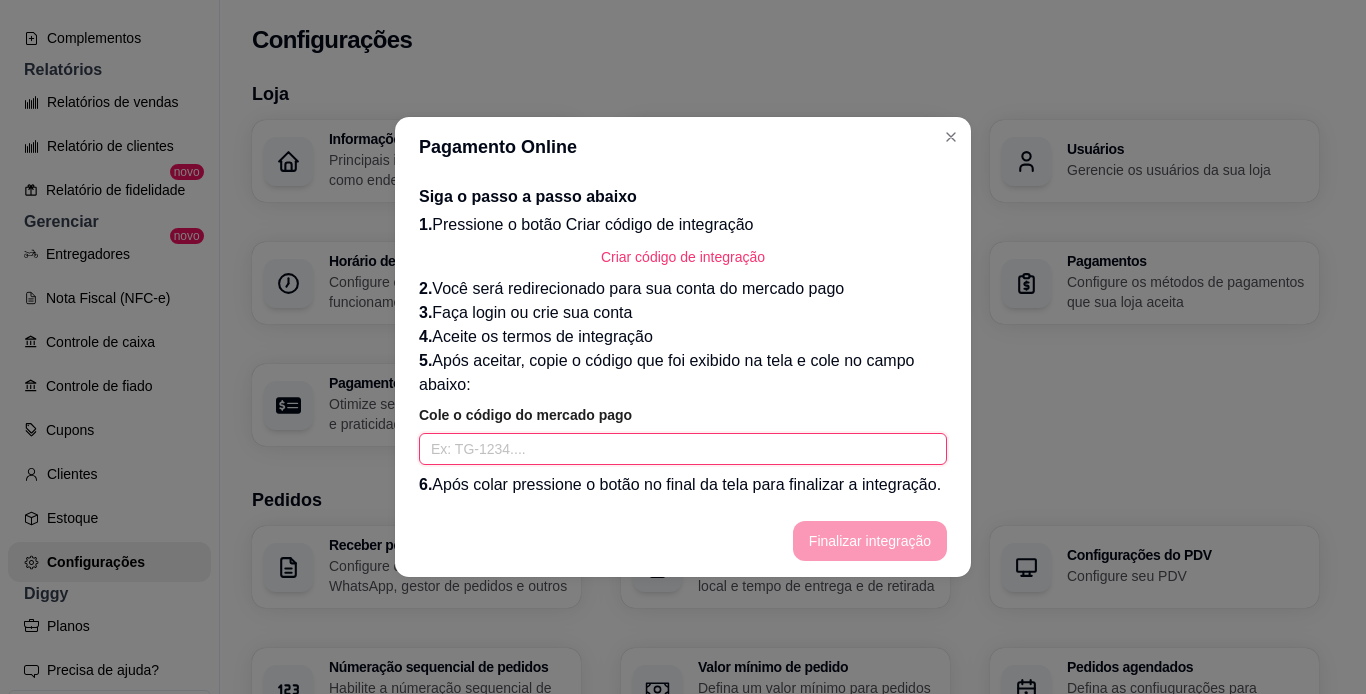 click at bounding box center [683, 449] 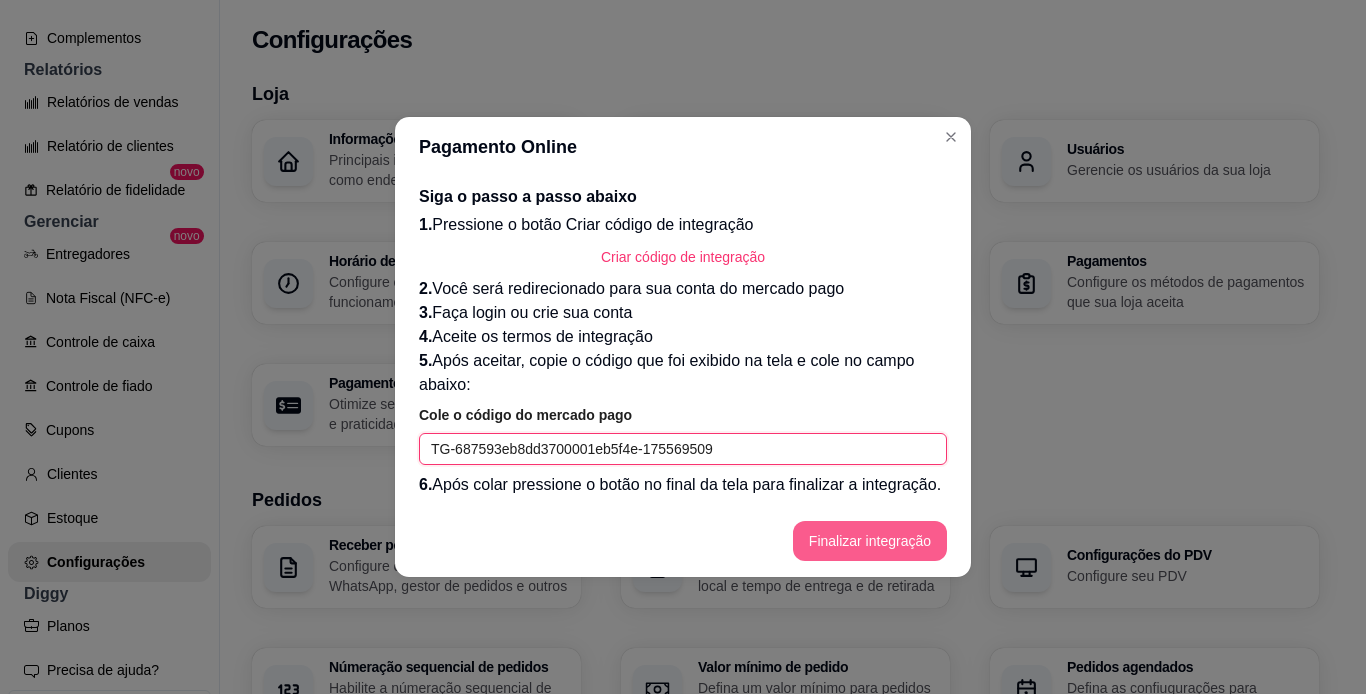 type on "TG-687593eb8dd3700001eb5f4e-175569509" 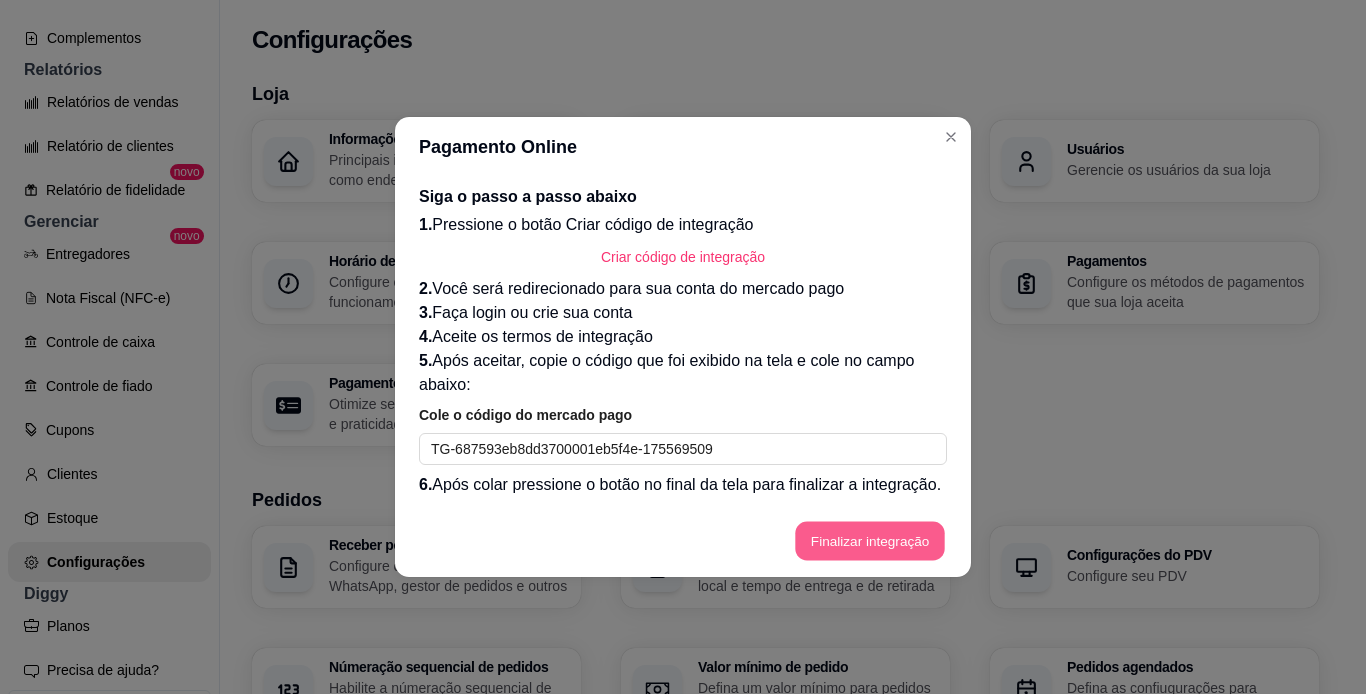 click on "Finalizar integração" at bounding box center [870, 541] 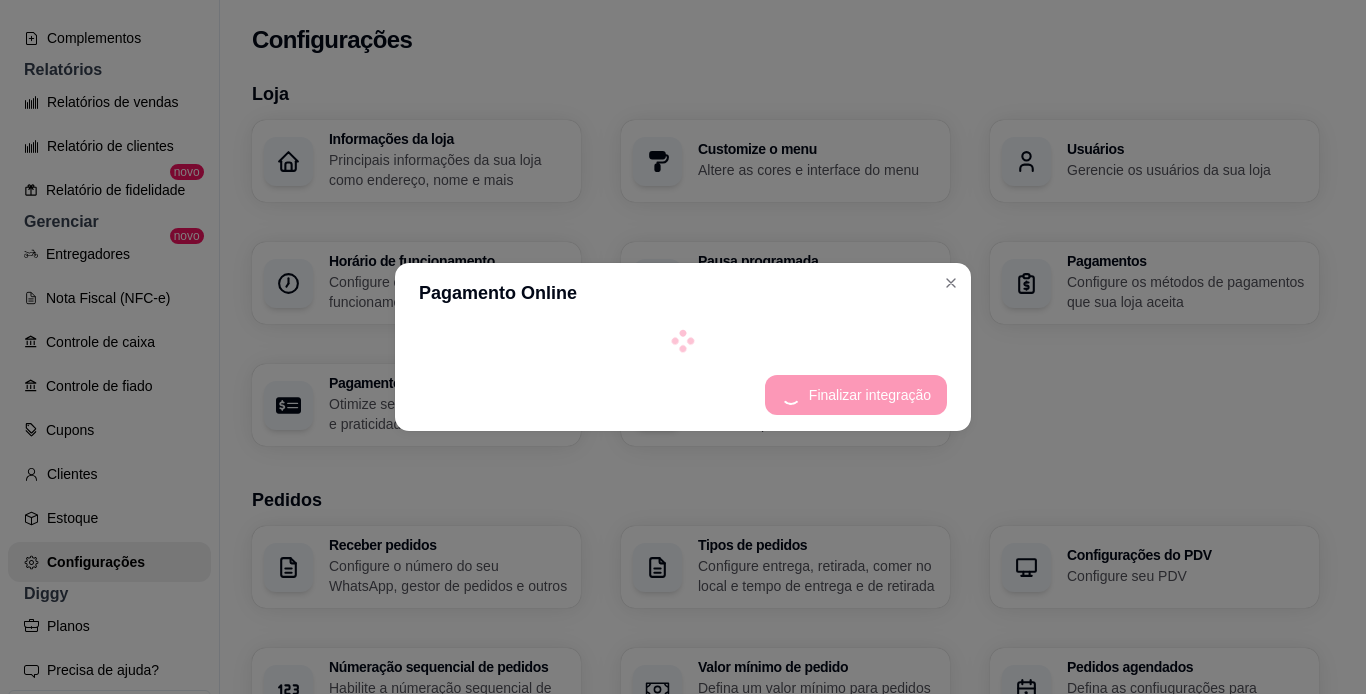 select on "4.98" 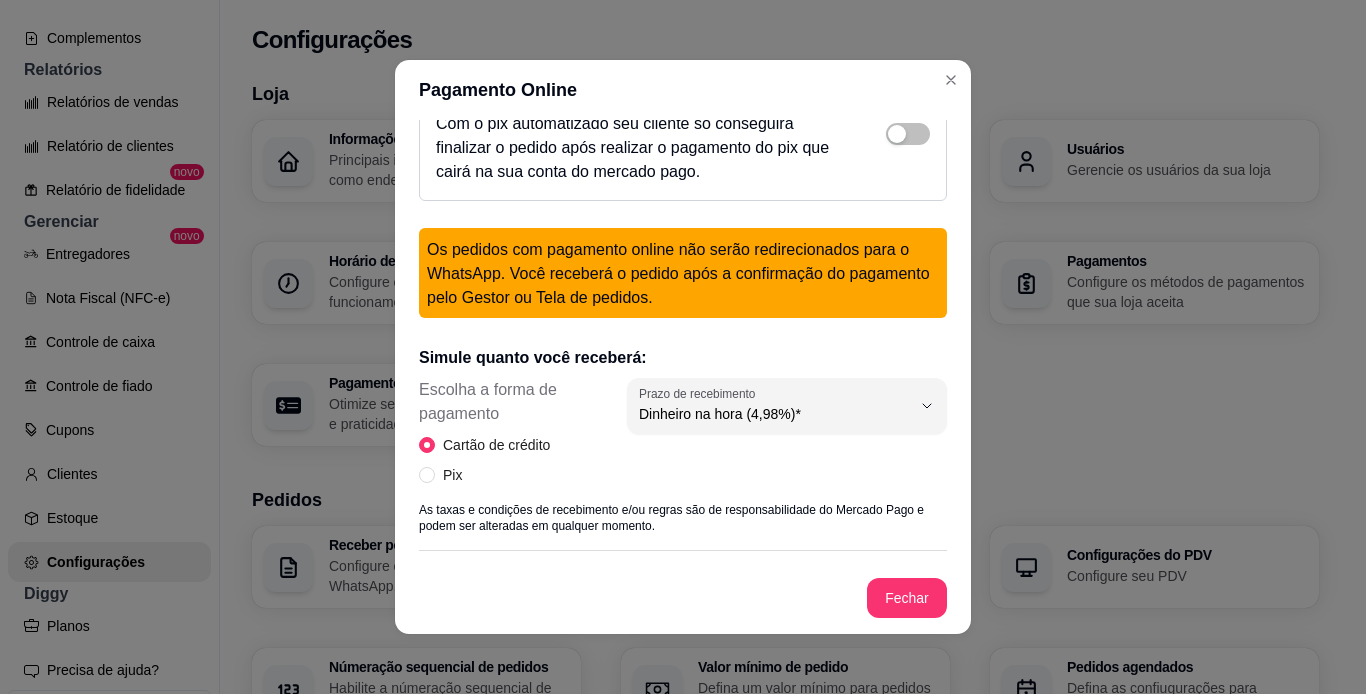 scroll, scrollTop: 400, scrollLeft: 0, axis: vertical 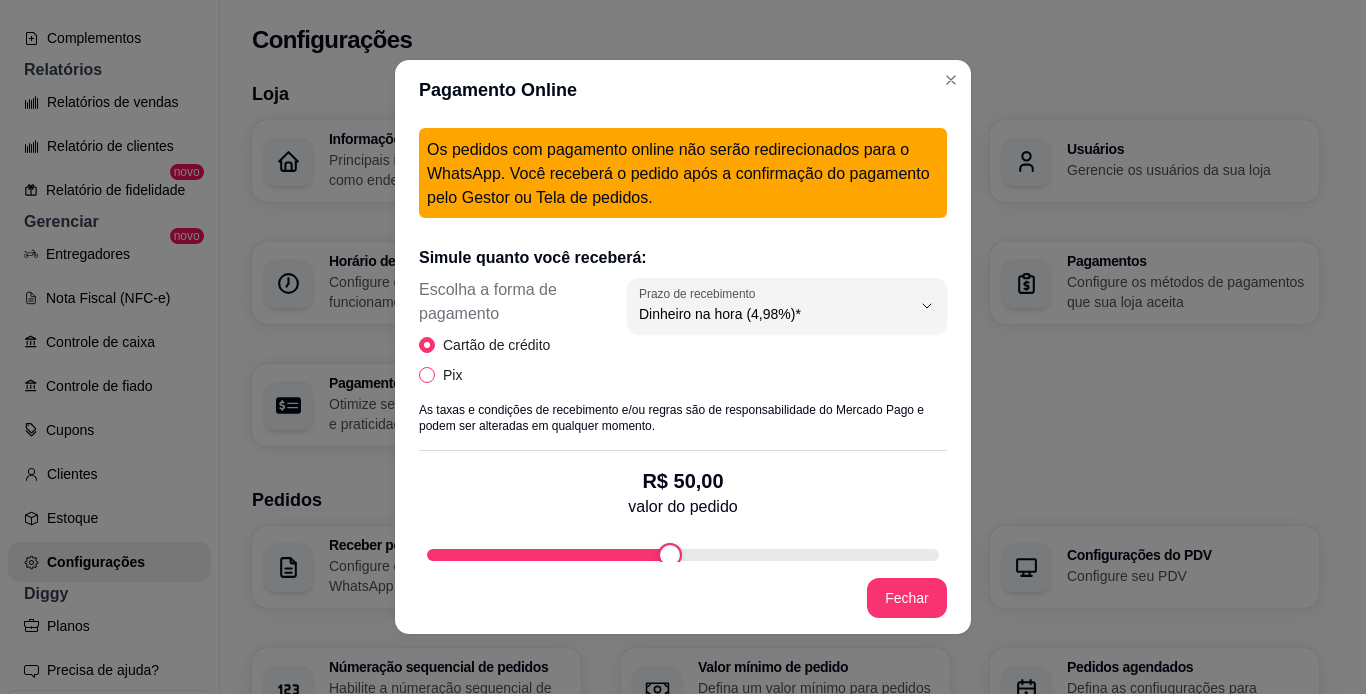 click on "Pix" at bounding box center (452, 375) 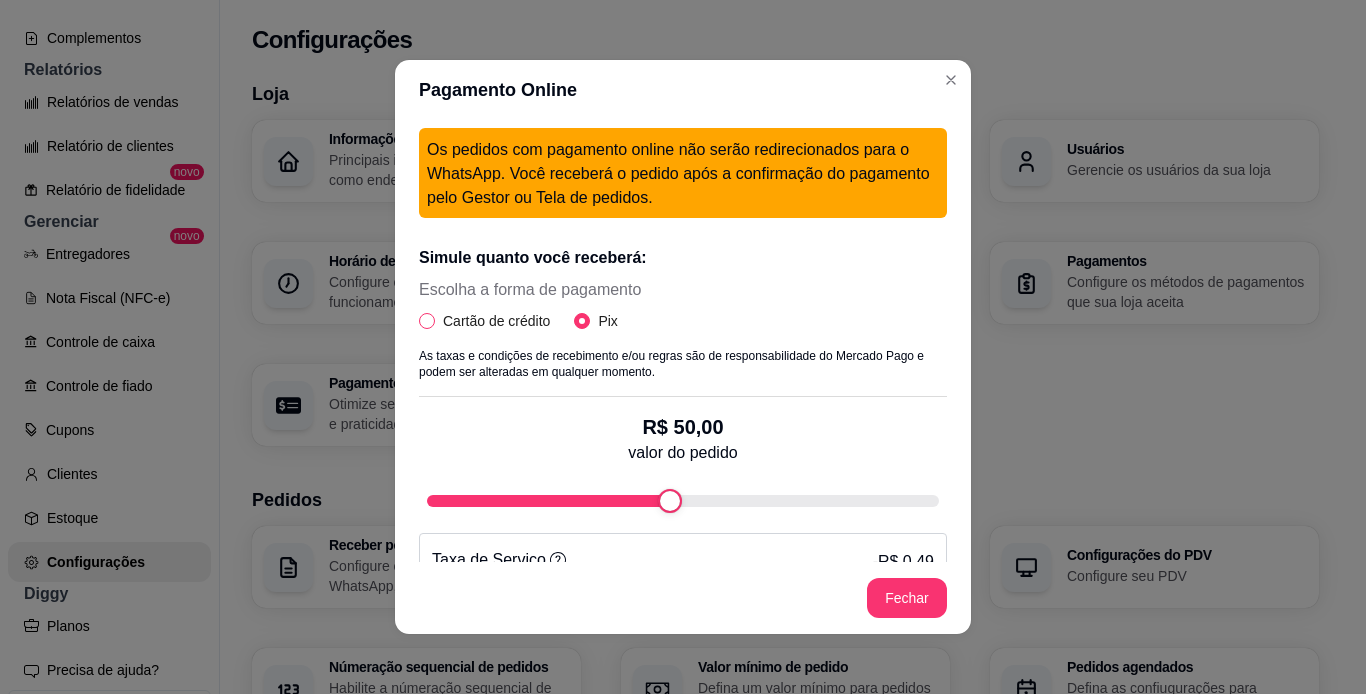 click on "Cartão de crédito" at bounding box center (496, 321) 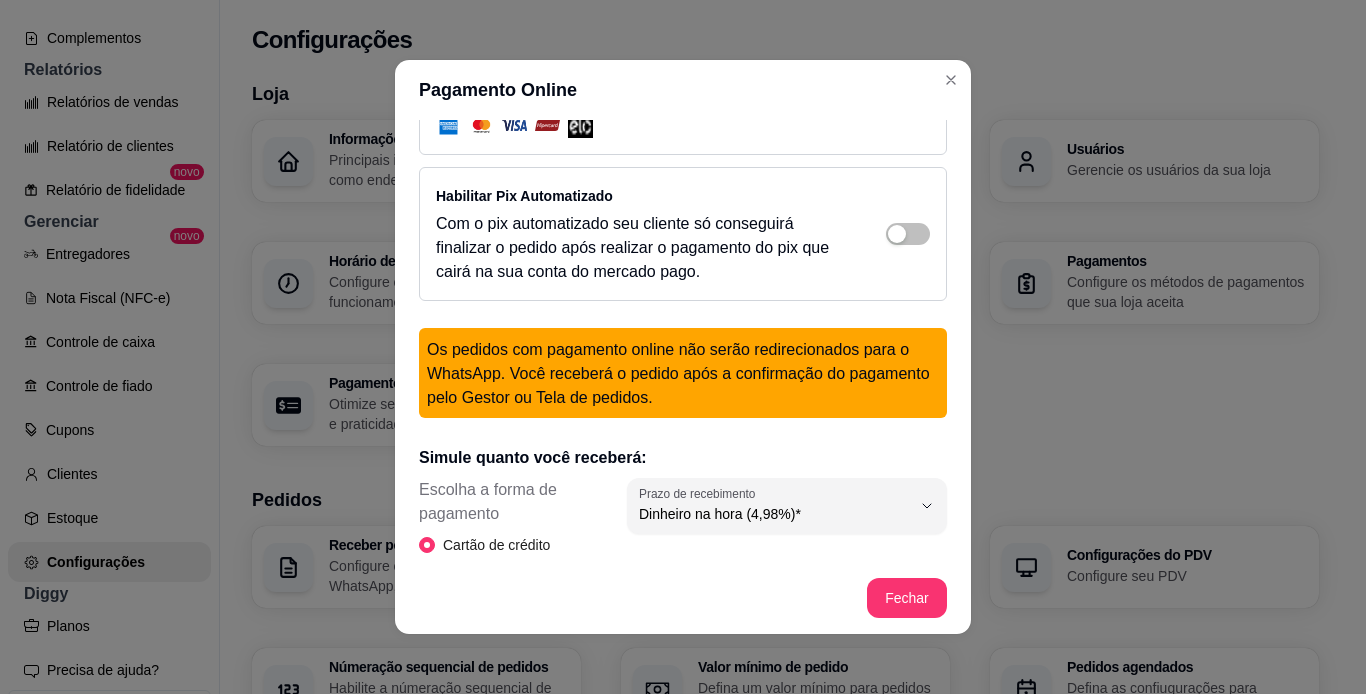 scroll, scrollTop: 0, scrollLeft: 0, axis: both 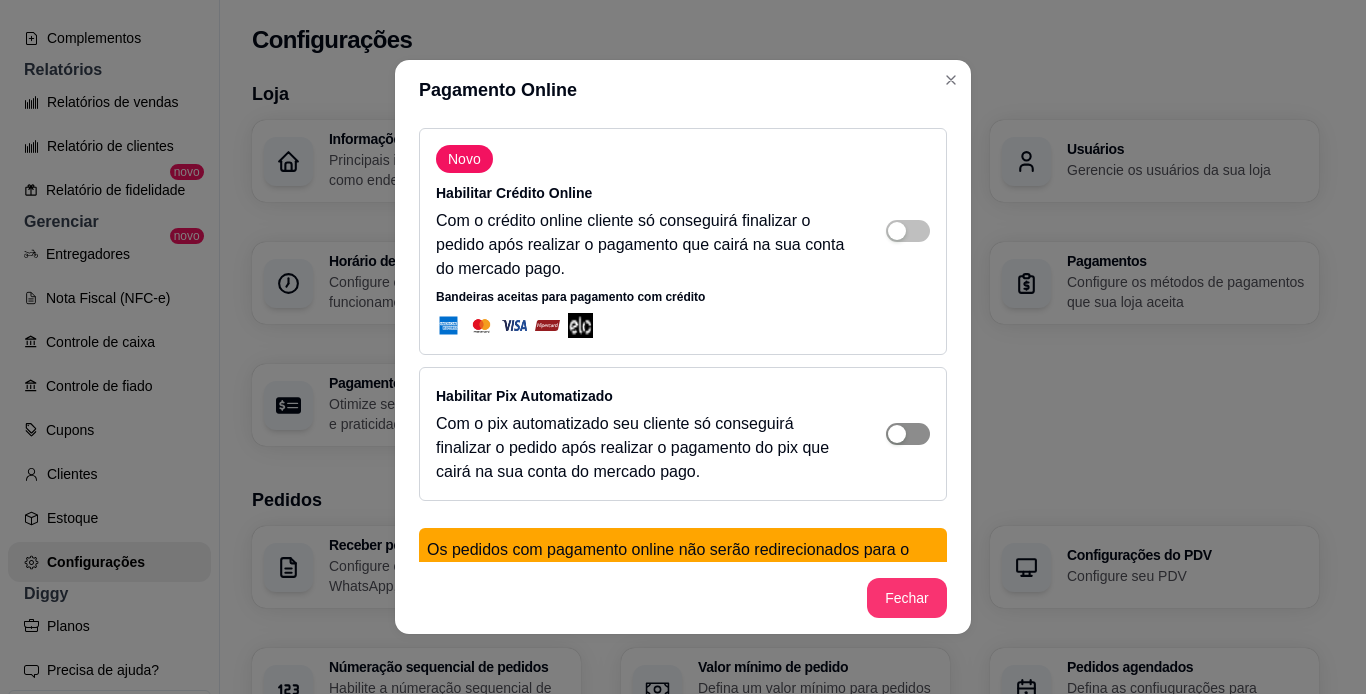 click at bounding box center [897, 231] 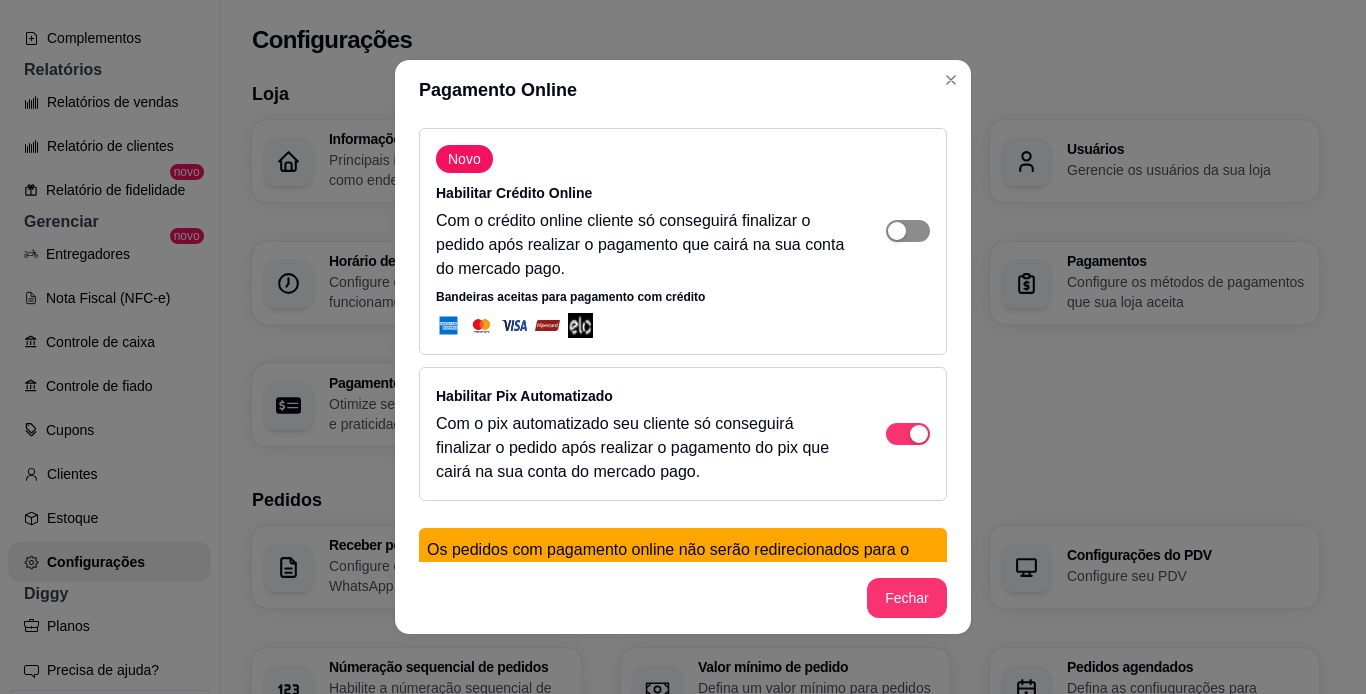 click at bounding box center [908, 231] 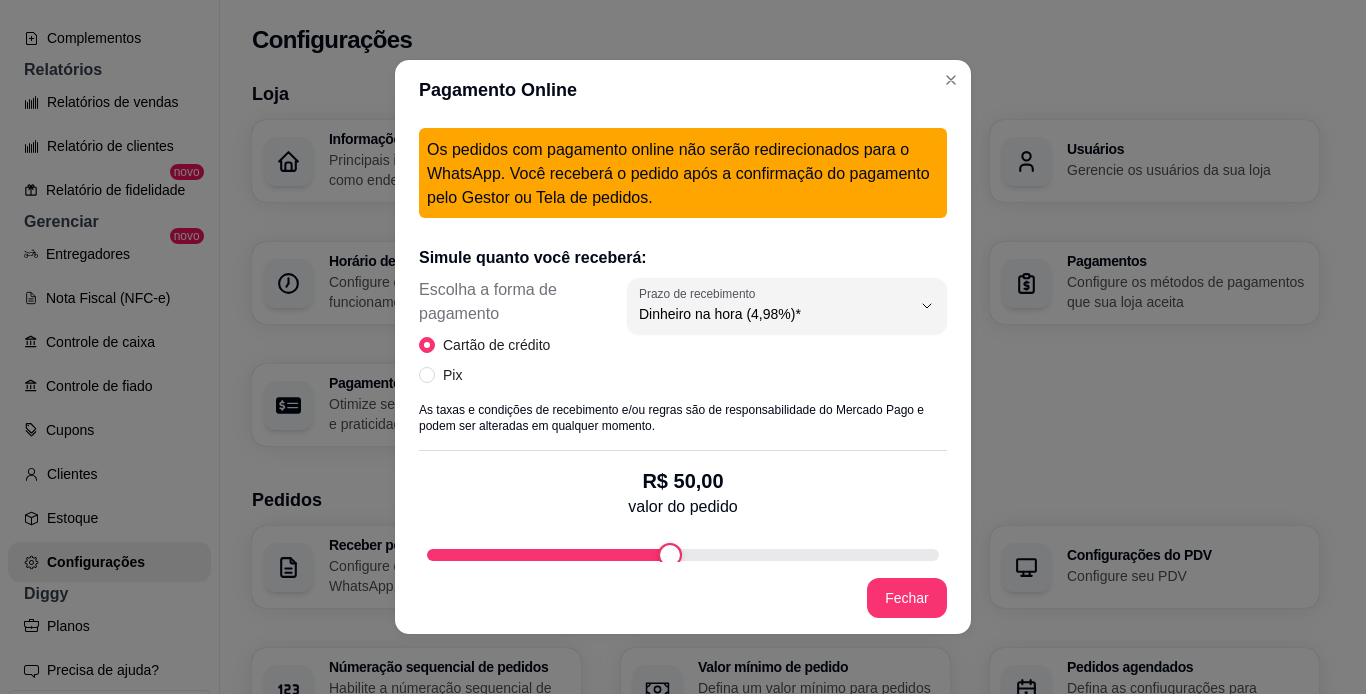 scroll, scrollTop: 675, scrollLeft: 0, axis: vertical 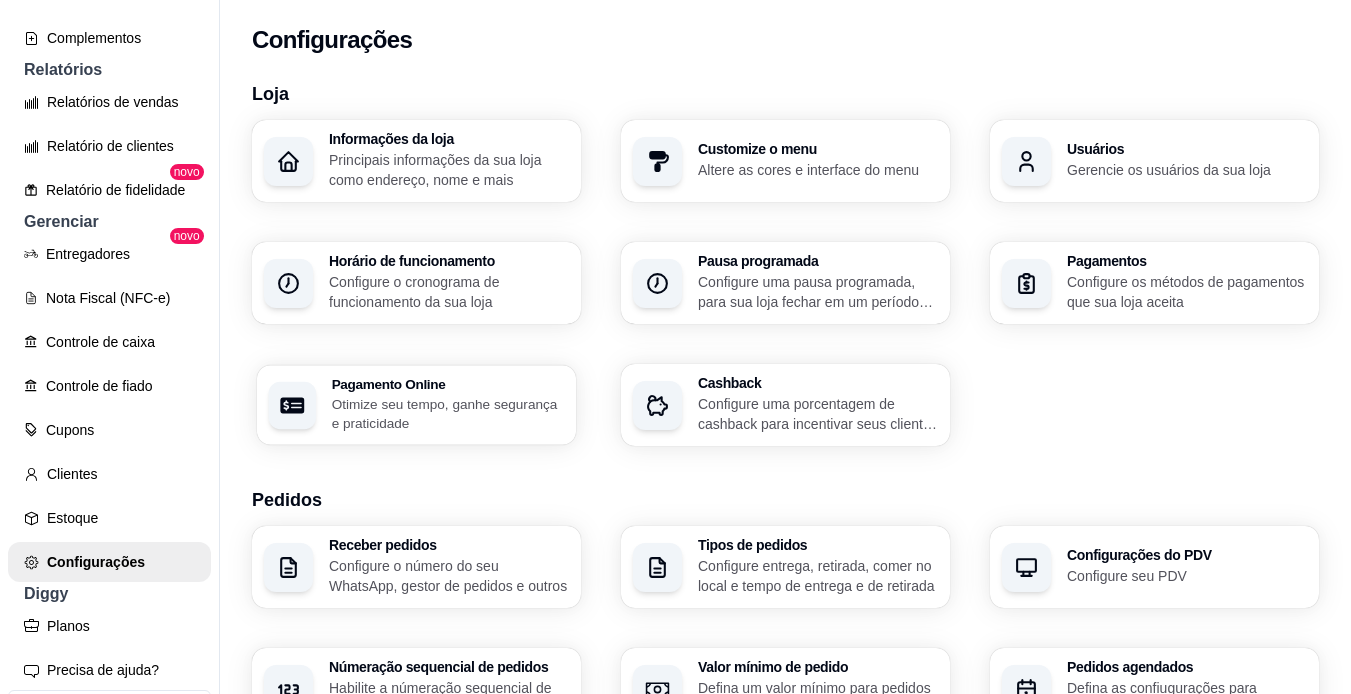 click on "Otimize seu tempo, ganhe segurança e praticidade" at bounding box center [448, 413] 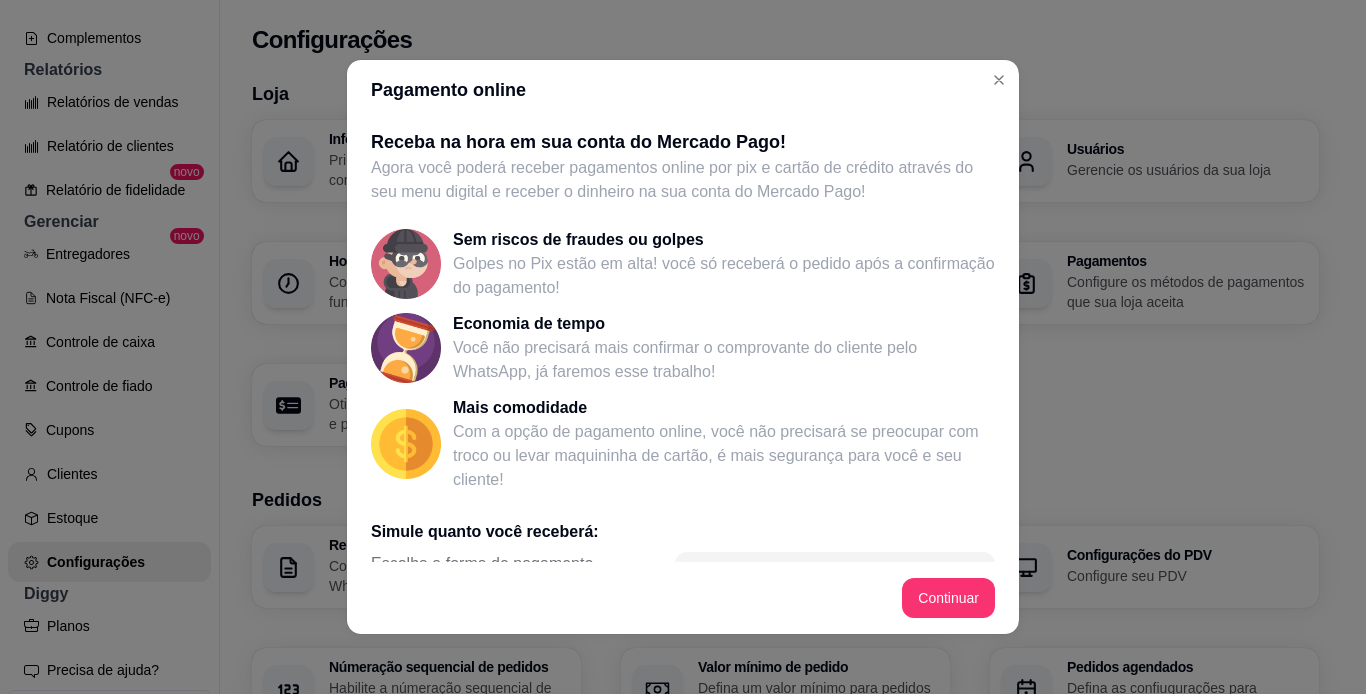 scroll, scrollTop: 363, scrollLeft: 0, axis: vertical 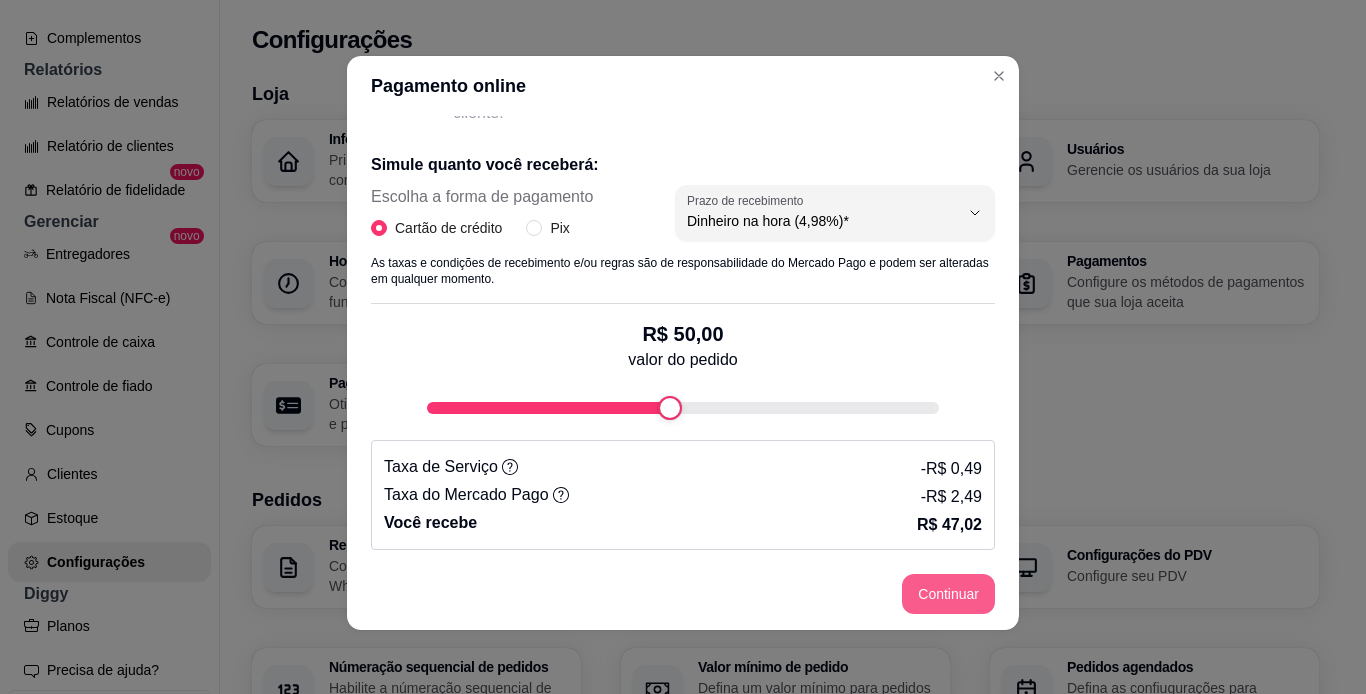 click on "Continuar" at bounding box center [948, 594] 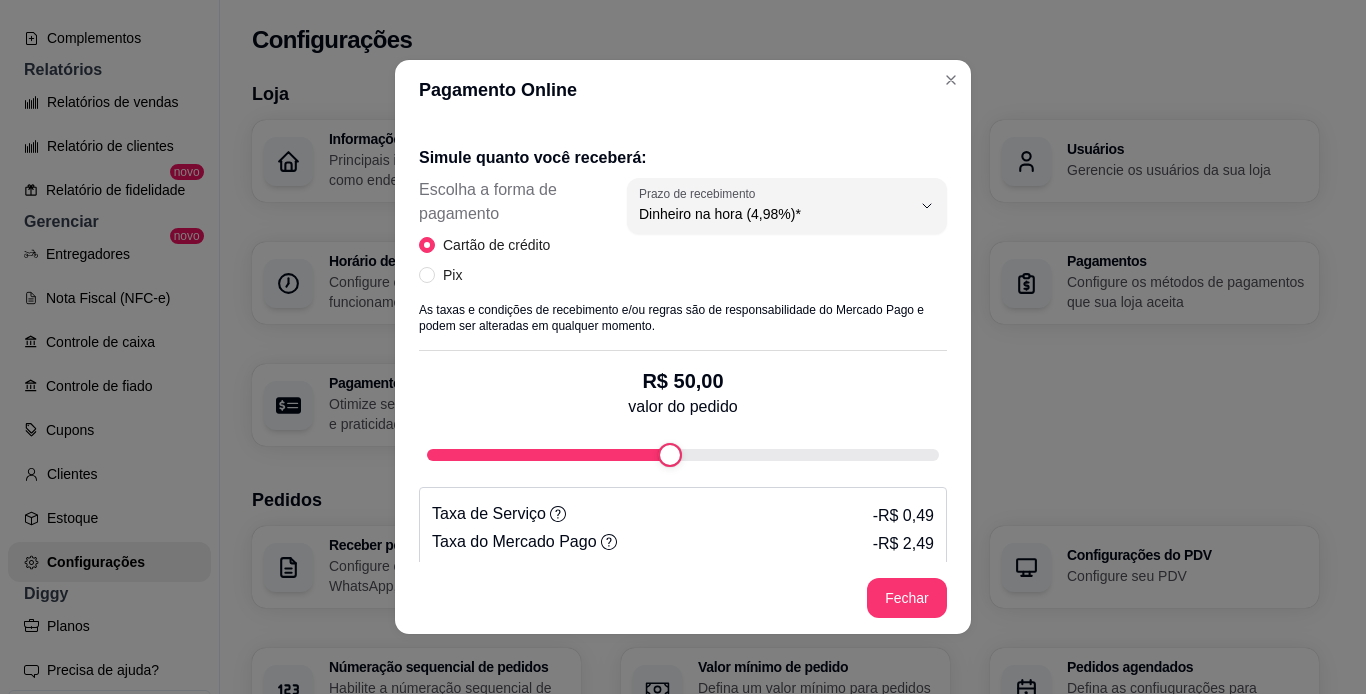 scroll, scrollTop: 675, scrollLeft: 0, axis: vertical 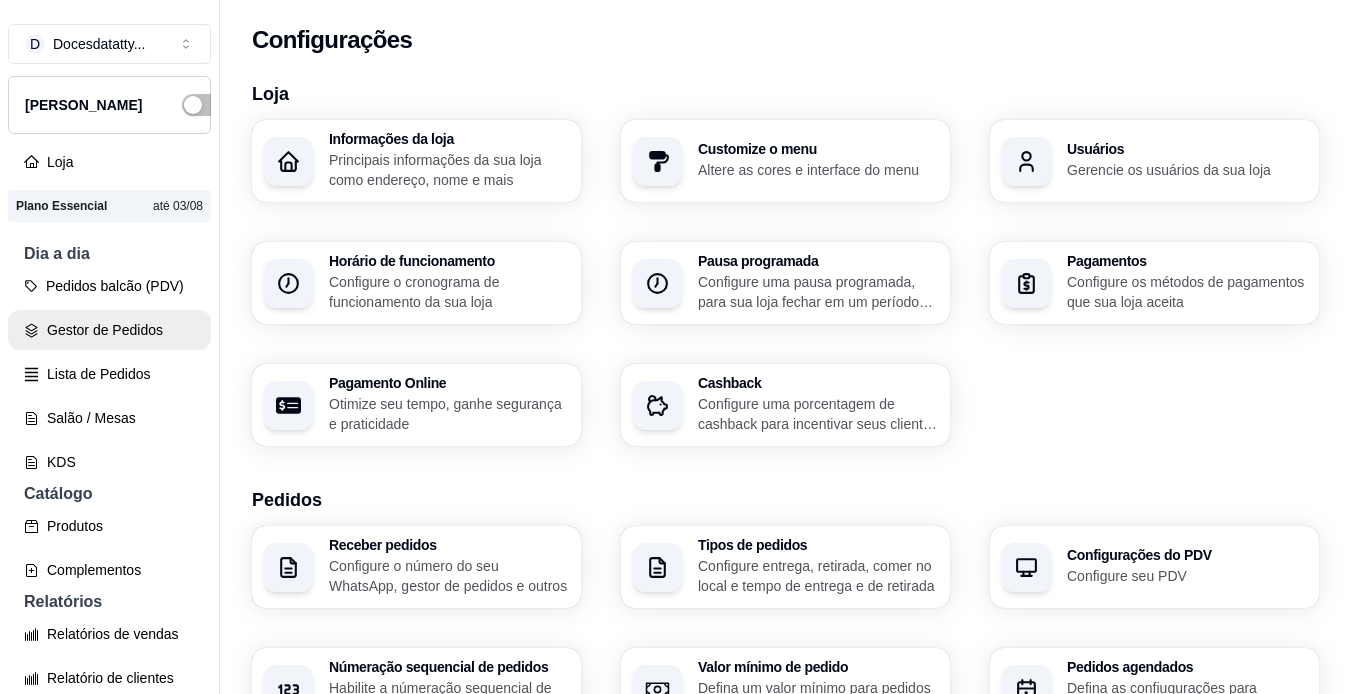 click on "Gestor de Pedidos" at bounding box center (109, 330) 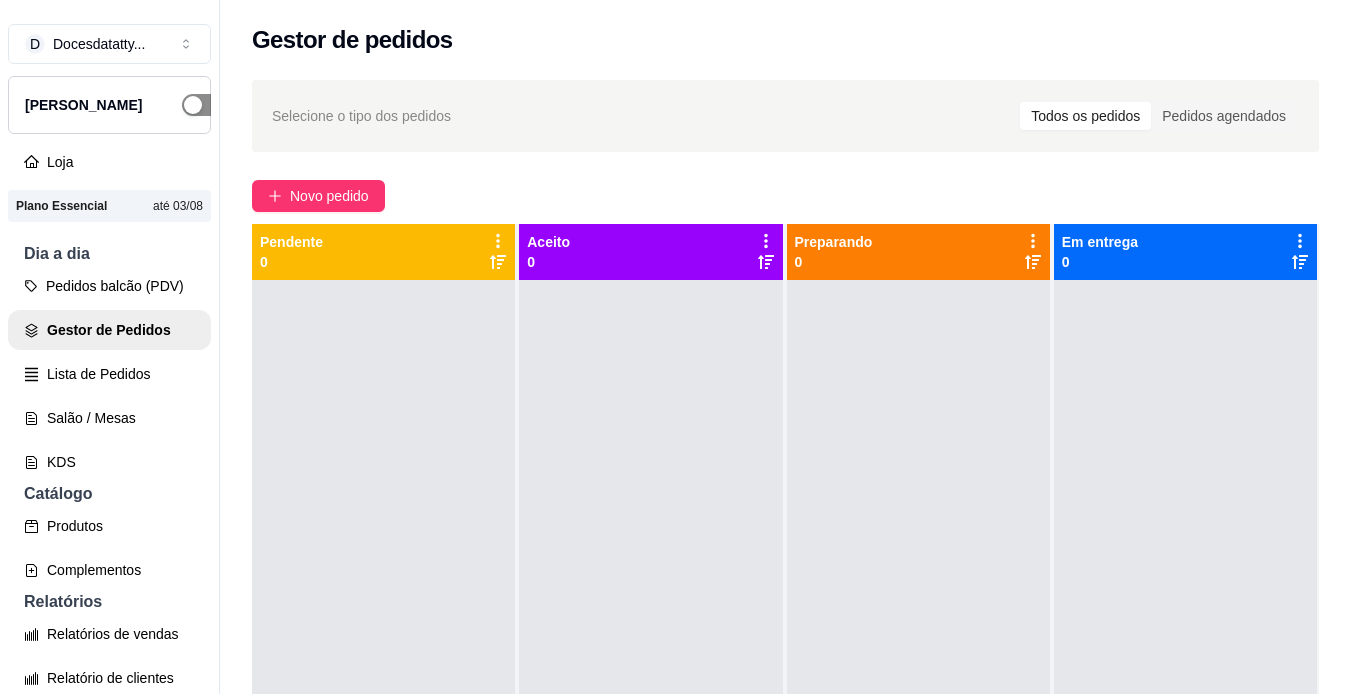 click at bounding box center [204, 105] 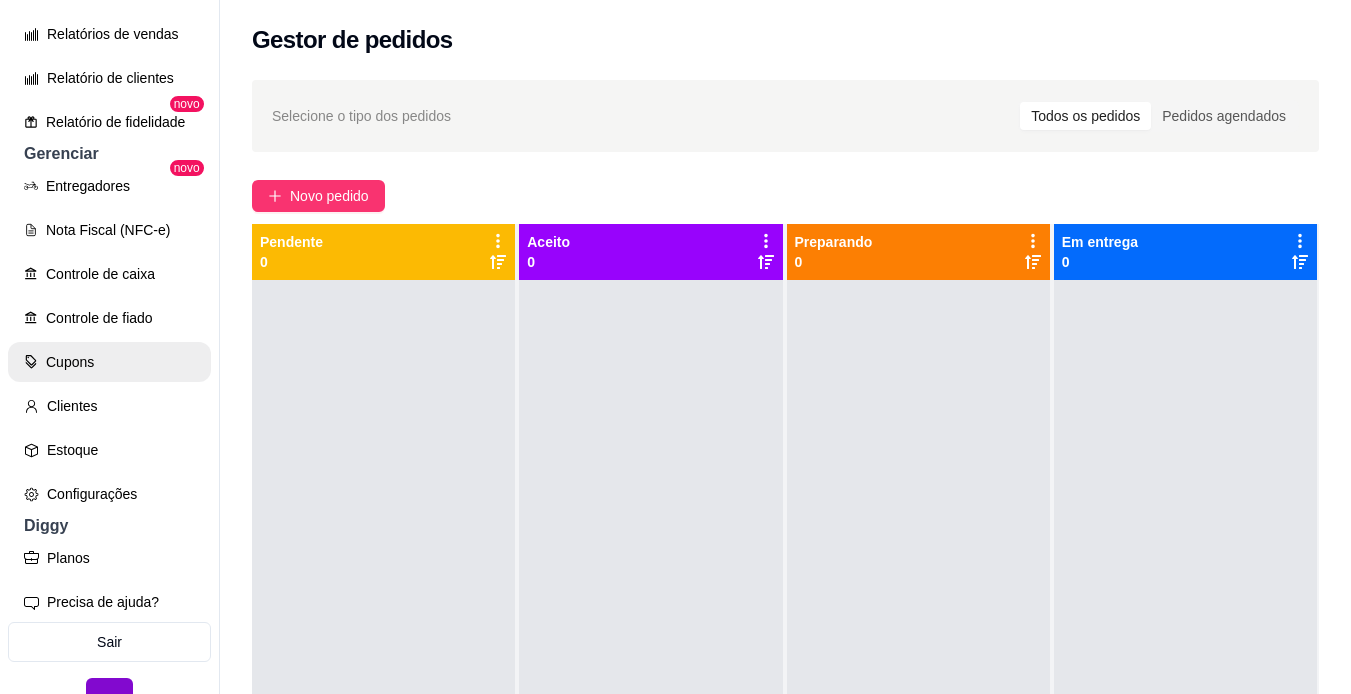 scroll, scrollTop: 632, scrollLeft: 0, axis: vertical 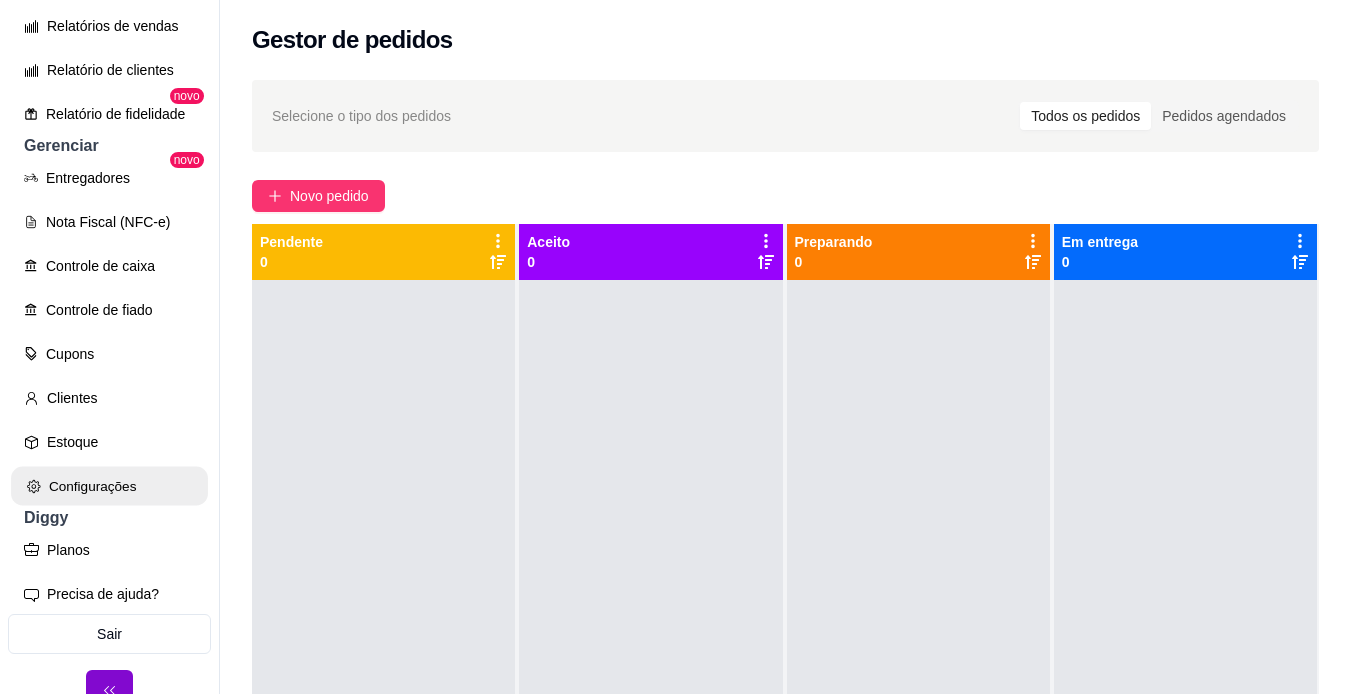 click on "Configurações" at bounding box center [109, 486] 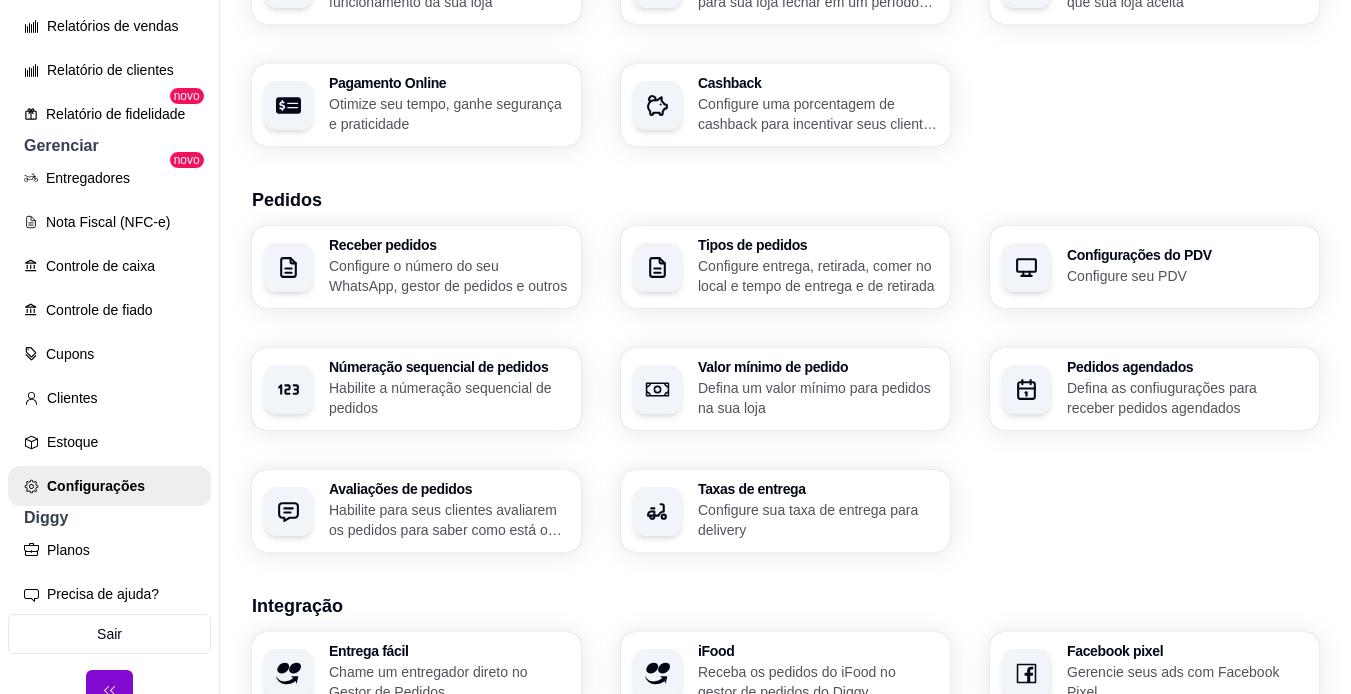 scroll, scrollTop: 400, scrollLeft: 0, axis: vertical 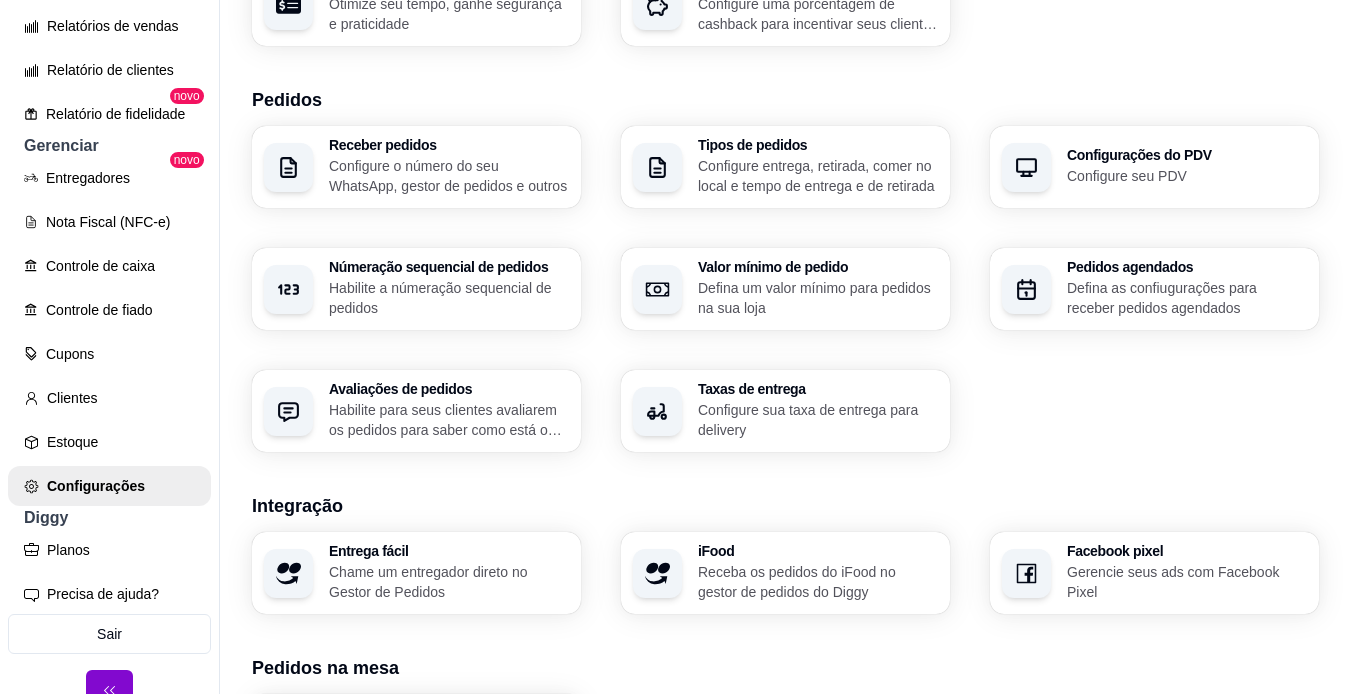 click on "Valor mínimo de pedido Defina um valor mínimo para pedidos na sua loja" at bounding box center (818, 289) 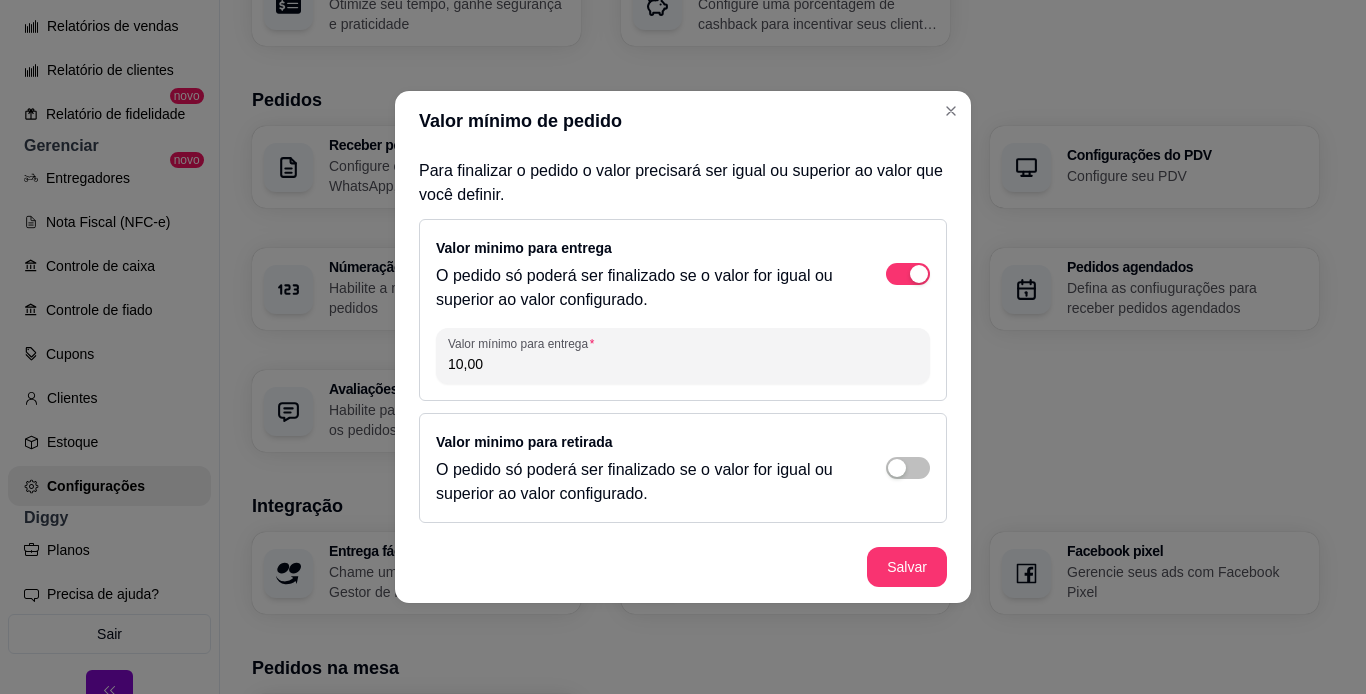 drag, startPoint x: 546, startPoint y: 361, endPoint x: 361, endPoint y: 361, distance: 185 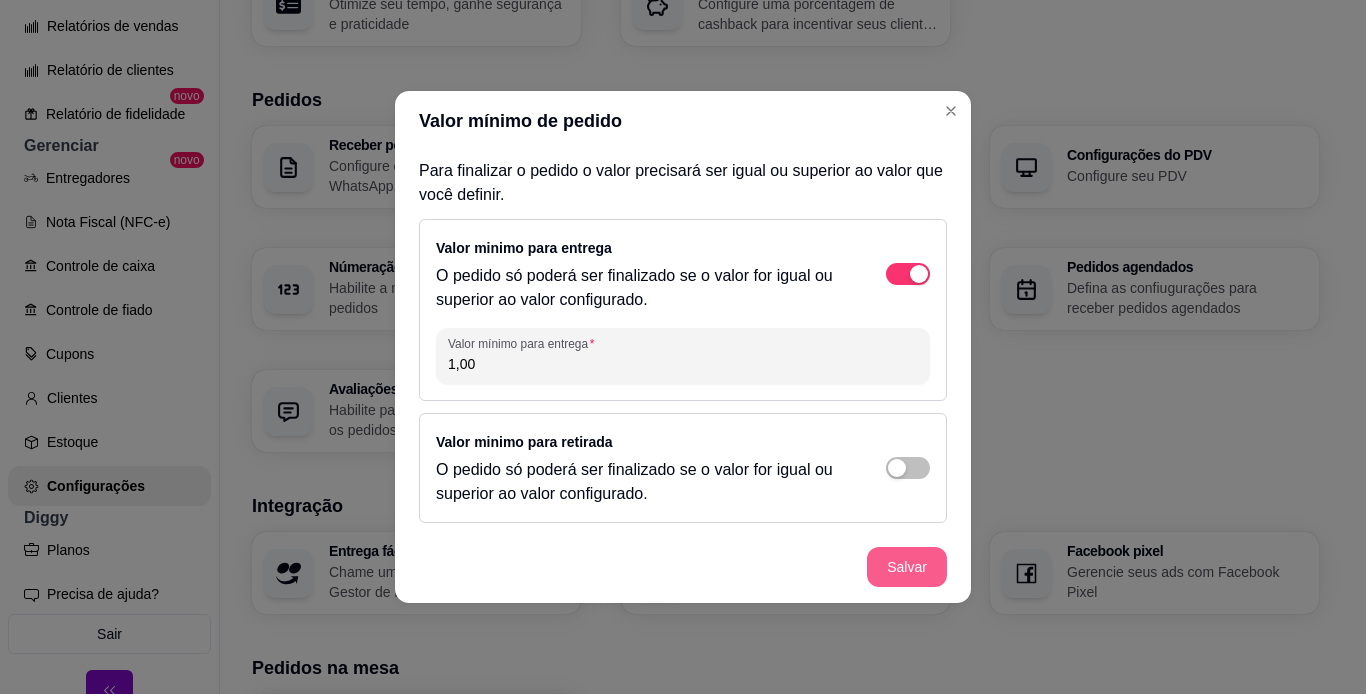 type on "1,00" 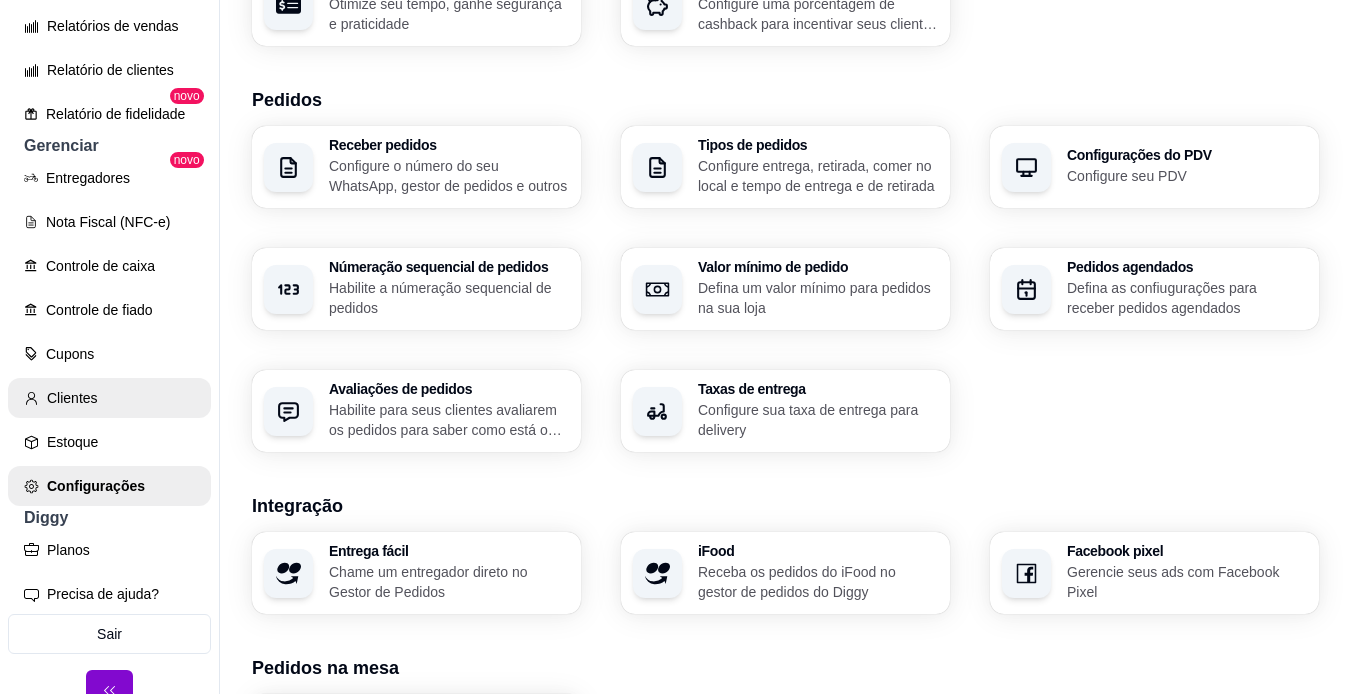 scroll, scrollTop: 32, scrollLeft: 0, axis: vertical 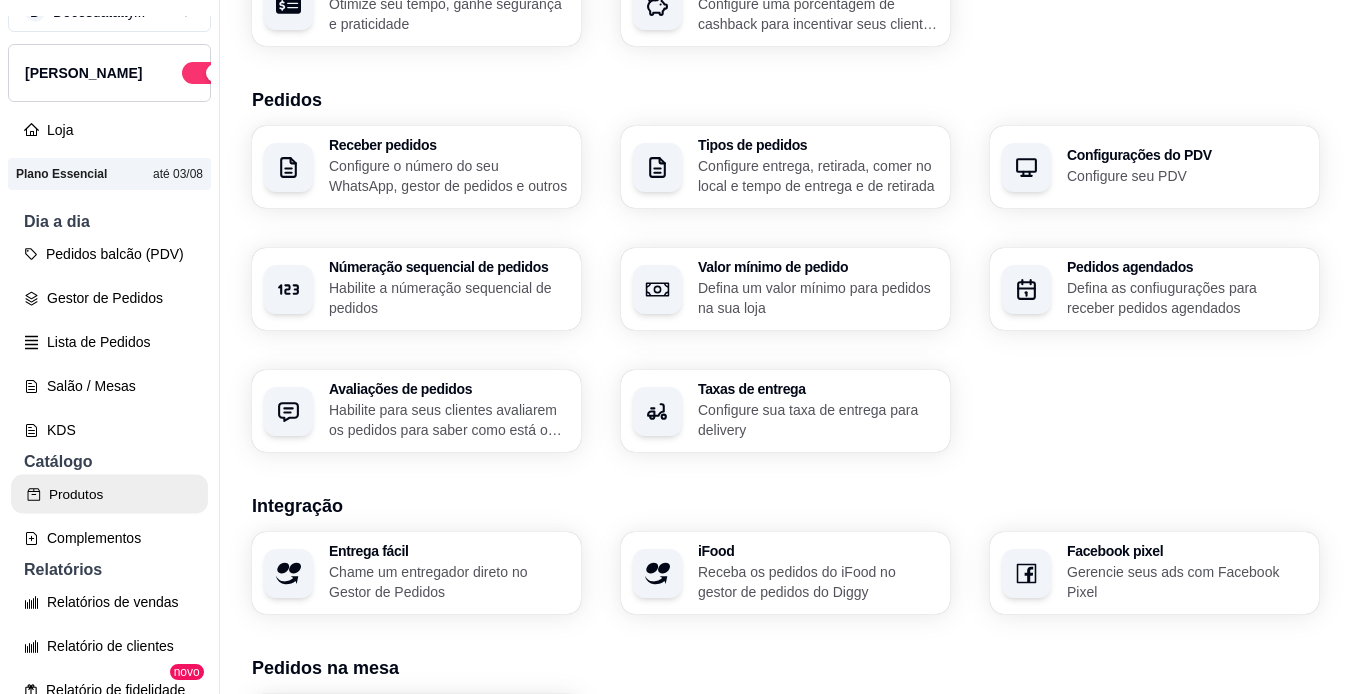 click on "Produtos" at bounding box center [109, 494] 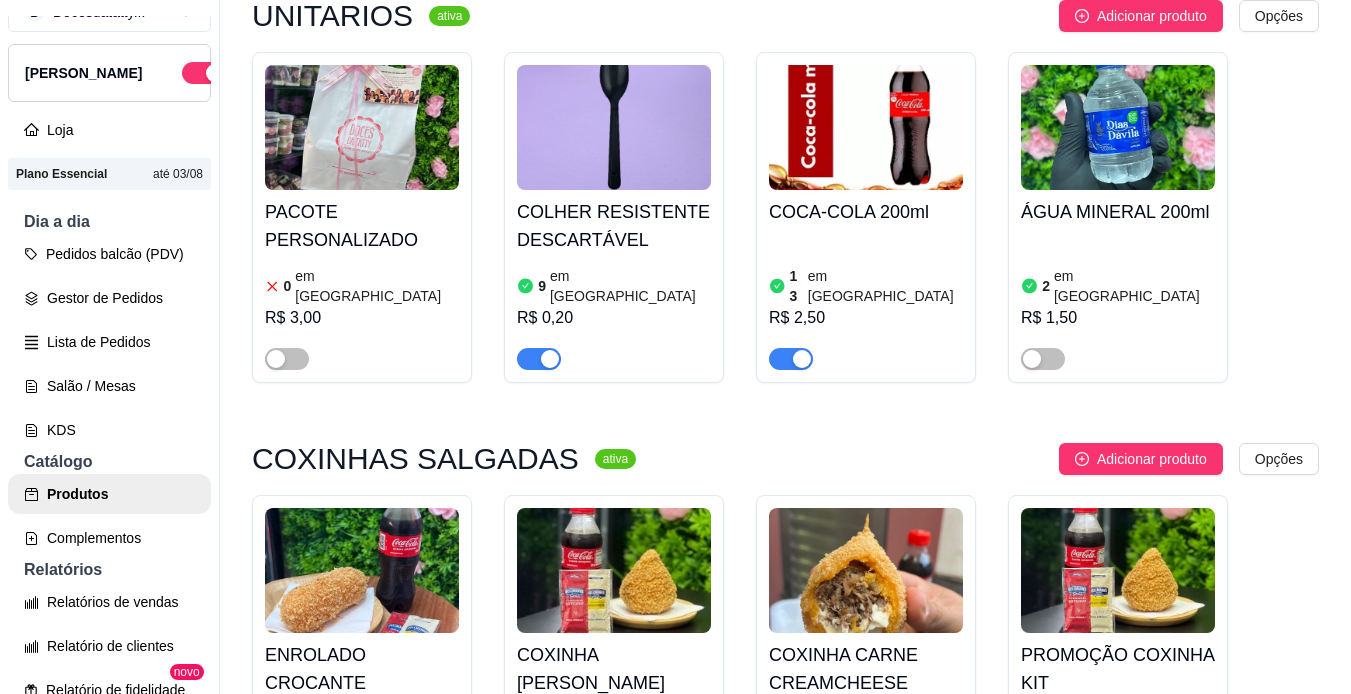 scroll, scrollTop: 100, scrollLeft: 0, axis: vertical 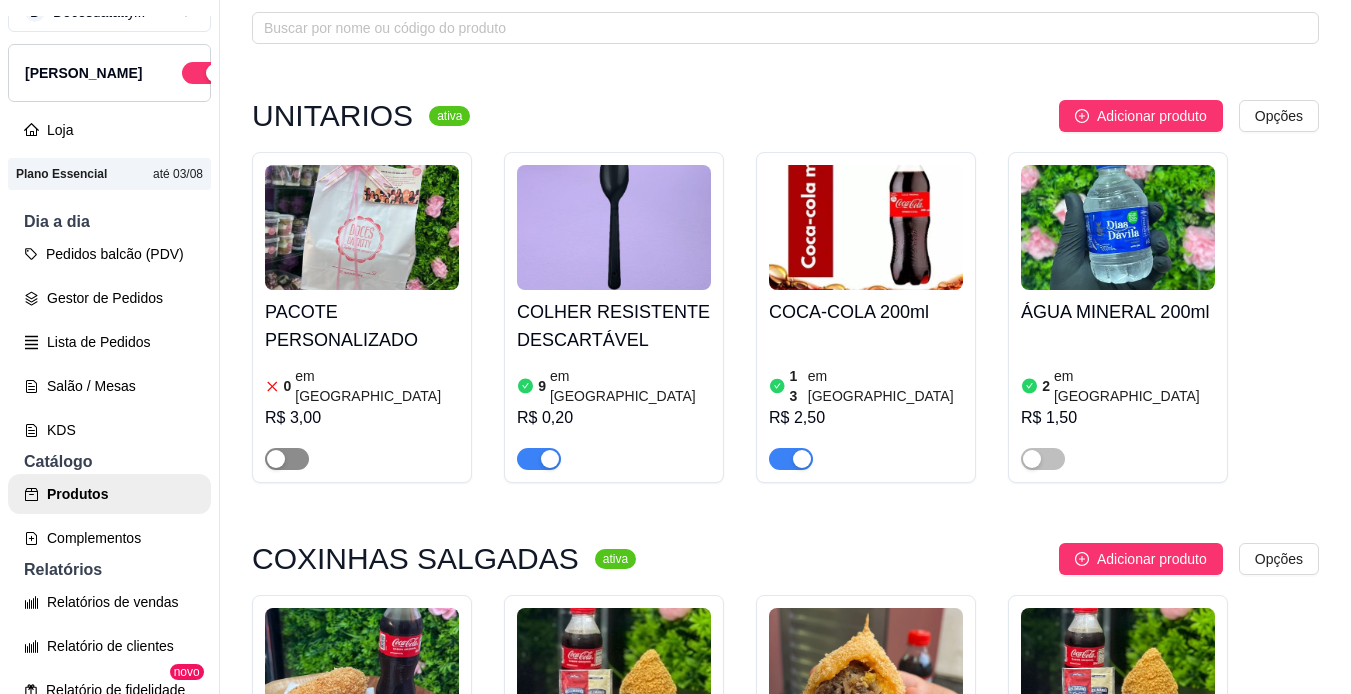 click at bounding box center [276, 459] 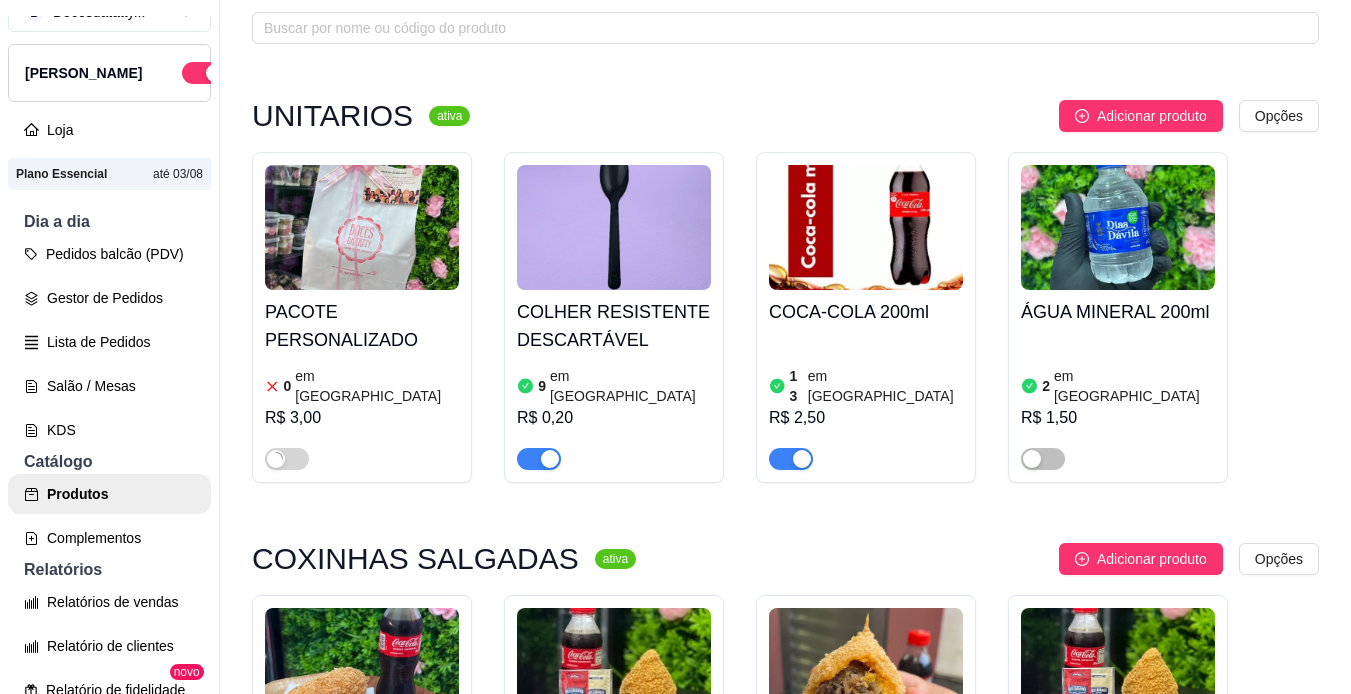 click on "PACOTE PERSONALIZADO" at bounding box center [362, 326] 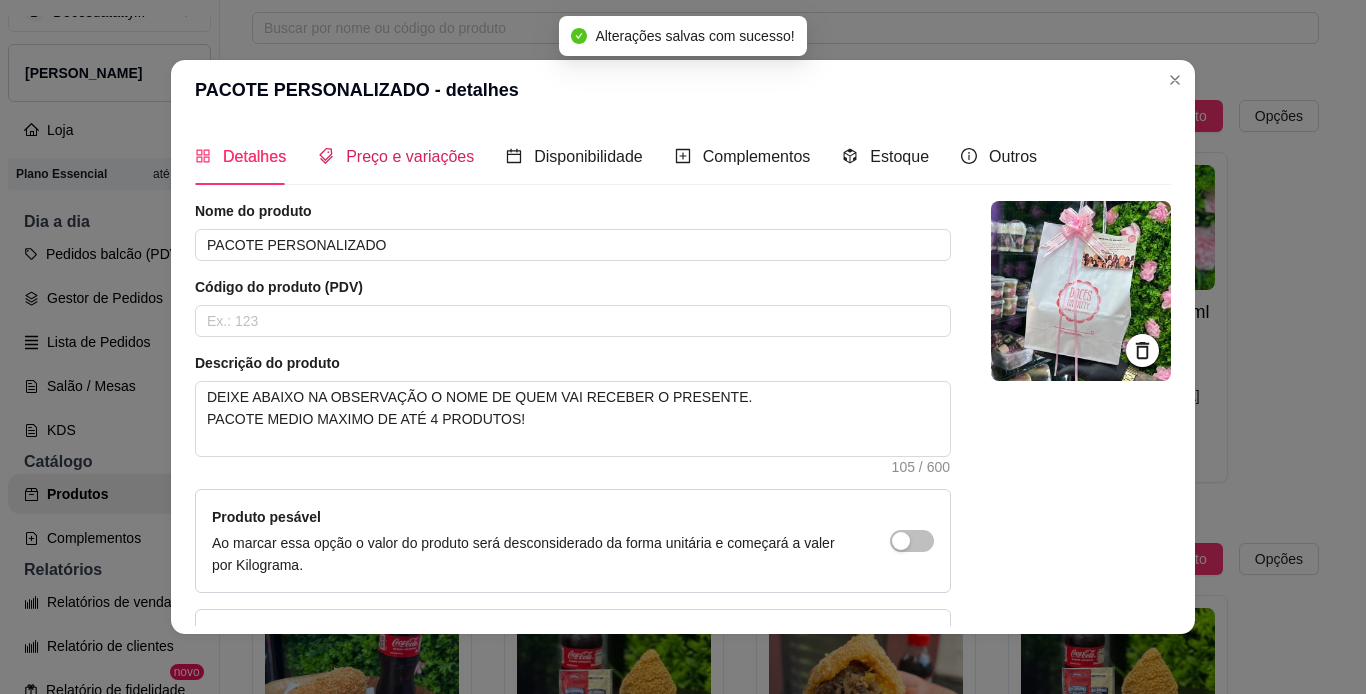 click on "Preço e variações" at bounding box center (410, 156) 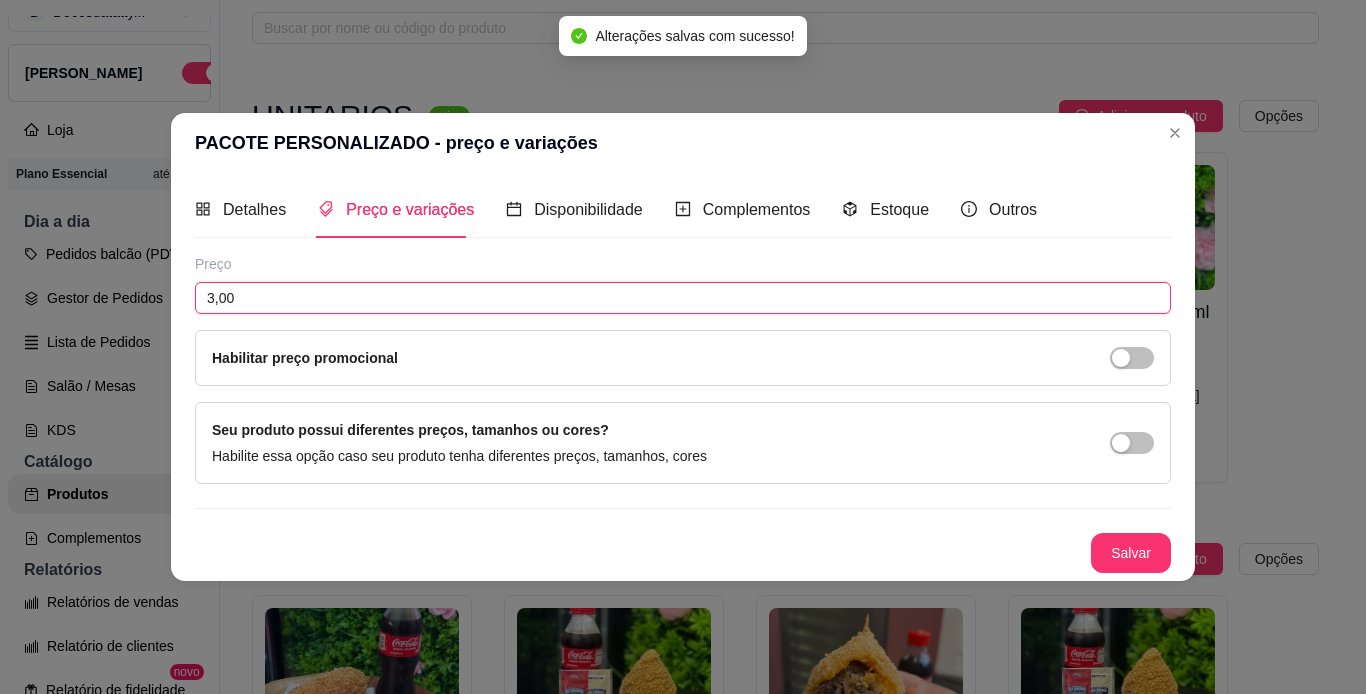 click on "3,00" at bounding box center (683, 298) 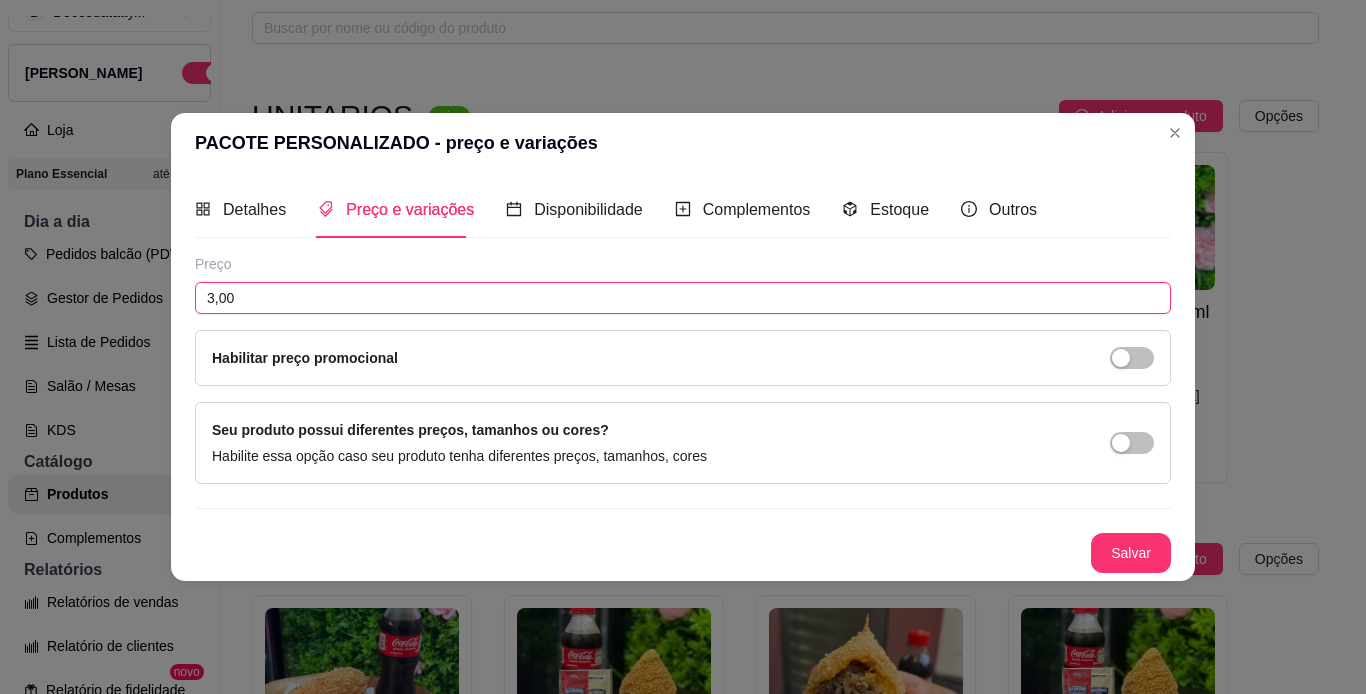 click on "3,00" at bounding box center [683, 298] 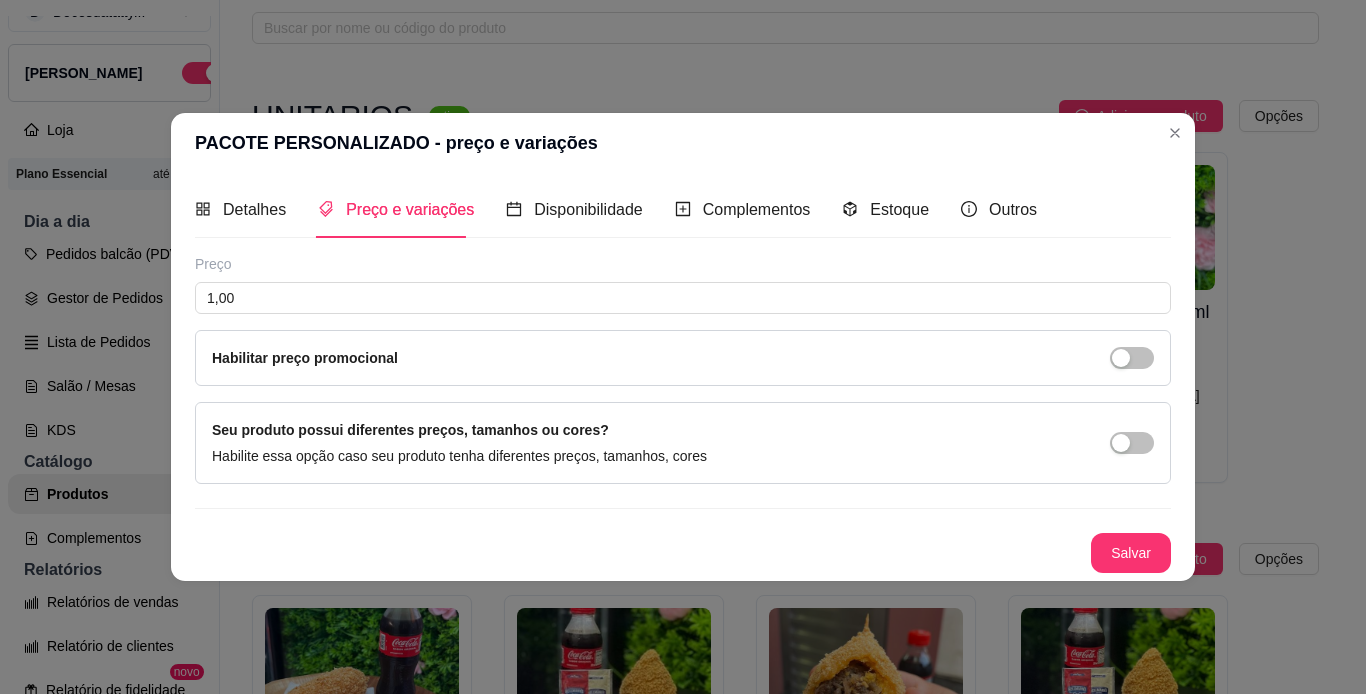 click on "PACOTE PERSONALIZADO - preço e variações Detalhes Preço e variações Disponibilidade Complementos Estoque Outros Nome do produto PACOTE PERSONALIZADO Código do produto (PDV) Descrição do produto DEIXE ABAIXO NA OBSERVAÇÃO O NOME DE QUEM VAI RECEBER O PRESENTE.
PACOTE MEDIO MAXIMO DE ATÉ 4 PRODUTOS!  105 / 600 Produto pesável Ao marcar essa opção o valor do produto será desconsiderado da forma unitária e começará a valer por Kilograma. Quantidade miníma para pedido Ao habilitar seus clientes terão que pedir uma quantidade miníma desse produto. Copiar link do produto Deletar produto Salvar Preço  1,00 Habilitar preço promocional Seu produto possui diferentes preços, tamanhos ou cores? Habilite essa opção caso seu produto tenha diferentes preços, tamanhos, cores Salvar" at bounding box center (683, 347) 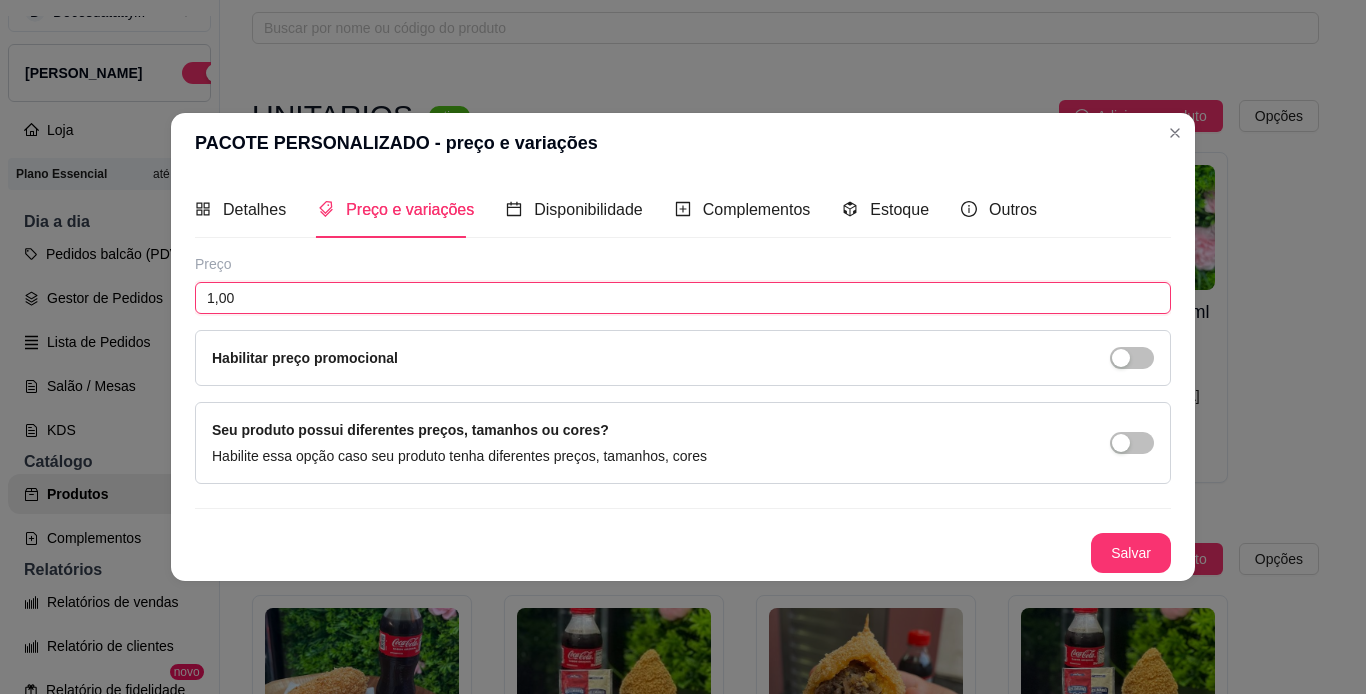 click on "1,00" at bounding box center [683, 298] 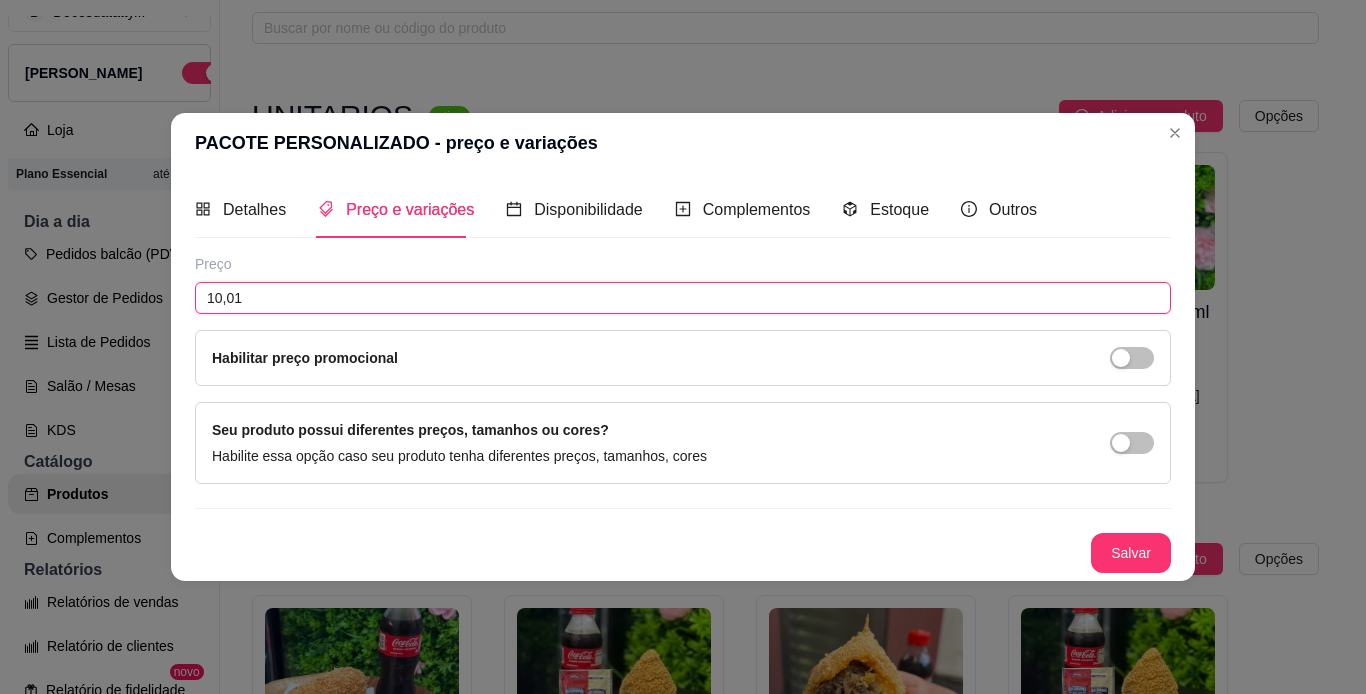 type on "1,00" 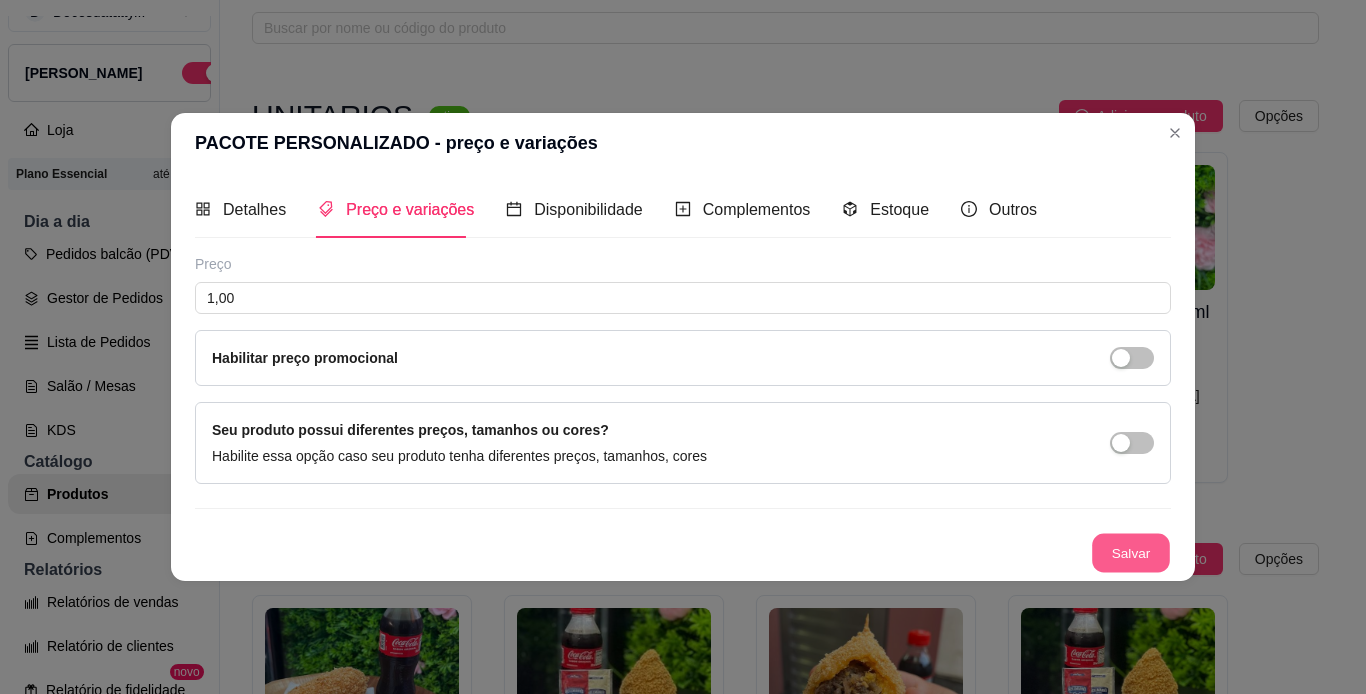 click on "Salvar" at bounding box center [1131, 553] 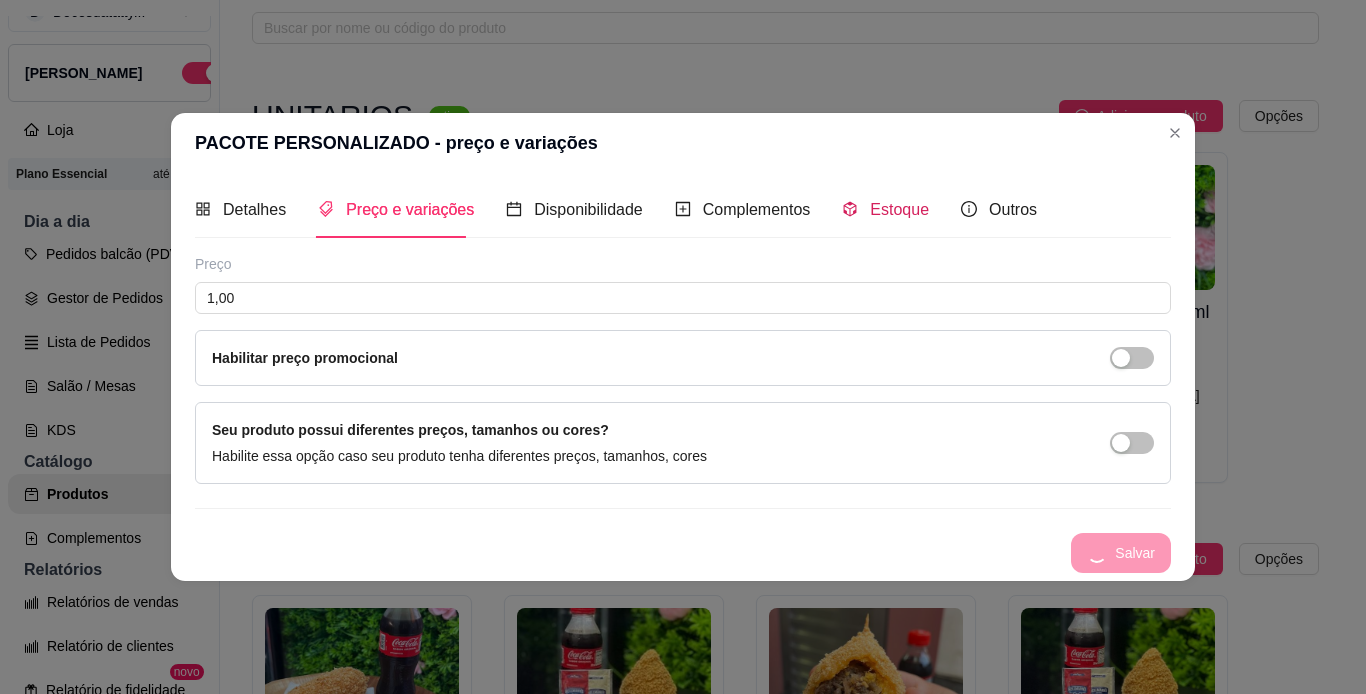 click on "Estoque" at bounding box center (885, 209) 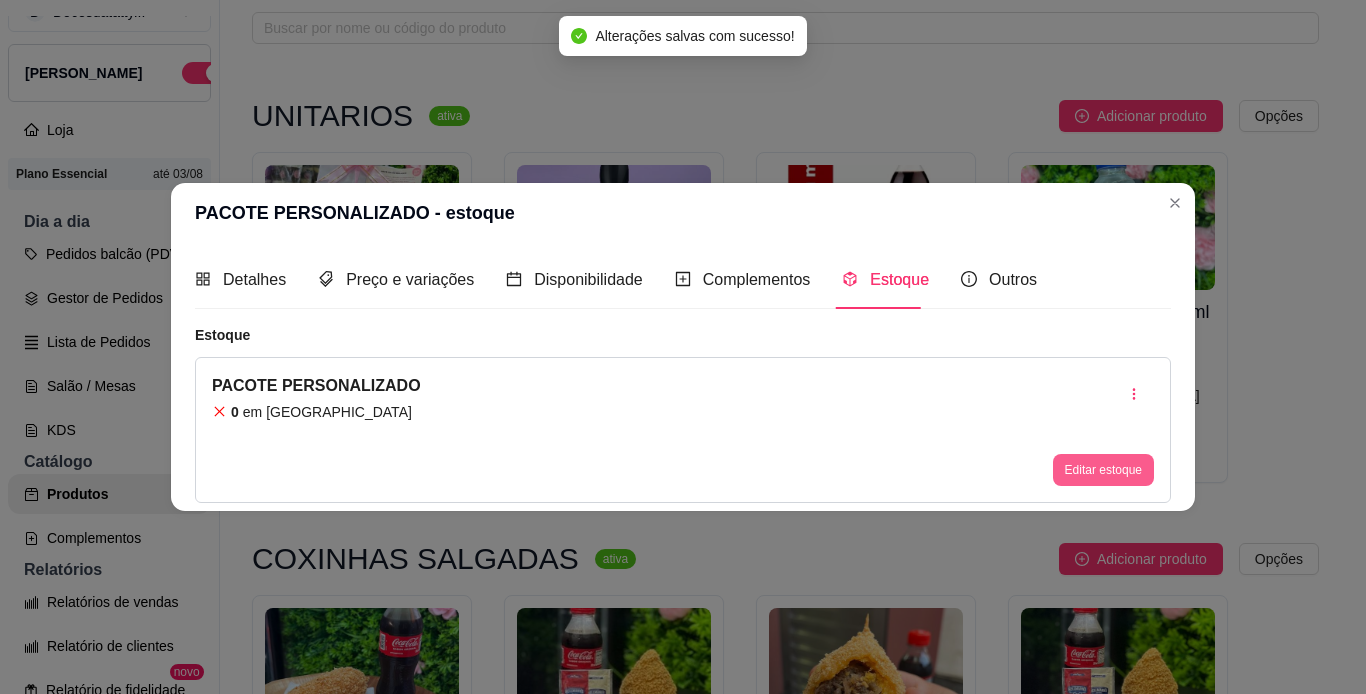 click on "Editar estoque" at bounding box center (1103, 470) 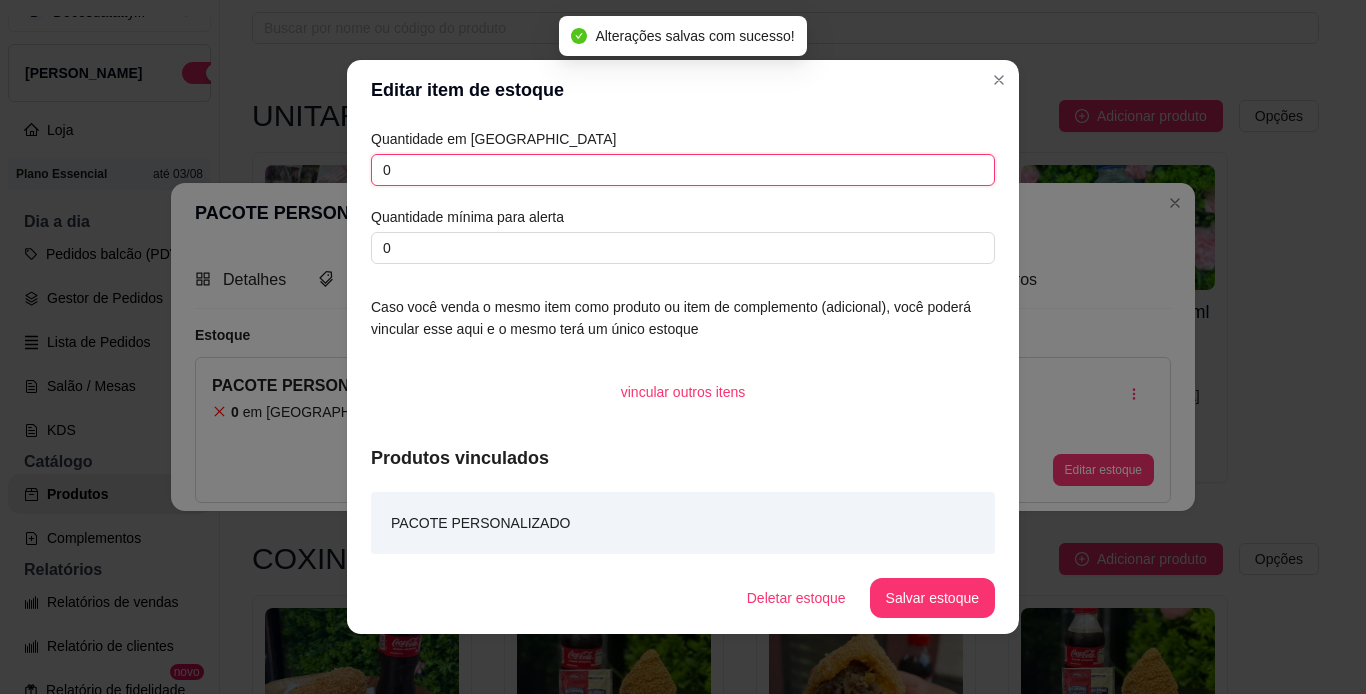 click on "0" at bounding box center [683, 170] 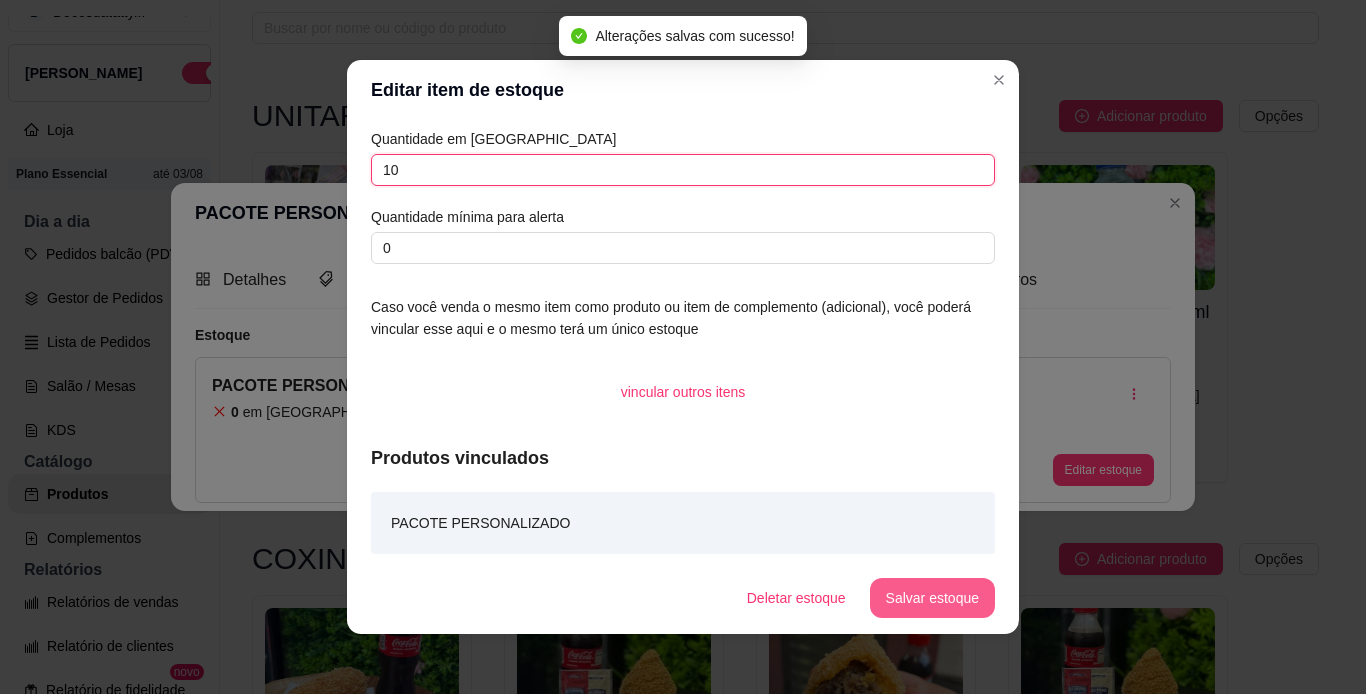 type on "10" 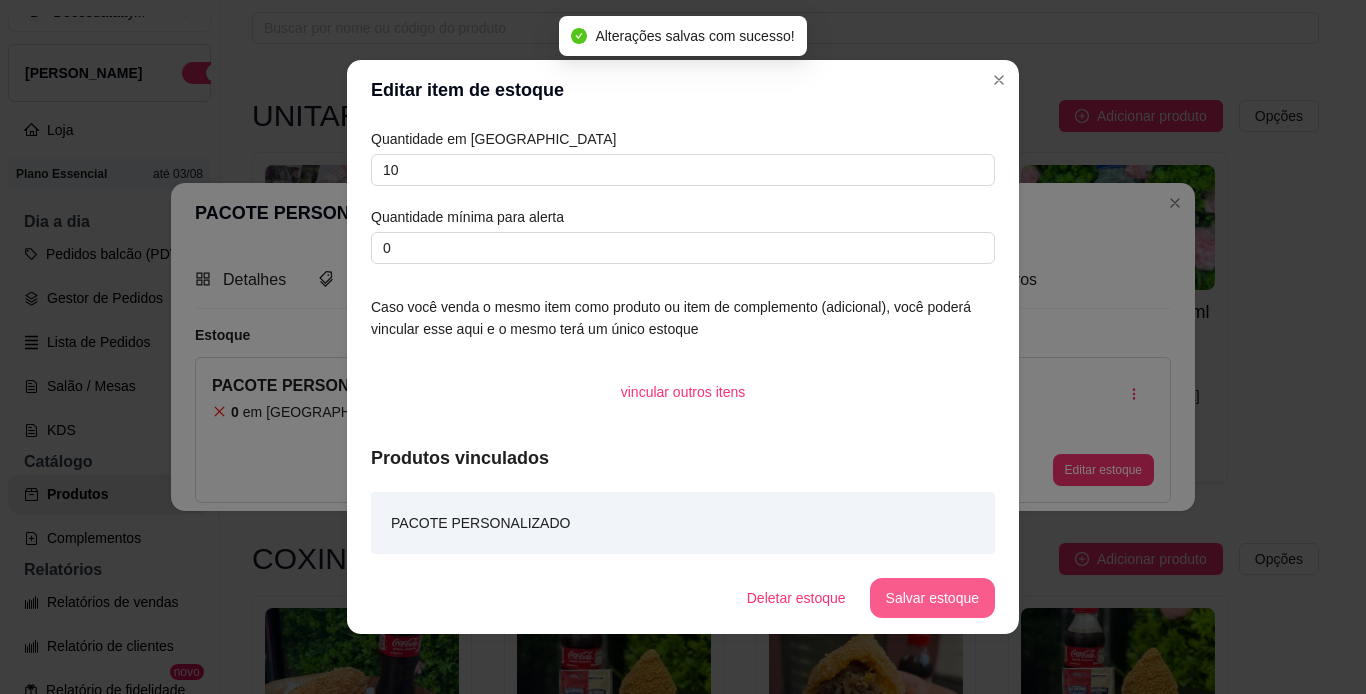 drag, startPoint x: 946, startPoint y: 626, endPoint x: 944, endPoint y: 602, distance: 24.083189 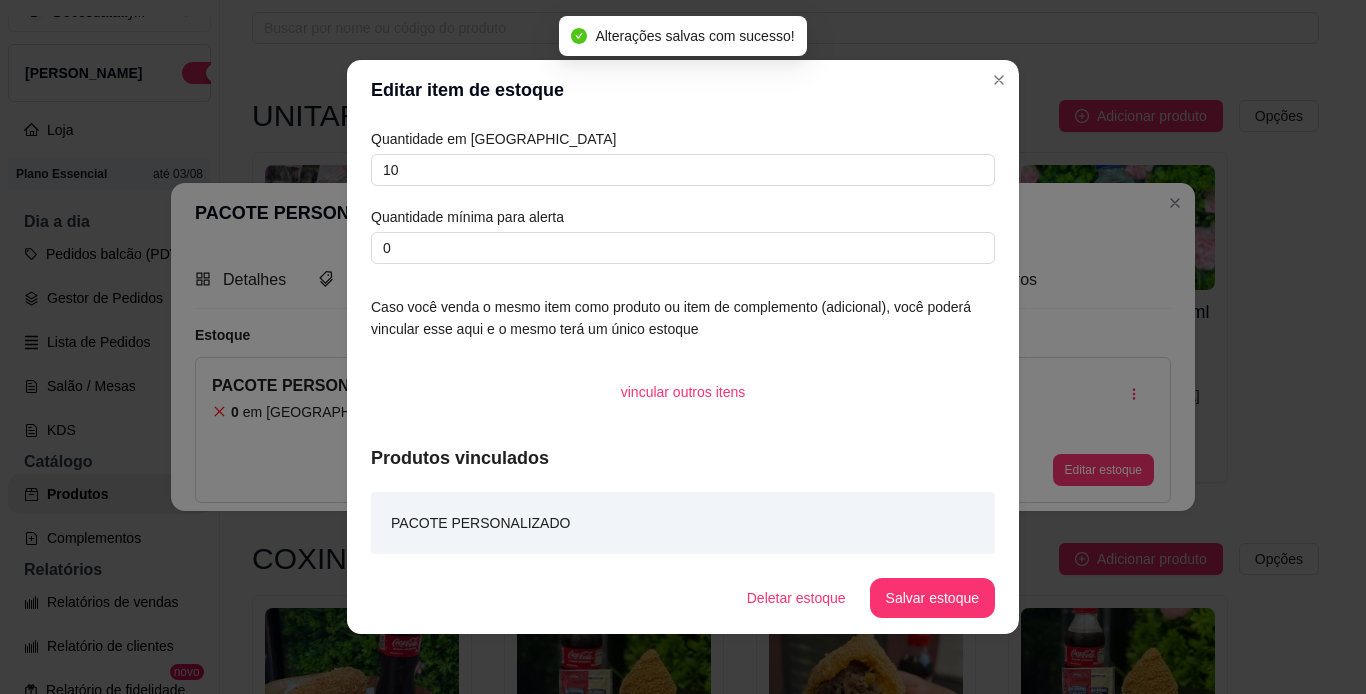 click on "Salvar estoque" at bounding box center [932, 598] 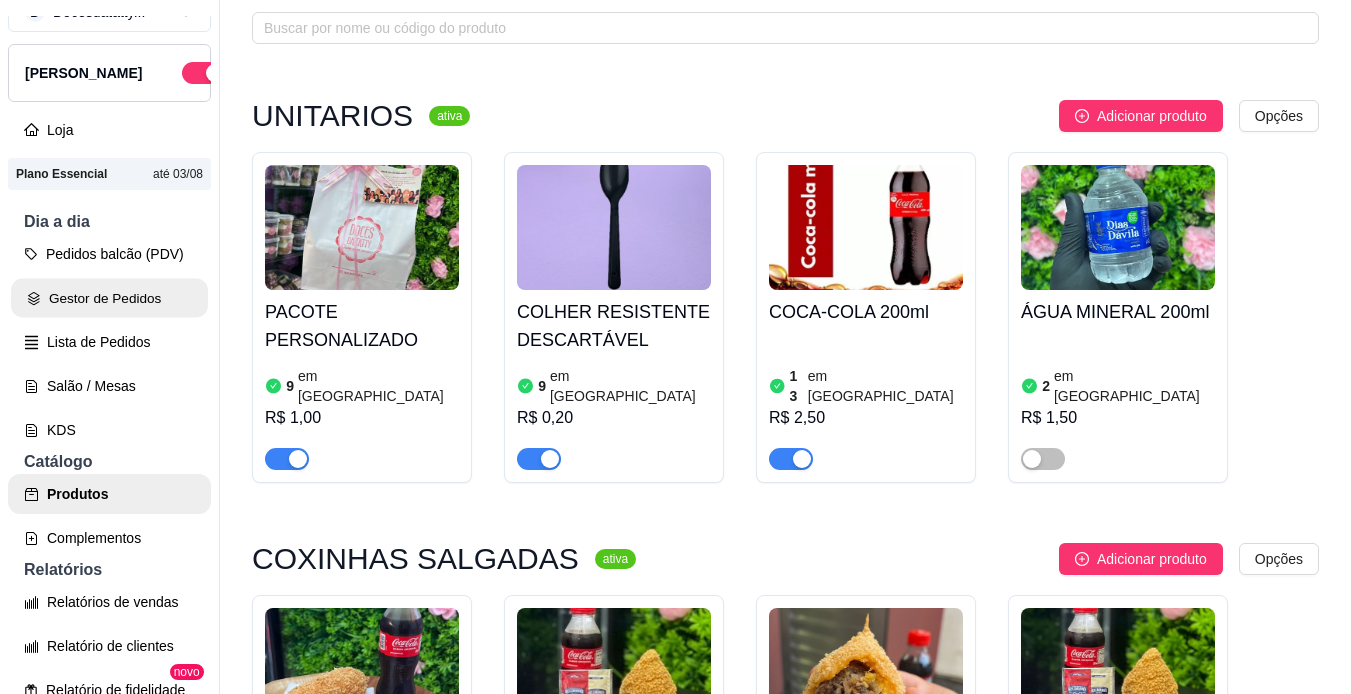 click on "Gestor de Pedidos" at bounding box center (109, 298) 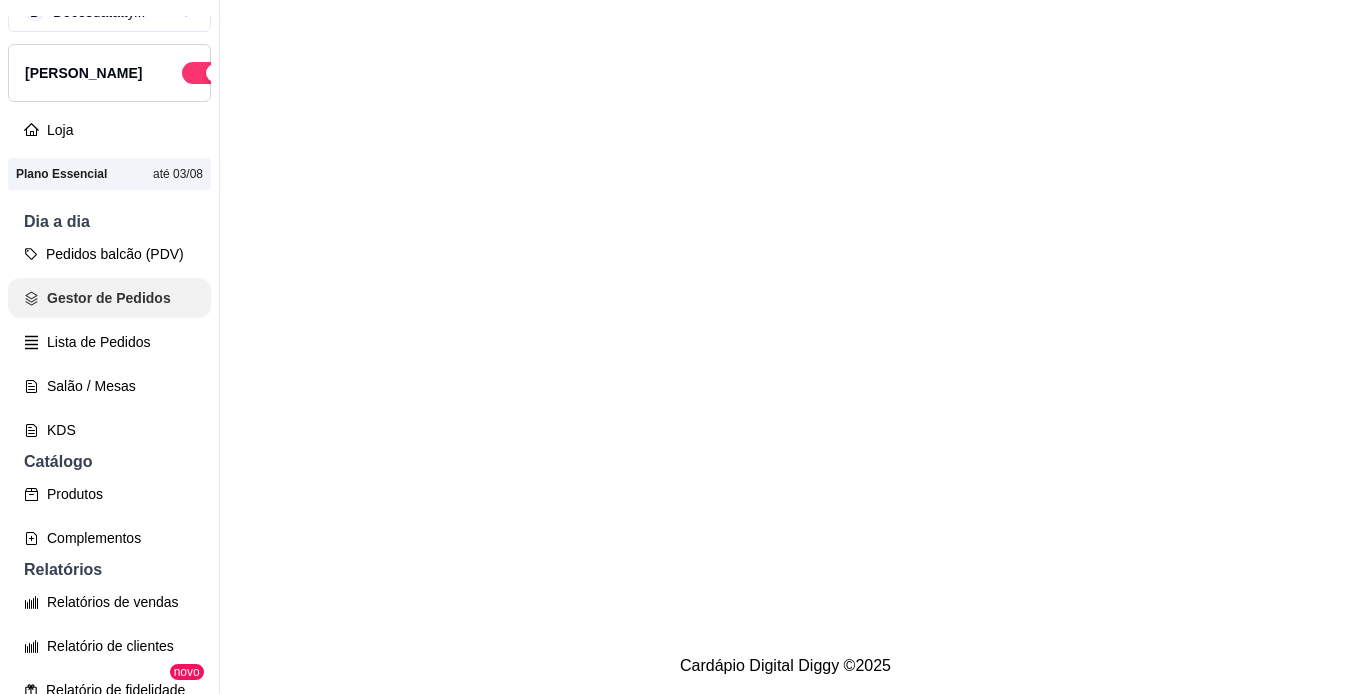 scroll, scrollTop: 0, scrollLeft: 0, axis: both 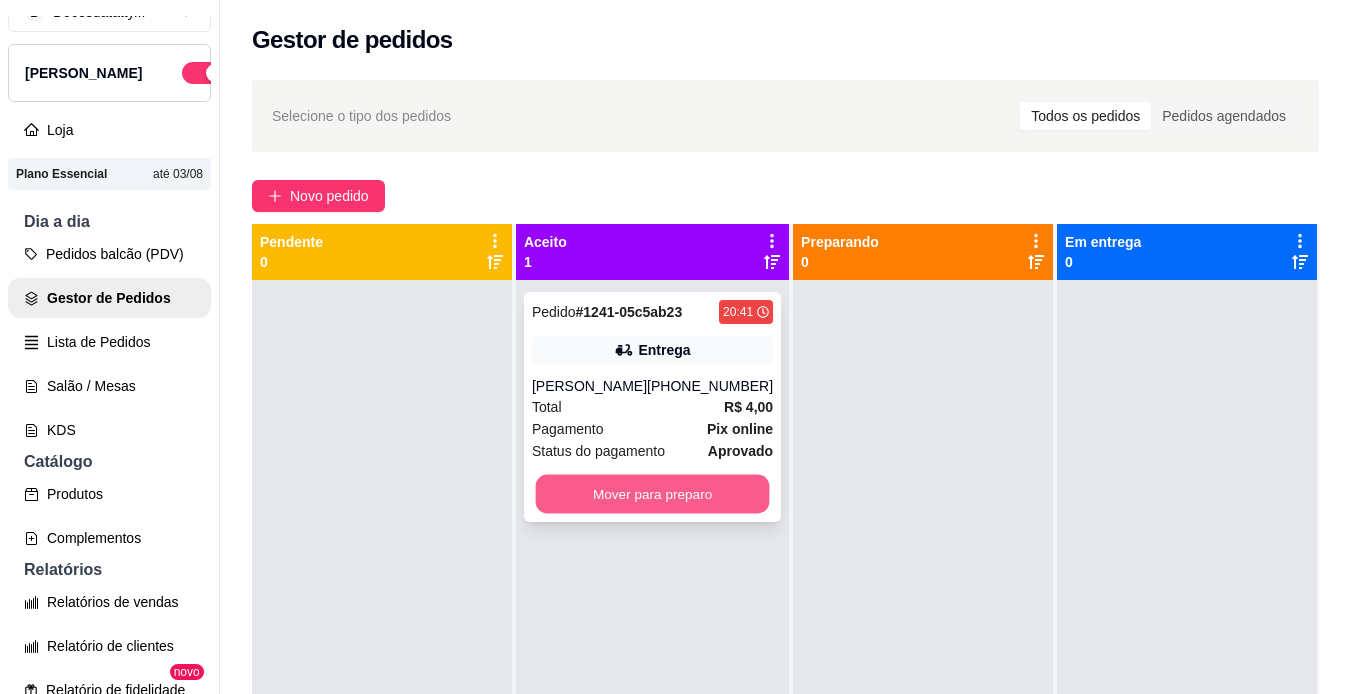 click on "Mover para preparo" at bounding box center (653, 494) 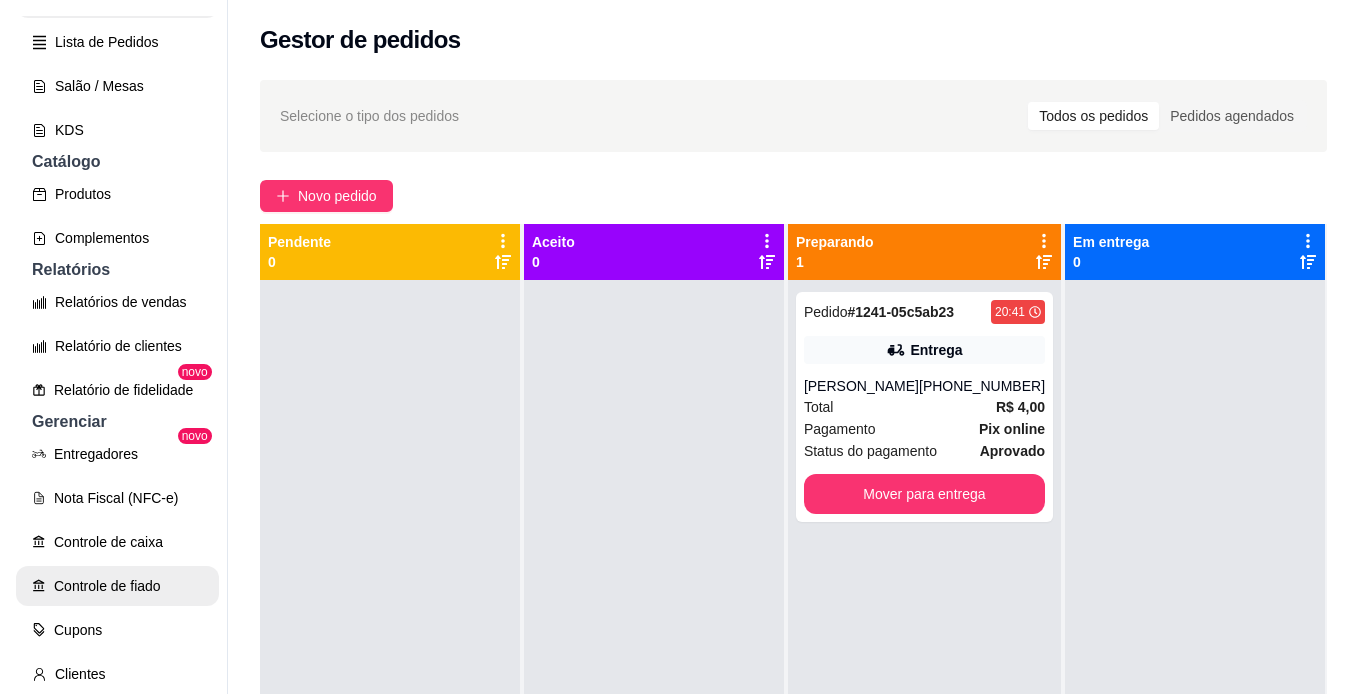 scroll, scrollTop: 532, scrollLeft: 0, axis: vertical 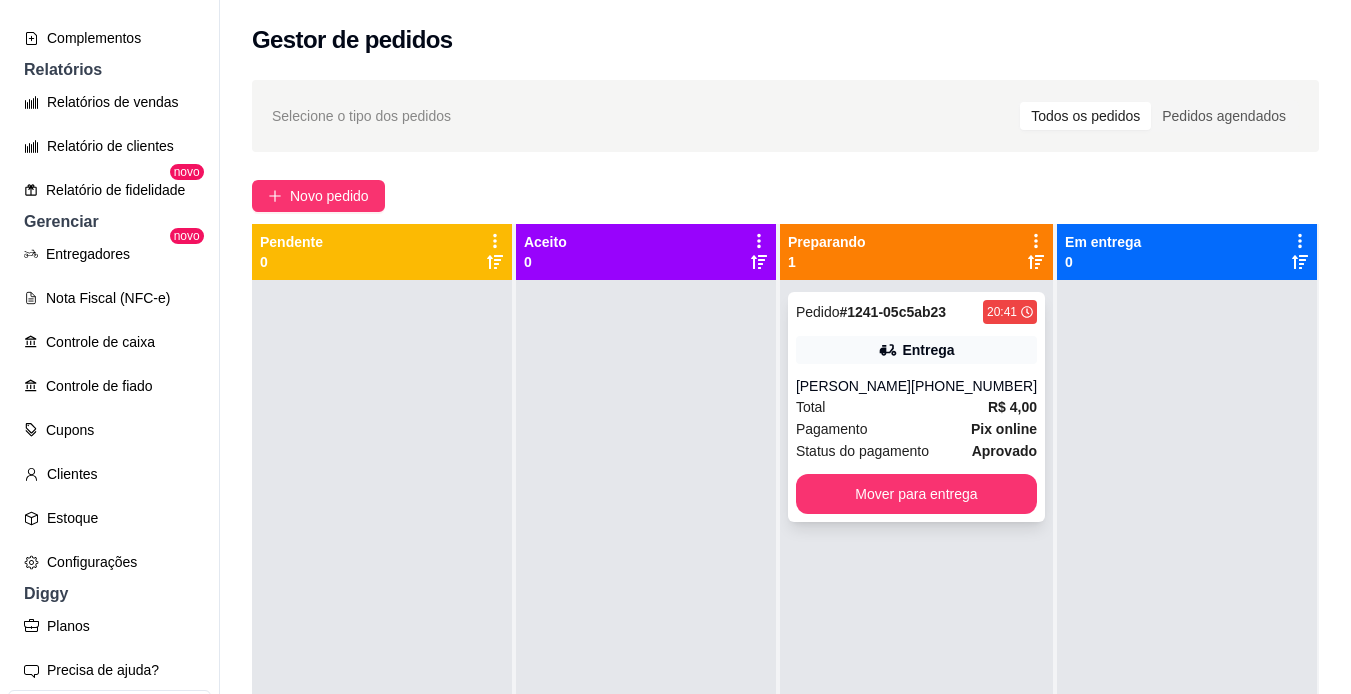 click on "[PHONE_NUMBER]" at bounding box center [974, 386] 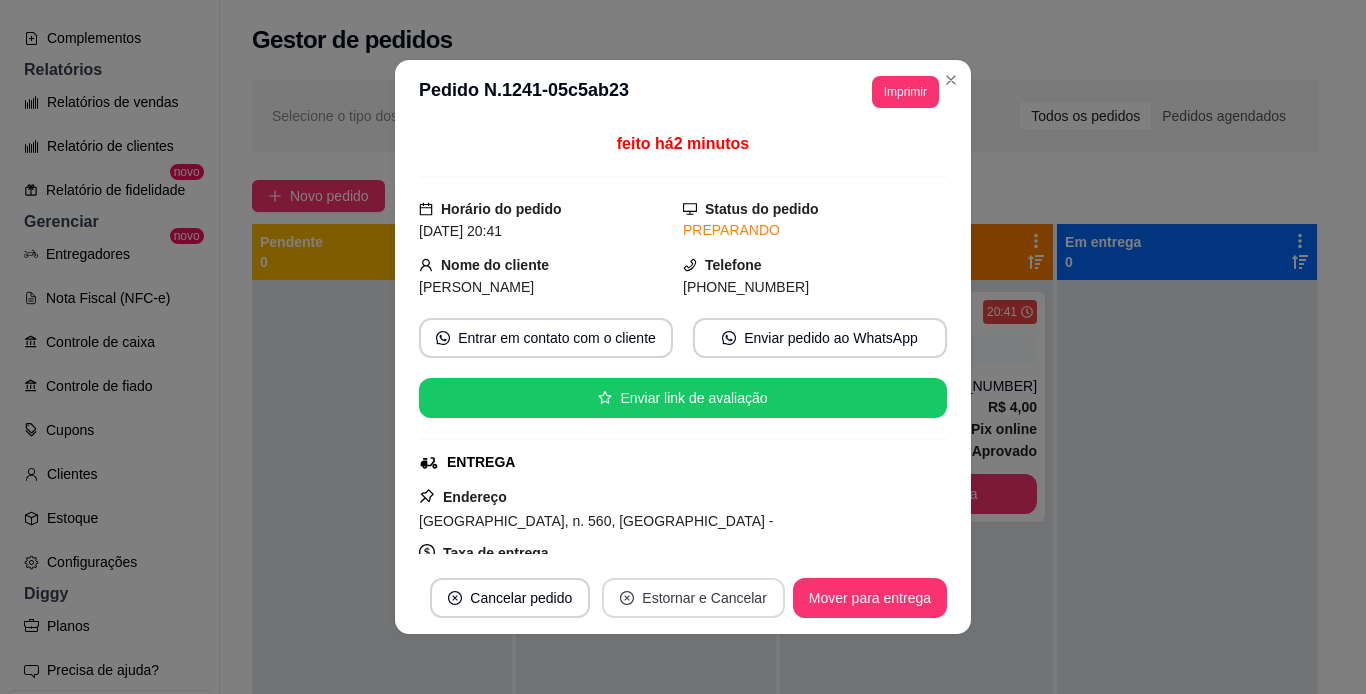 click on "Estornar e Cancelar" at bounding box center [693, 598] 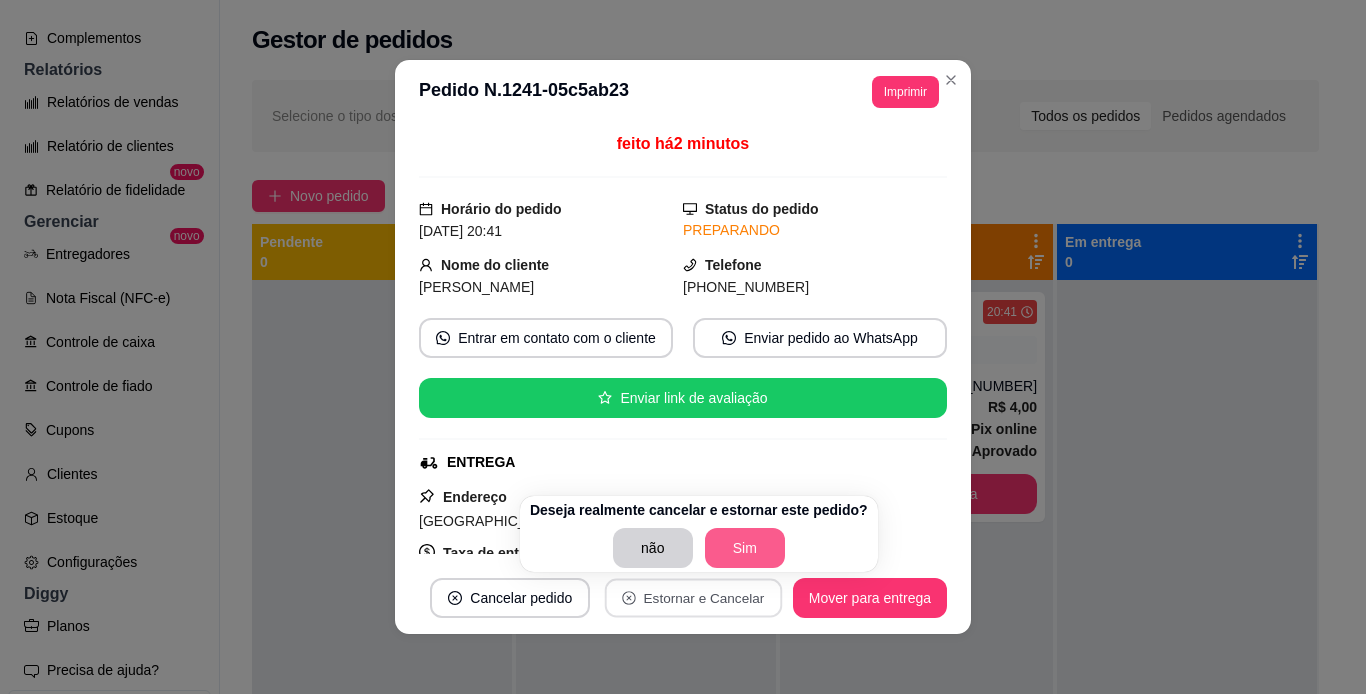 click on "Sim" at bounding box center (745, 548) 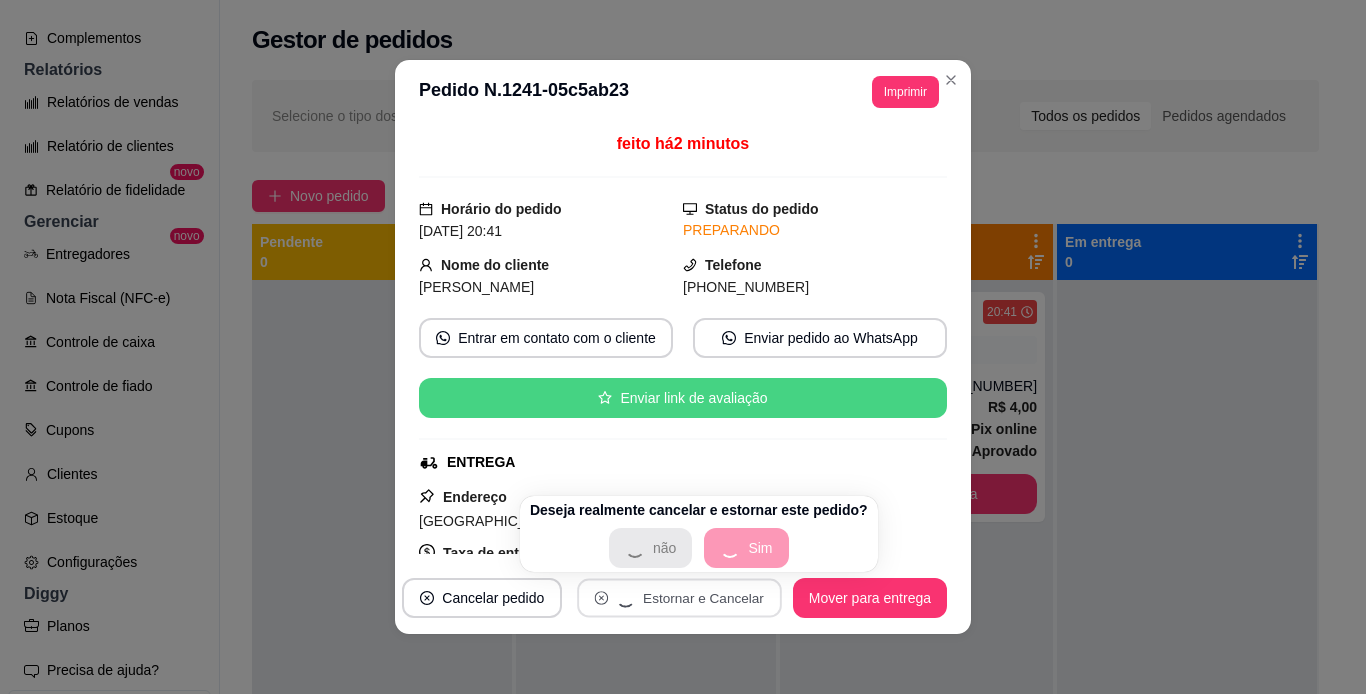 scroll, scrollTop: 355, scrollLeft: 0, axis: vertical 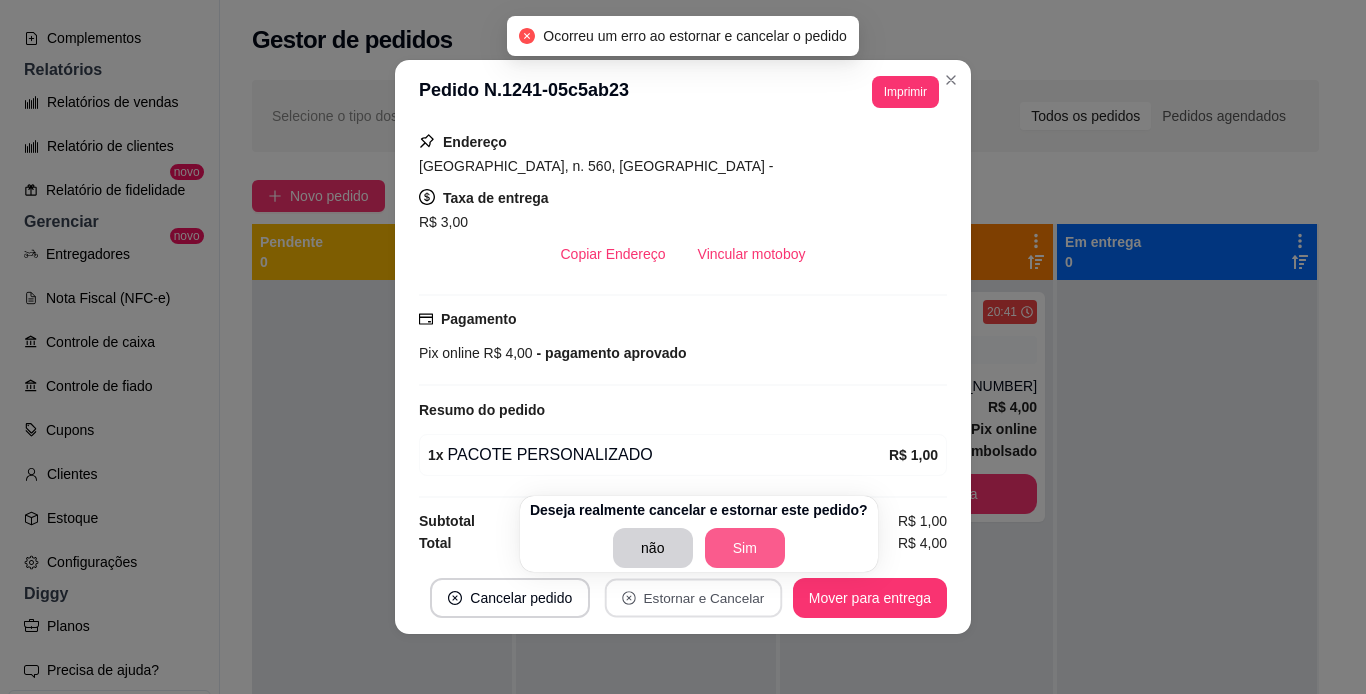 click on "Sim" at bounding box center [745, 548] 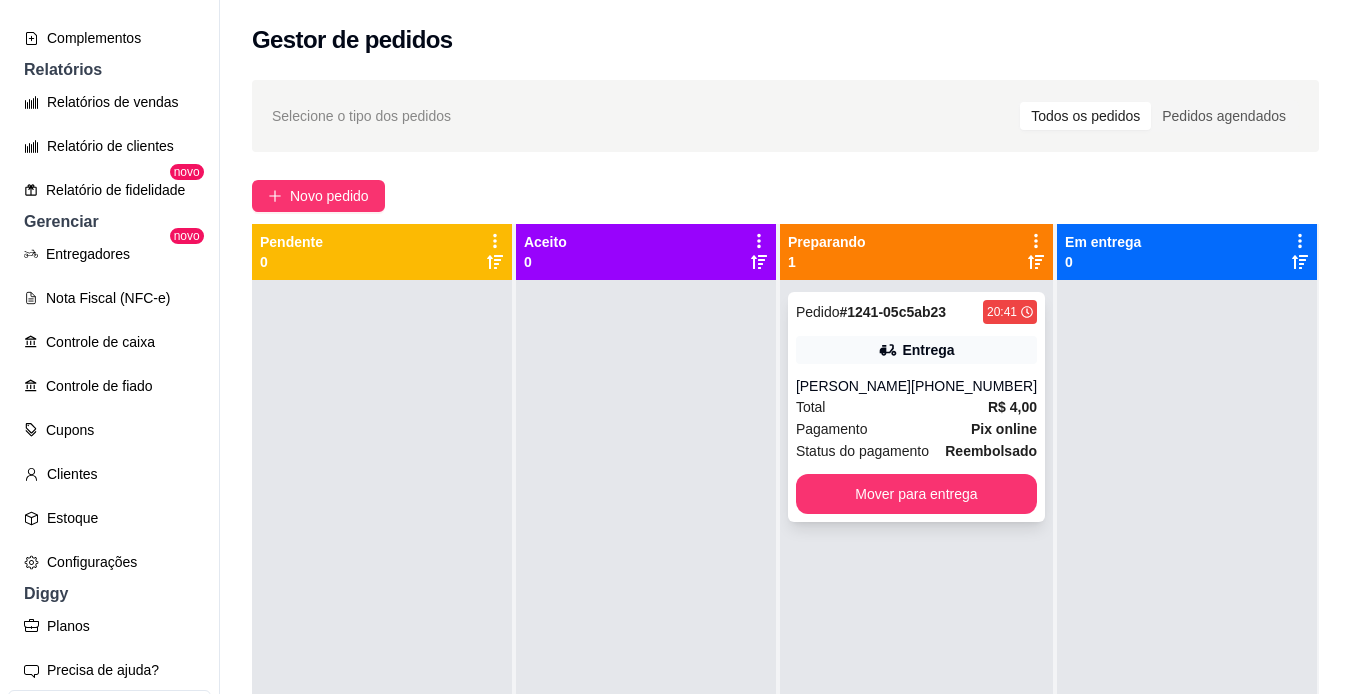 click on "Total R$ 4,00" at bounding box center (916, 407) 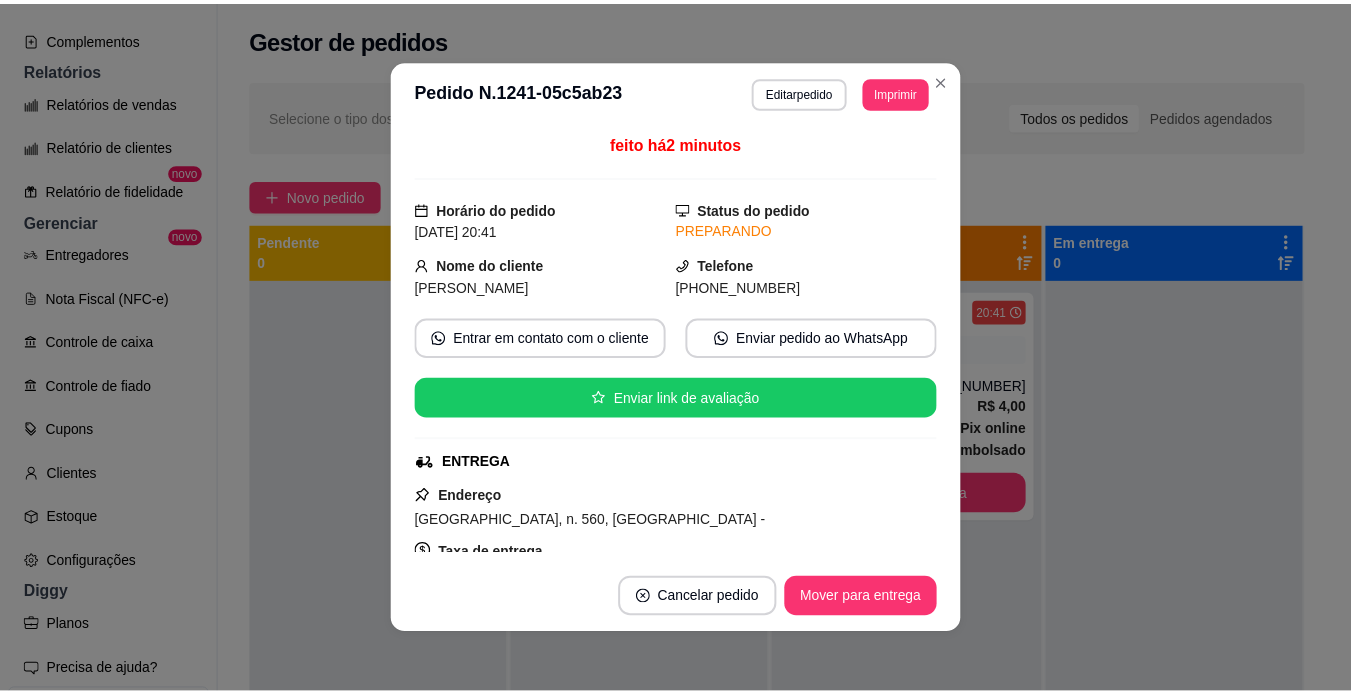 scroll, scrollTop: 300, scrollLeft: 0, axis: vertical 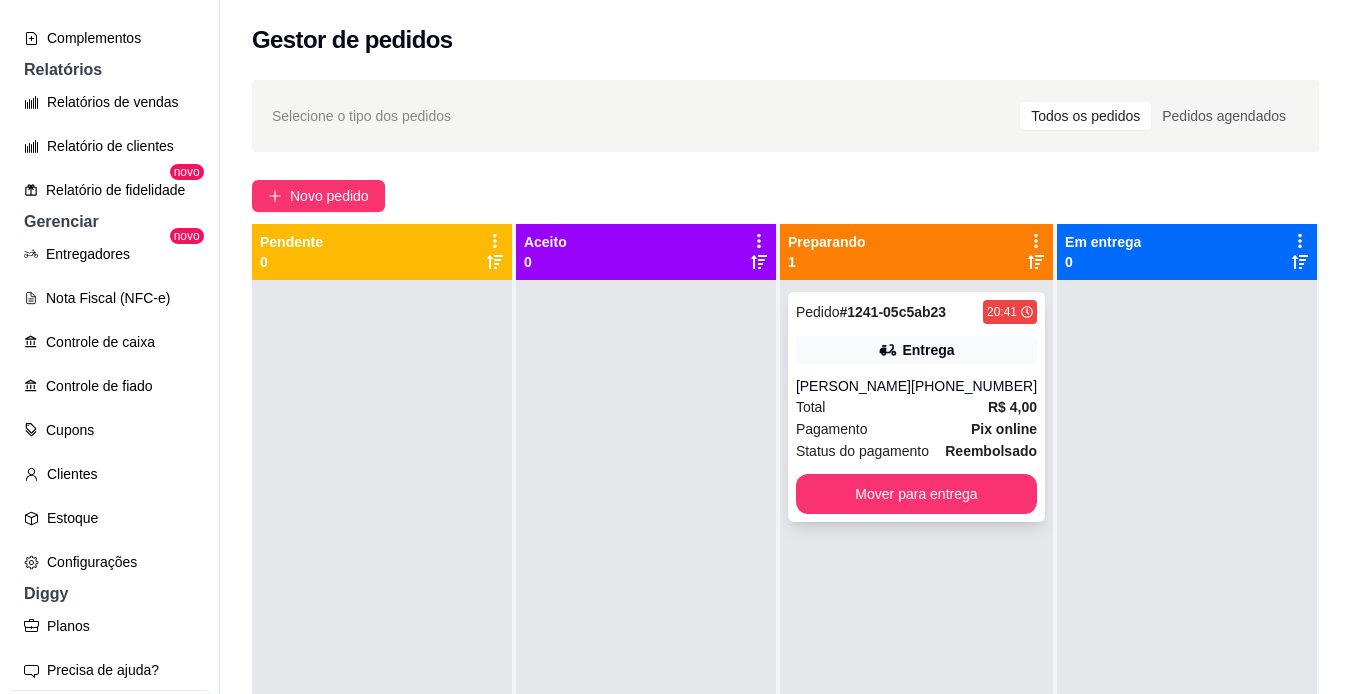 click on "reembolsado" at bounding box center [991, 451] 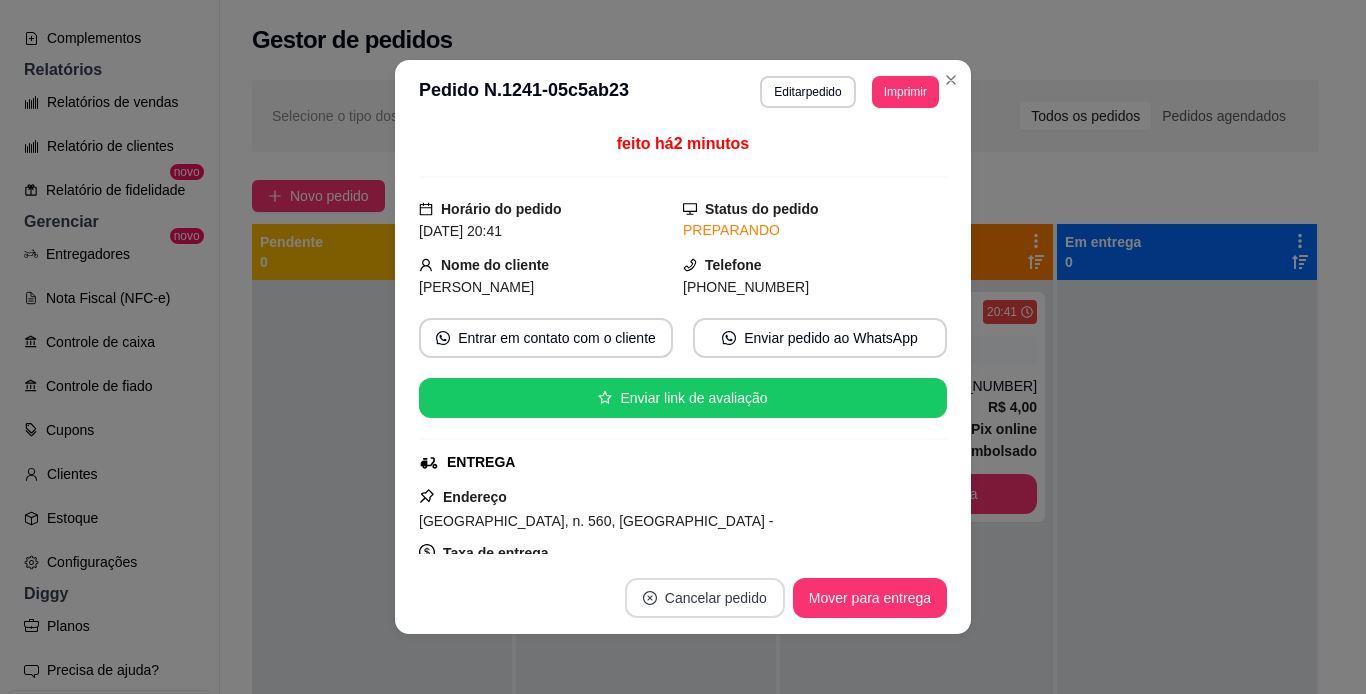 click on "Cancelar pedido" at bounding box center (705, 598) 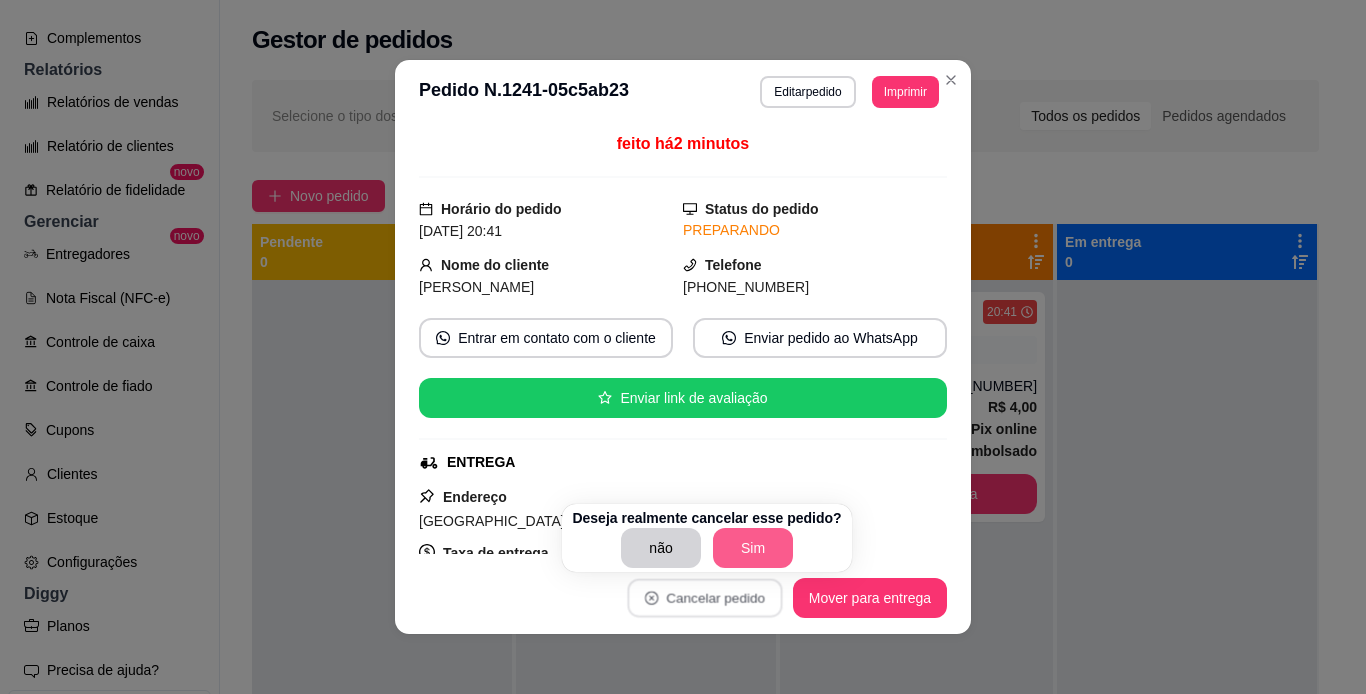 click on "Sim" at bounding box center [753, 548] 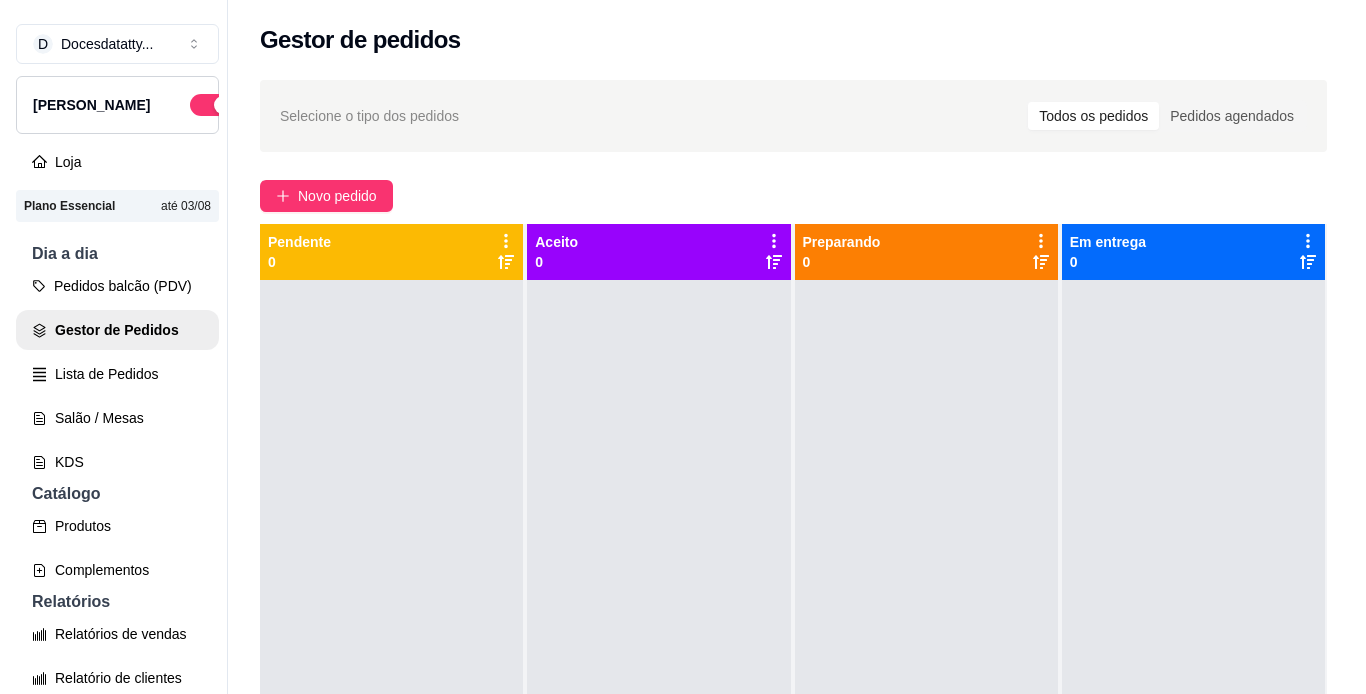 scroll, scrollTop: 100, scrollLeft: 0, axis: vertical 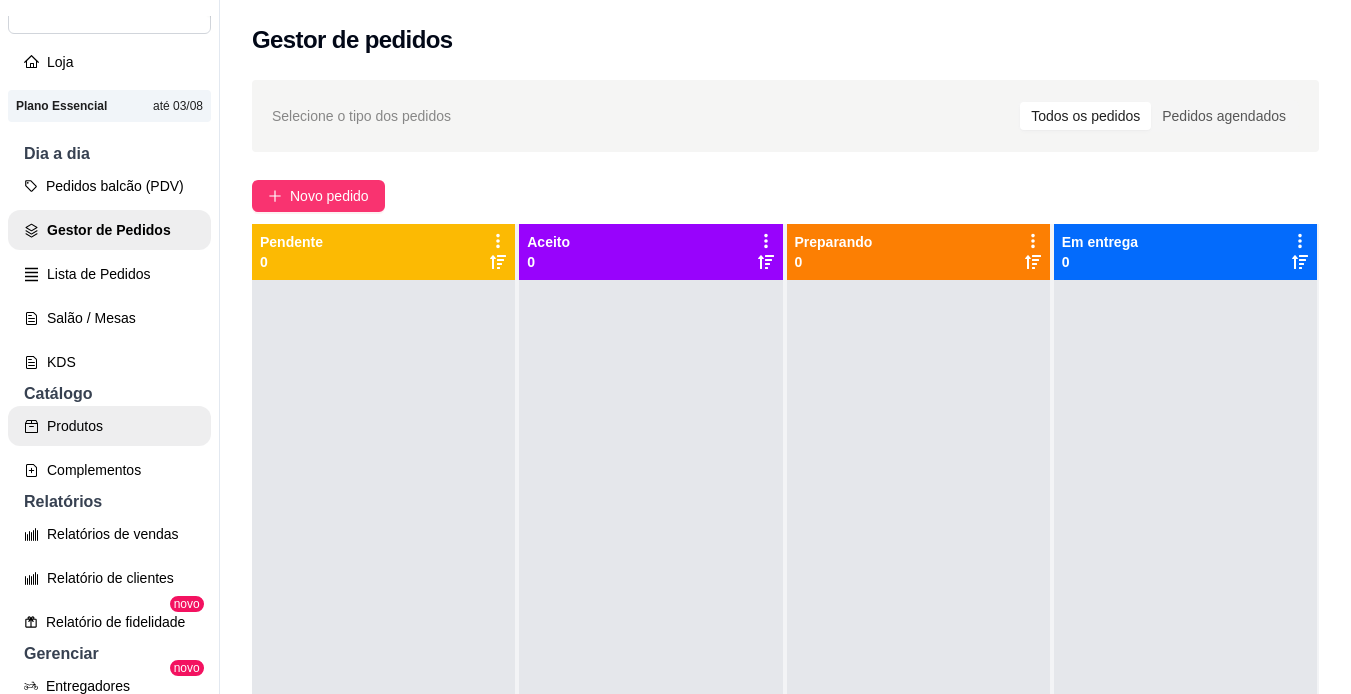 click on "Produtos" at bounding box center [109, 426] 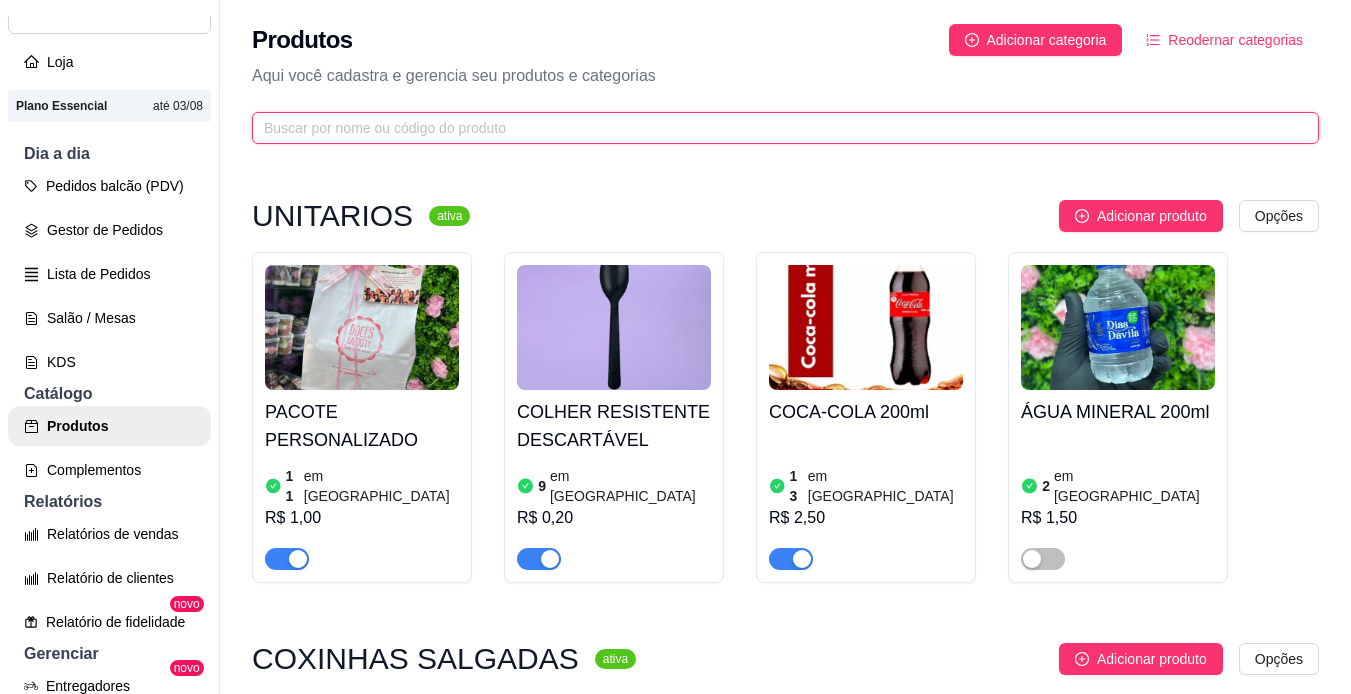 click at bounding box center [777, 128] 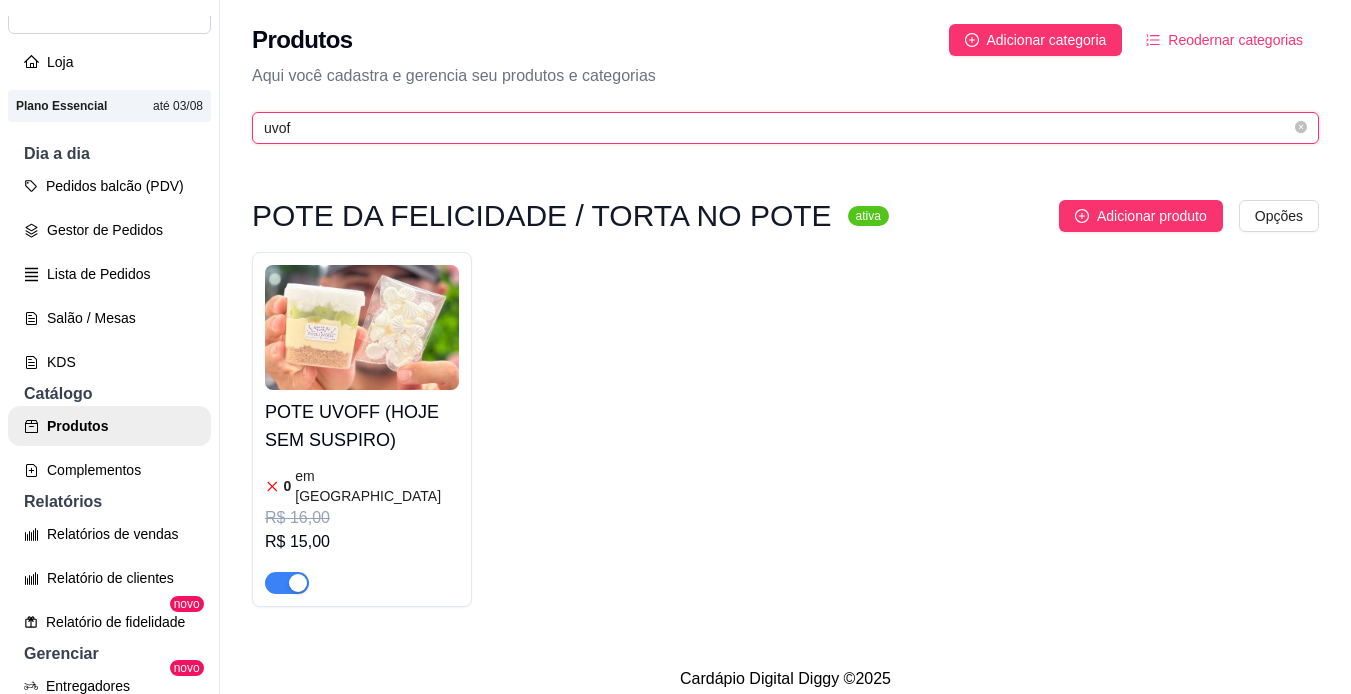 type on "uvof" 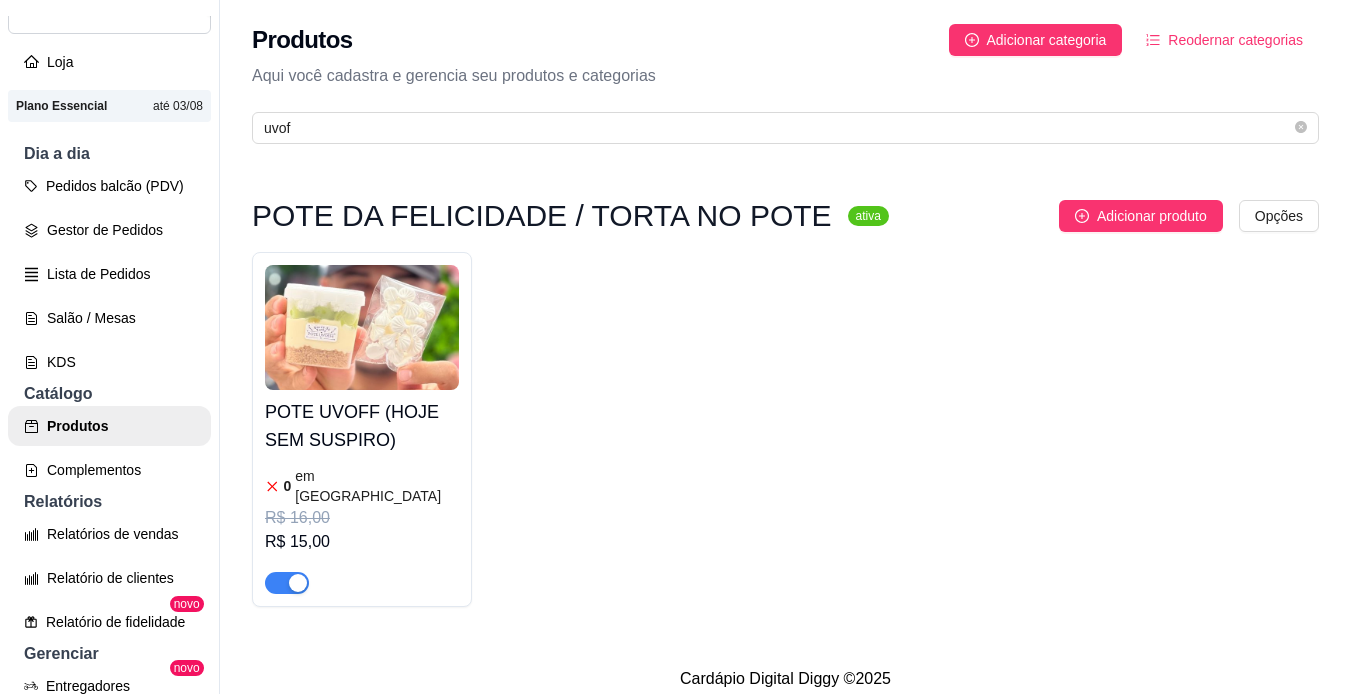 click on "POTE DA FELICIDADE / TORTA NO POTE ativa Adicionar produto Opções POTE UVOFF (HOJE SEM SUSPIRO)   0 em estoque R$ 16,00 R$ 15,00" at bounding box center [785, 403] 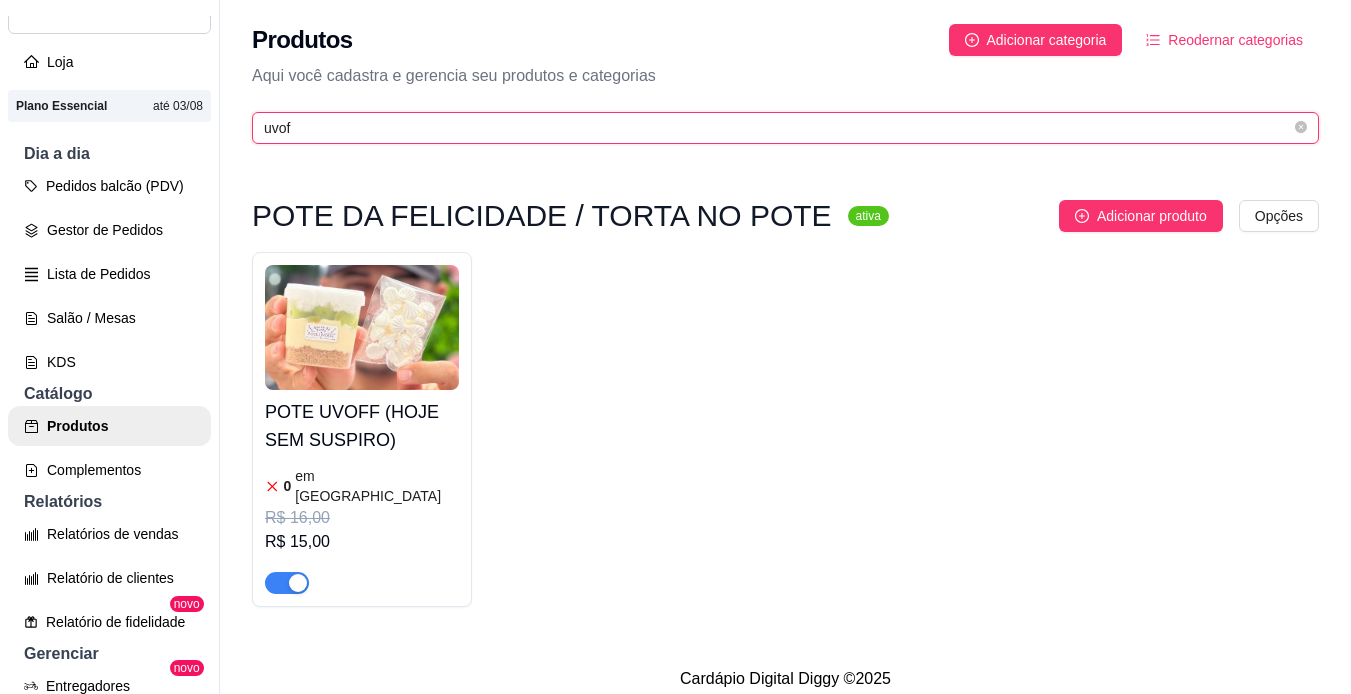click on "uvof" at bounding box center [777, 128] 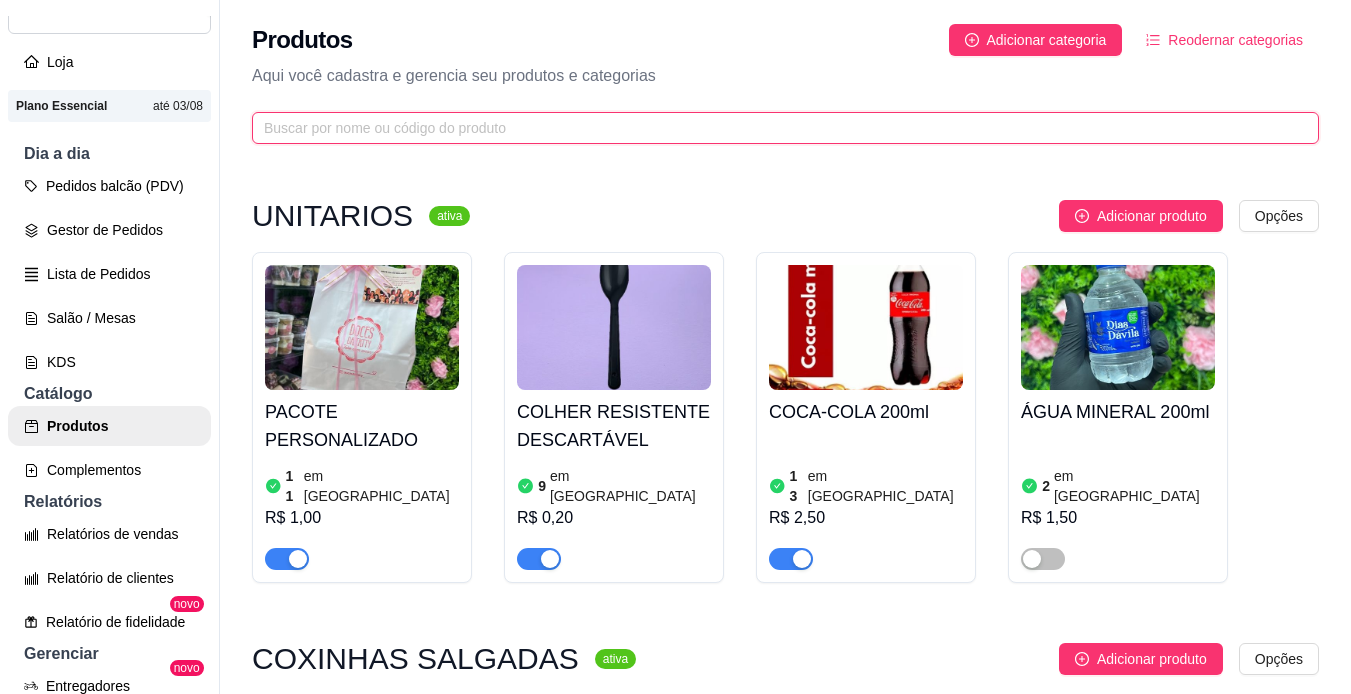 type 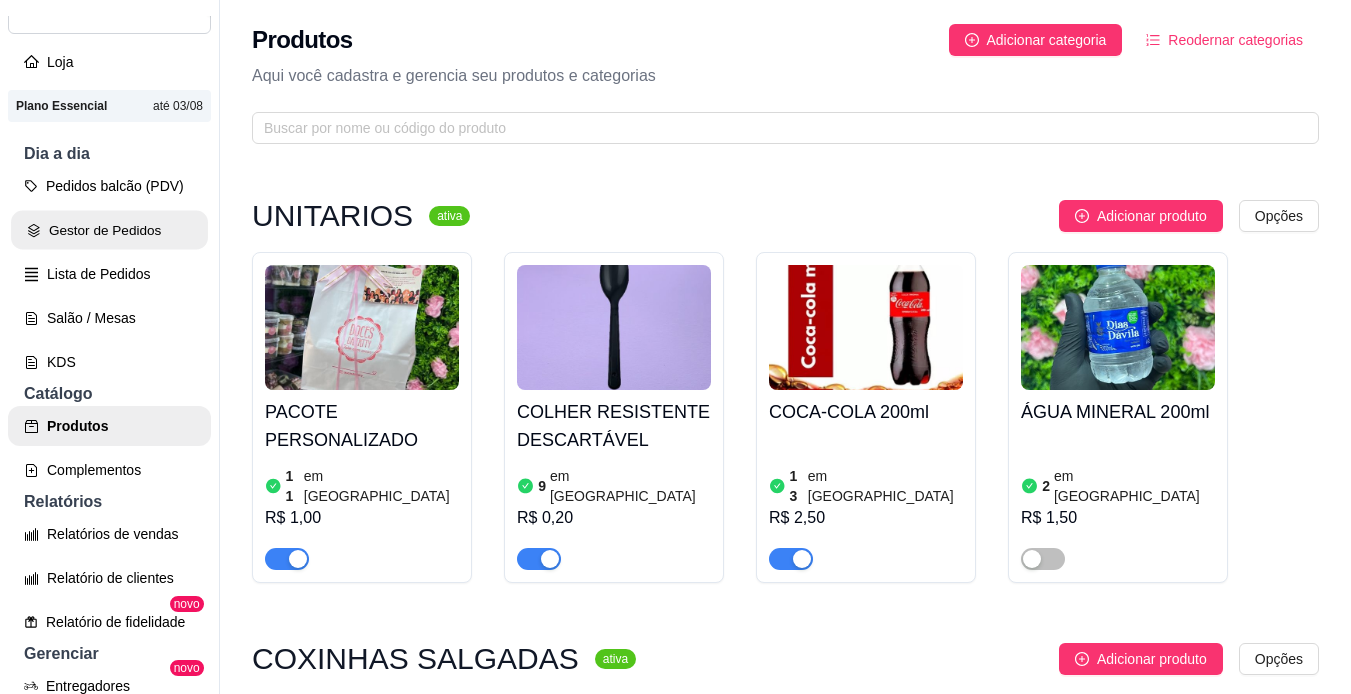 click on "Gestor de Pedidos" at bounding box center (109, 230) 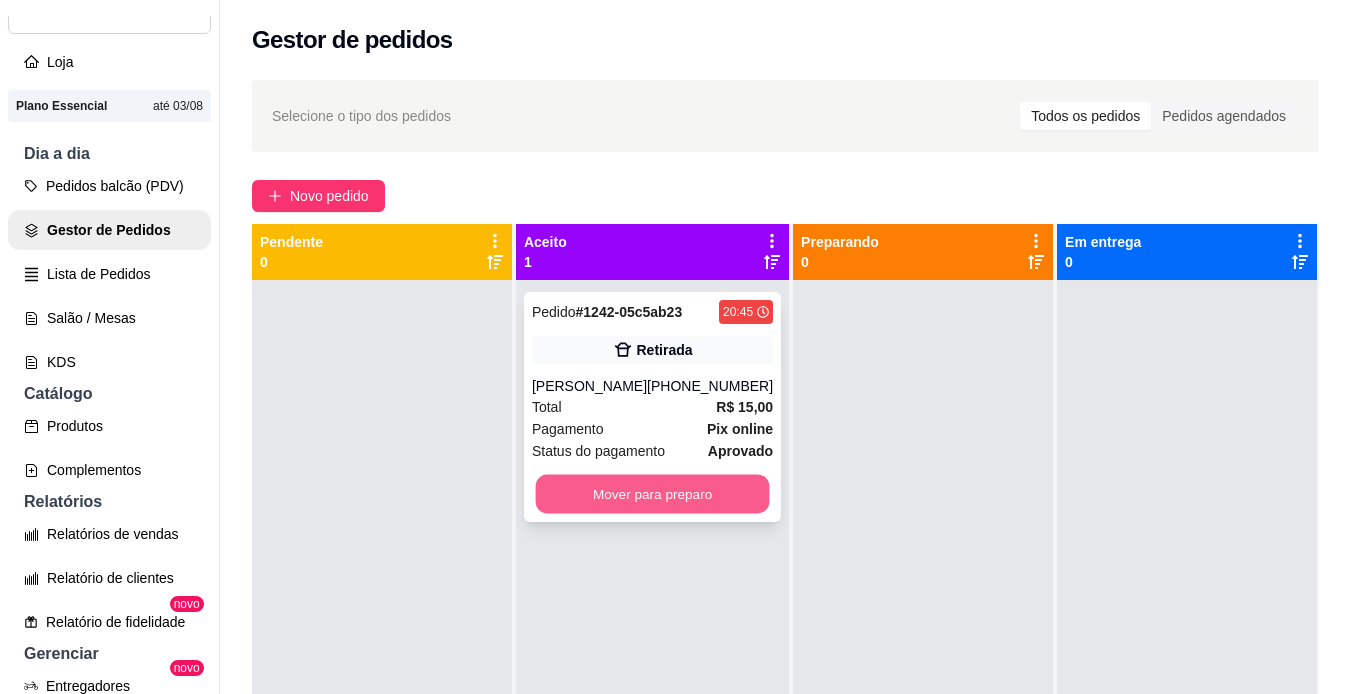 click on "Mover para preparo" at bounding box center (653, 494) 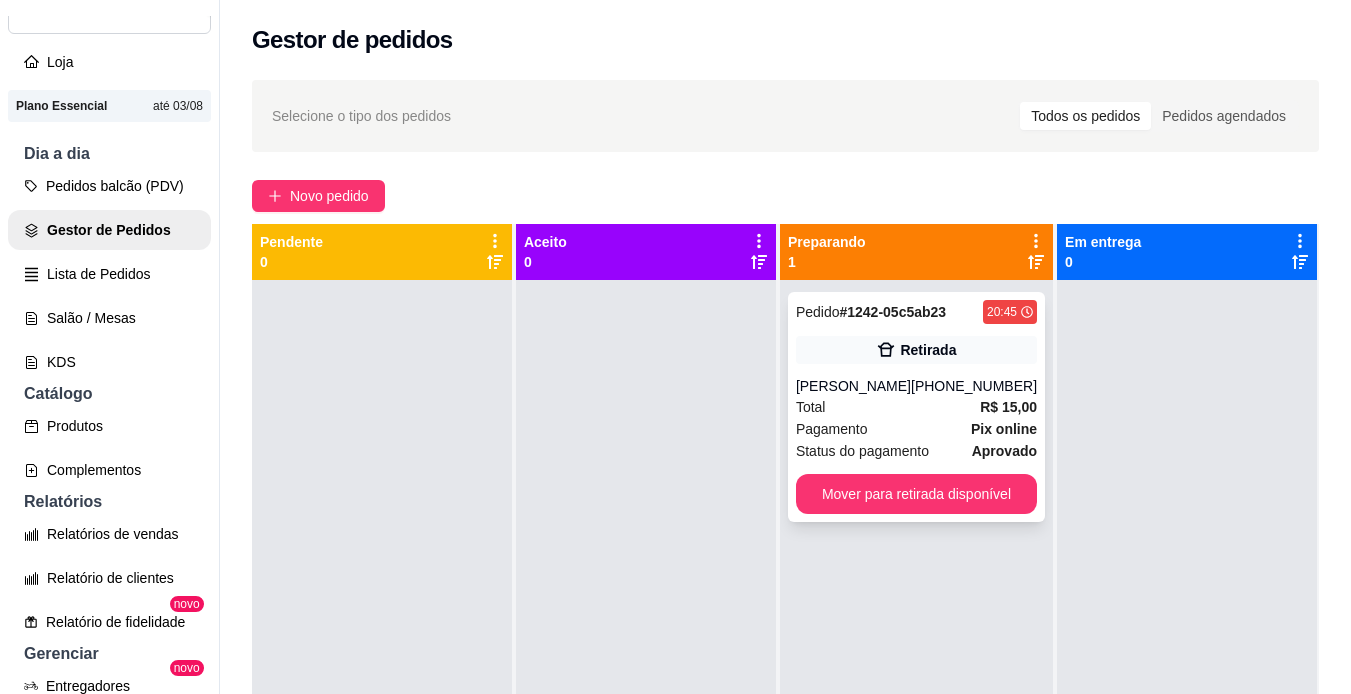click on "[PHONE_NUMBER]" at bounding box center [974, 386] 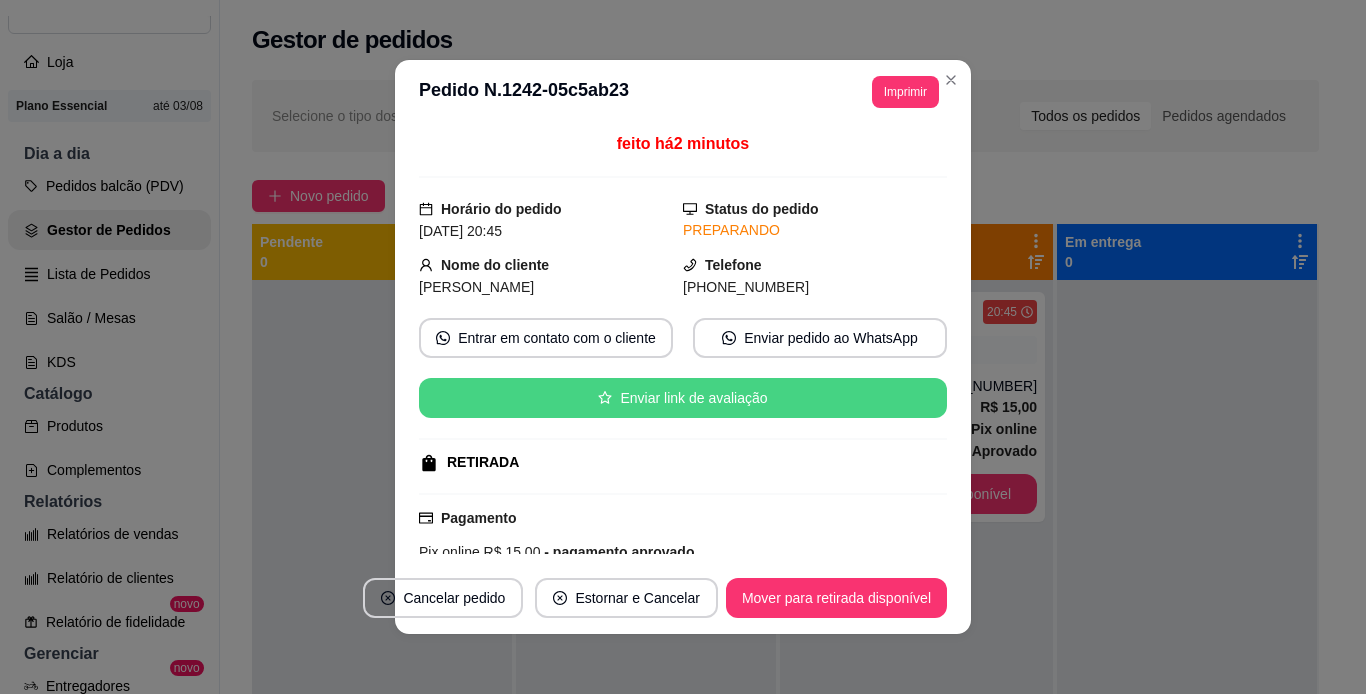 scroll, scrollTop: 199, scrollLeft: 0, axis: vertical 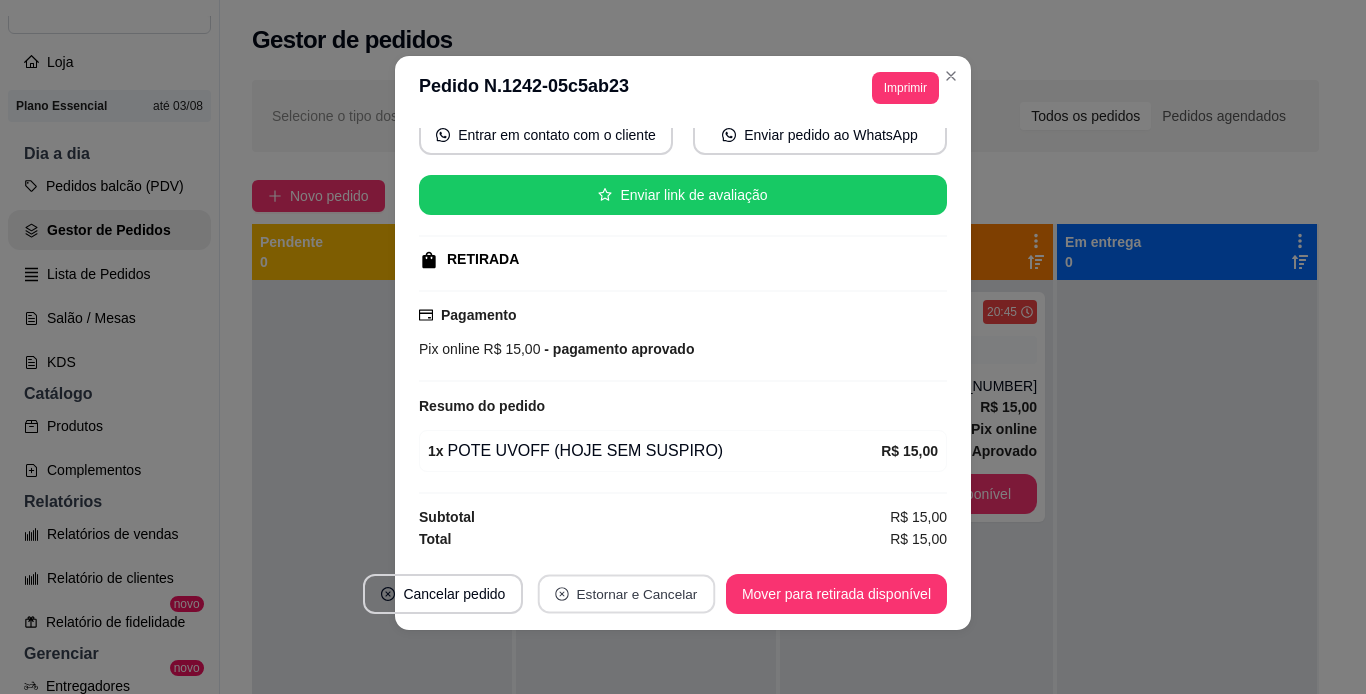 click on "Estornar e Cancelar" at bounding box center (626, 594) 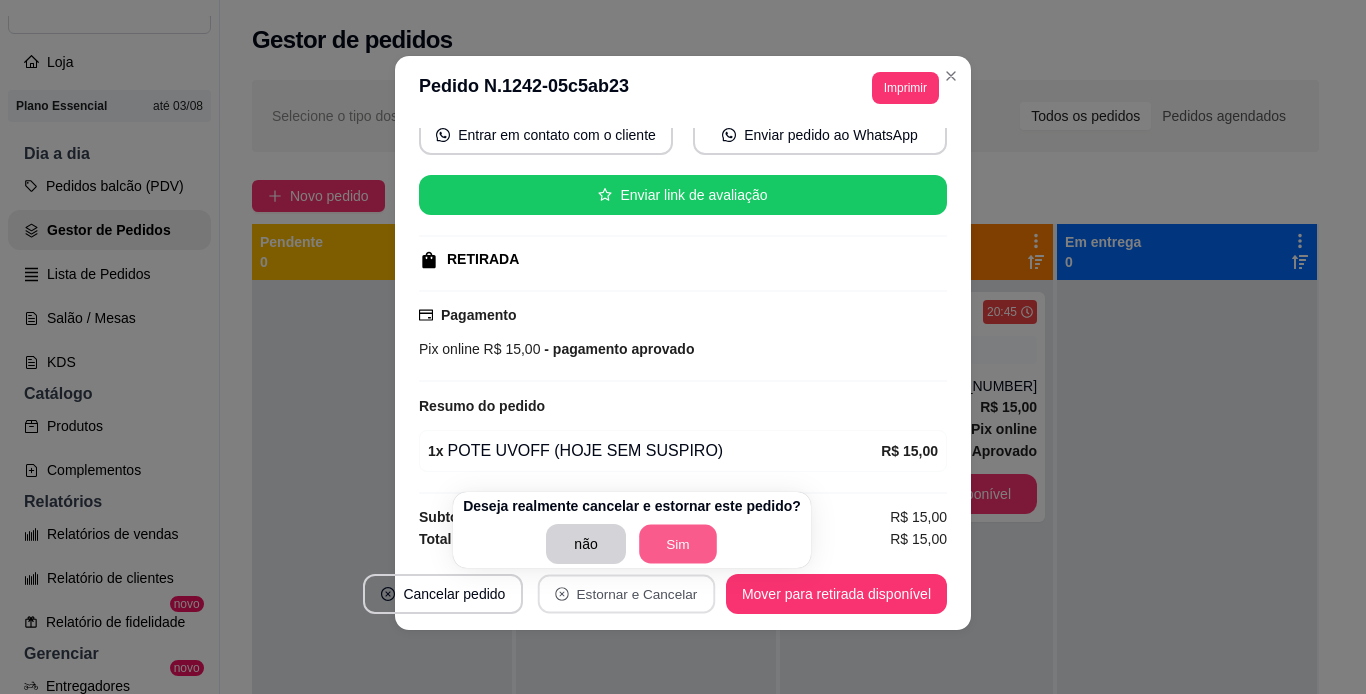 click on "Sim" at bounding box center (678, 544) 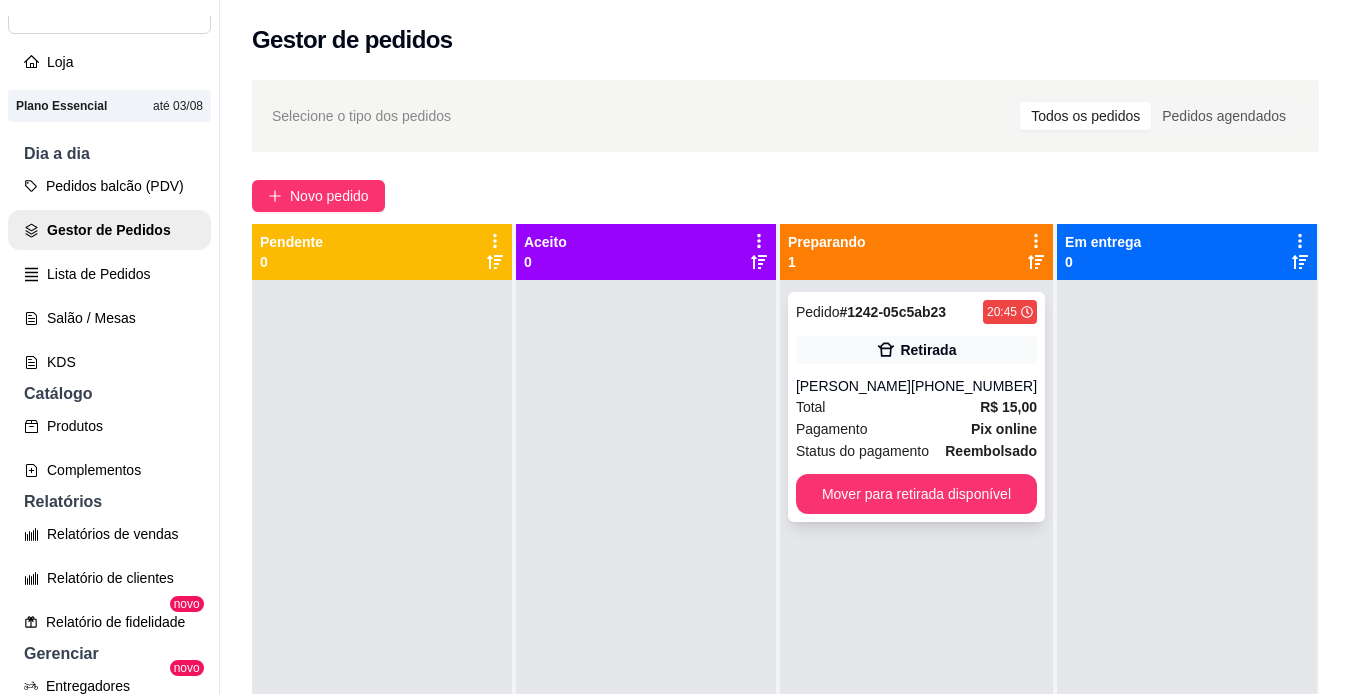 click on "Total R$ 15,00" at bounding box center (916, 407) 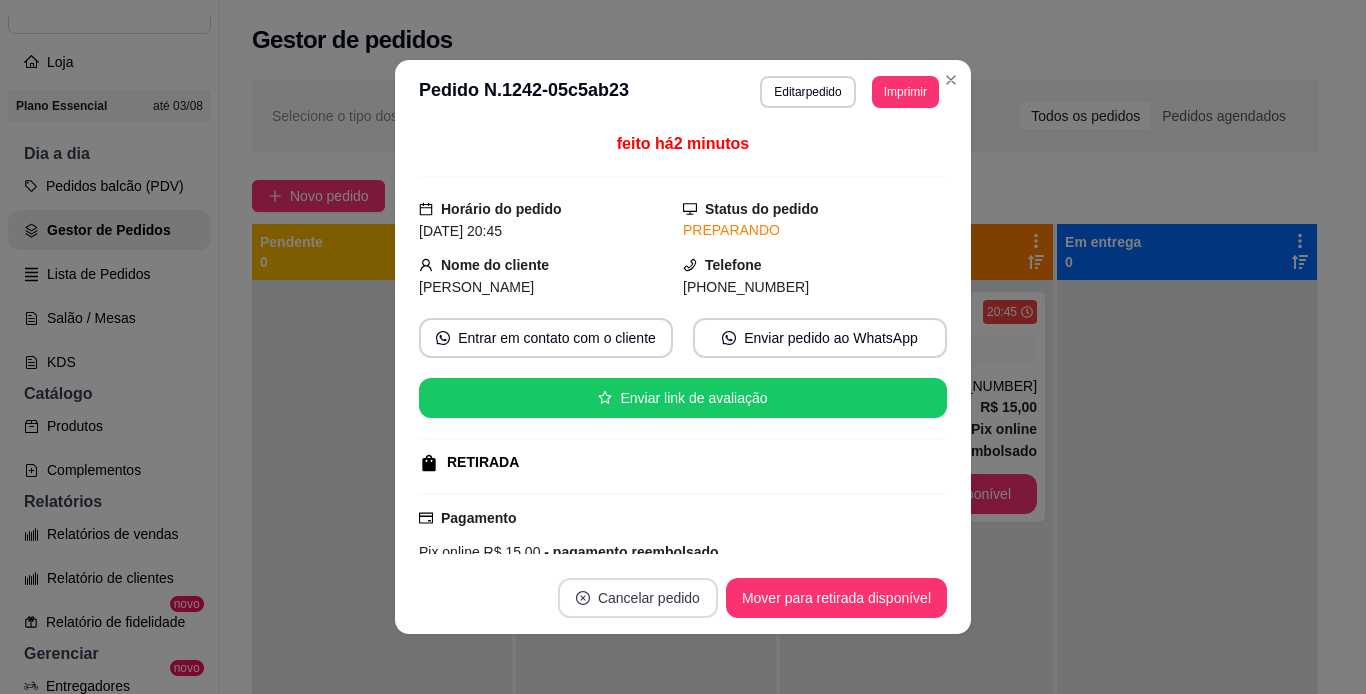 click on "Cancelar pedido" at bounding box center [638, 598] 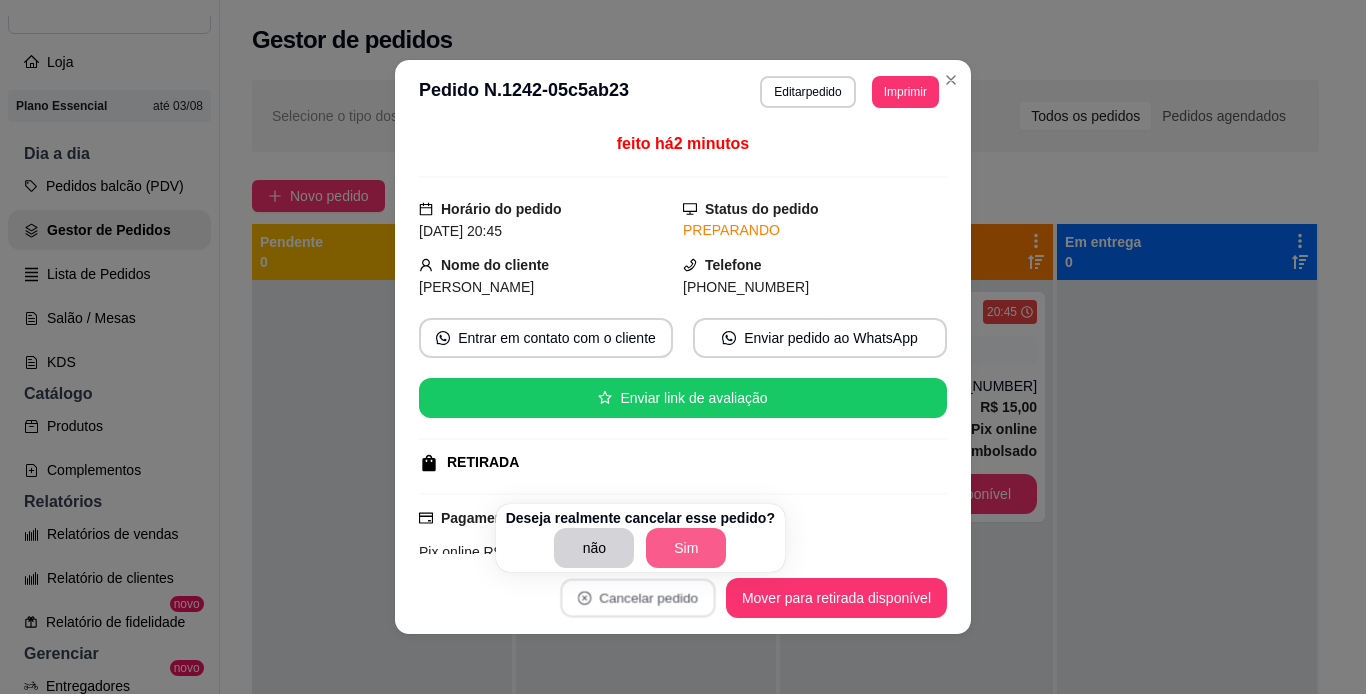 click on "Sim" at bounding box center [686, 548] 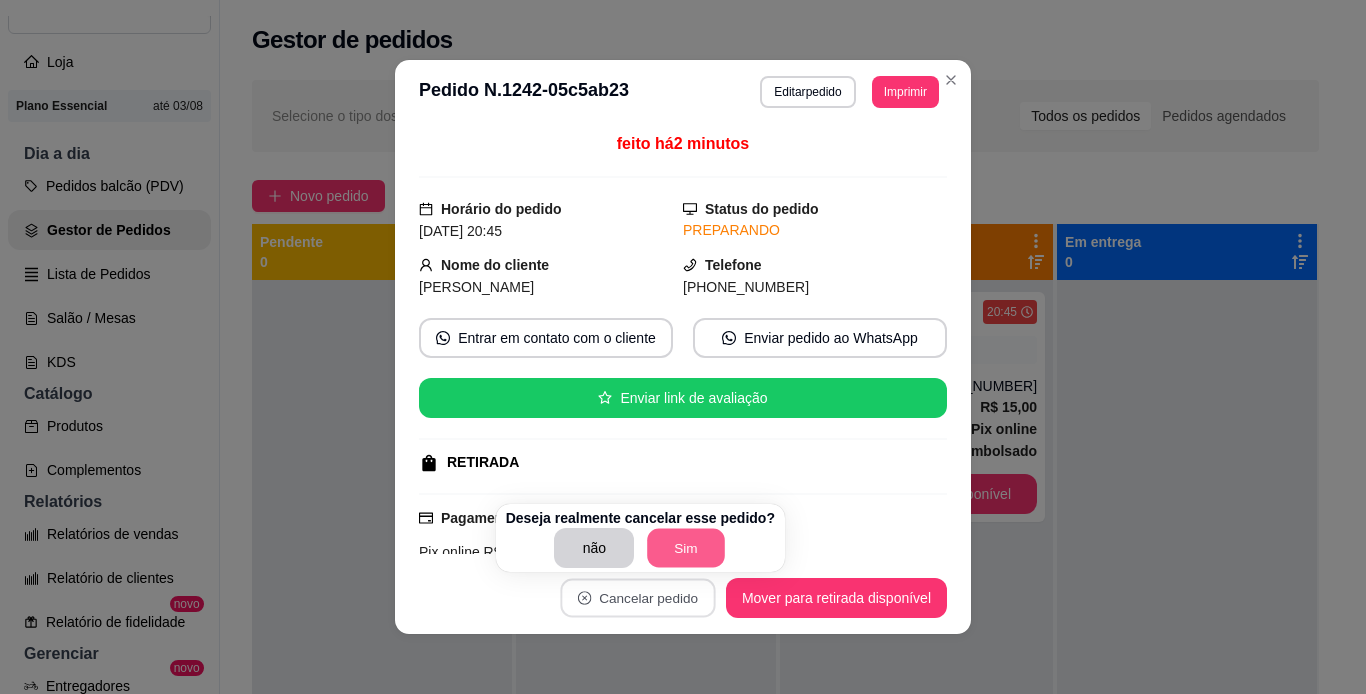click on "Sim" at bounding box center (687, 548) 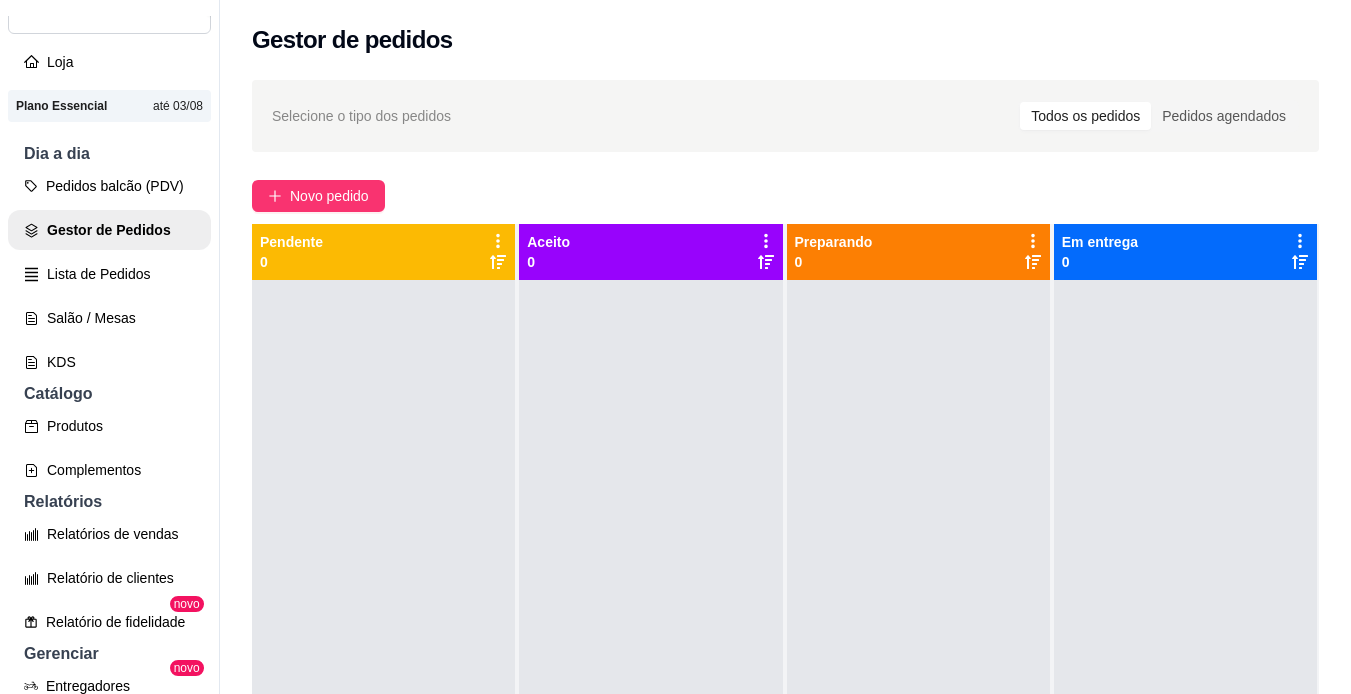 scroll, scrollTop: 56, scrollLeft: 0, axis: vertical 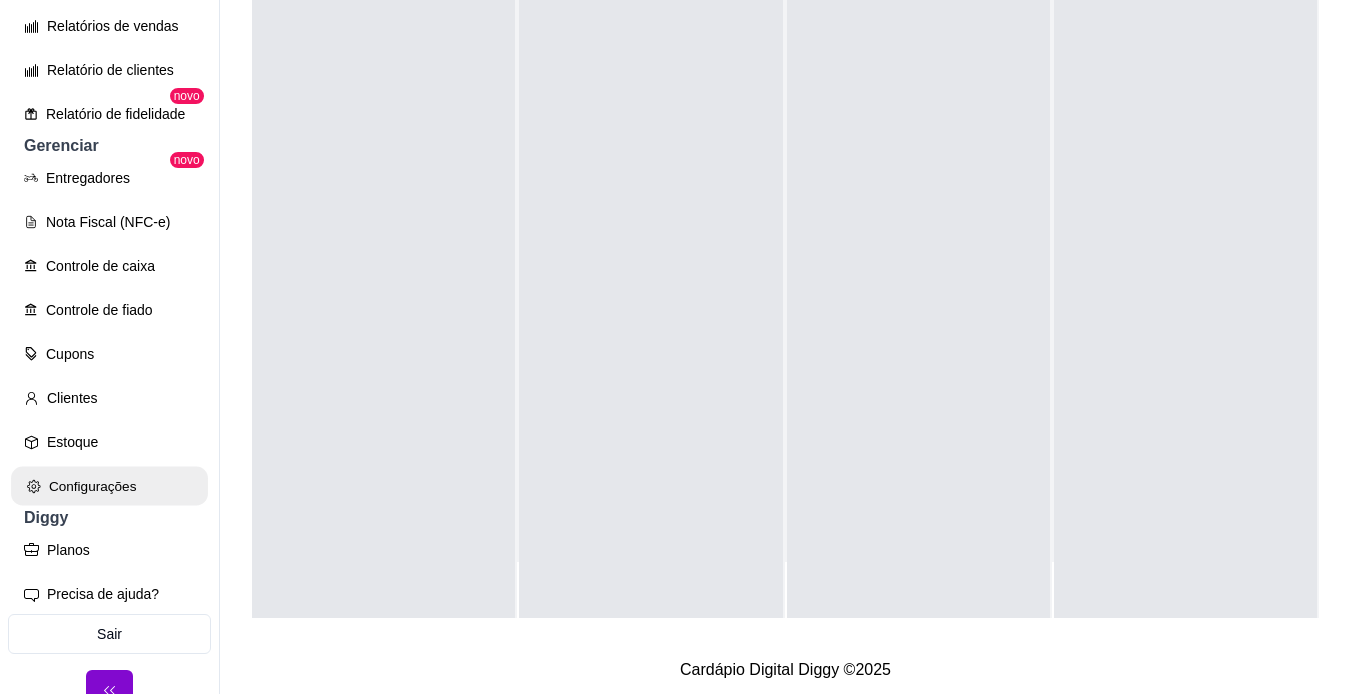 click on "Configurações" at bounding box center [109, 486] 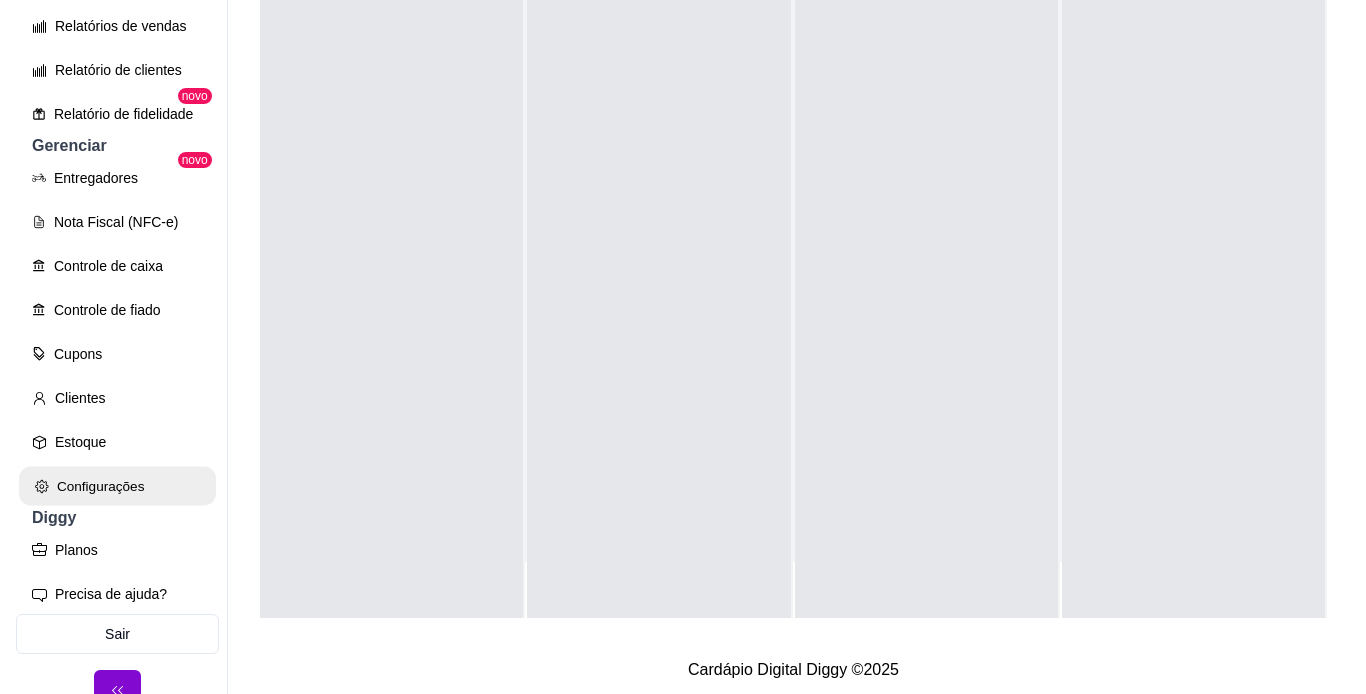 scroll, scrollTop: 0, scrollLeft: 0, axis: both 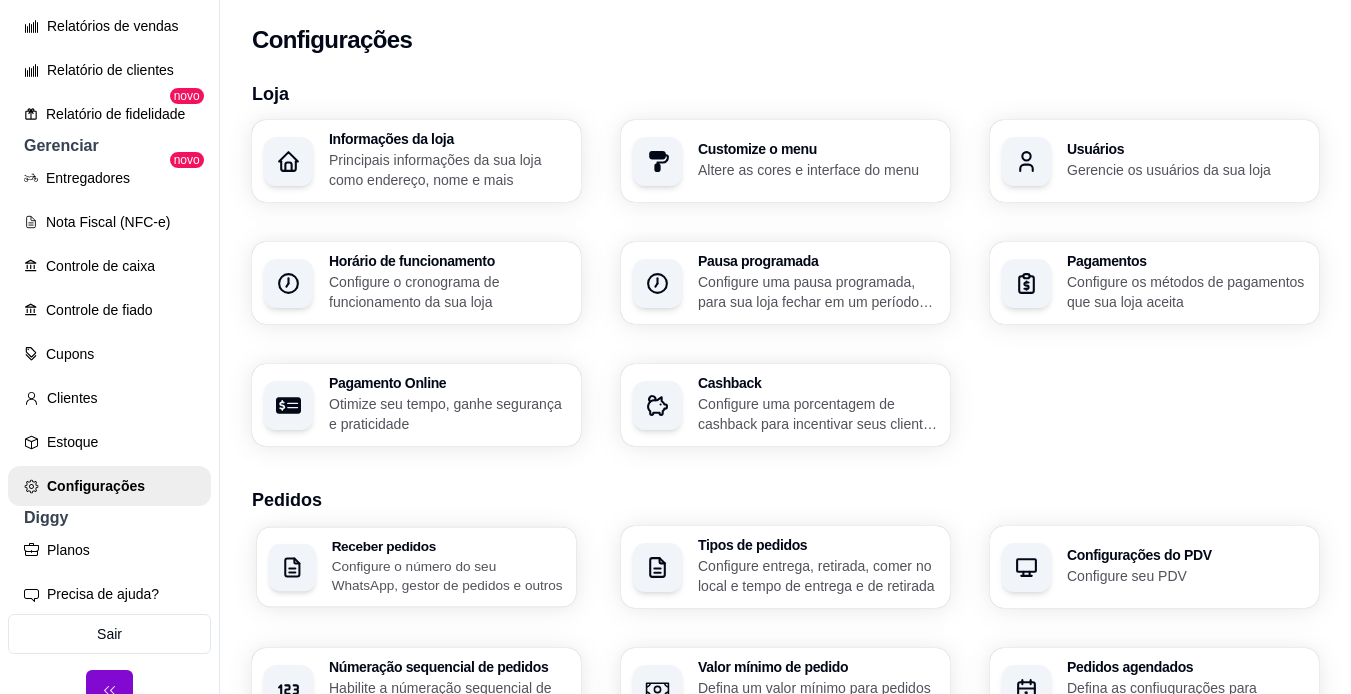 click on "Configure o número do seu WhatsApp, gestor de pedidos e outros" at bounding box center (448, 575) 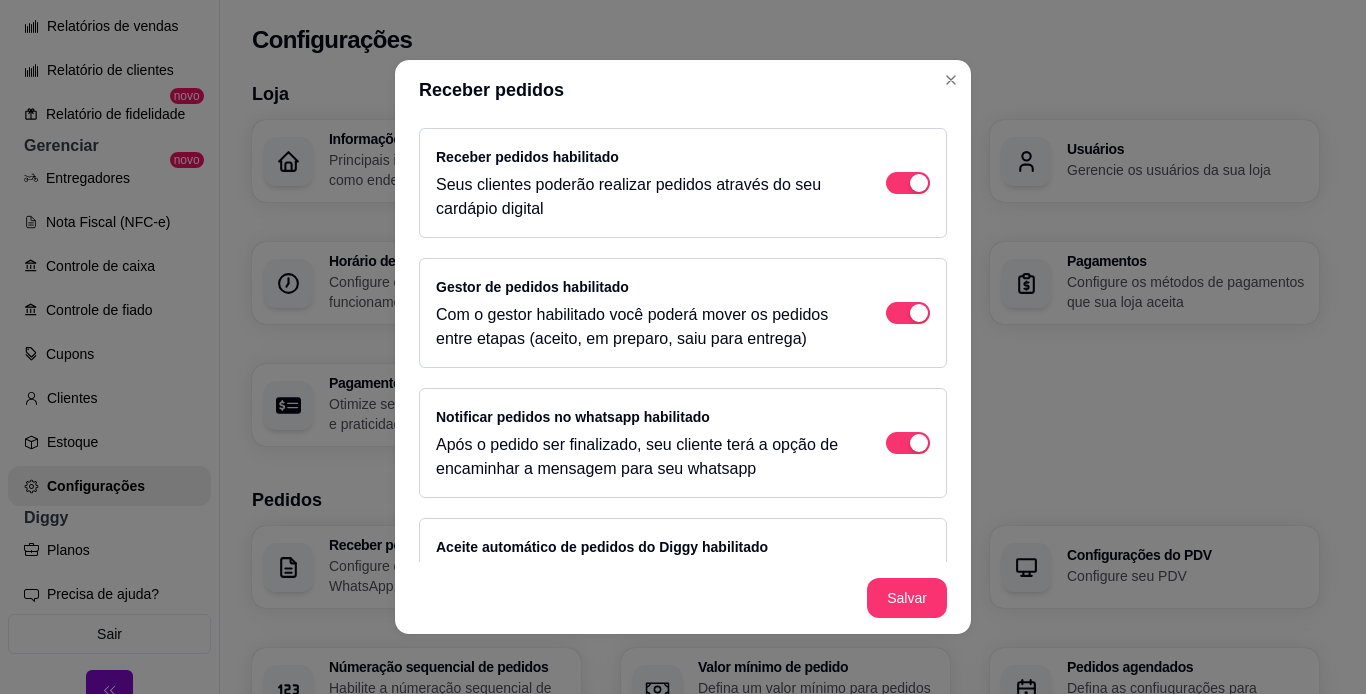 scroll, scrollTop: 150, scrollLeft: 0, axis: vertical 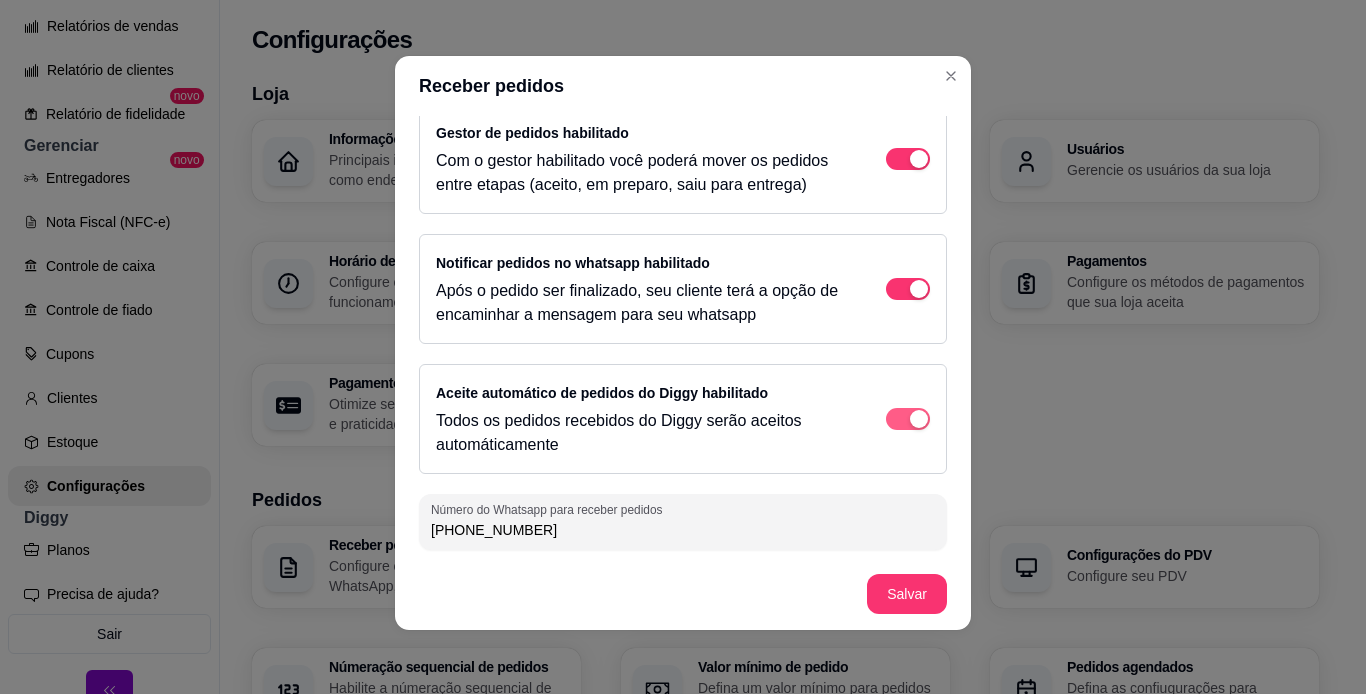 click at bounding box center (908, 29) 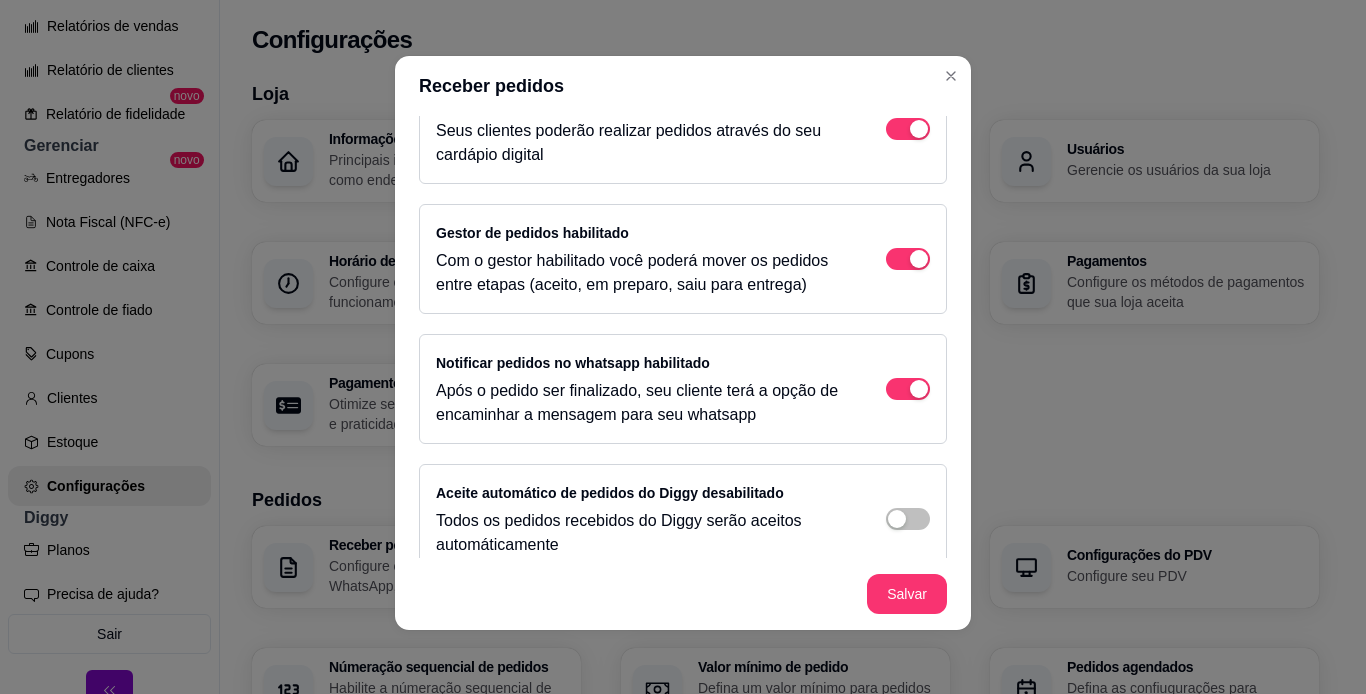 scroll, scrollTop: 0, scrollLeft: 0, axis: both 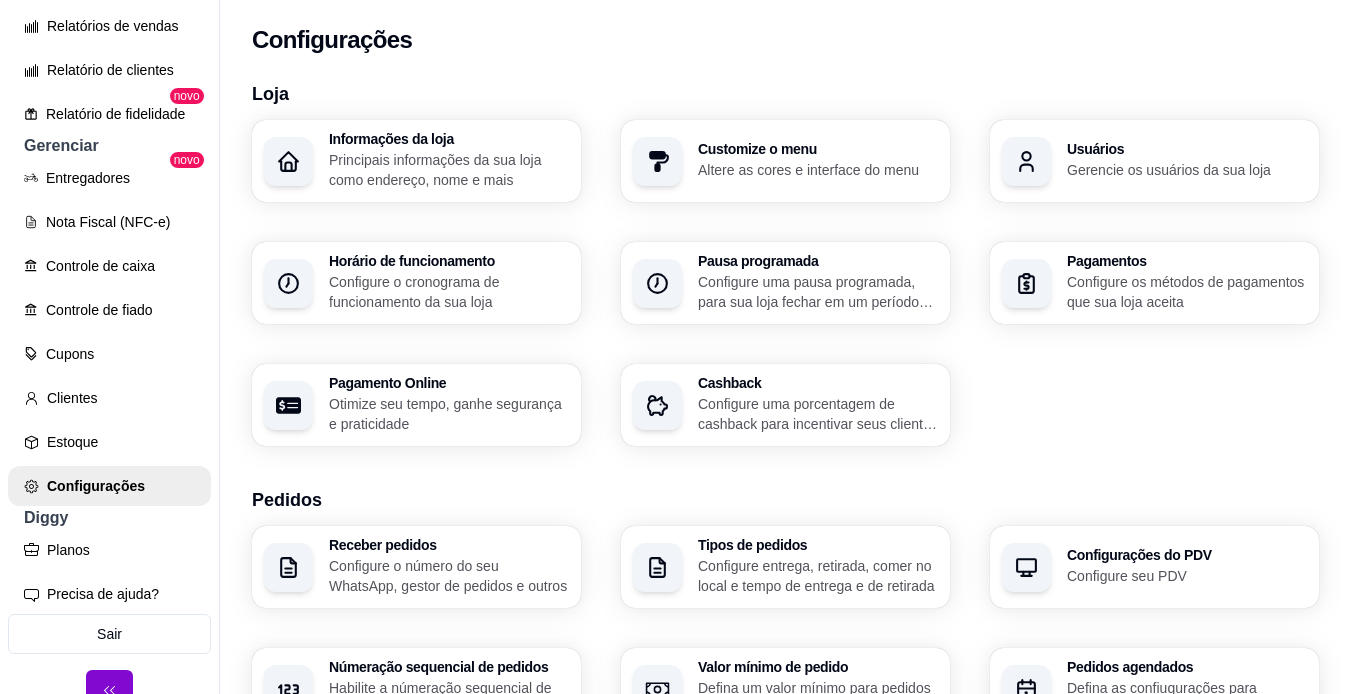 click on "Pagamentos Configure os métodos de pagamentos que sua loja aceita" at bounding box center [1187, 283] 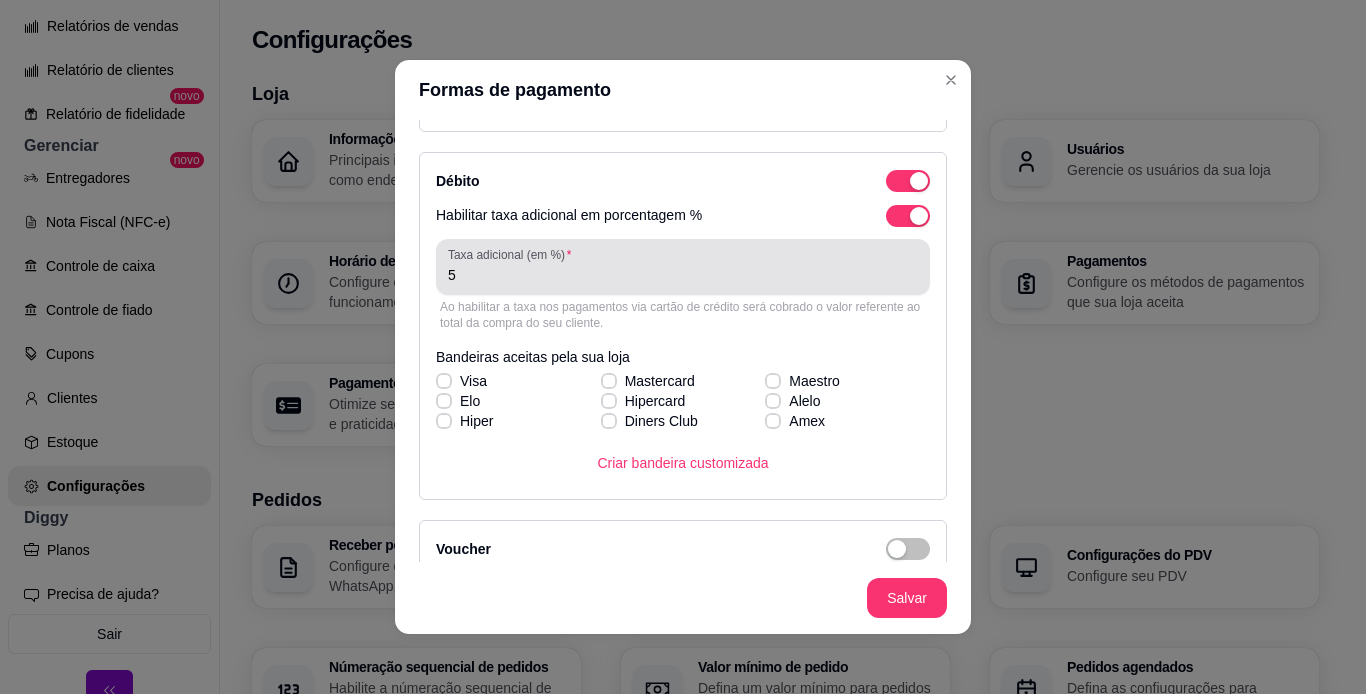 scroll, scrollTop: 802, scrollLeft: 0, axis: vertical 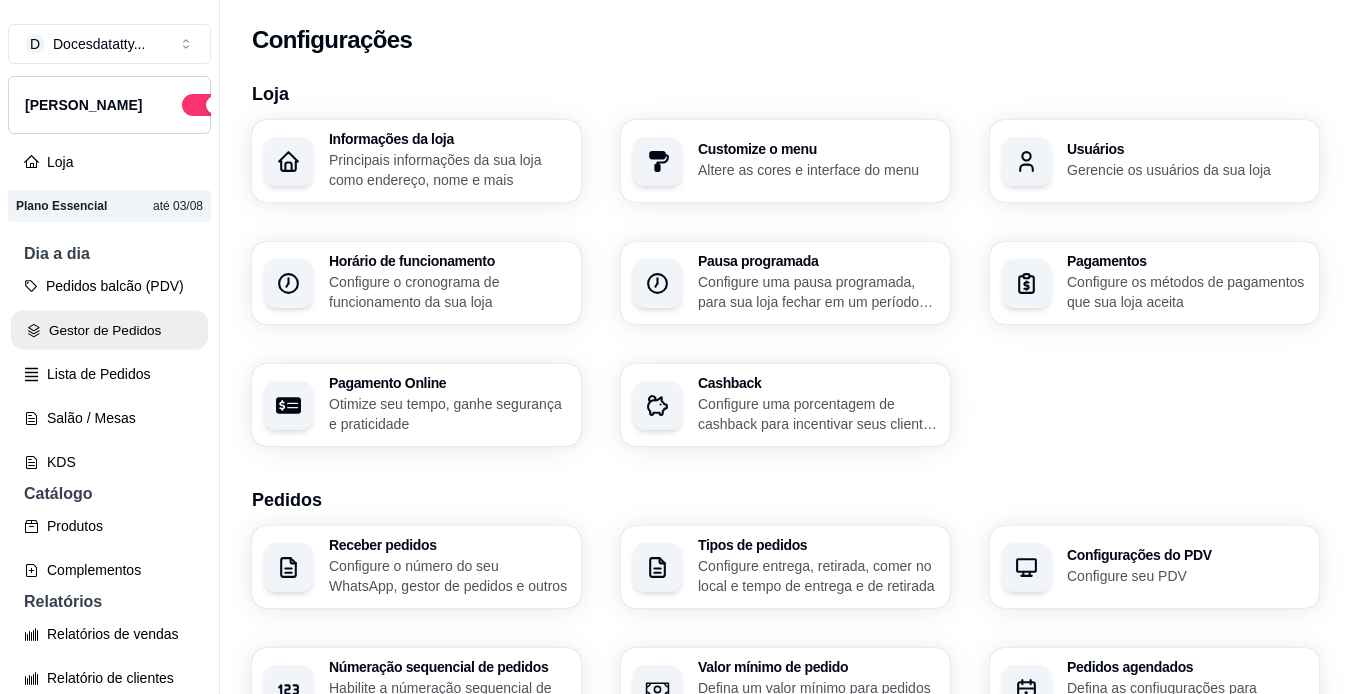 click on "Gestor de Pedidos" at bounding box center (109, 330) 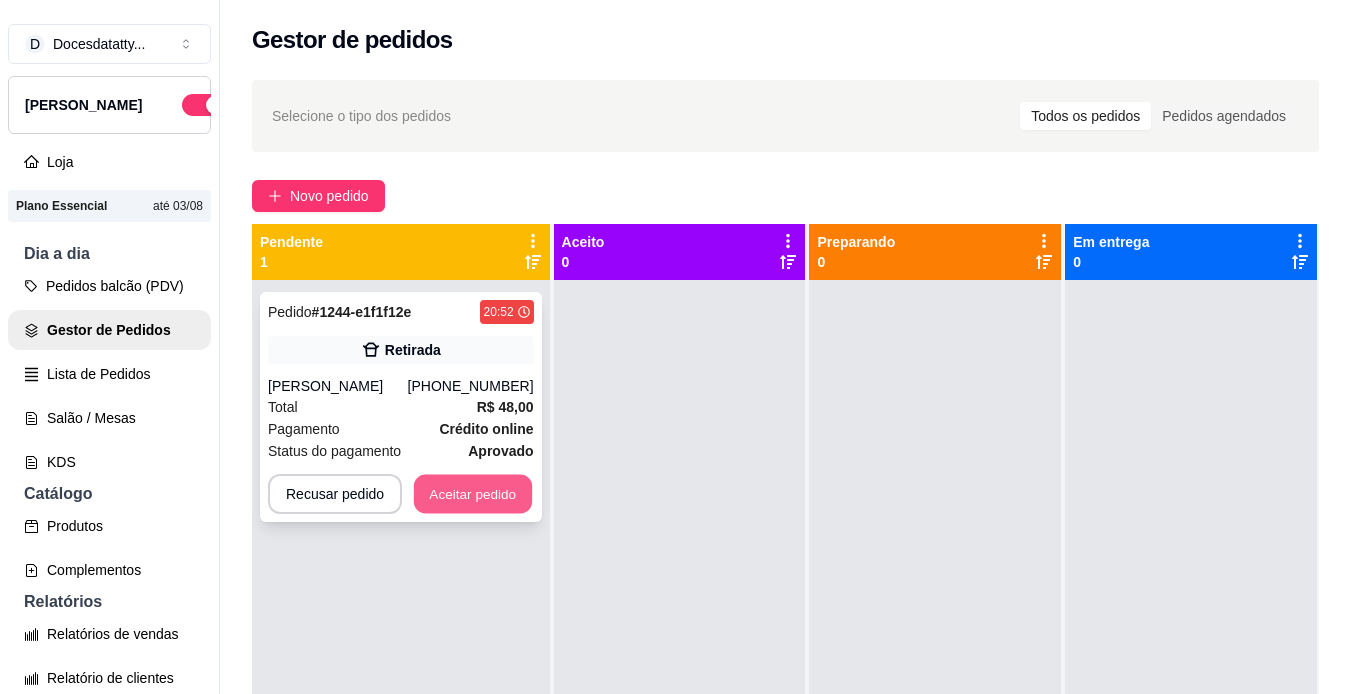 click on "Aceitar pedido" at bounding box center [473, 494] 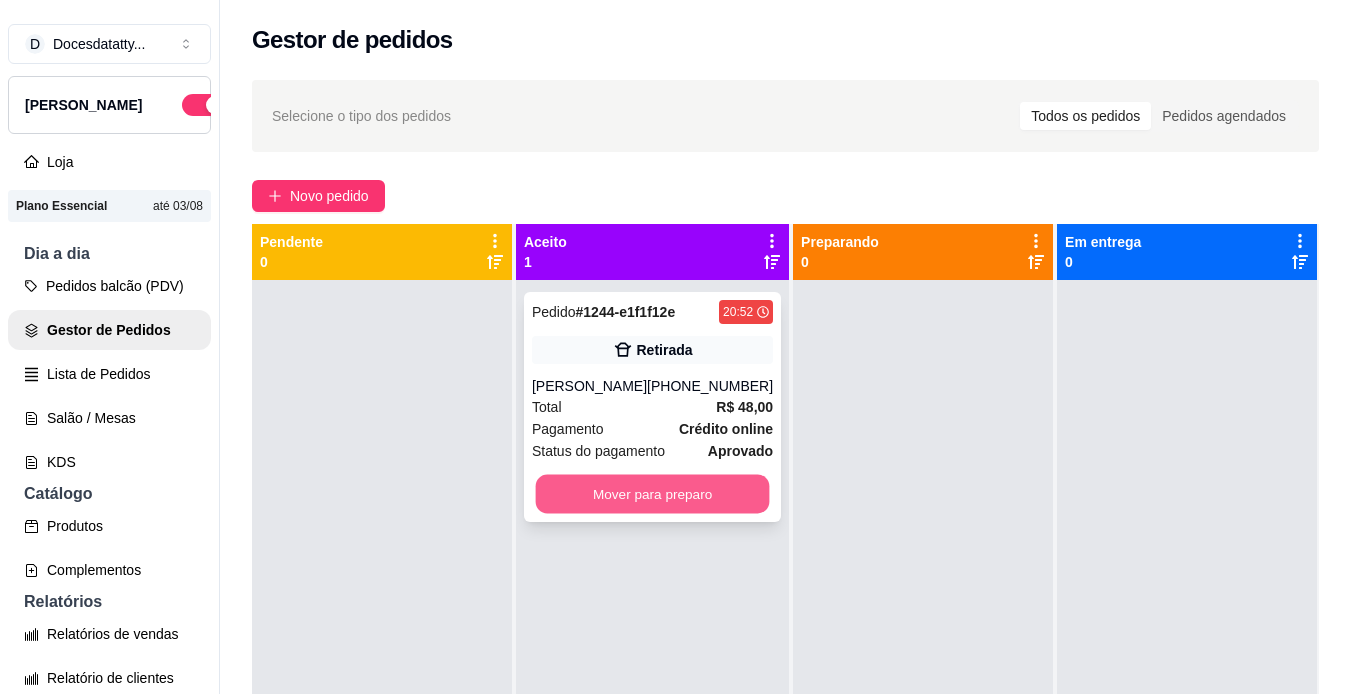 click on "Mover para preparo" at bounding box center [653, 494] 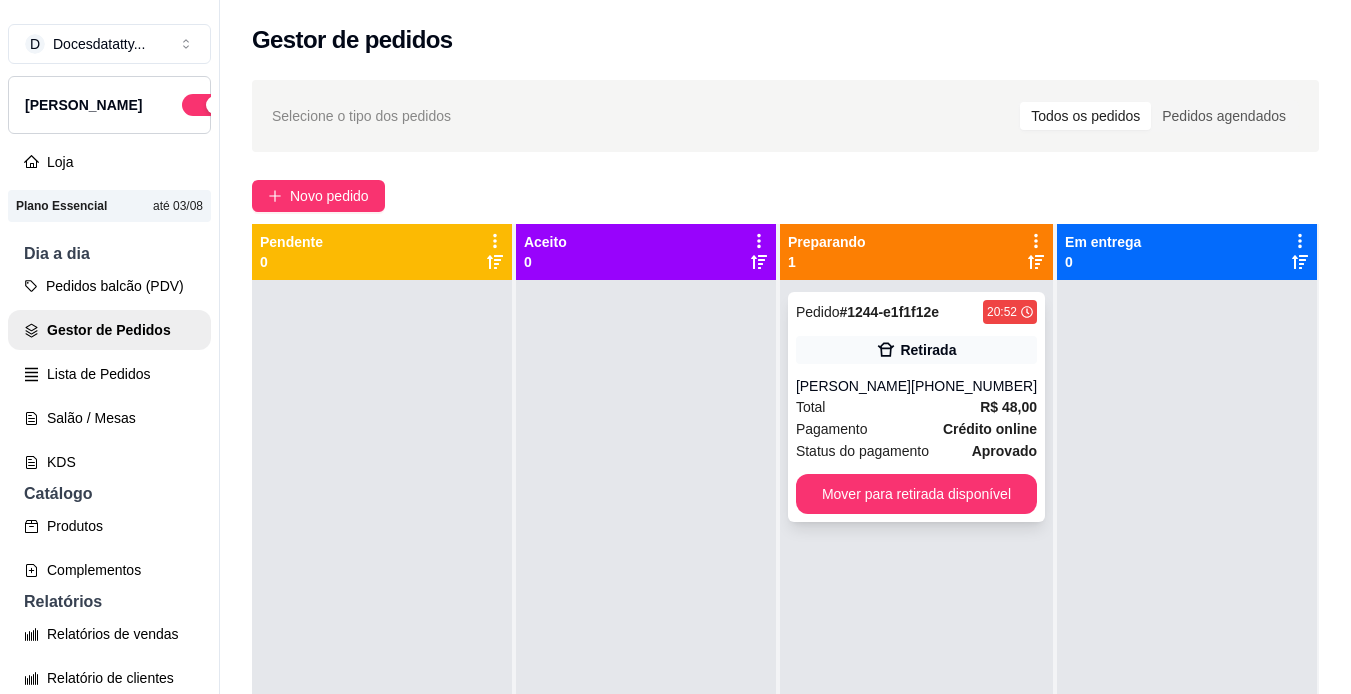 click on "Retirada" at bounding box center (916, 350) 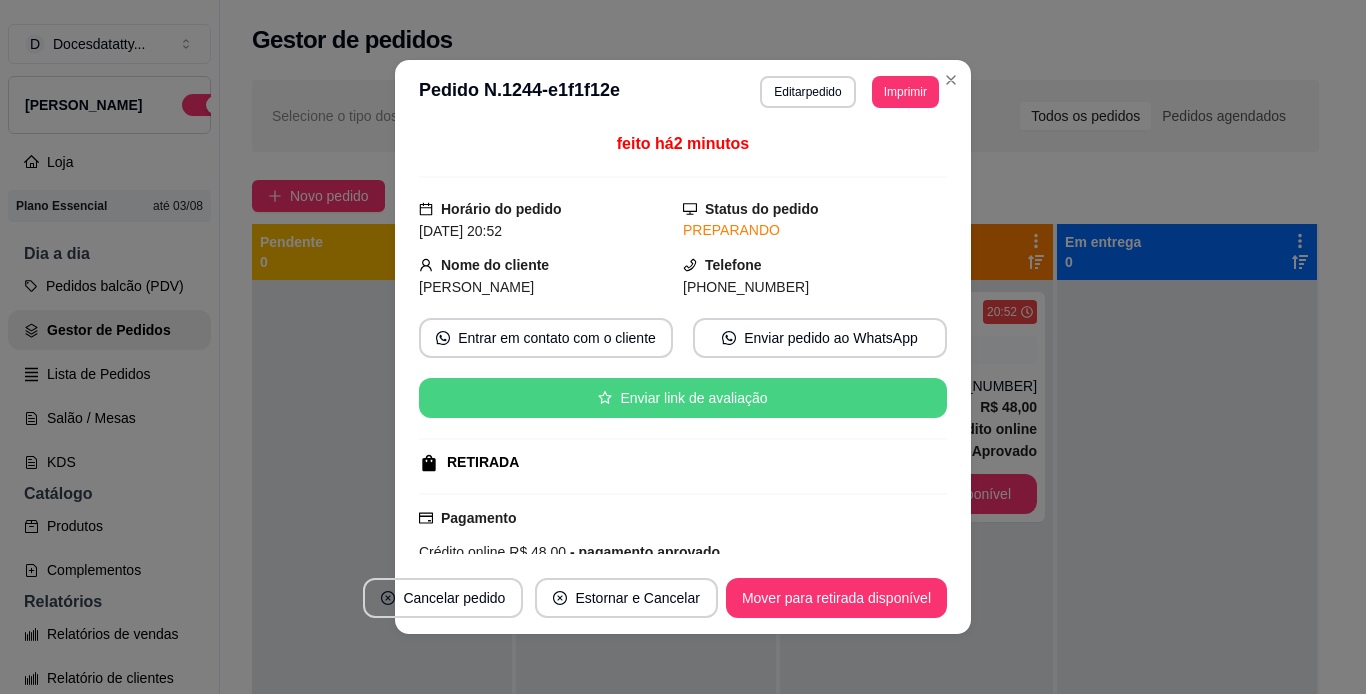 scroll, scrollTop: 199, scrollLeft: 0, axis: vertical 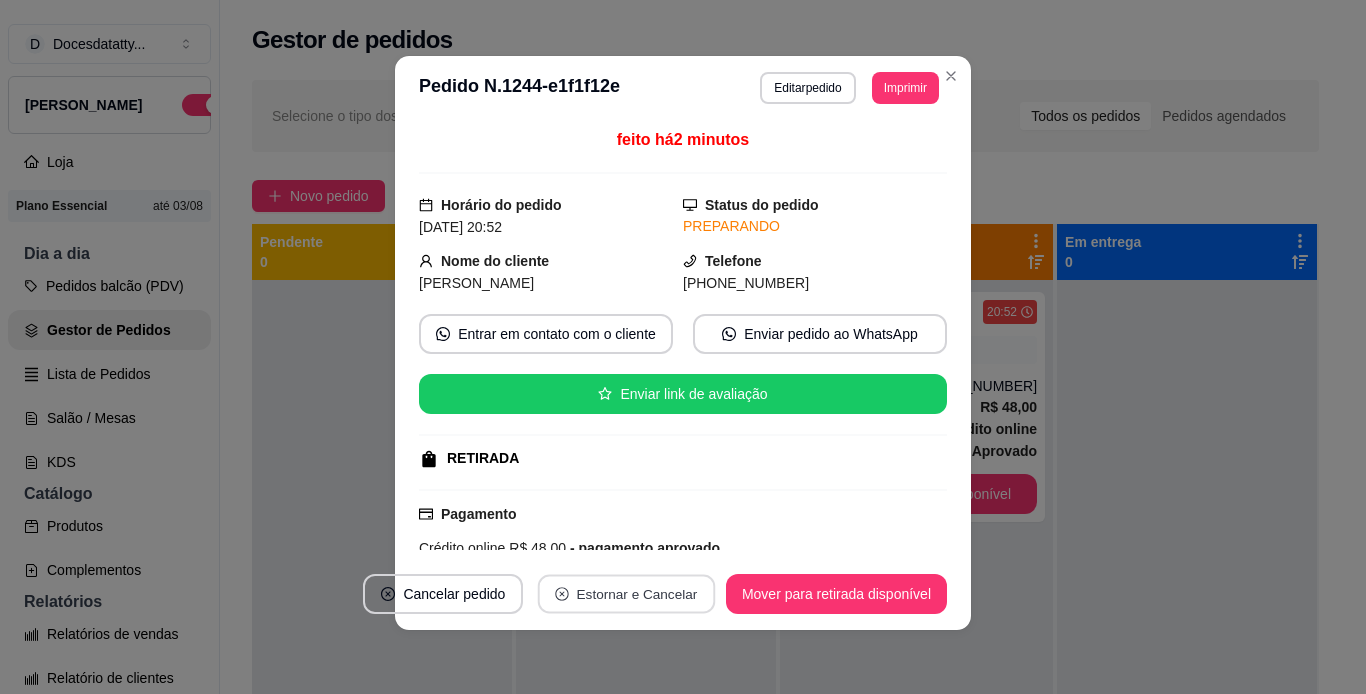 click on "Estornar e Cancelar" at bounding box center [626, 594] 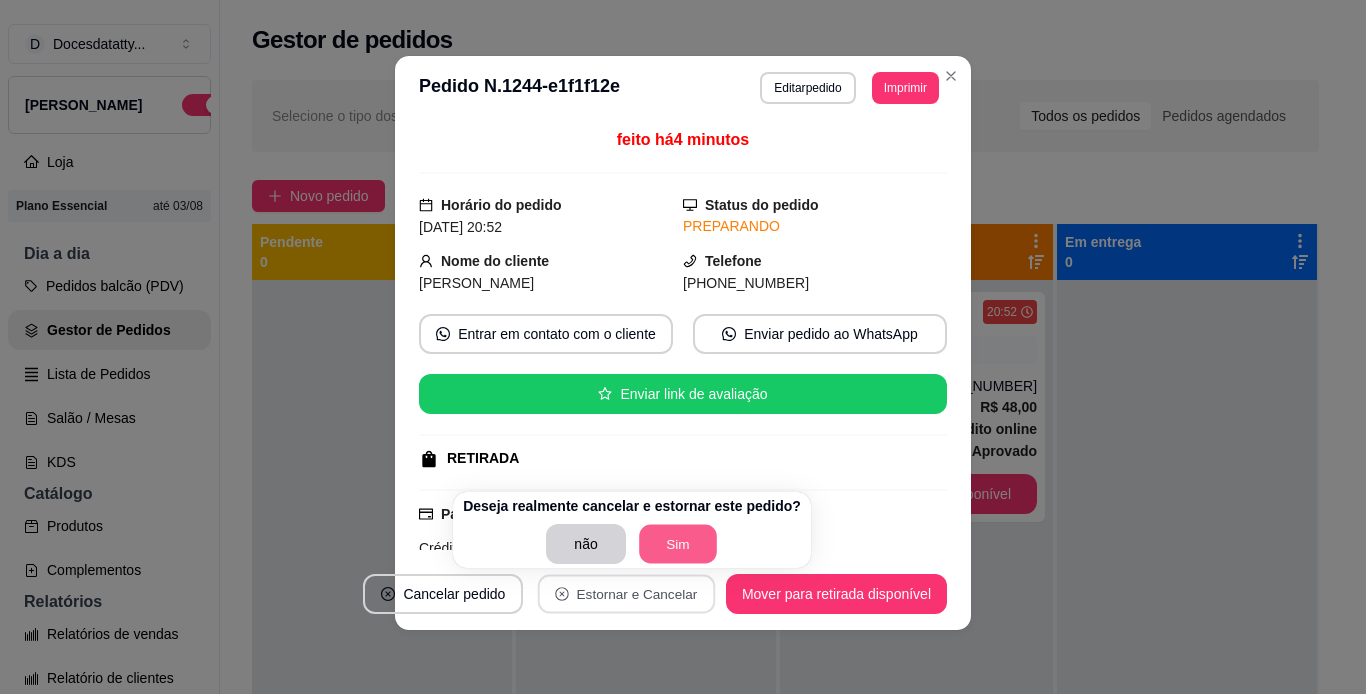 click on "Sim" at bounding box center (678, 544) 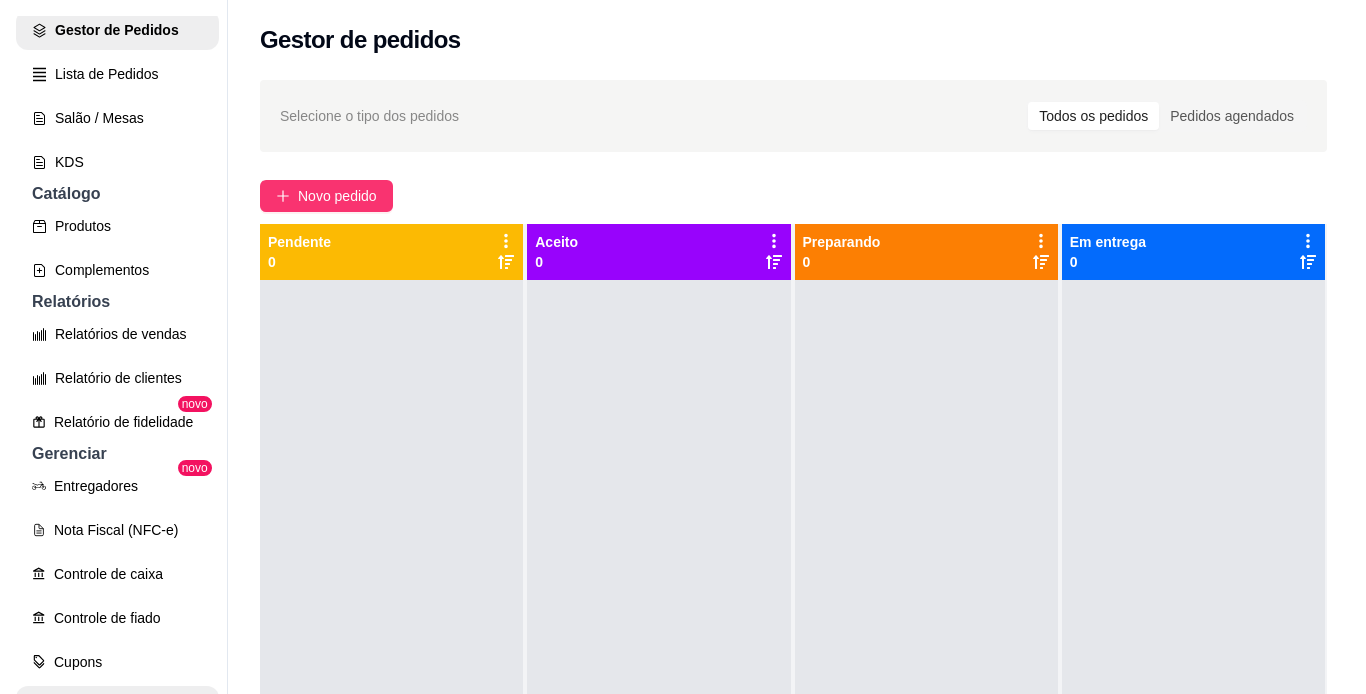 scroll, scrollTop: 600, scrollLeft: 0, axis: vertical 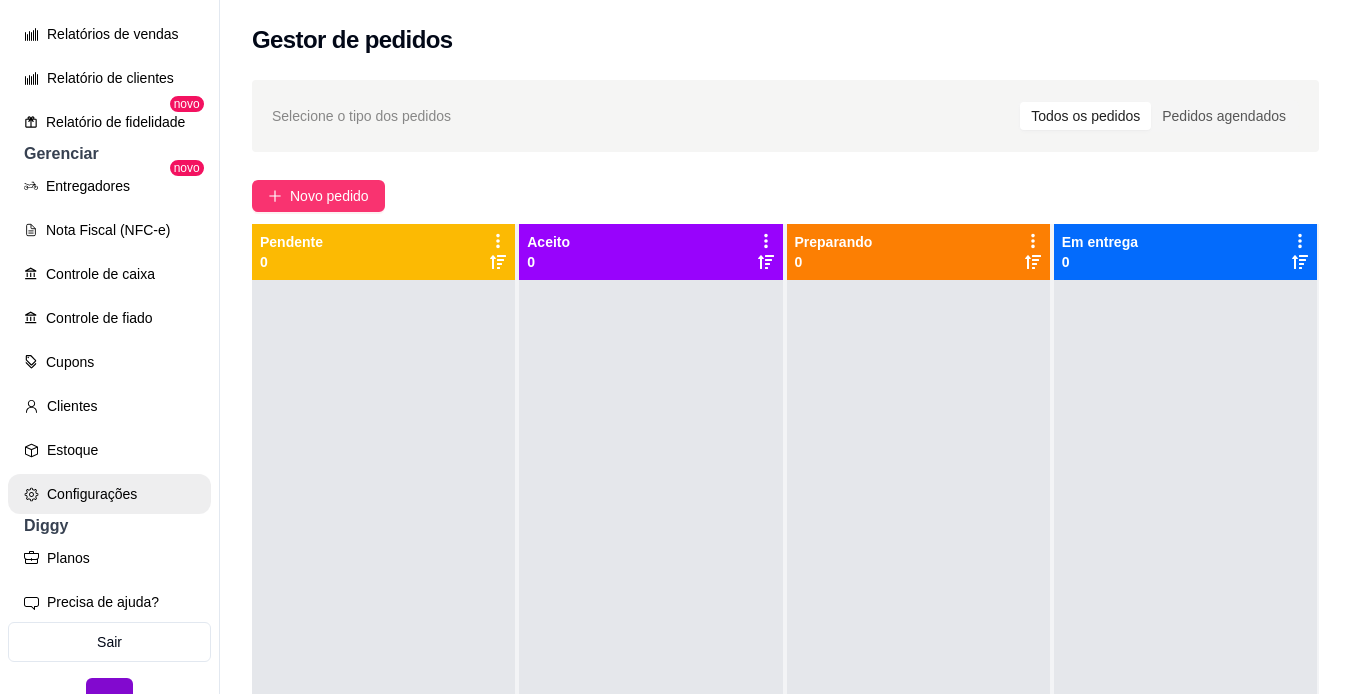 click on "Configurações" at bounding box center [109, 494] 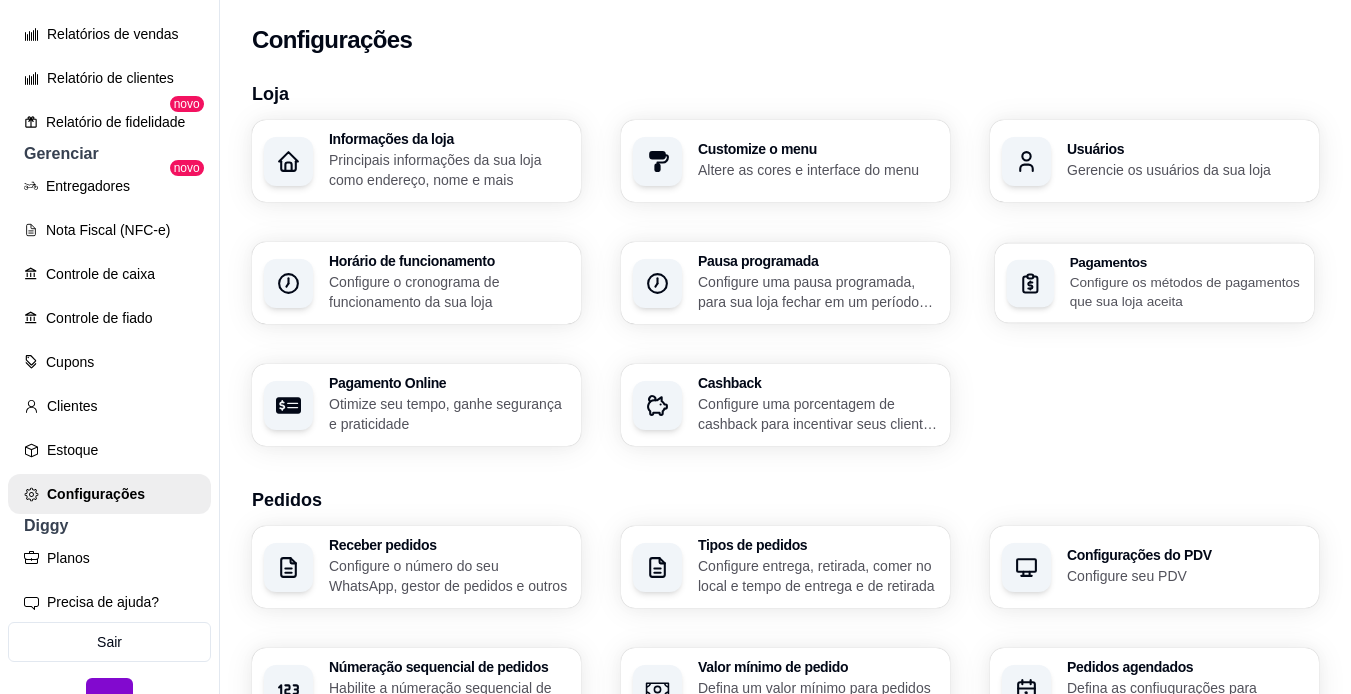 click on "Configure os métodos de pagamentos que sua loja aceita" at bounding box center [1186, 291] 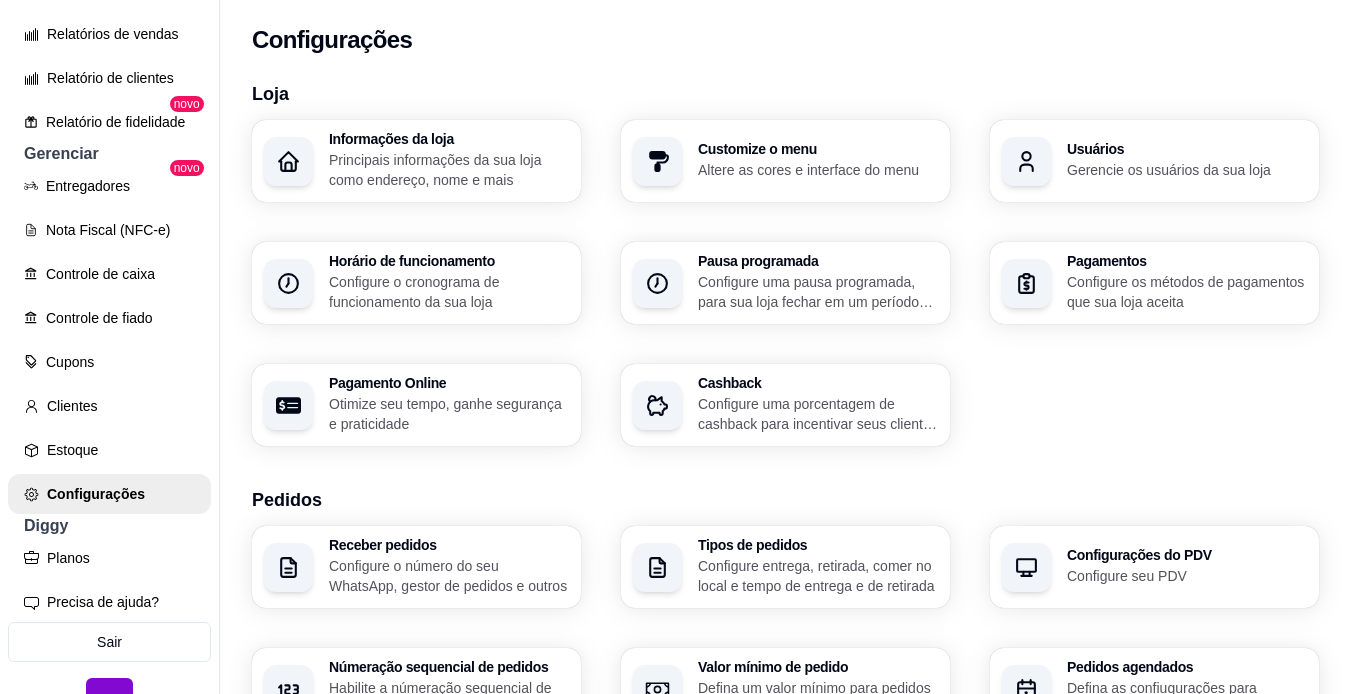 click on "Configure os métodos de pagamentos que sua loja aceita" at bounding box center (1187, 292) 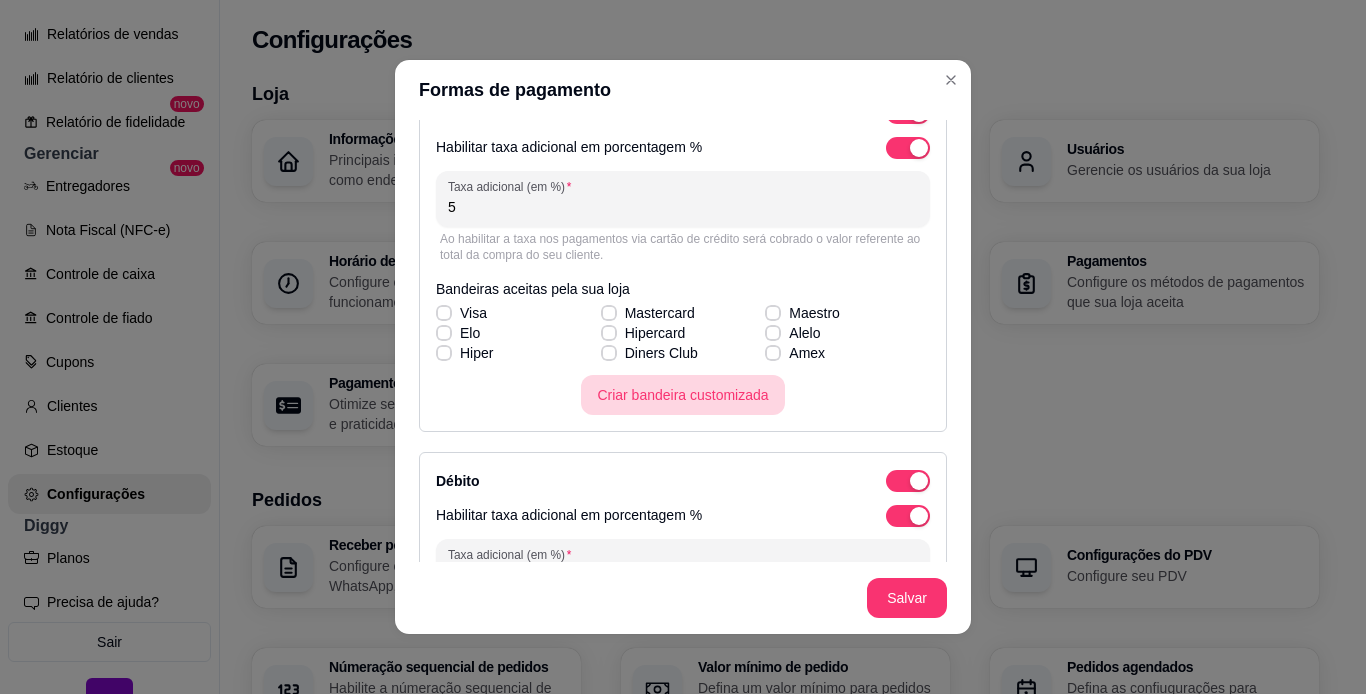 scroll, scrollTop: 500, scrollLeft: 0, axis: vertical 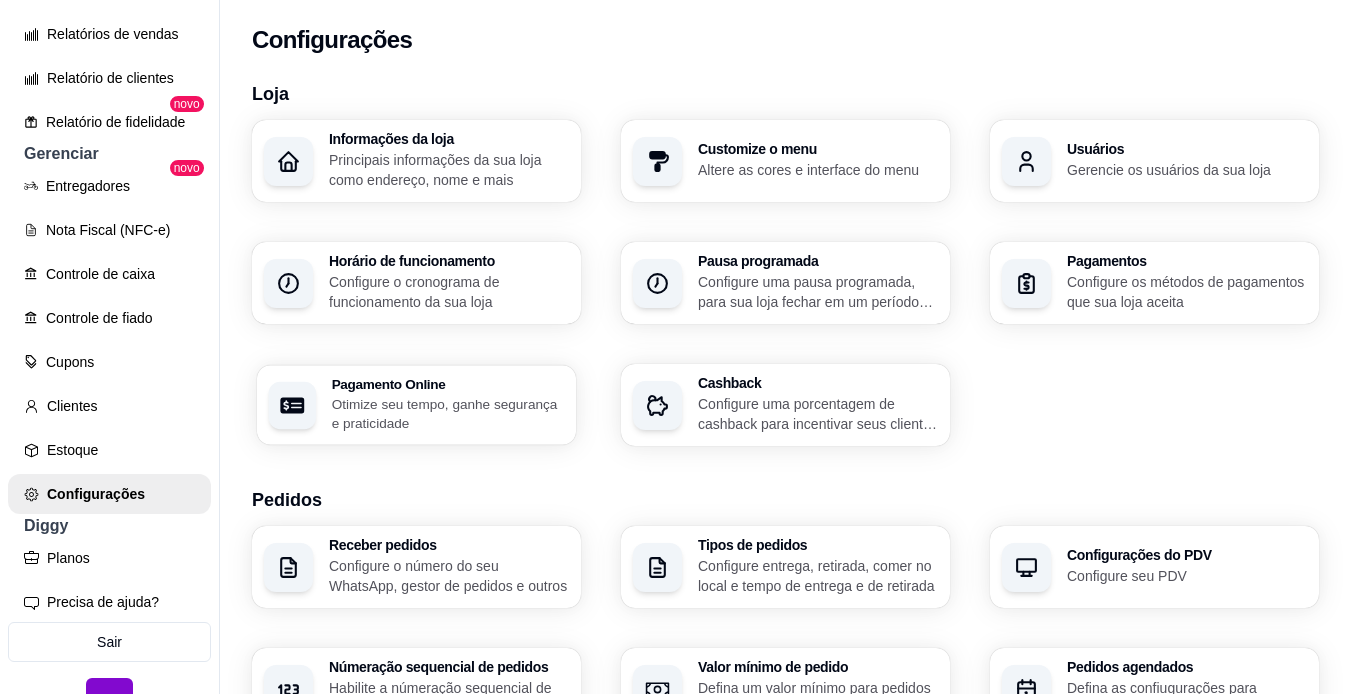 click on "Pagamento Online" at bounding box center (448, 384) 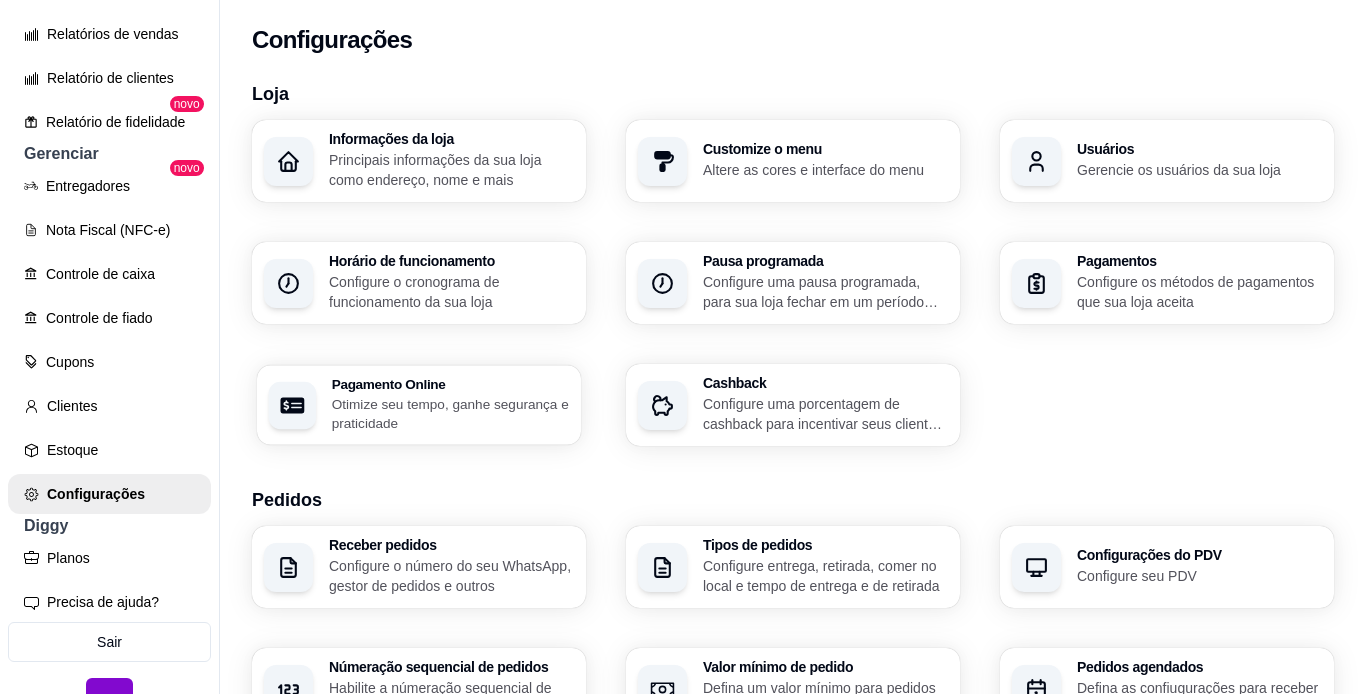 select on "4.98" 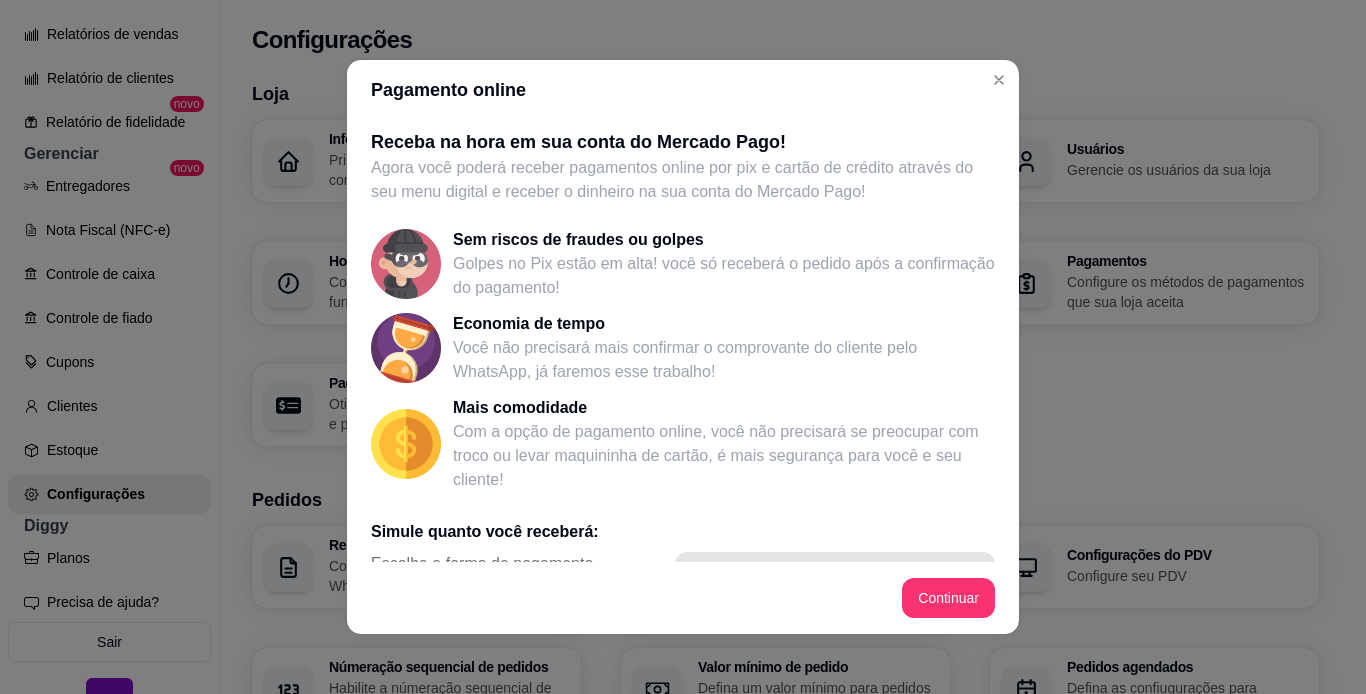 scroll, scrollTop: 363, scrollLeft: 0, axis: vertical 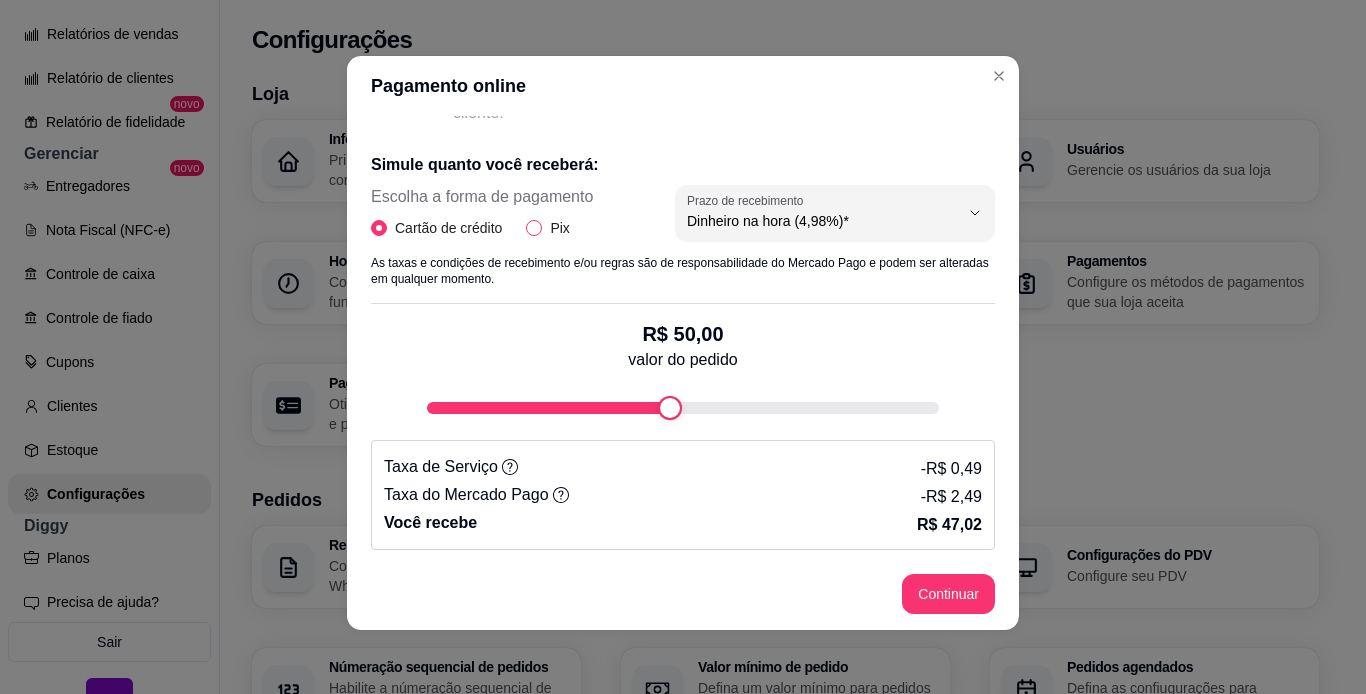 click on "Pix" at bounding box center [534, 228] 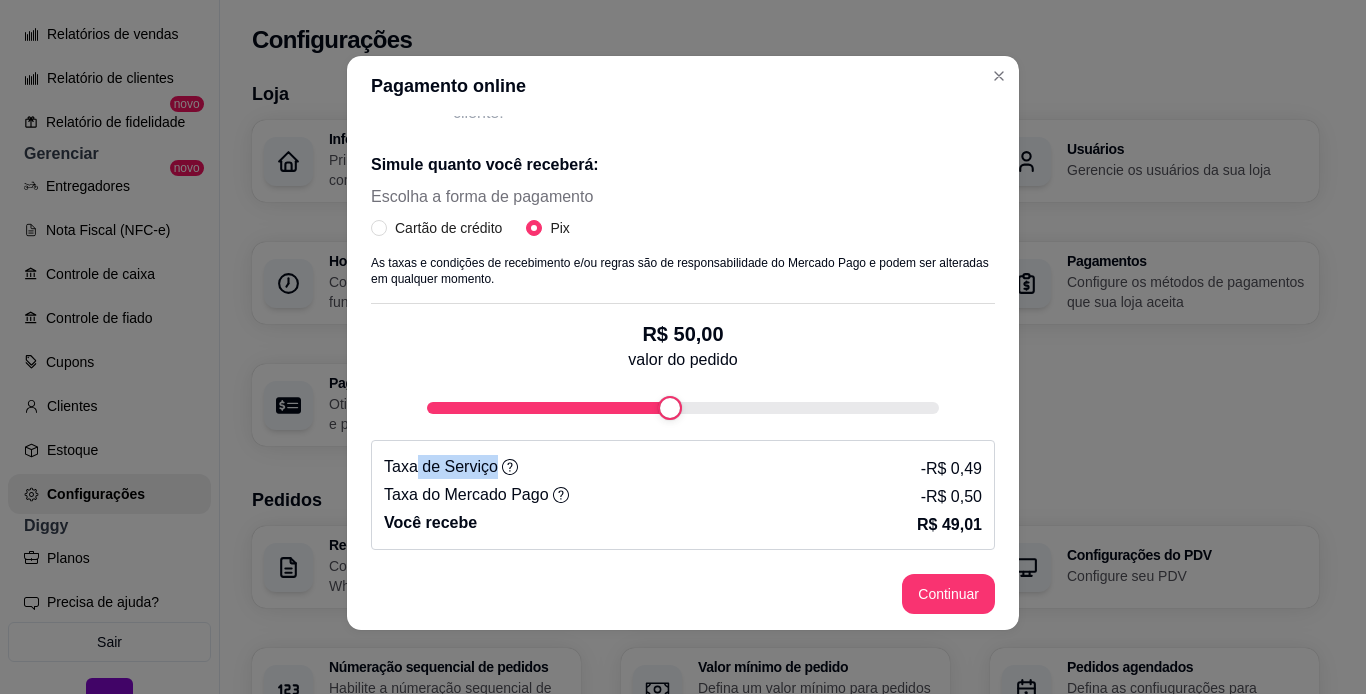 drag, startPoint x: 403, startPoint y: 467, endPoint x: 572, endPoint y: 462, distance: 169.07394 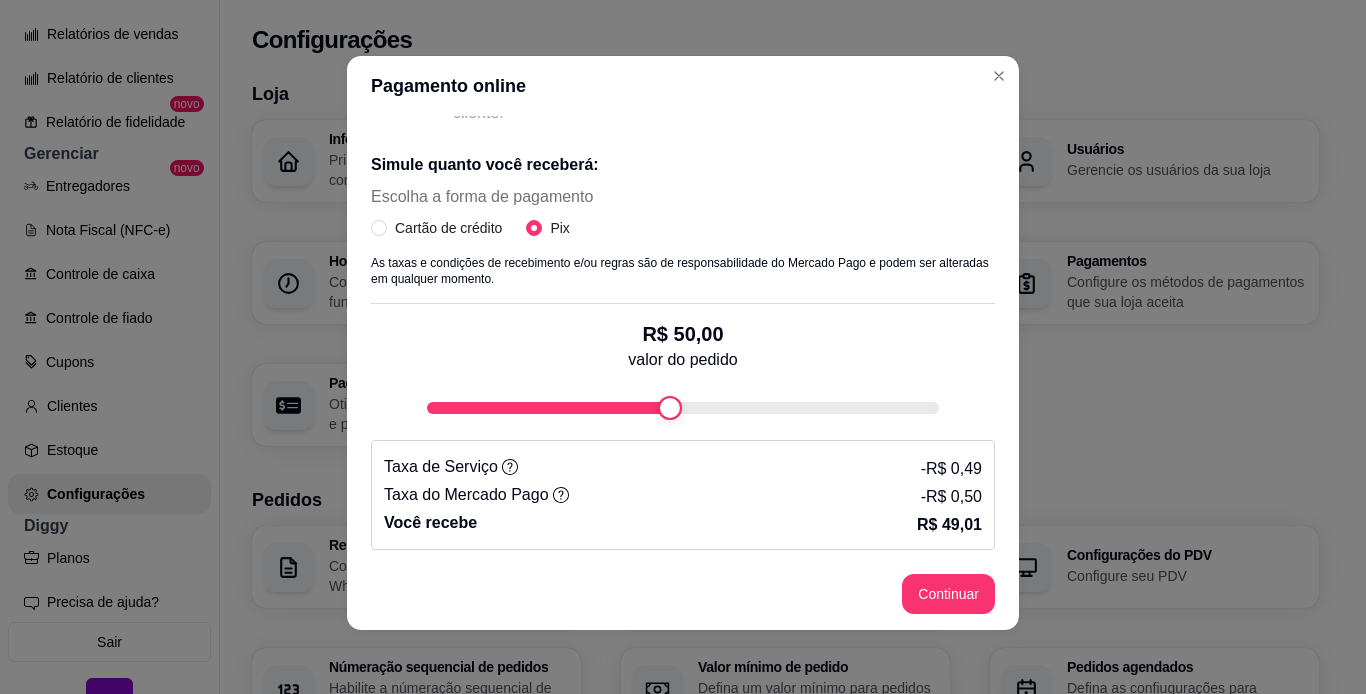 drag, startPoint x: 722, startPoint y: 437, endPoint x: 813, endPoint y: 440, distance: 91.04944 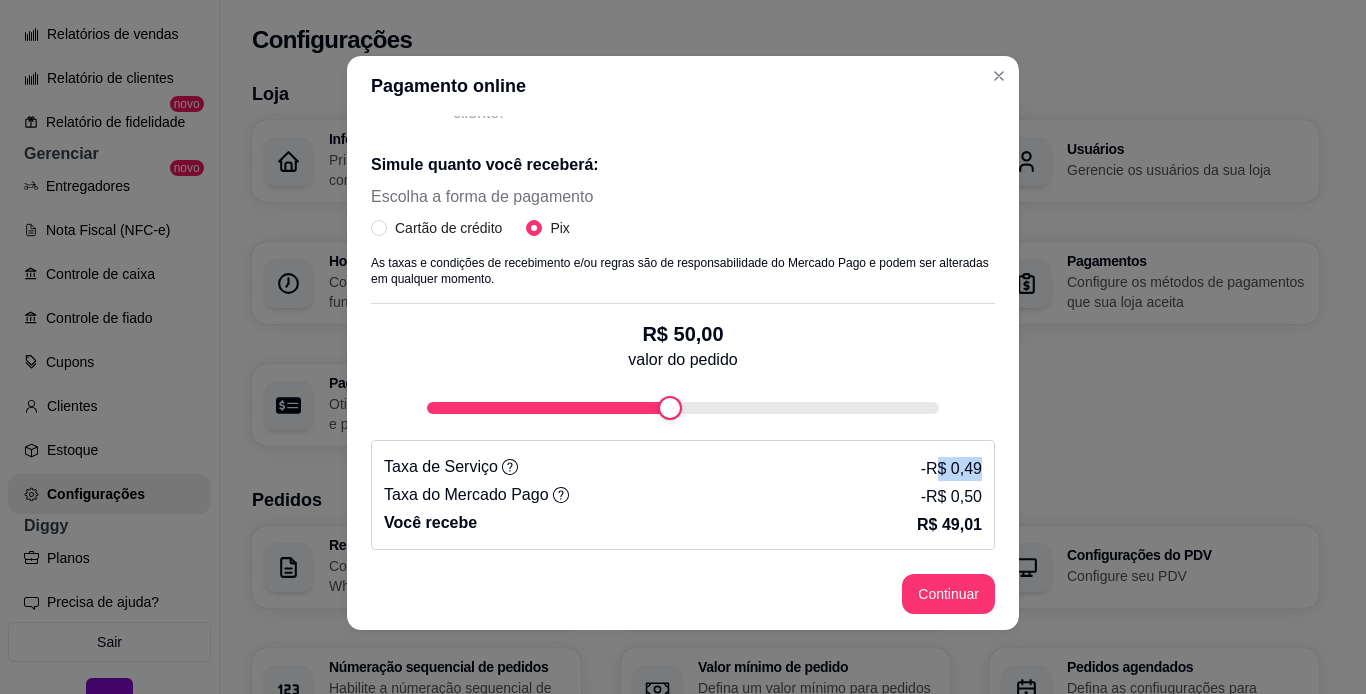 drag, startPoint x: 913, startPoint y: 469, endPoint x: 977, endPoint y: 474, distance: 64.195015 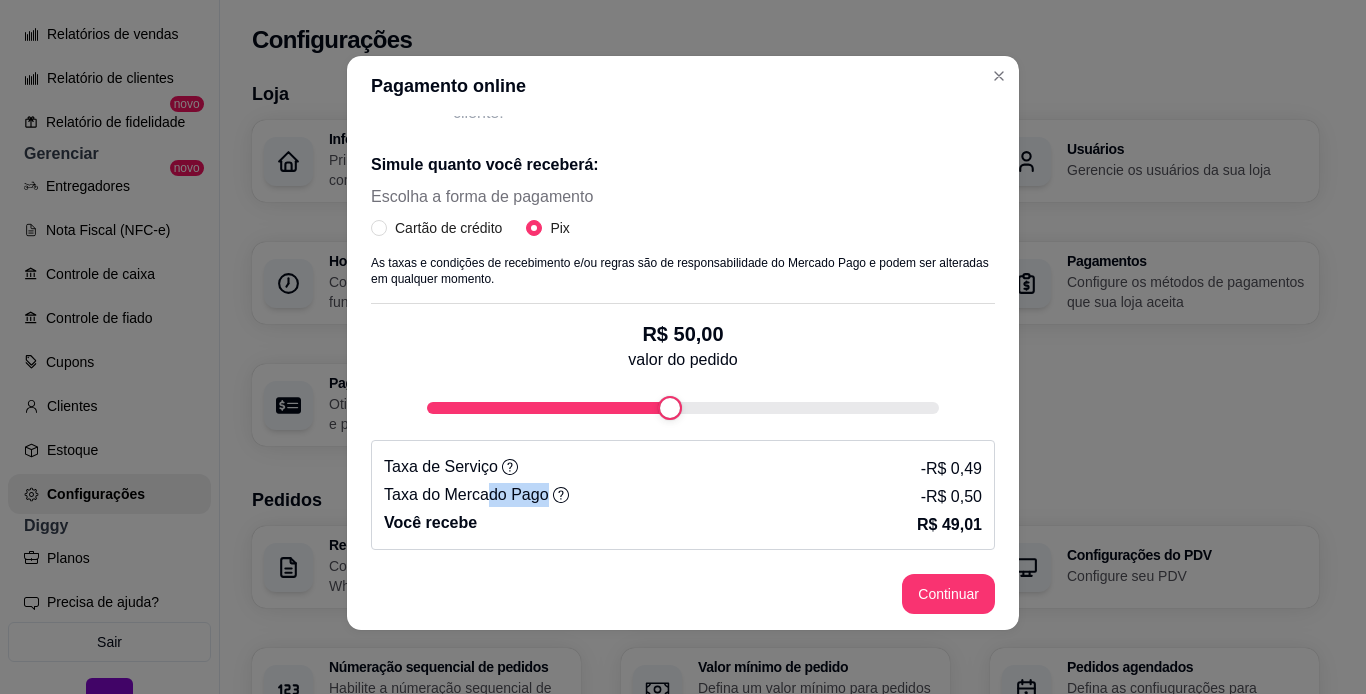 drag, startPoint x: 478, startPoint y: 500, endPoint x: 547, endPoint y: 500, distance: 69 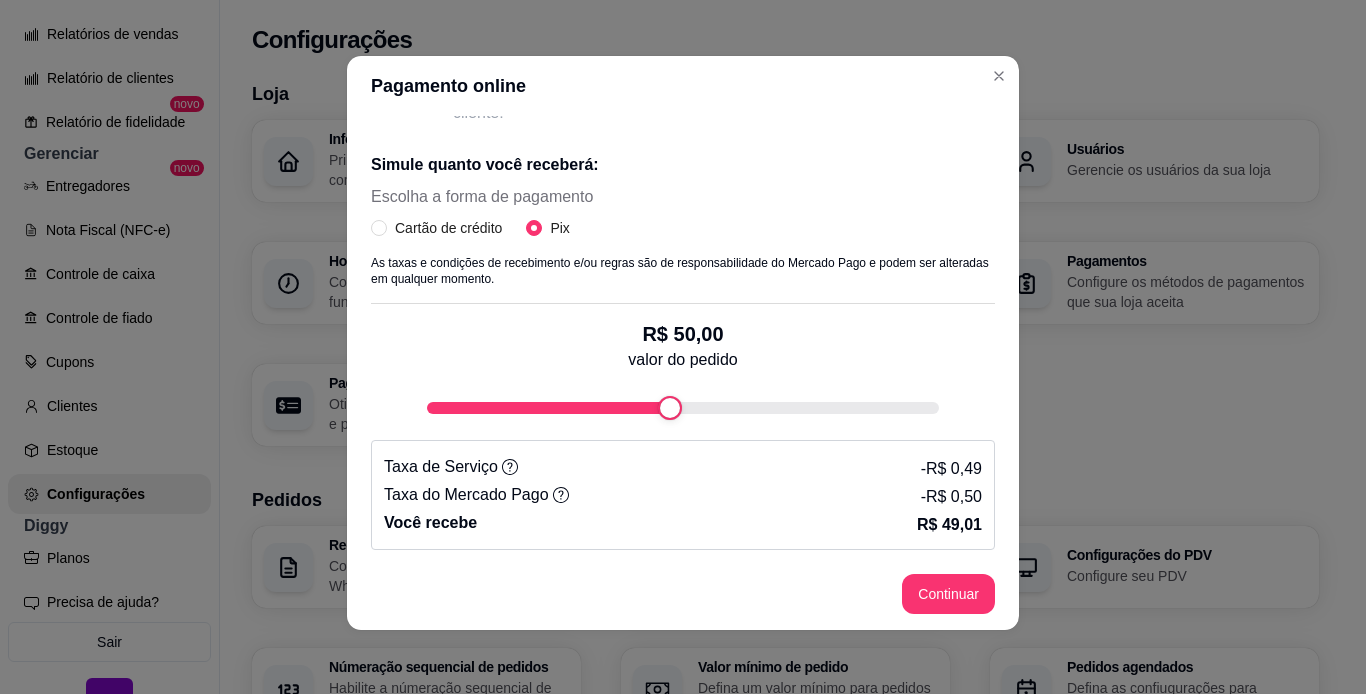 click on "Taxa de Serviço -  R$ 0,49" at bounding box center (683, 467) 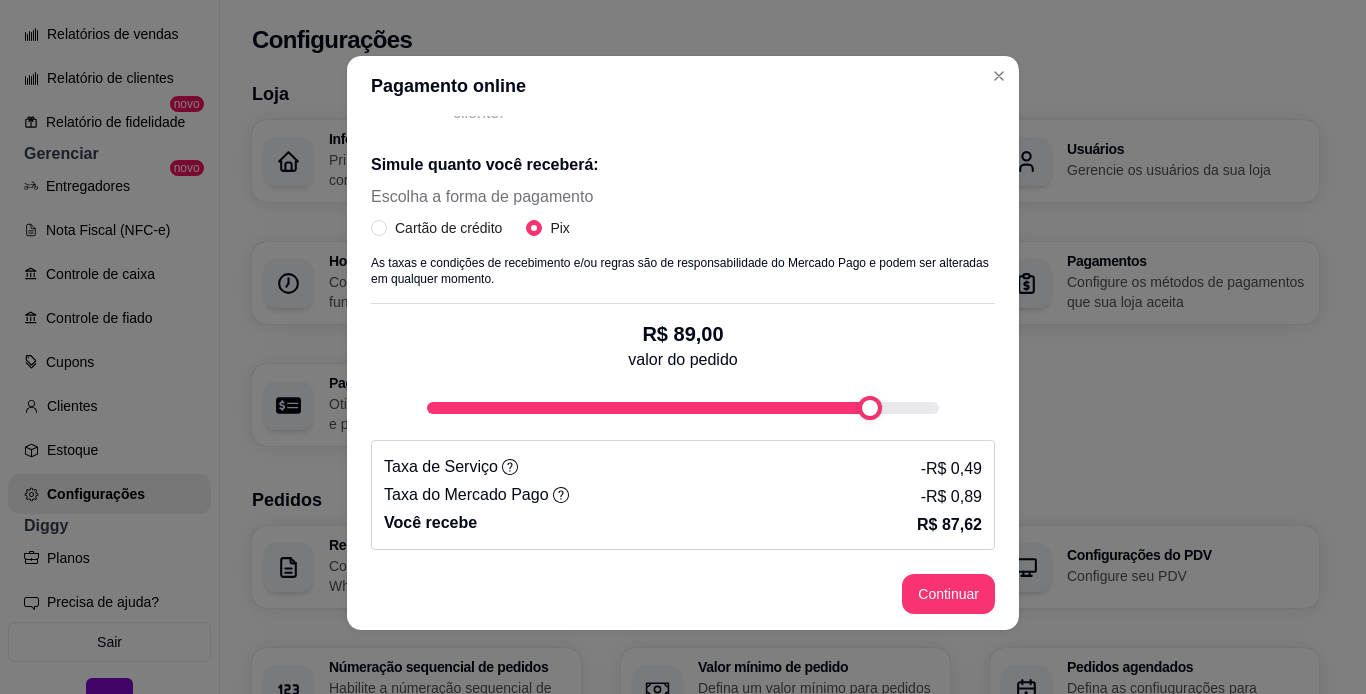 type on "100" 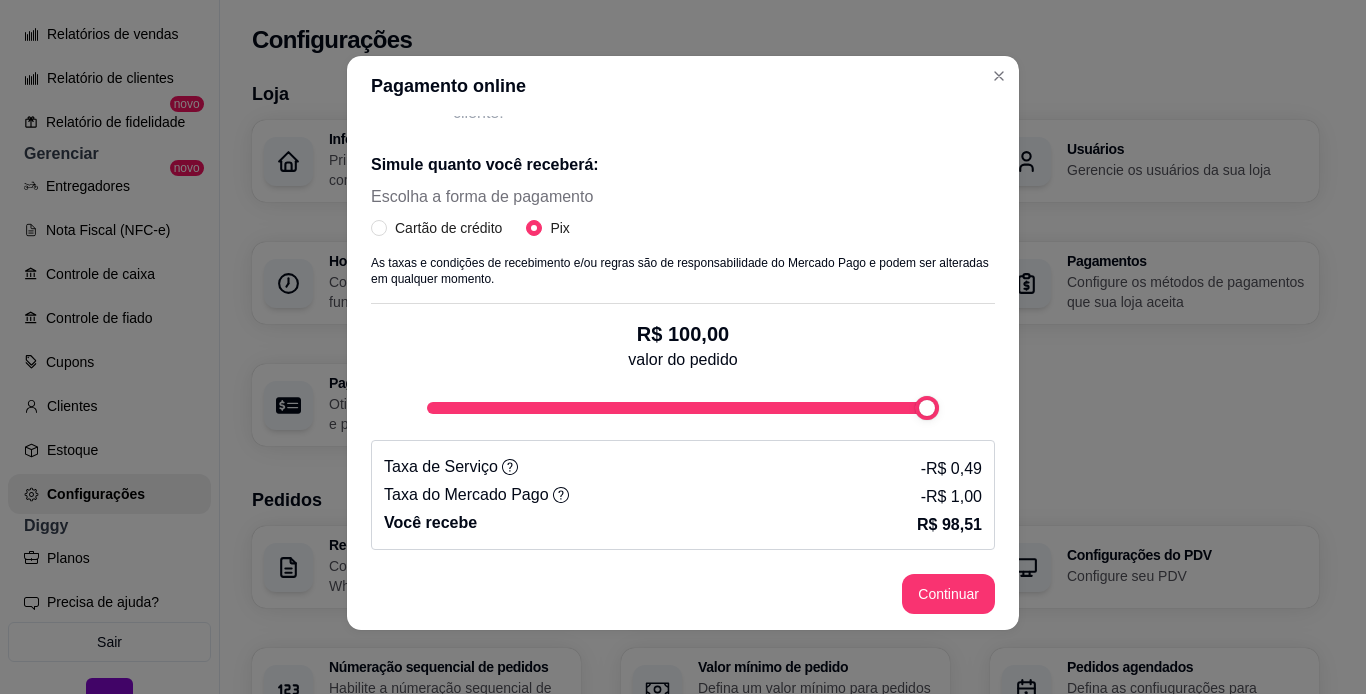 click on "Receba na hora em sua conta do Mercado Pago! Agora você poderá receber pagamentos online por pix e cartão de crédito através do seu menu digital e receber o dinheiro na sua conta do Mercado Pago! Sem riscos de fraudes ou golpes Golpes no Pix estão em alta! você só receberá o pedido após a confirmação do pagamento! Economia de tempo Você não precisará mais confirmar o comprovante do cliente pelo WhatsApp, já faremos esse trabalho! Mais comodidade Com a opção de pagamento online, você não precisará se preocupar com troco ou levar maquininha de cartão, é mais segurança para você e seu cliente! Simule quanto você receberá: Escolha a forma de pagamento Cartão de crédito Pix As taxas e condições de recebimento e/ou regras são de responsabilidade do Mercado Pago e podem ser alteradas em qualquer momento. R$ 100,00 valor do pedido Taxa de Serviço -  R$ 0,49 Taxa do Mercado Pago -  R$ 1,00 Você recebe R$ 98,51" at bounding box center [683, 337] 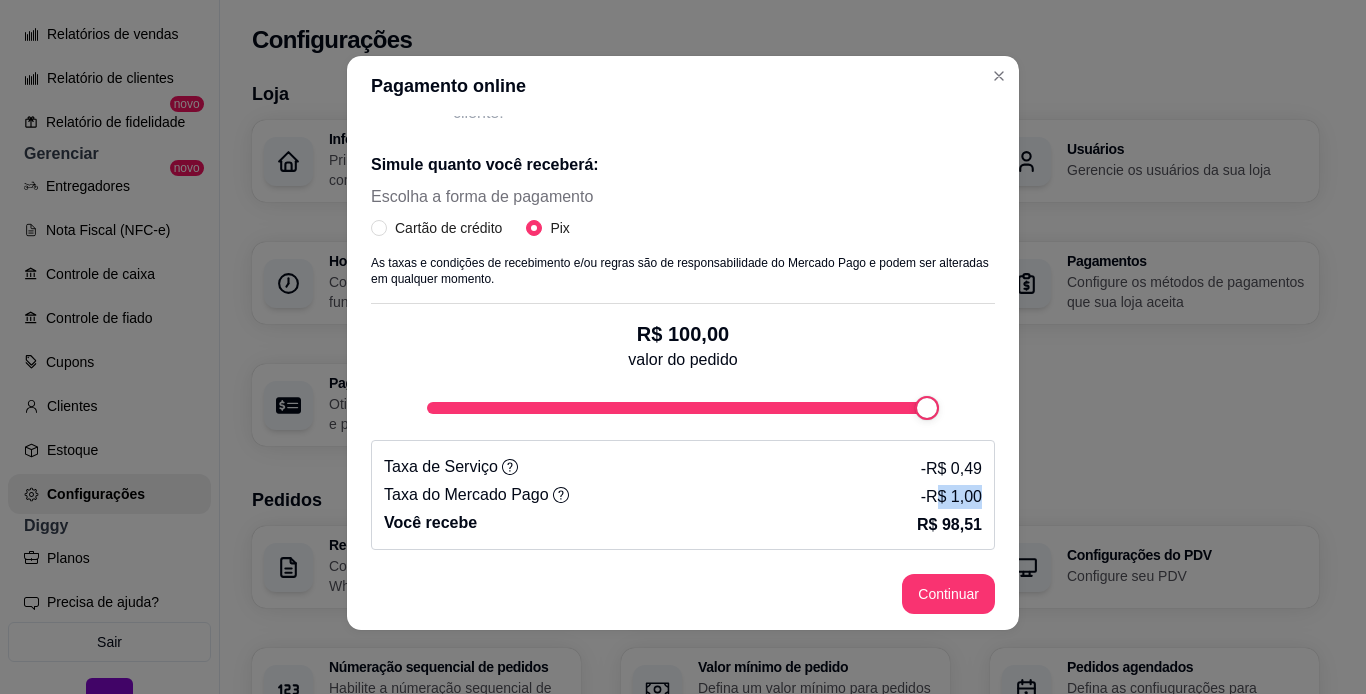 drag, startPoint x: 918, startPoint y: 498, endPoint x: 979, endPoint y: 498, distance: 61 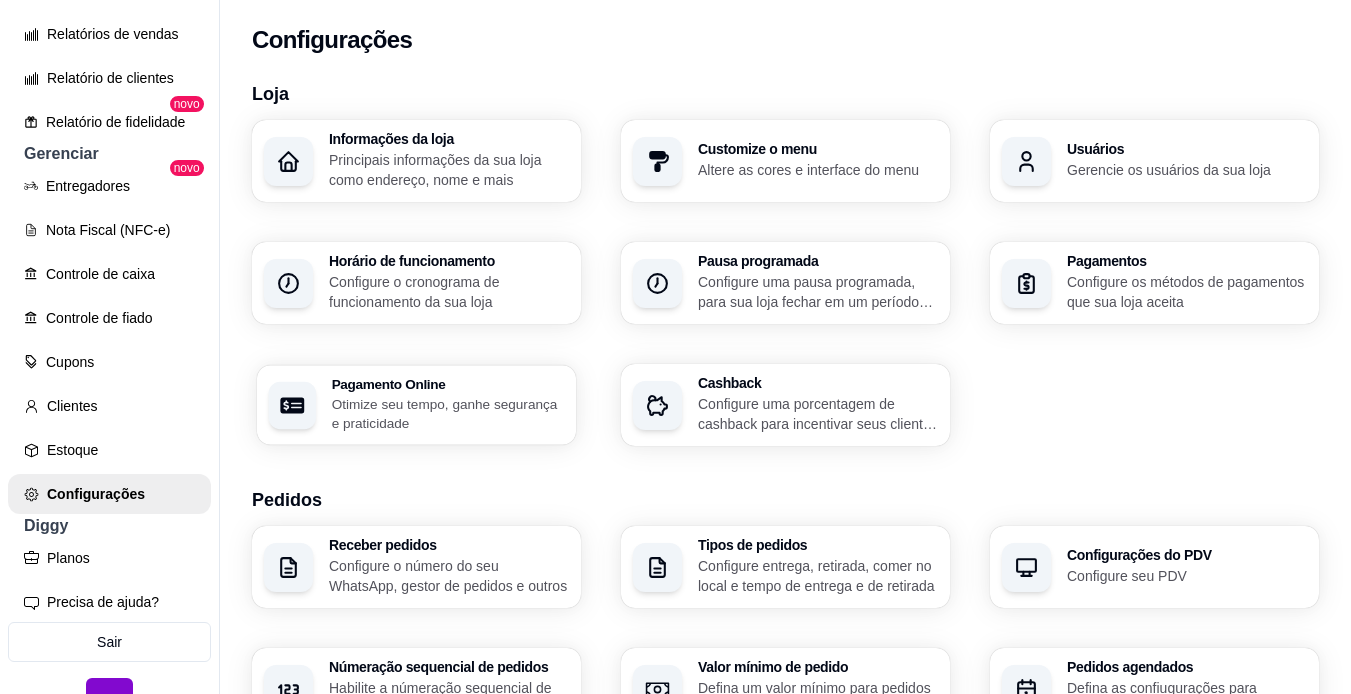 click on "Otimize seu tempo, ganhe segurança e praticidade" at bounding box center [448, 413] 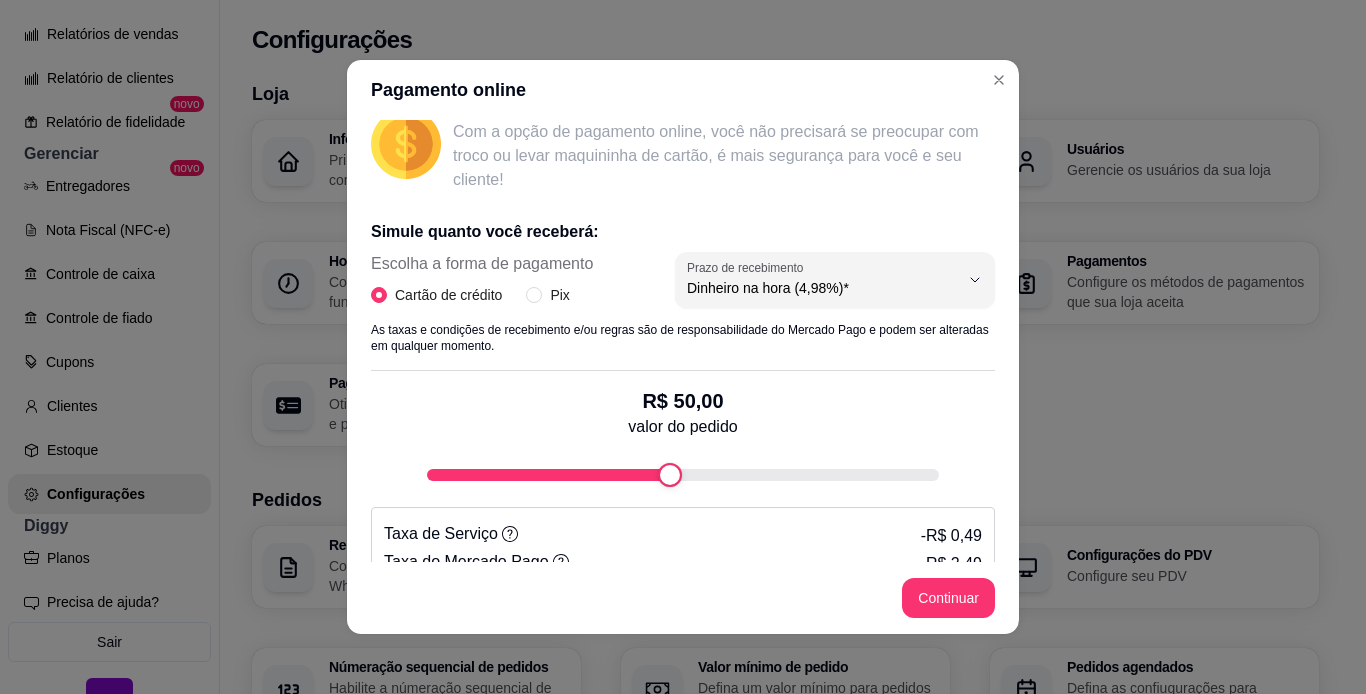 scroll, scrollTop: 363, scrollLeft: 0, axis: vertical 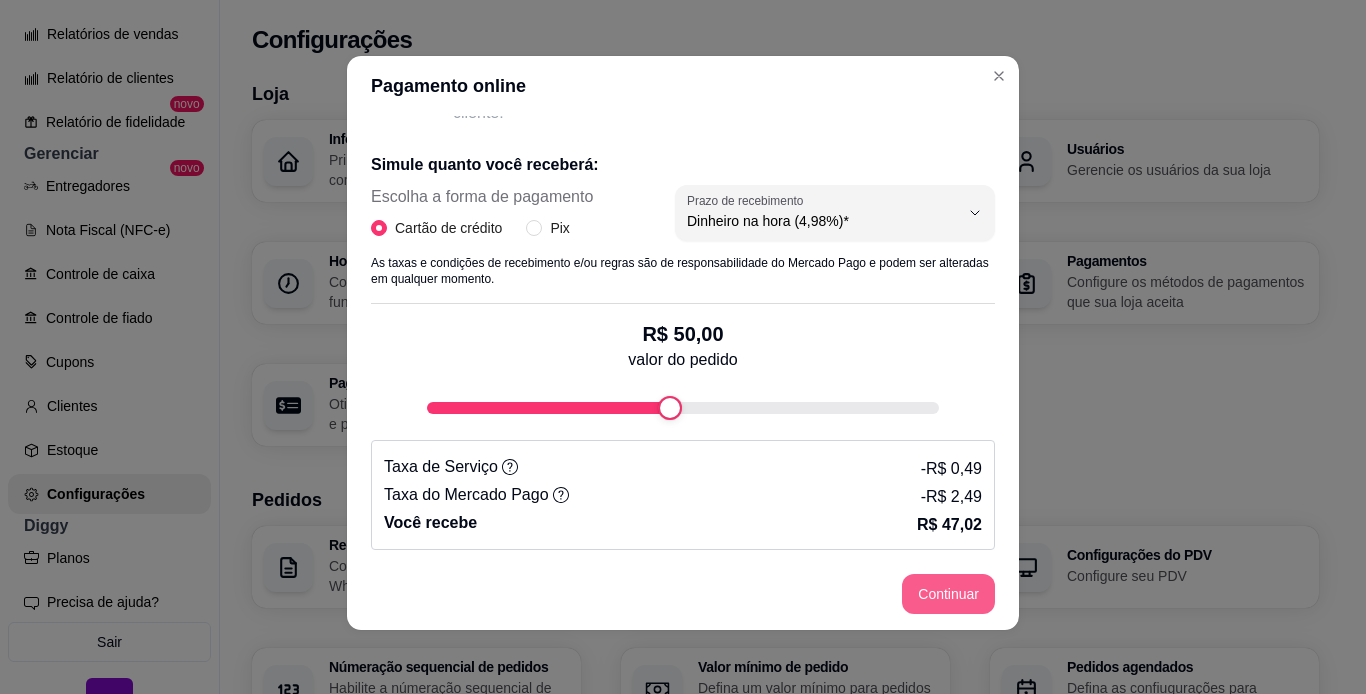 click on "Continuar" at bounding box center (948, 594) 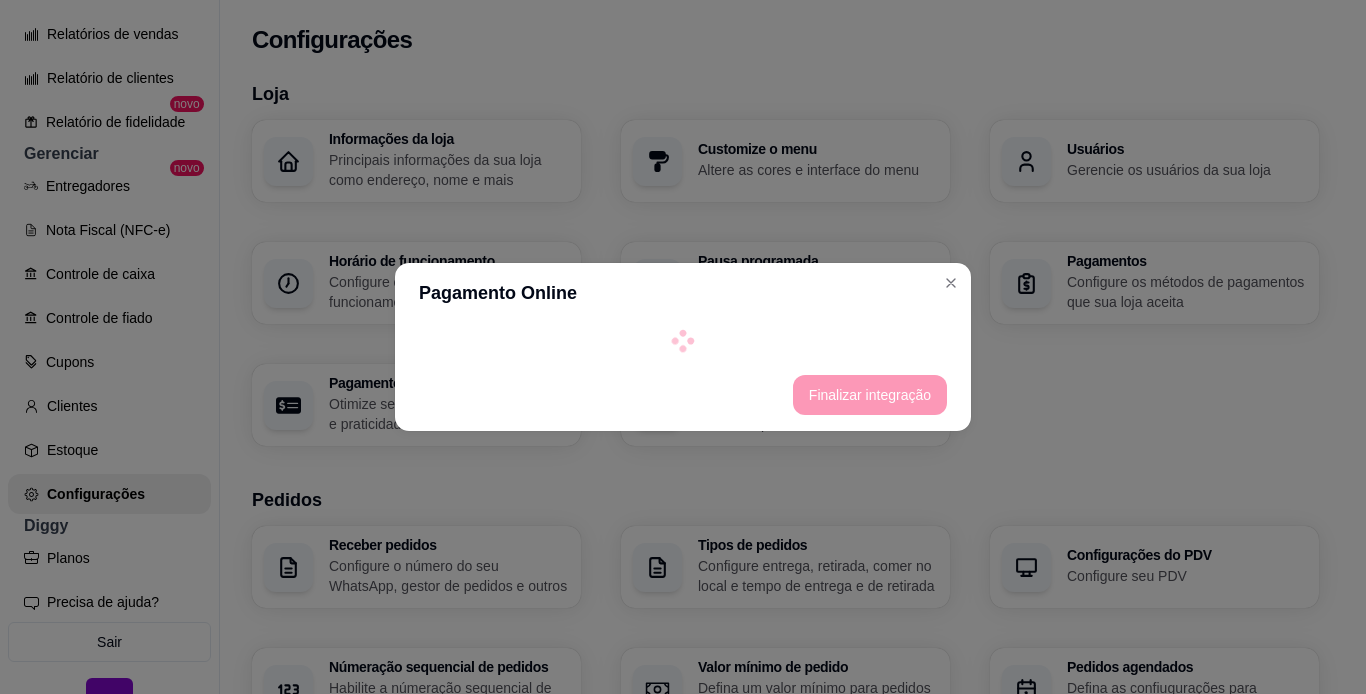 select on "4.98" 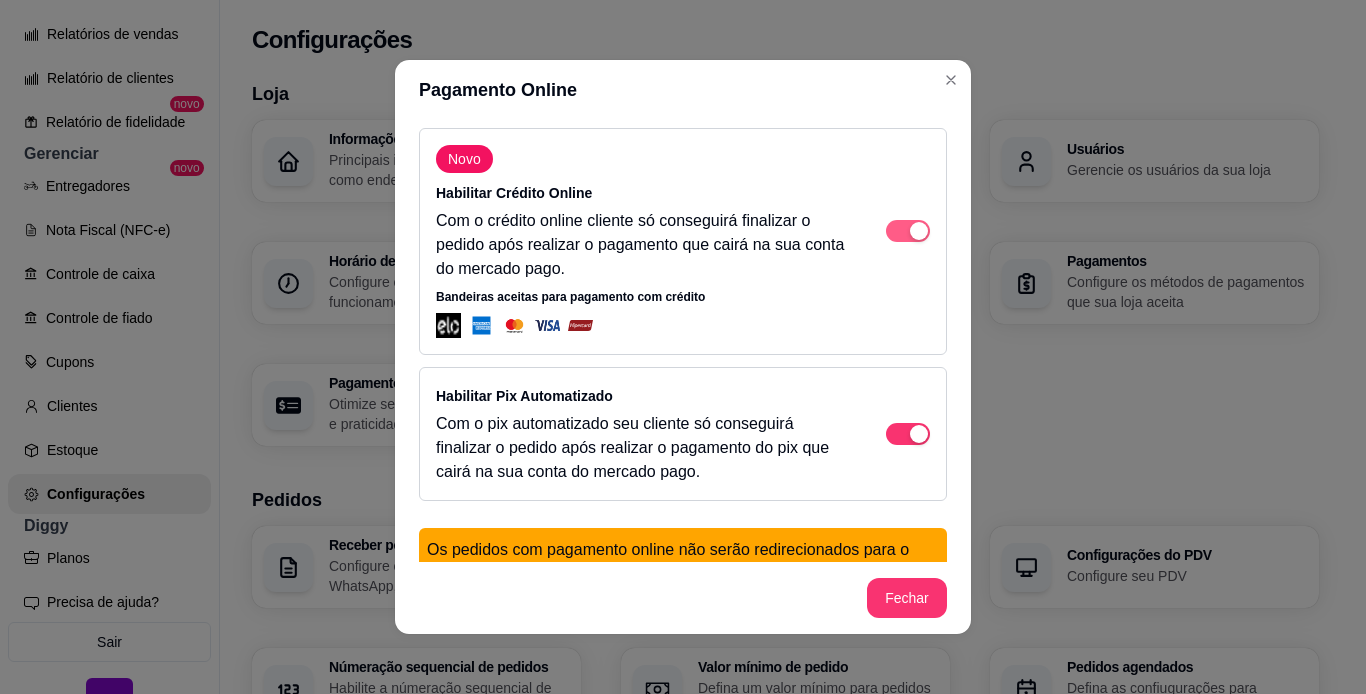 click at bounding box center (908, 231) 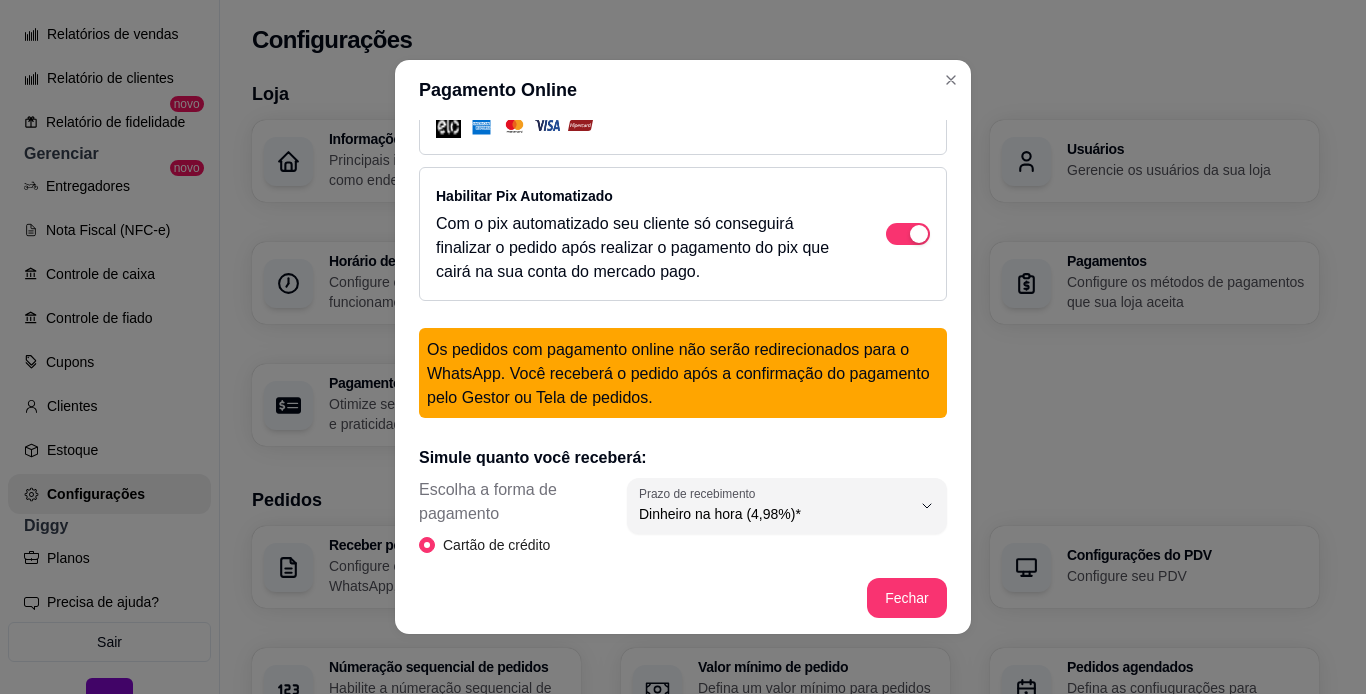 scroll, scrollTop: 300, scrollLeft: 0, axis: vertical 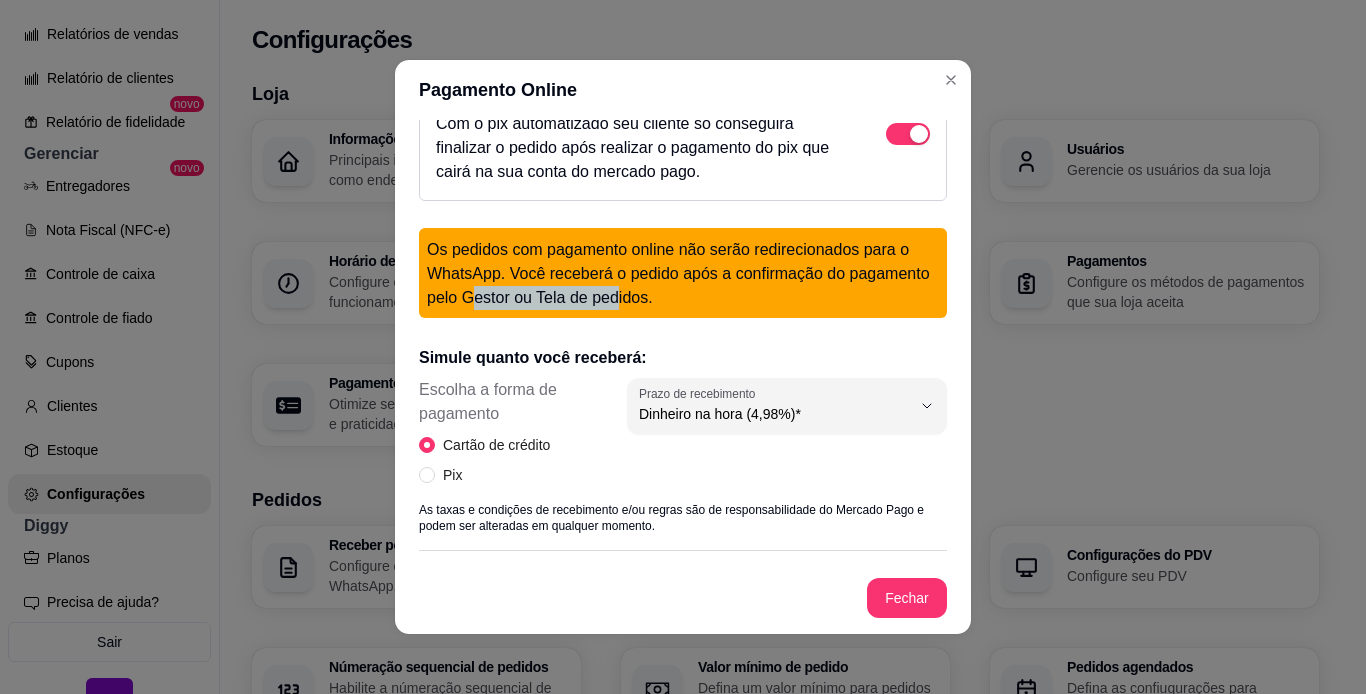 drag, startPoint x: 581, startPoint y: 297, endPoint x: 693, endPoint y: 290, distance: 112.21854 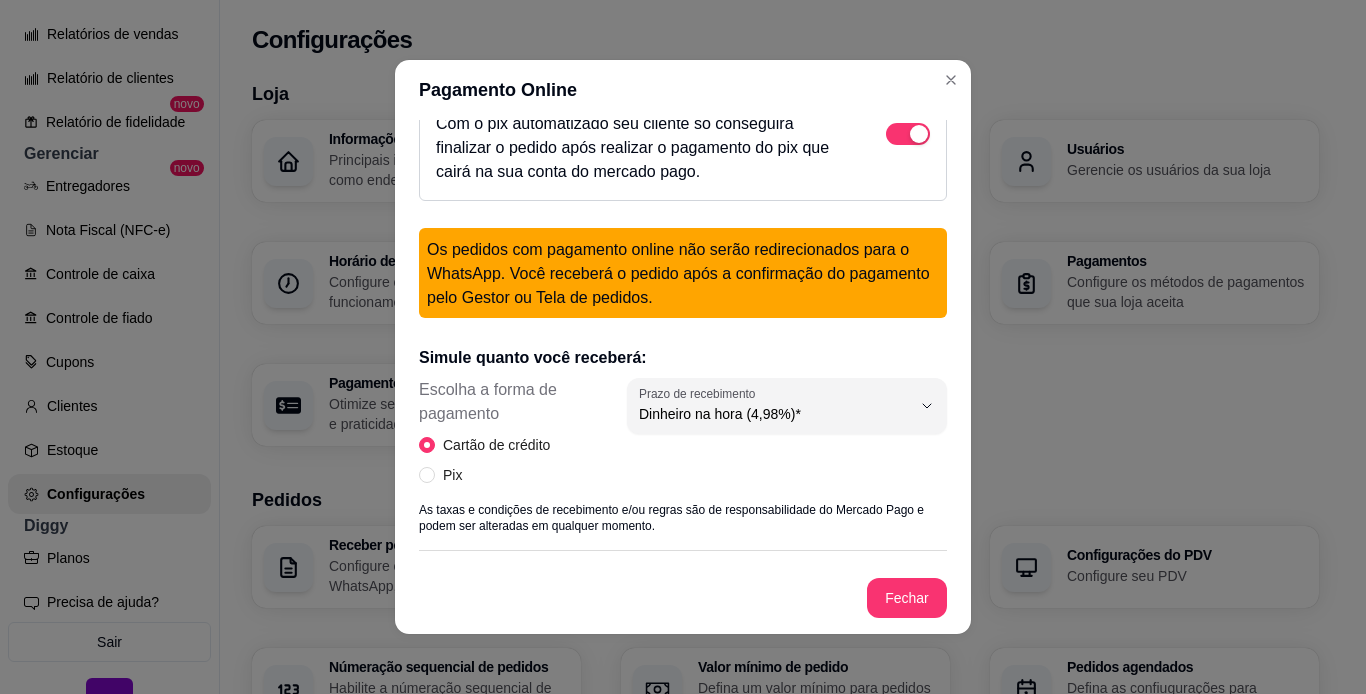 click on "Os pedidos com pagamento online não serão redirecionados para o WhatsApp. Você receberá o pedido após a confirmação do pagamento pelo Gestor ou Tela de pedidos." at bounding box center (683, 274) 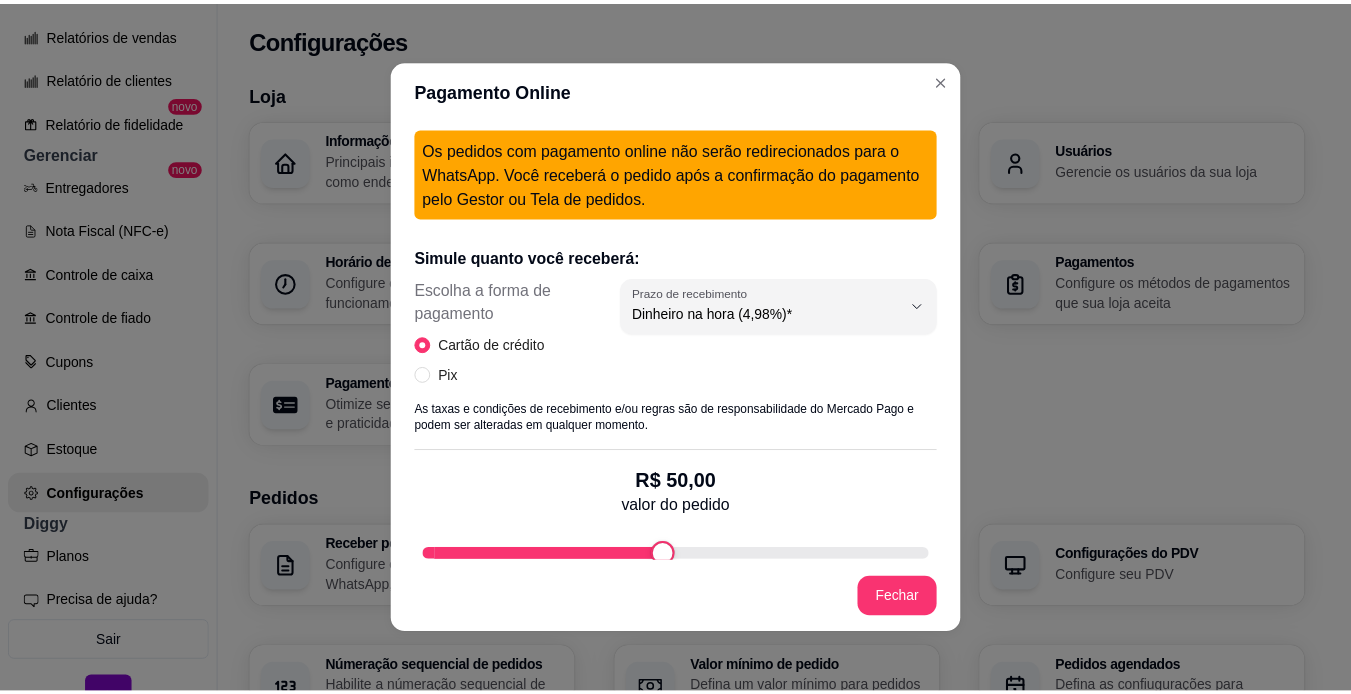 scroll, scrollTop: 675, scrollLeft: 0, axis: vertical 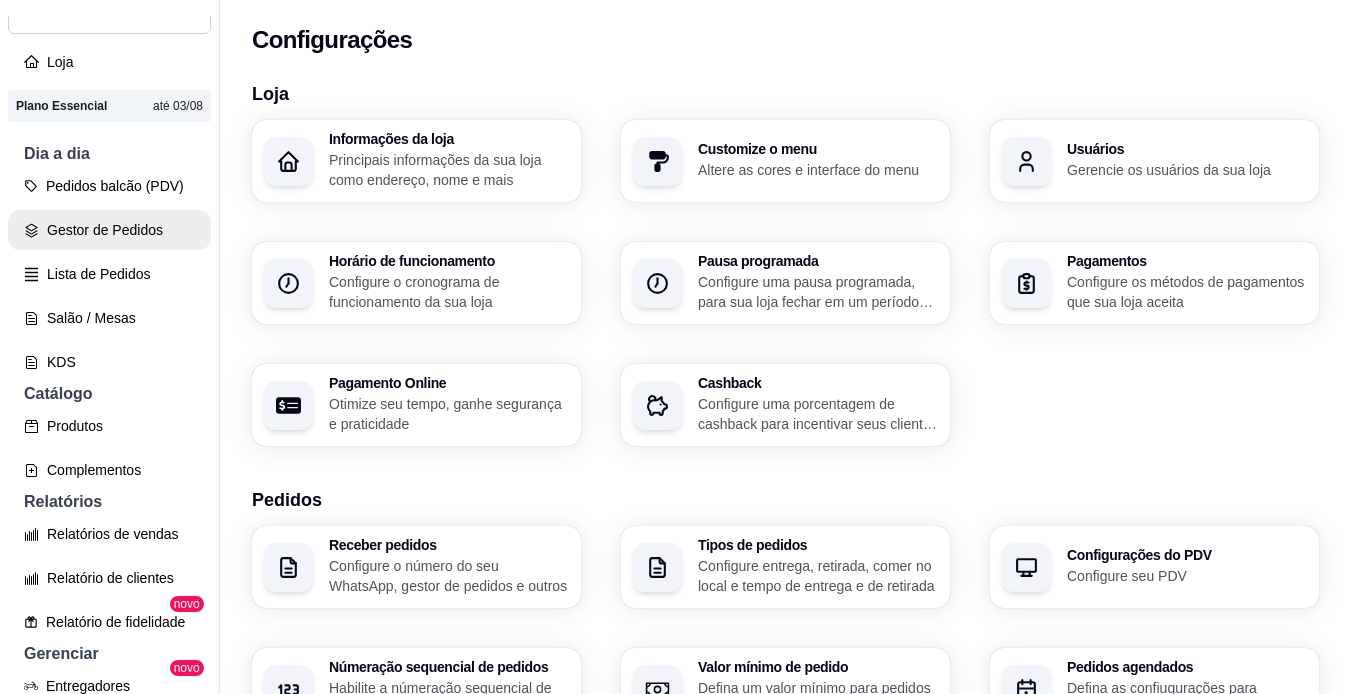 click on "Gestor de Pedidos" at bounding box center [109, 230] 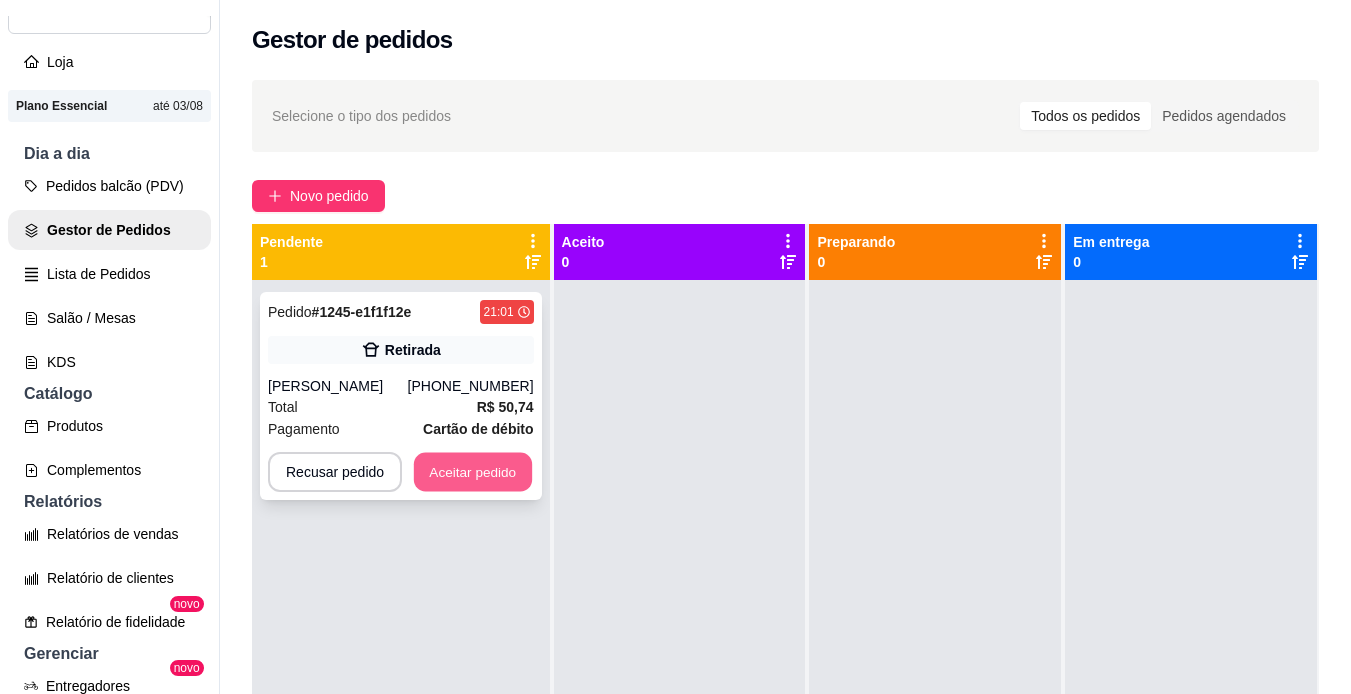click on "Aceitar pedido" at bounding box center [473, 472] 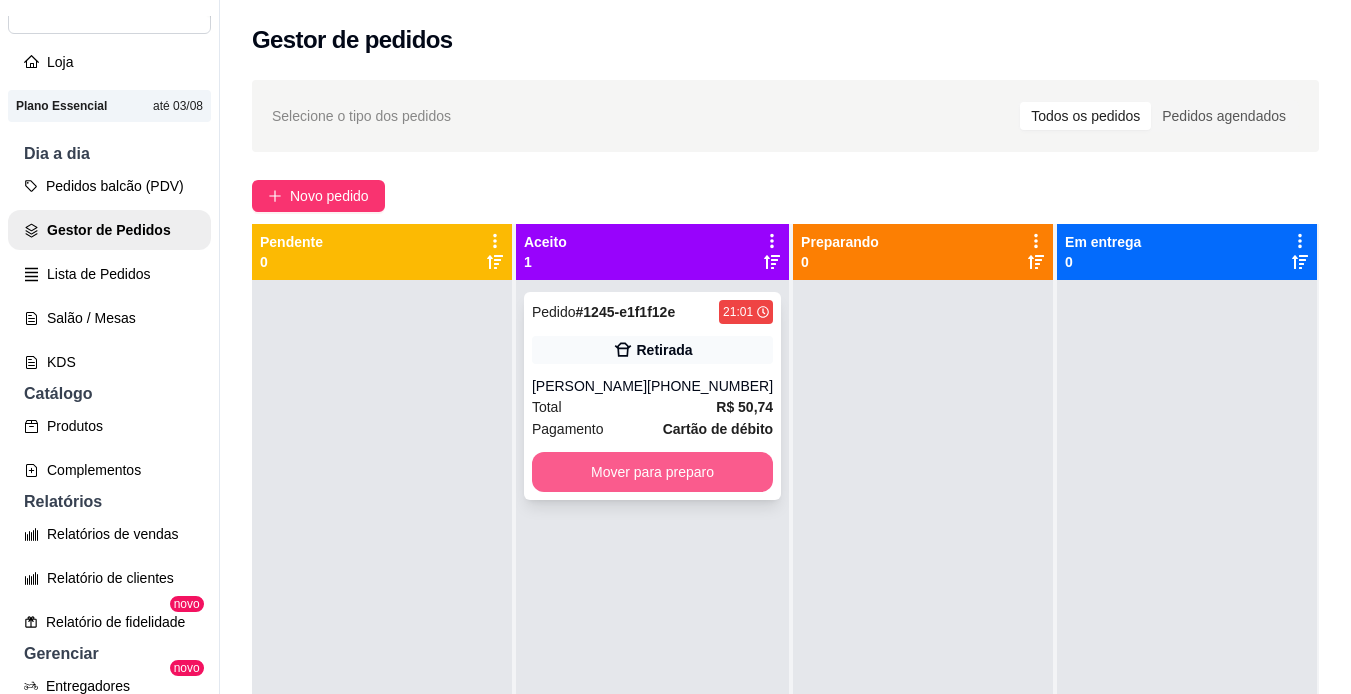 click on "Mover para preparo" at bounding box center (652, 472) 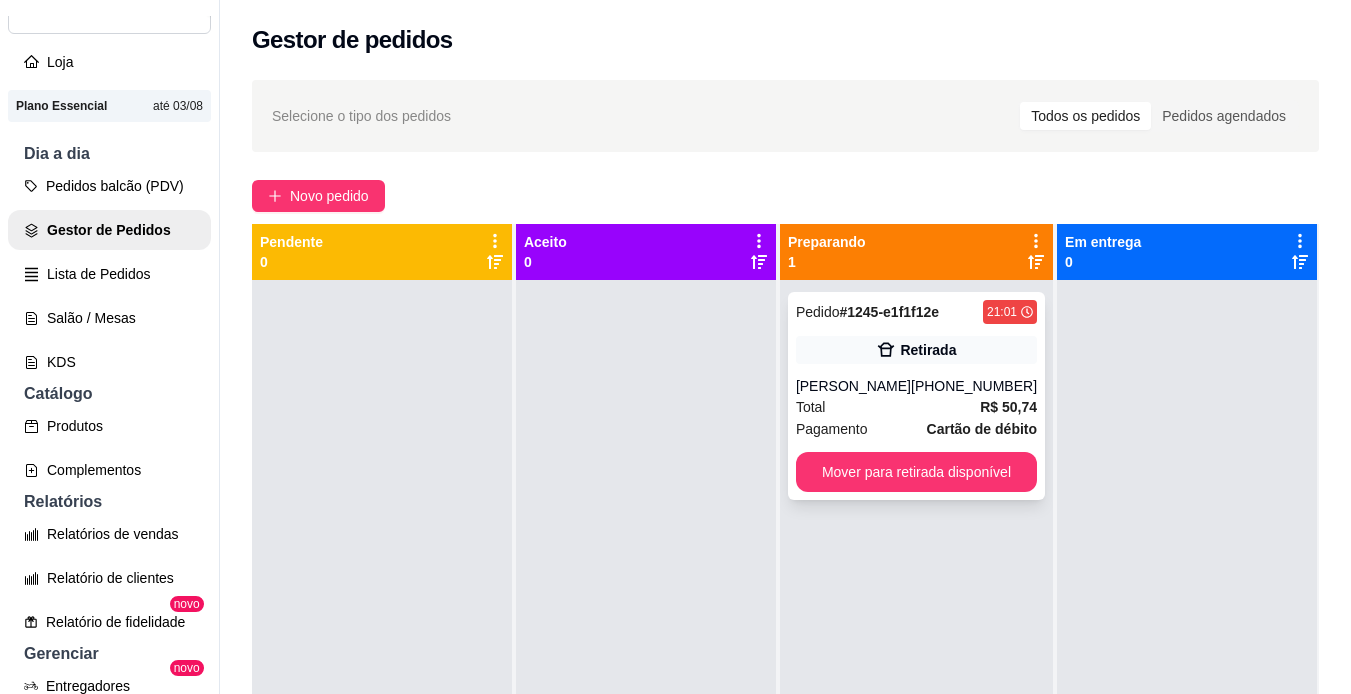 click on "Retirada" at bounding box center [916, 350] 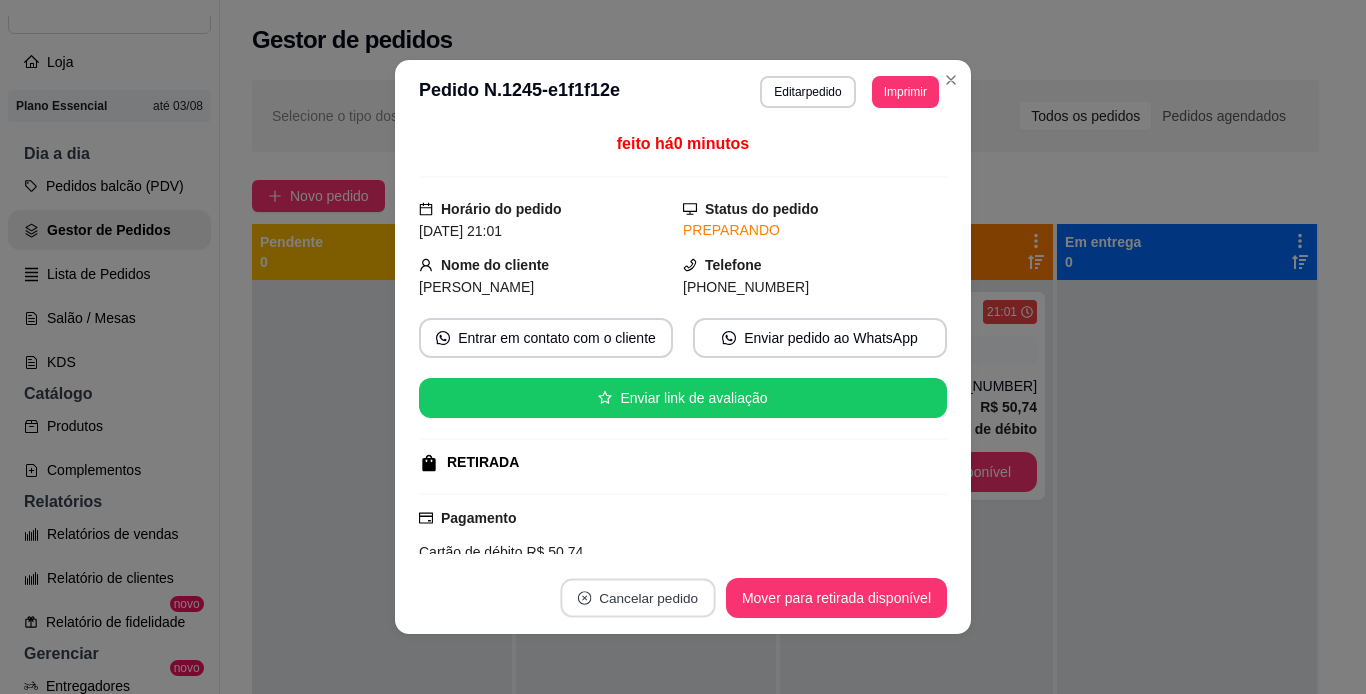 click on "Cancelar pedido" at bounding box center (637, 598) 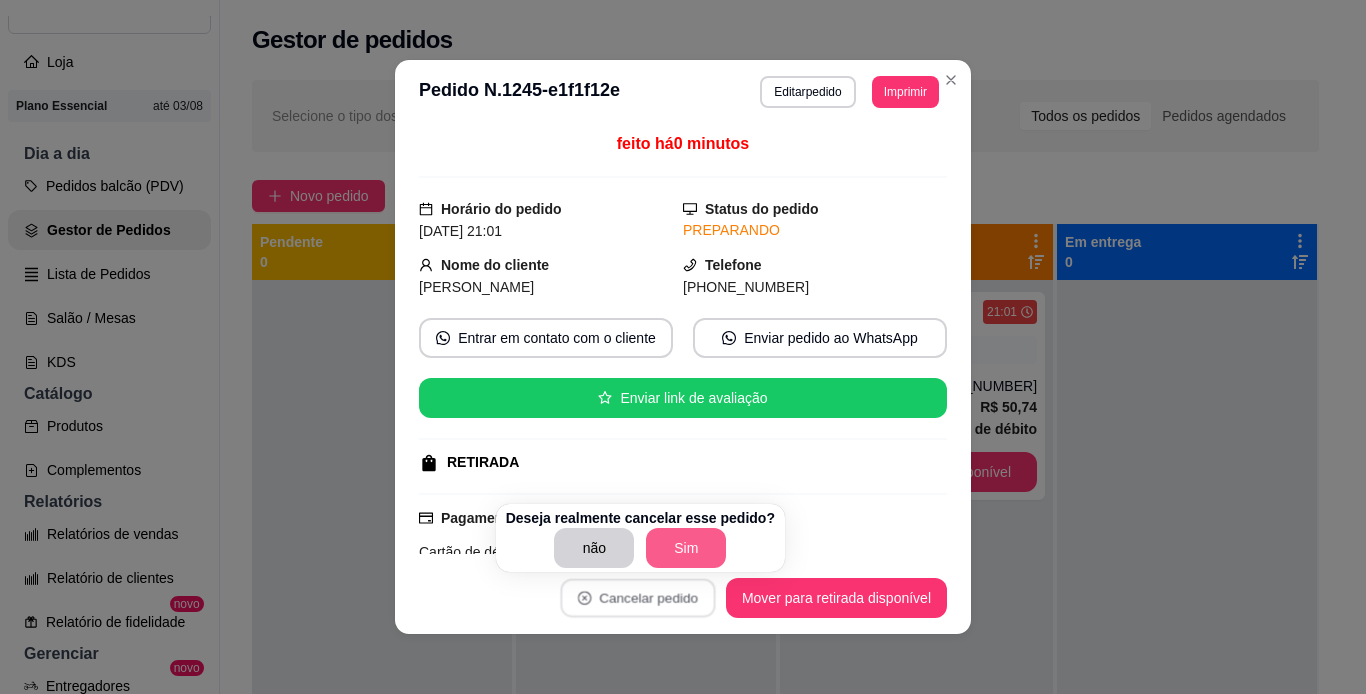 click on "Sim" at bounding box center [686, 548] 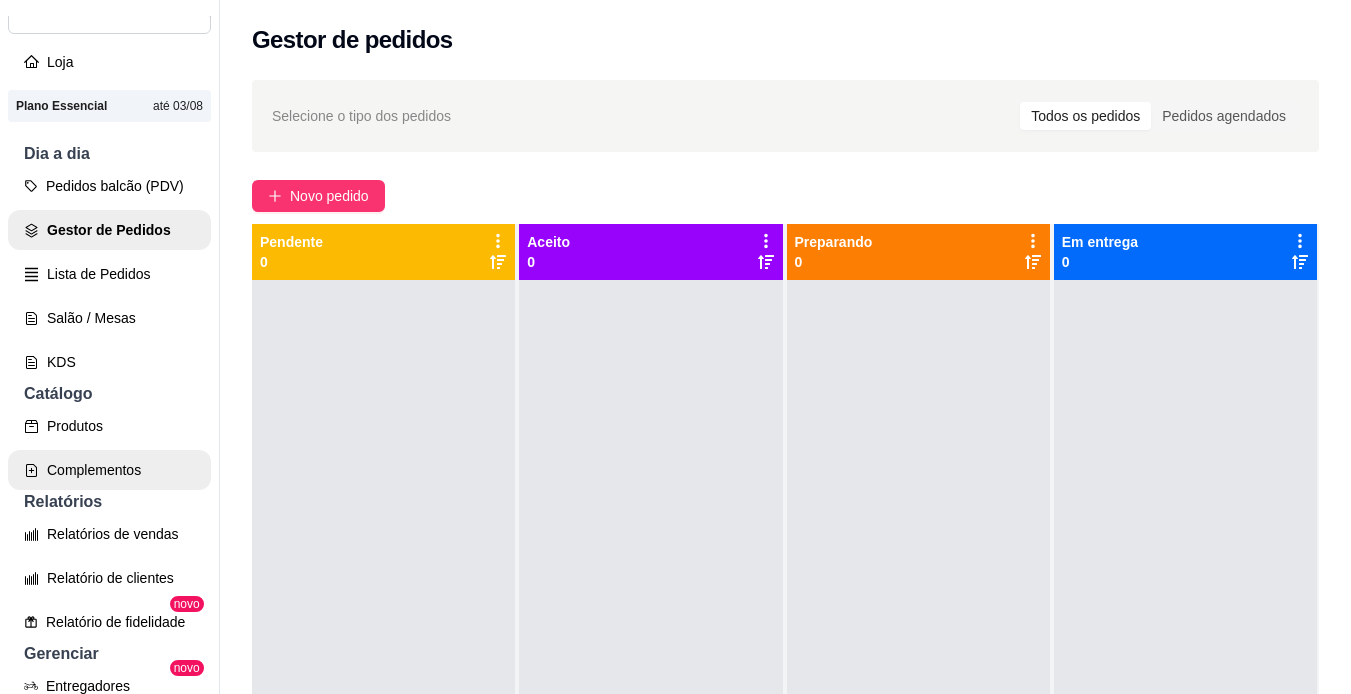 scroll, scrollTop: 0, scrollLeft: 0, axis: both 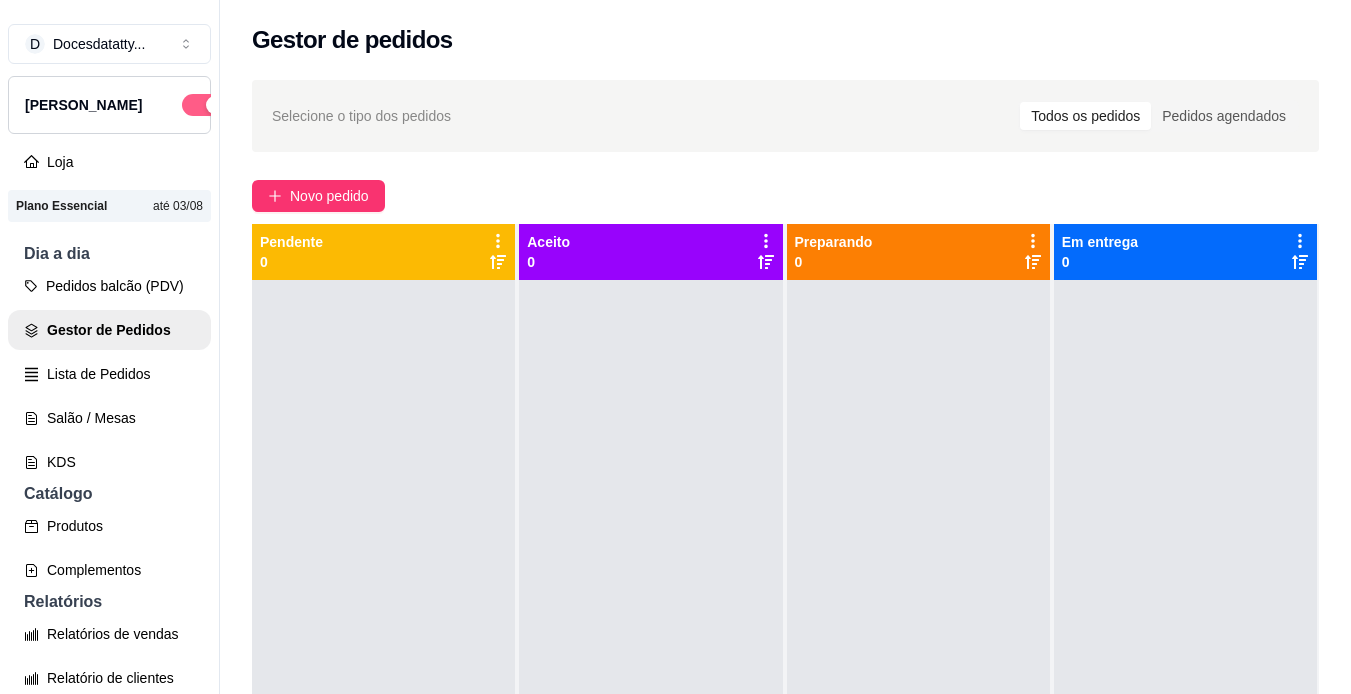 click at bounding box center (204, 105) 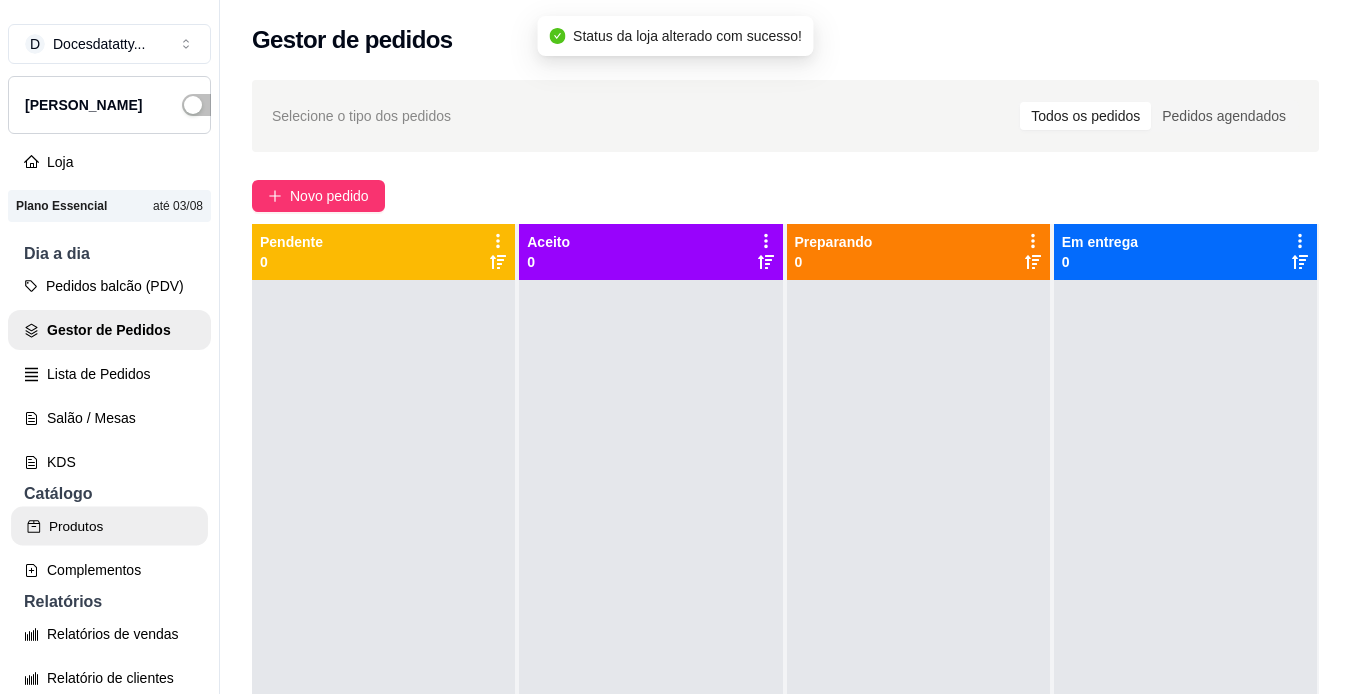 click on "Produtos" at bounding box center [109, 526] 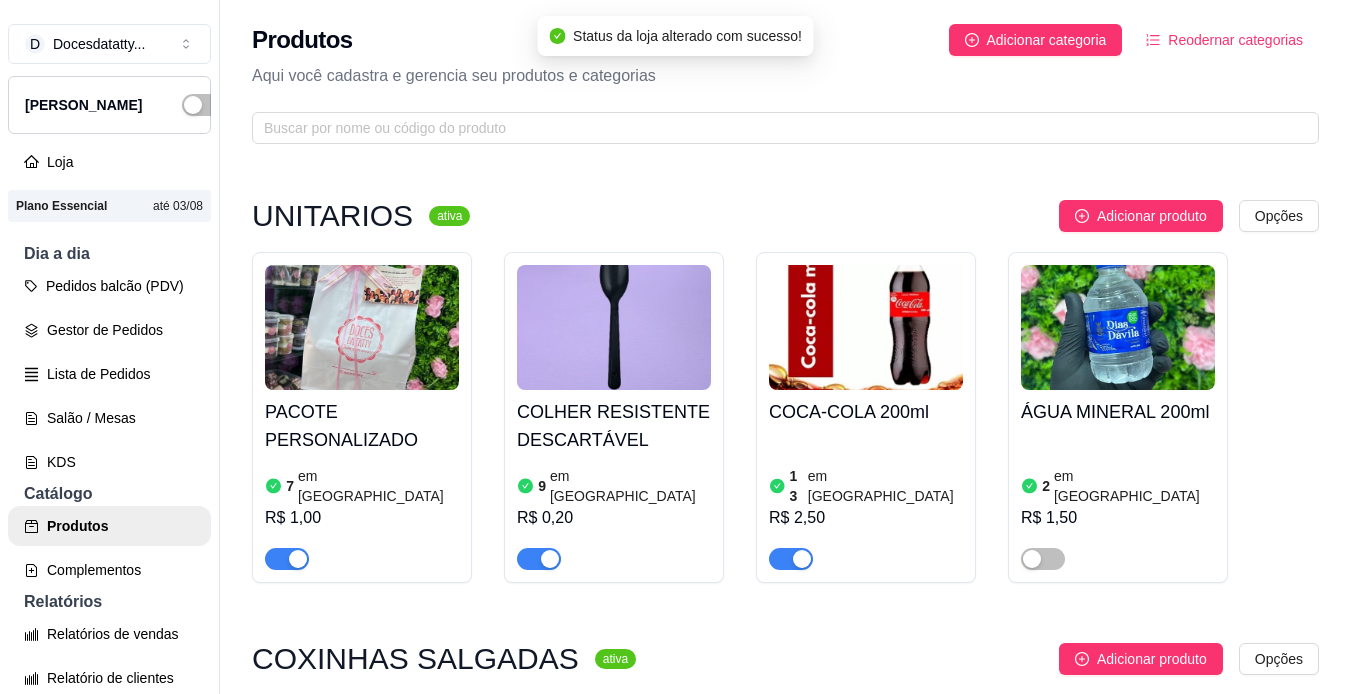 click at bounding box center [362, 327] 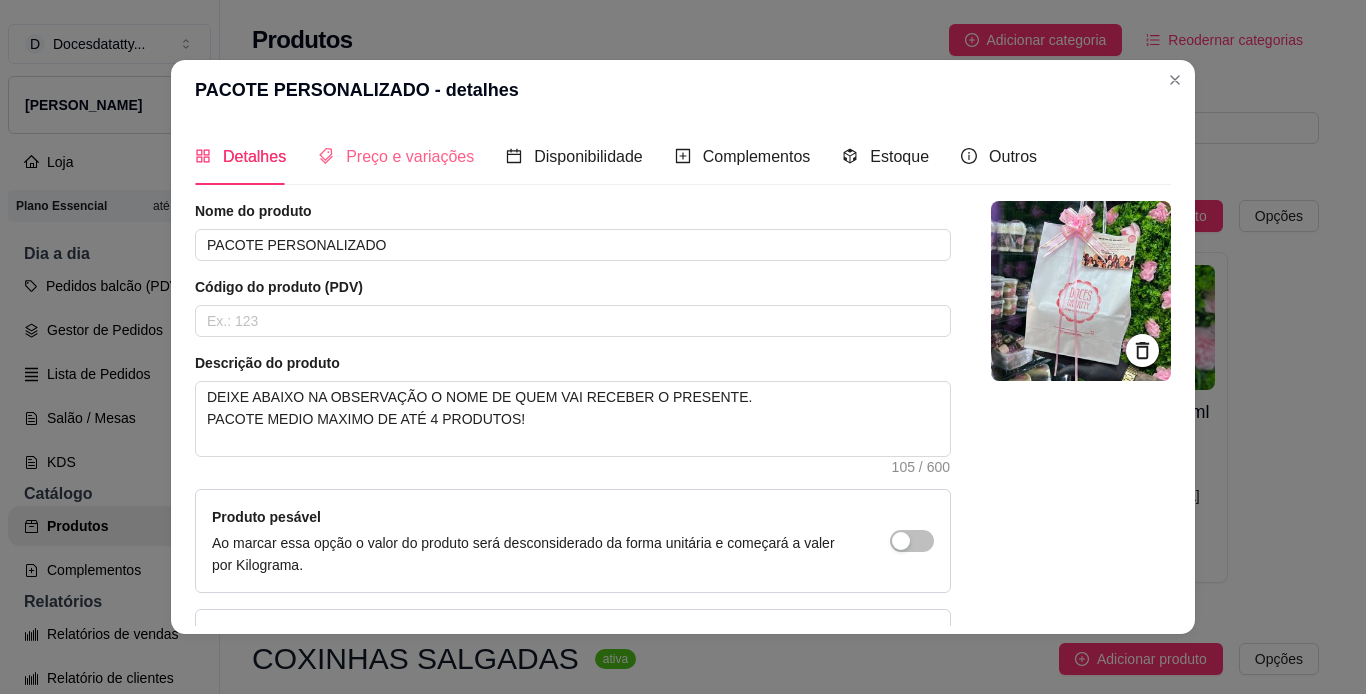 click on "Preço e variações" at bounding box center (396, 156) 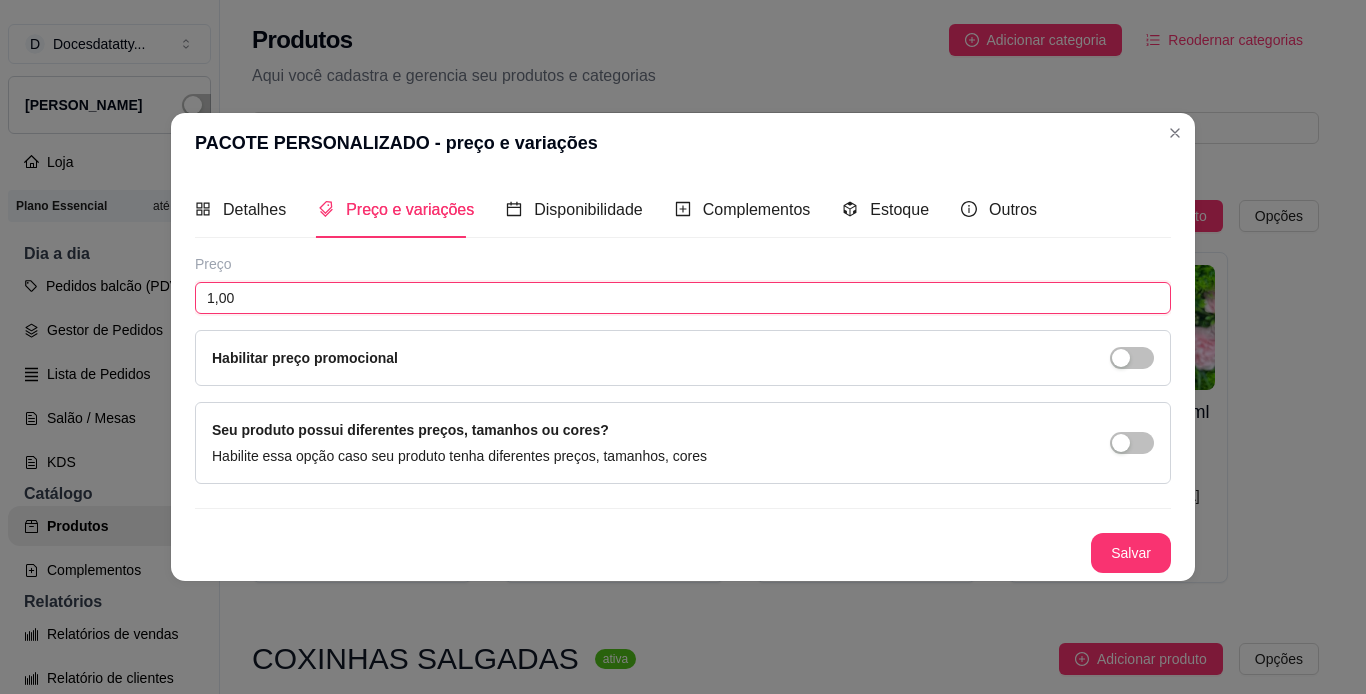 click on "1,00" at bounding box center [683, 298] 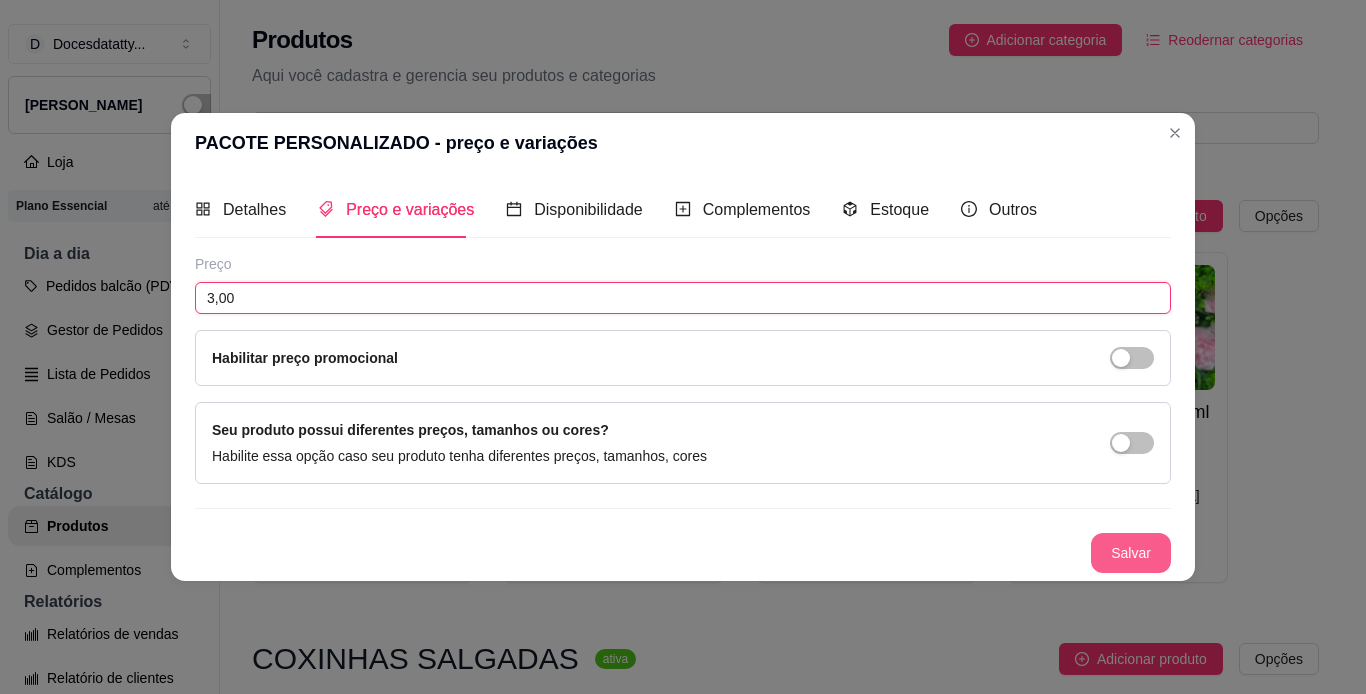 type on "3,00" 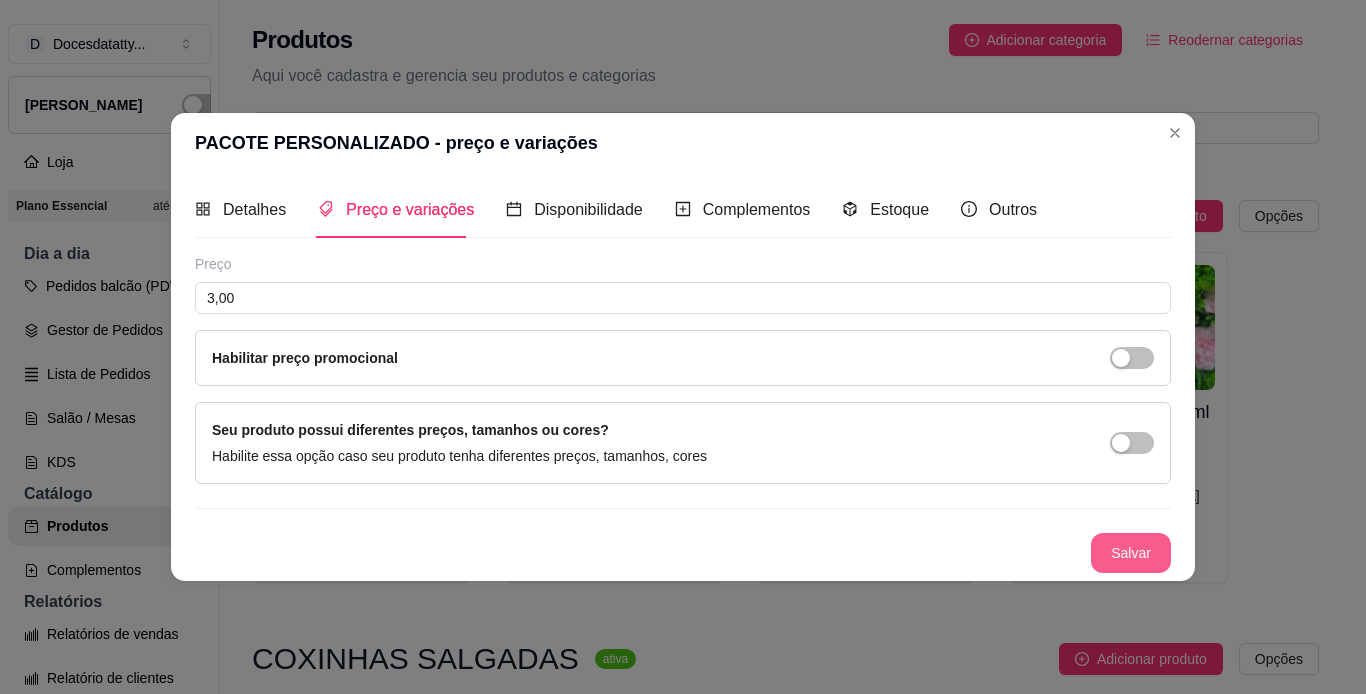 click on "Salvar" at bounding box center (1131, 553) 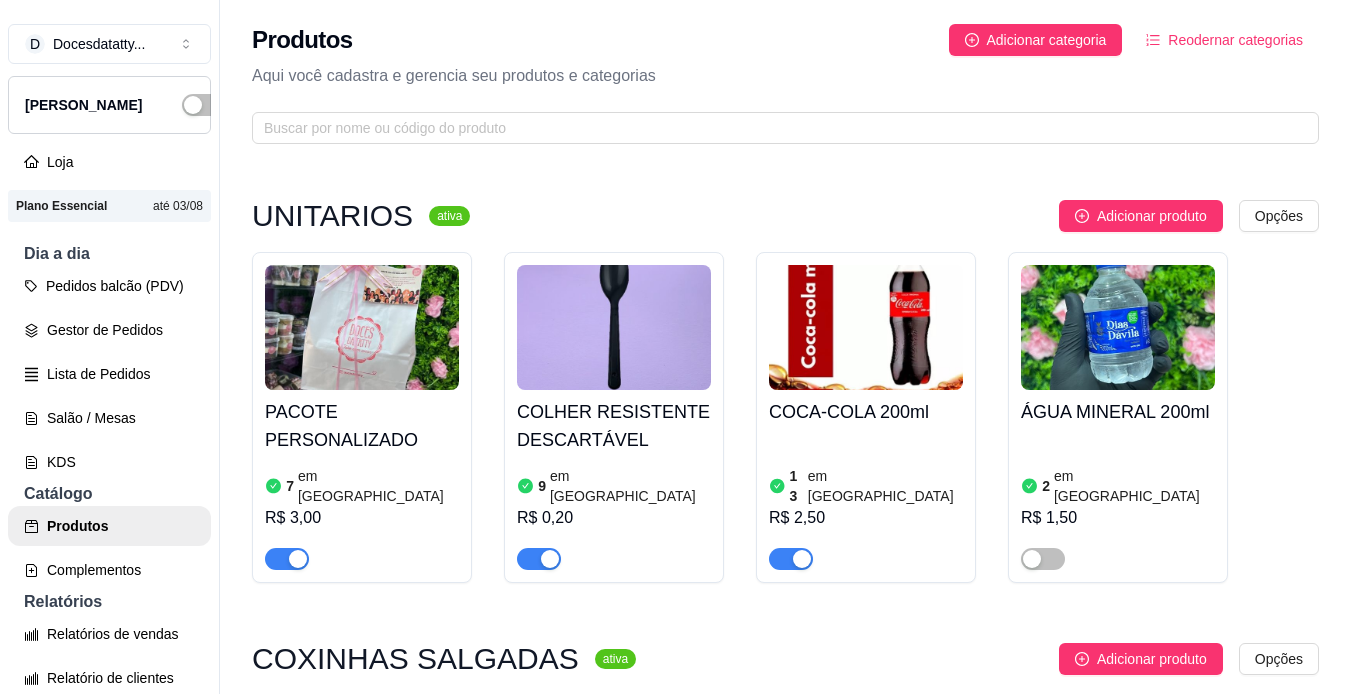 click at bounding box center (287, 559) 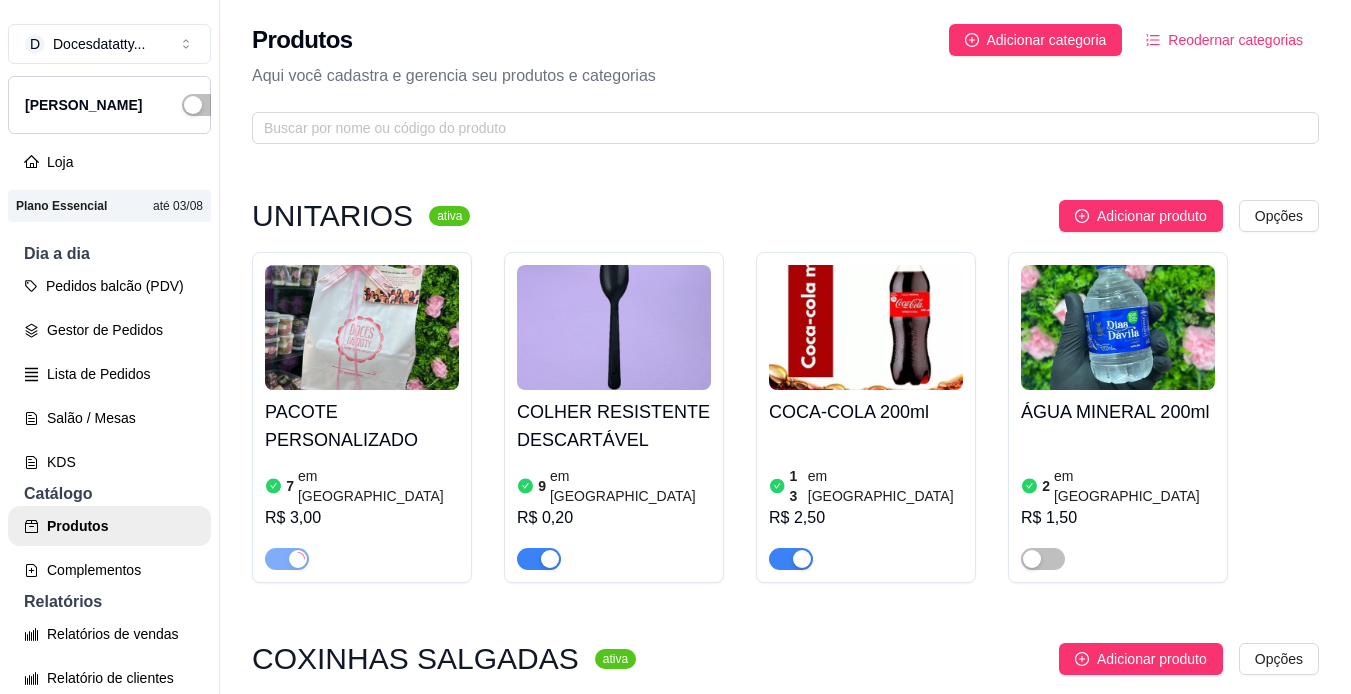 click at bounding box center [362, 327] 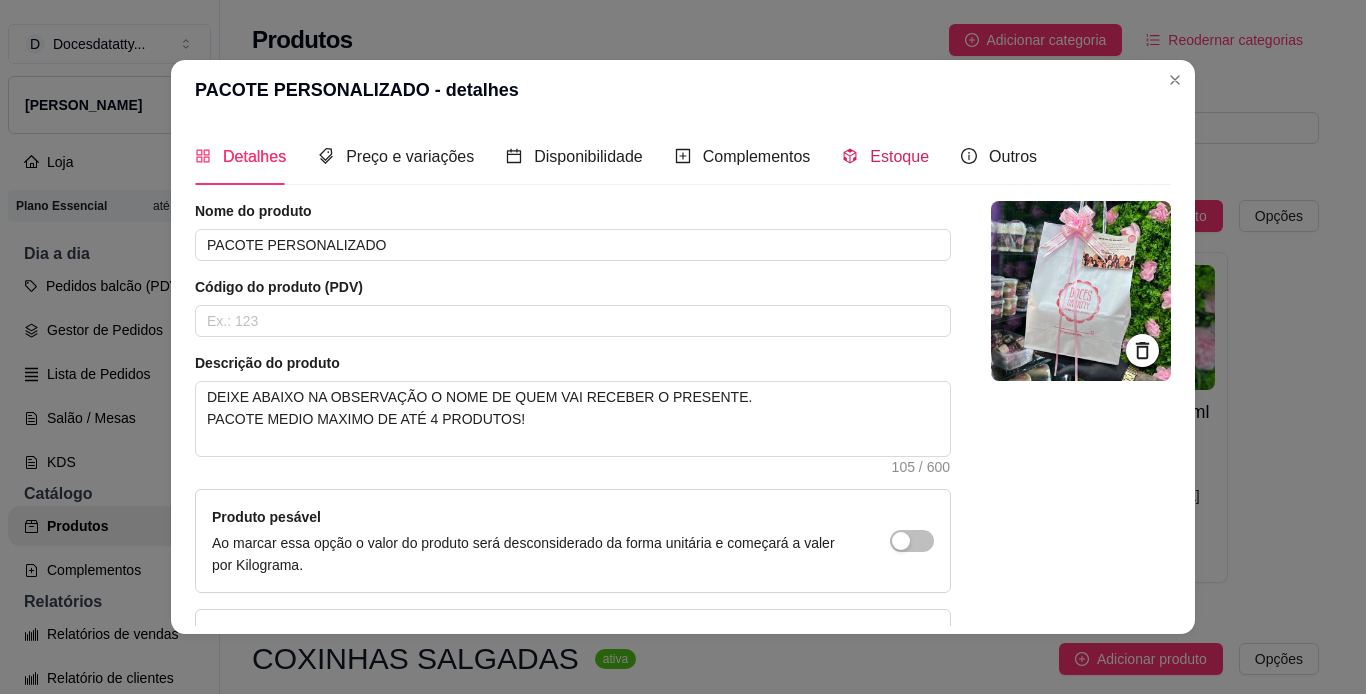 click on "Estoque" at bounding box center [885, 156] 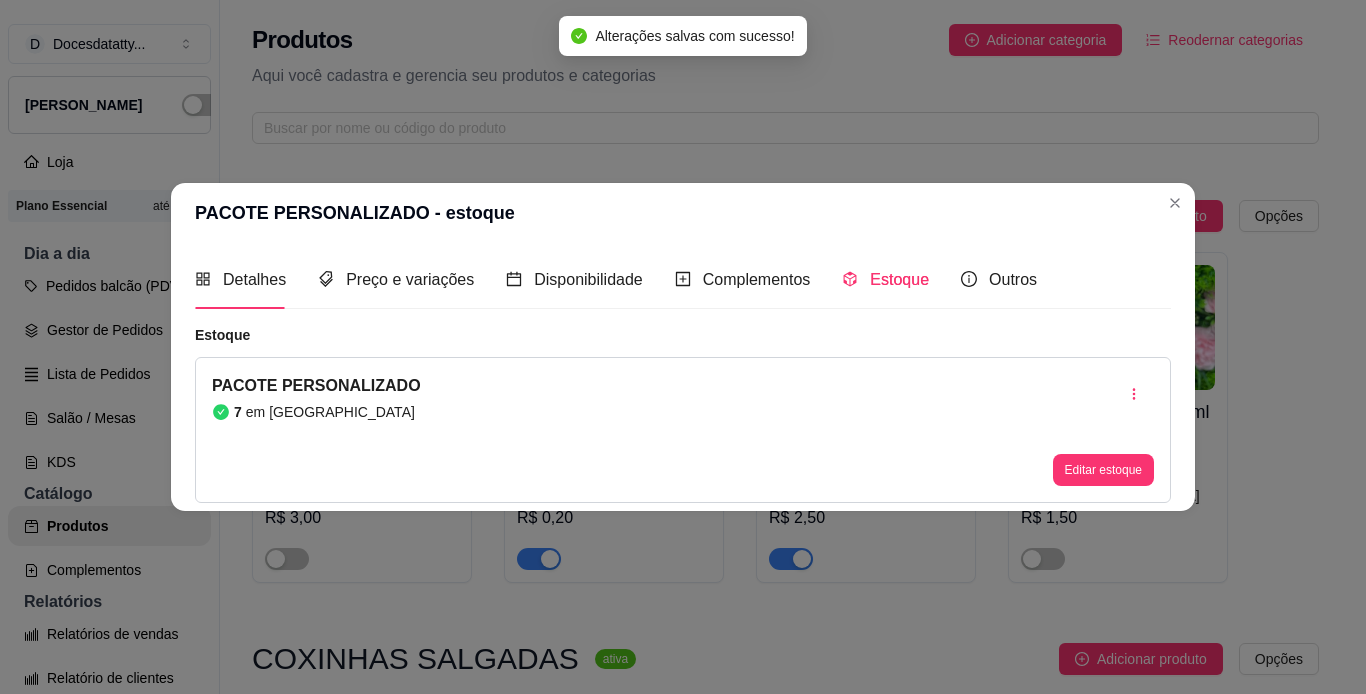 type 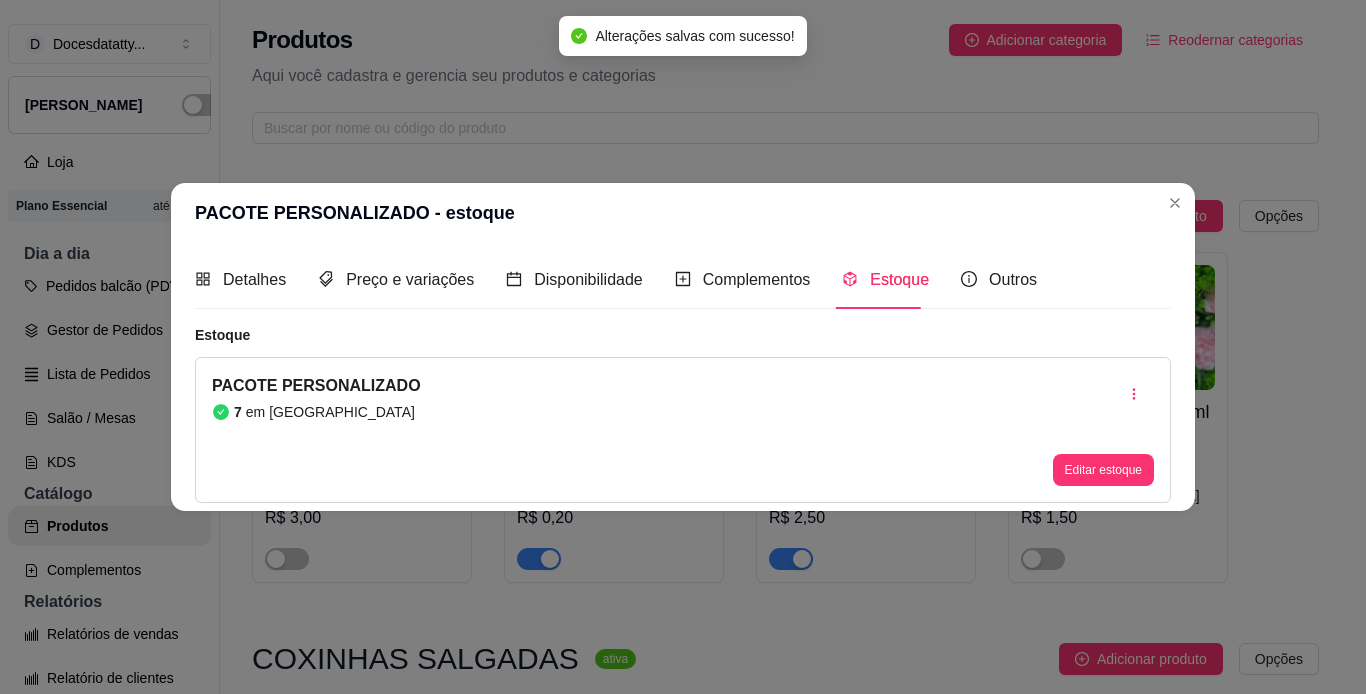 click on "Editar estoque" at bounding box center (1103, 470) 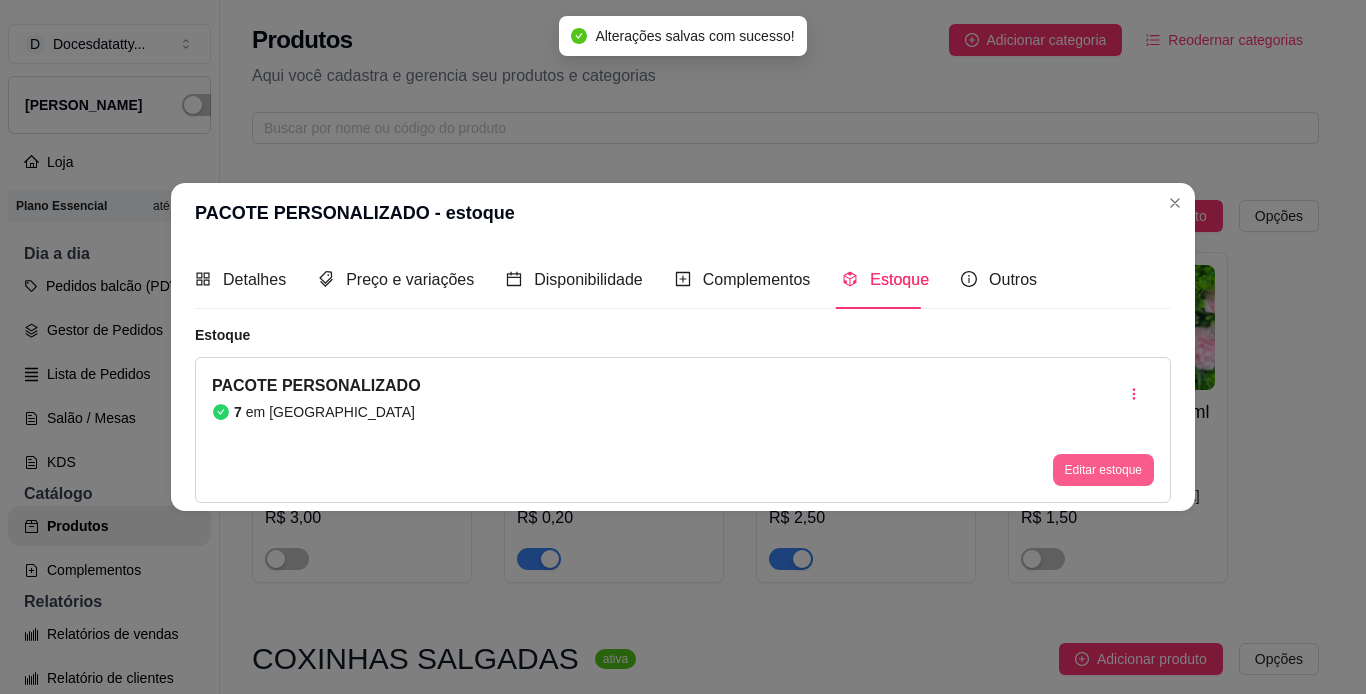 click on "Editar estoque" at bounding box center (1103, 470) 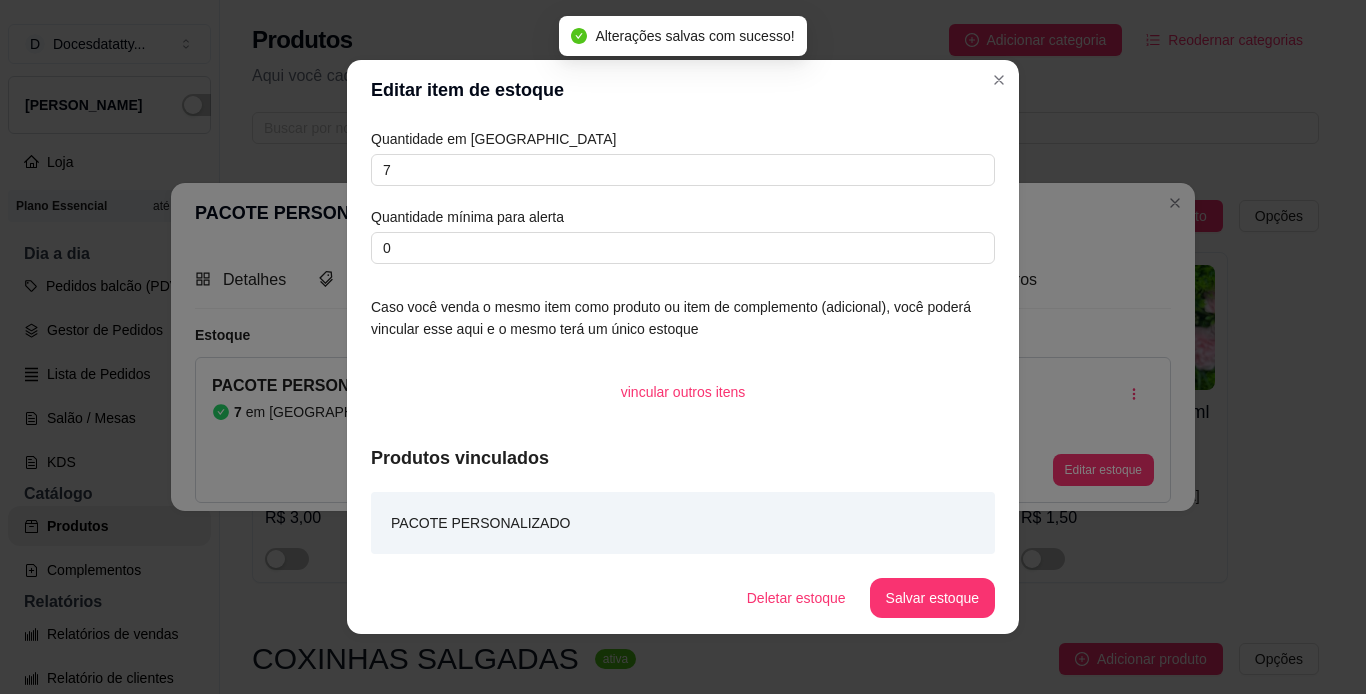 click on "Quantidade   em estoque 7 Quantidade   mínima para alerta 0" at bounding box center (683, 196) 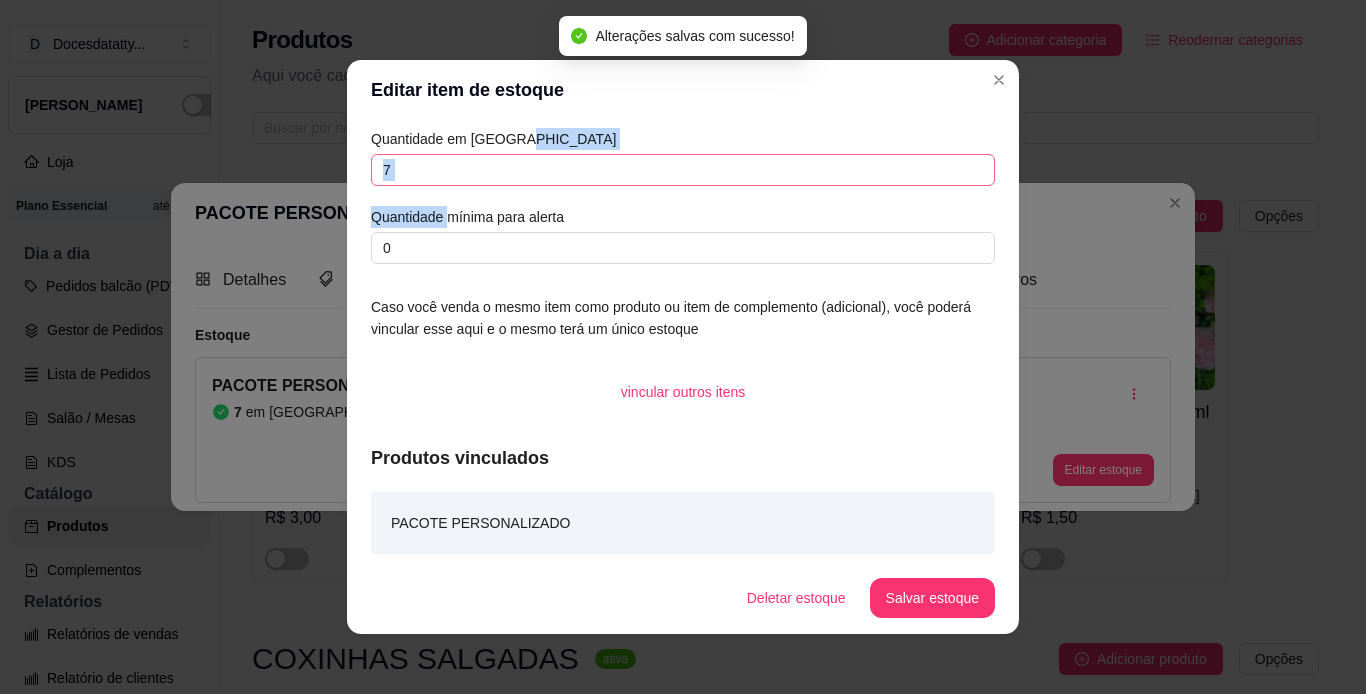 drag, startPoint x: 418, startPoint y: 150, endPoint x: 418, endPoint y: 171, distance: 21 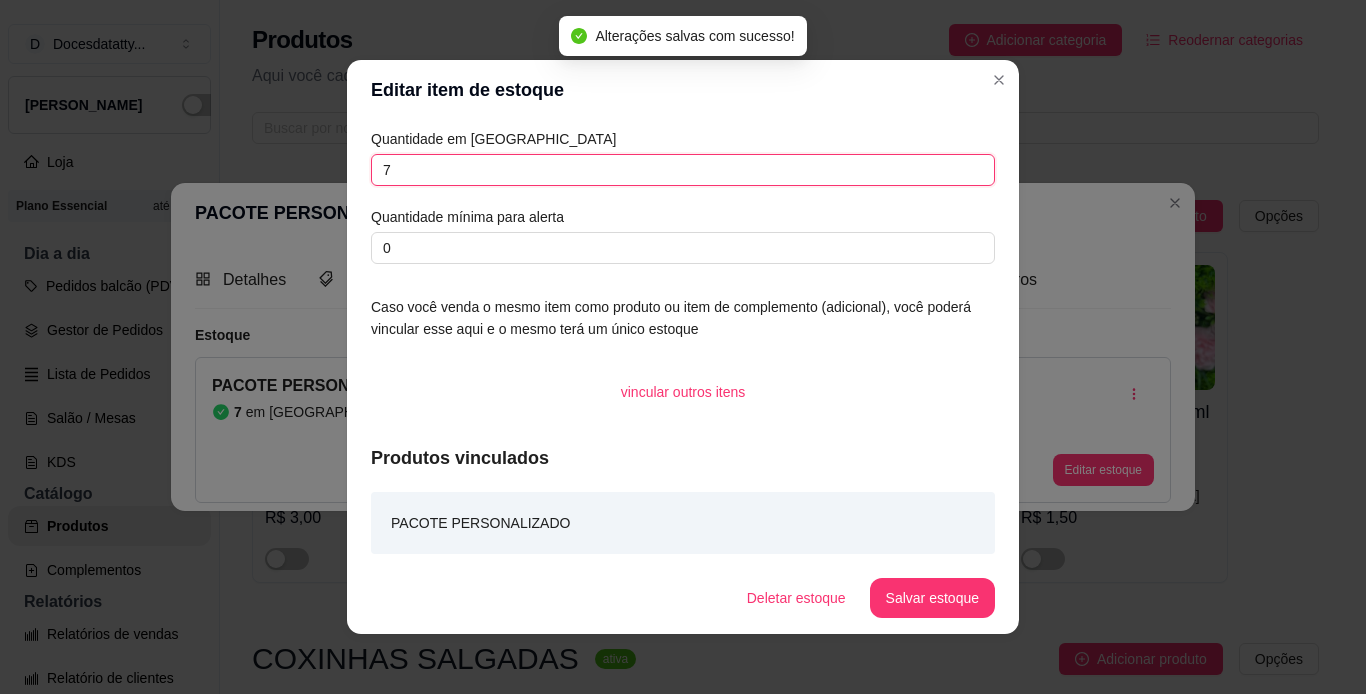 click on "7" at bounding box center [683, 170] 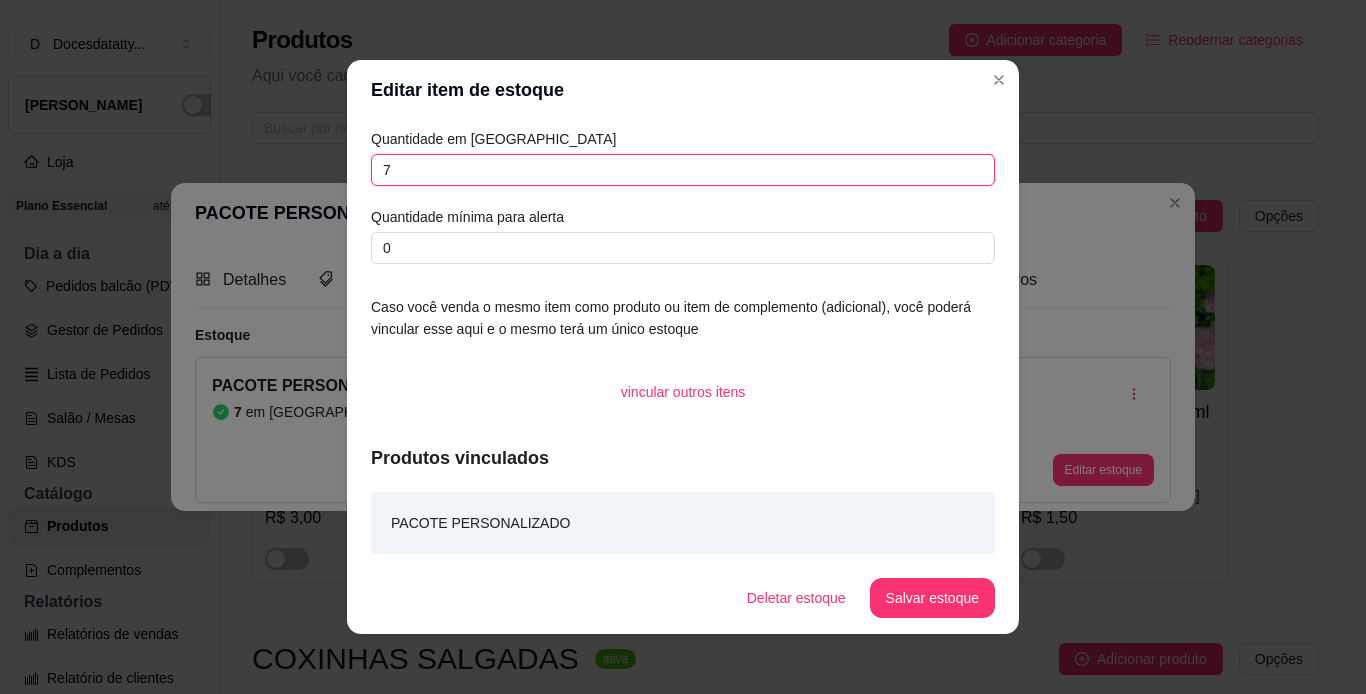 click on "7" at bounding box center [683, 170] 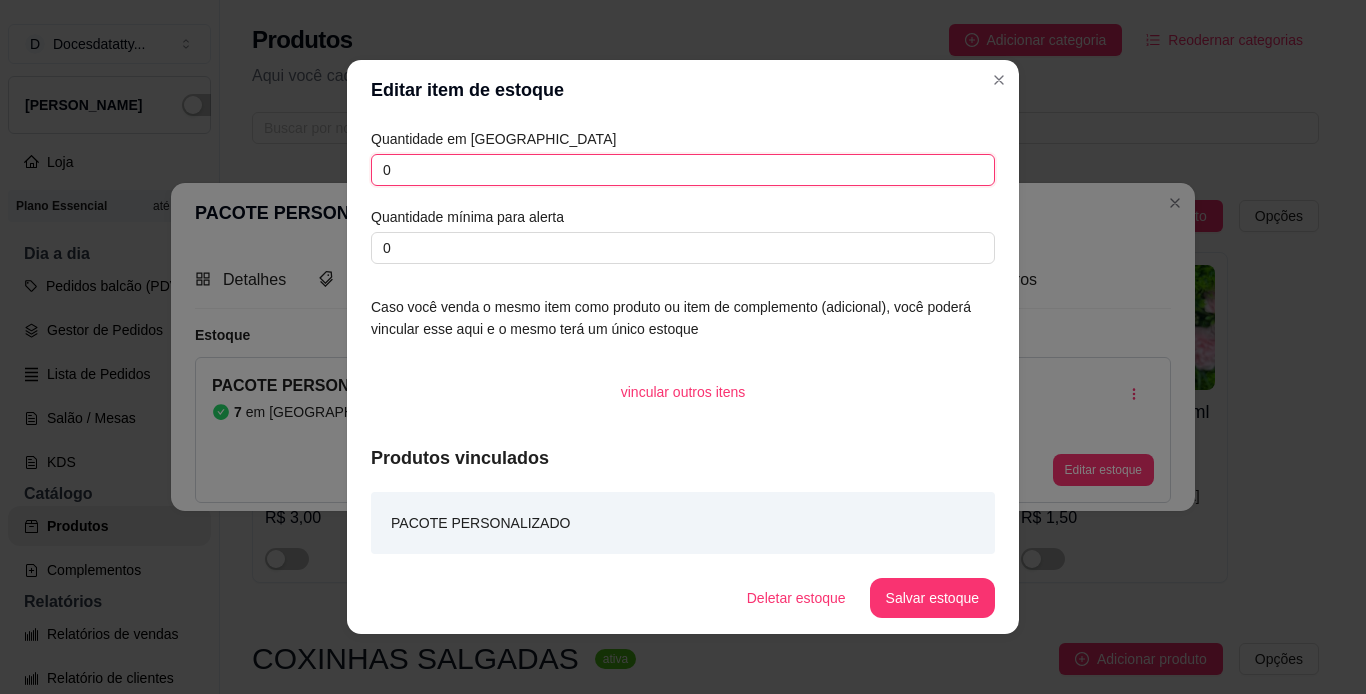 type on "0" 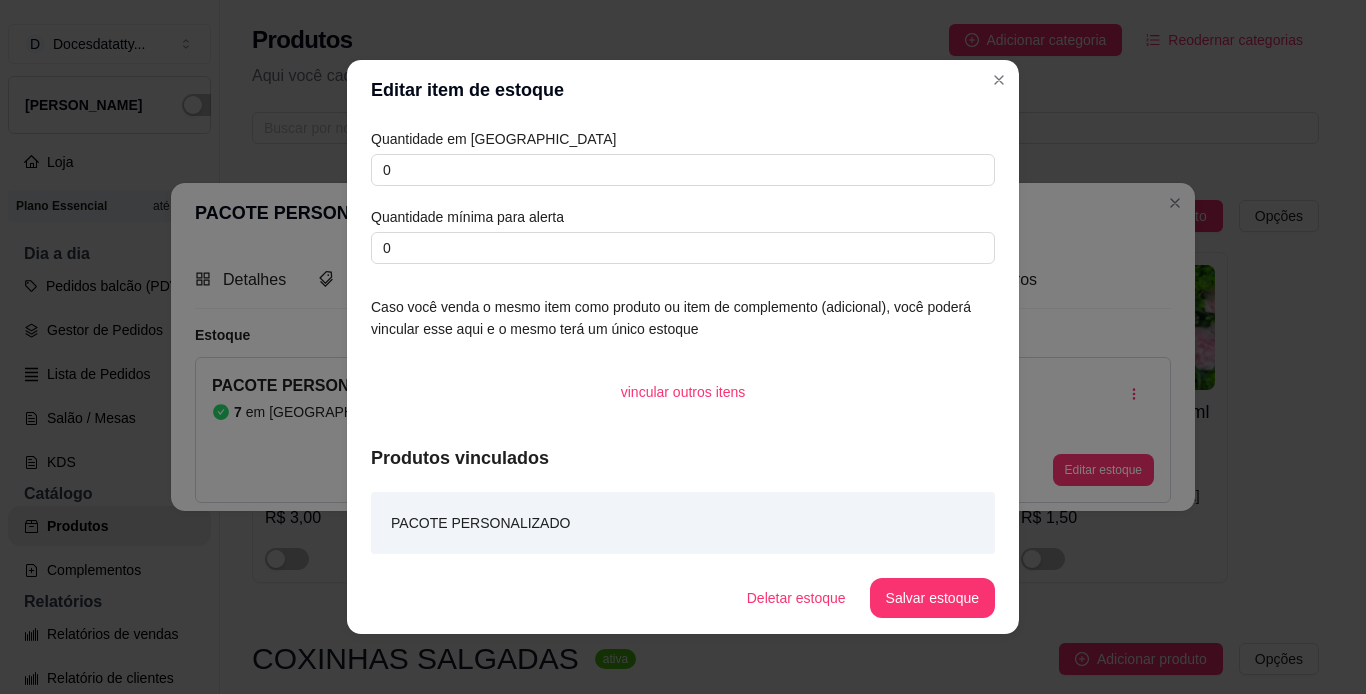 click on "Deletar estoque Salvar estoque" at bounding box center [683, 598] 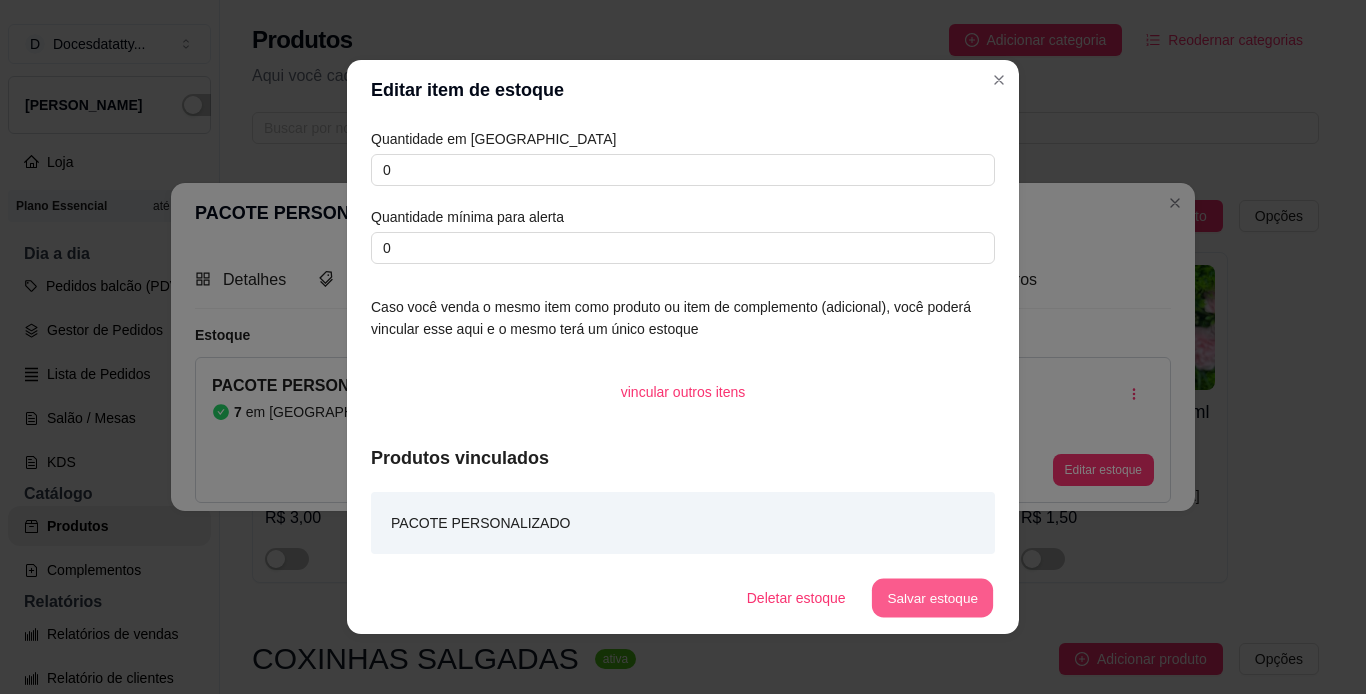 click on "Salvar estoque" at bounding box center (932, 598) 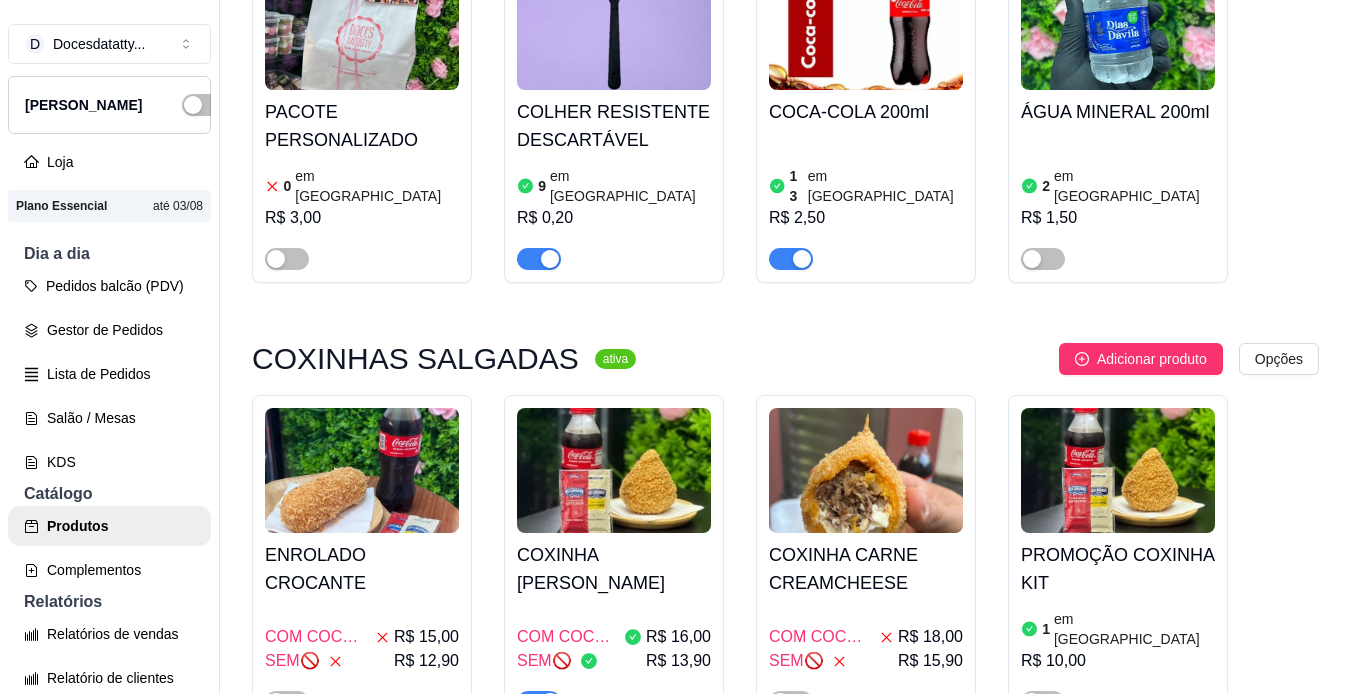 scroll, scrollTop: 500, scrollLeft: 0, axis: vertical 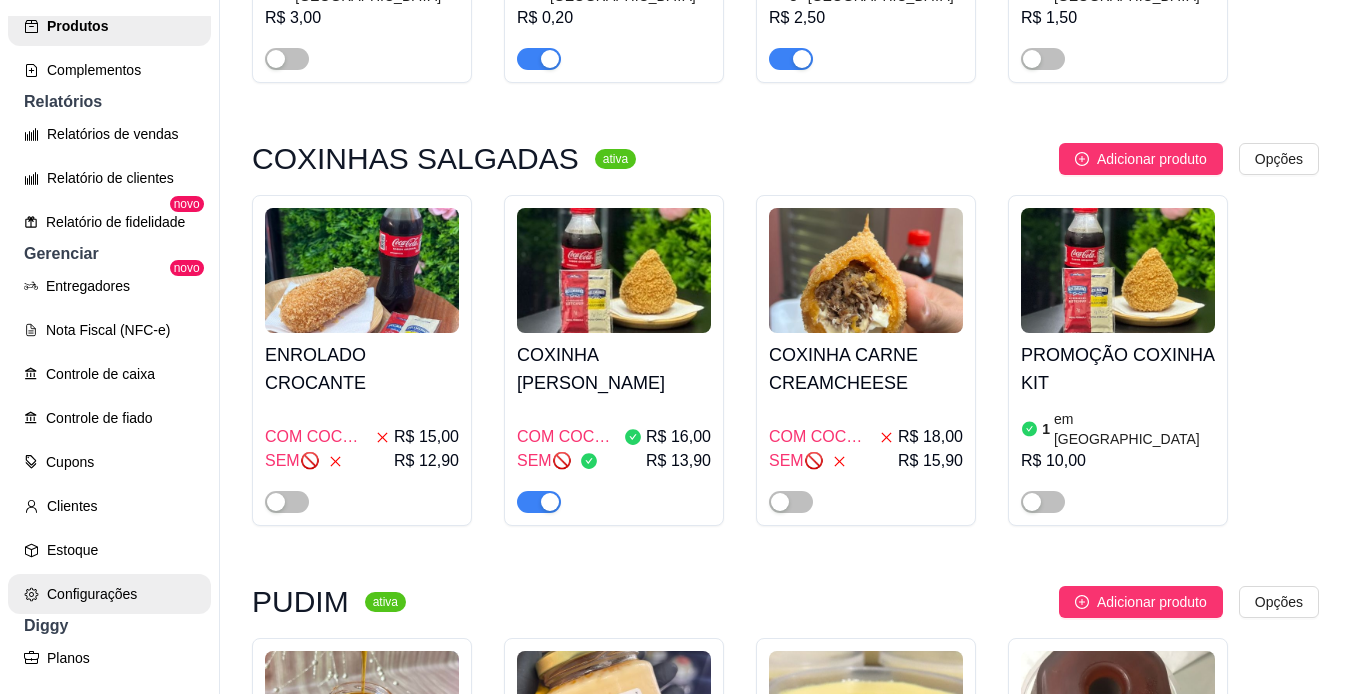 click on "Configurações" at bounding box center (109, 594) 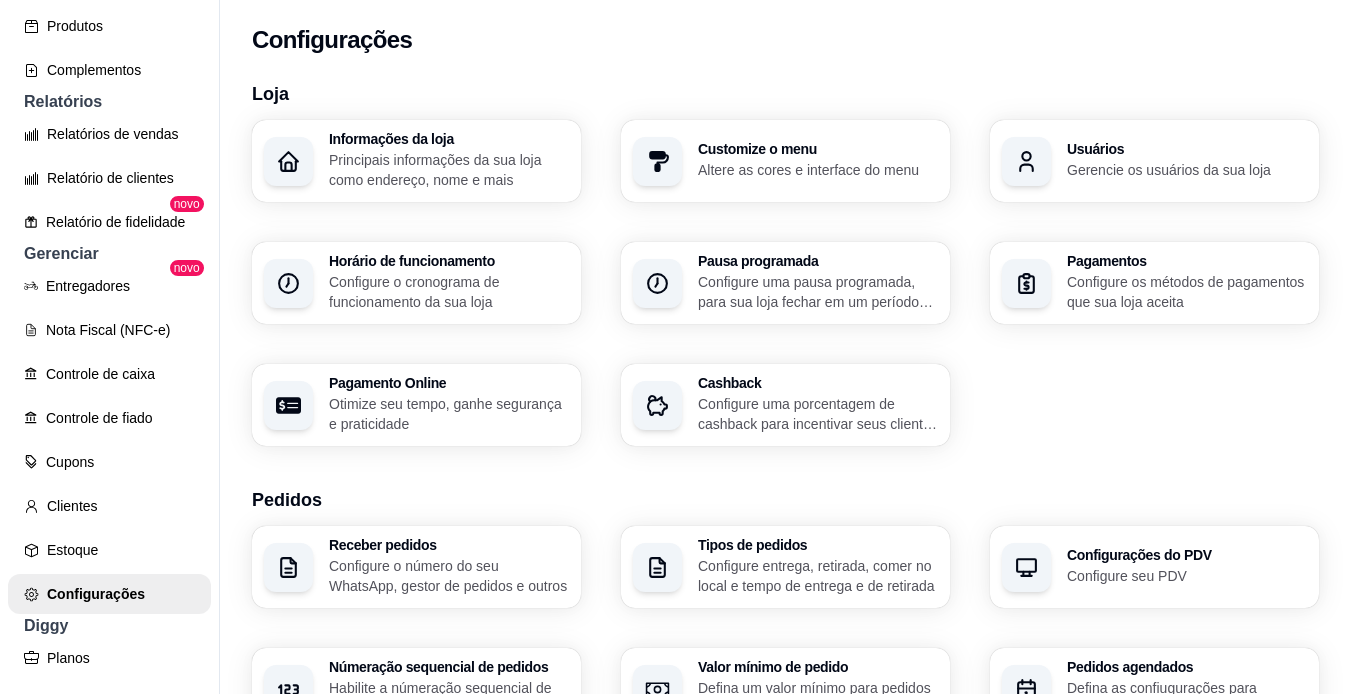 scroll, scrollTop: 100, scrollLeft: 0, axis: vertical 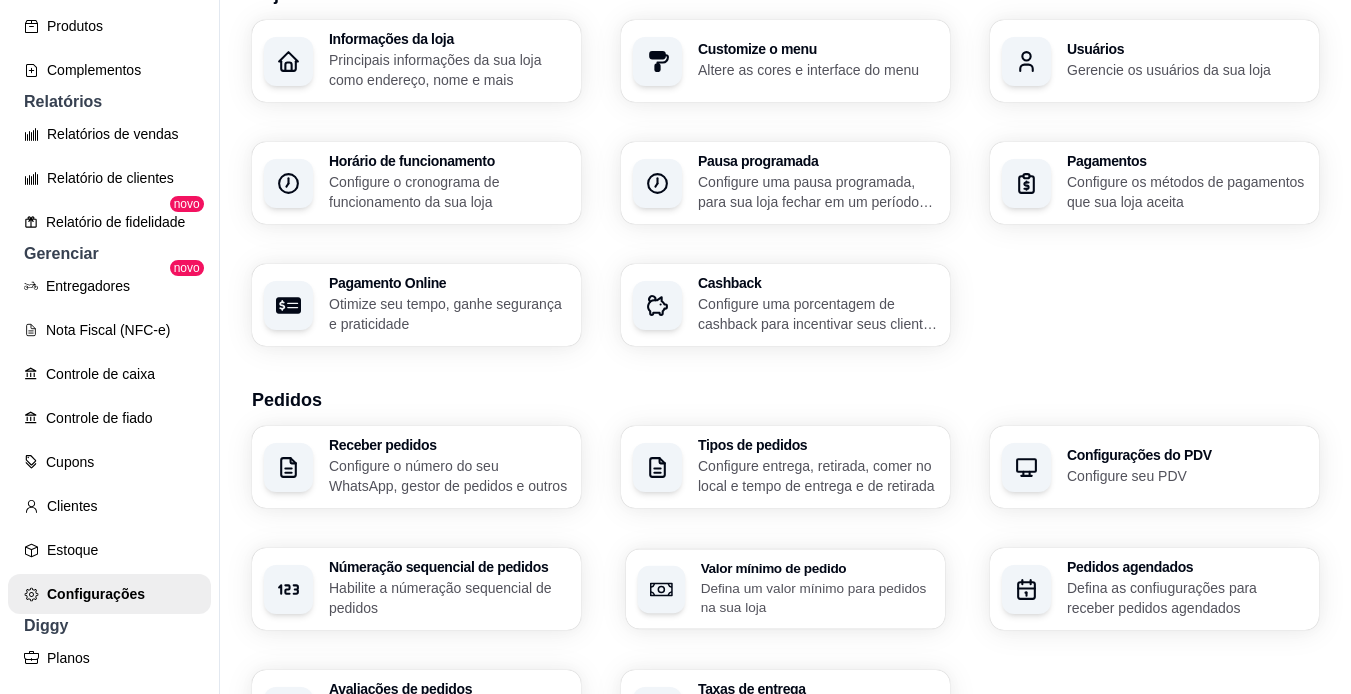 click on "Valor mínimo de pedido" at bounding box center [817, 568] 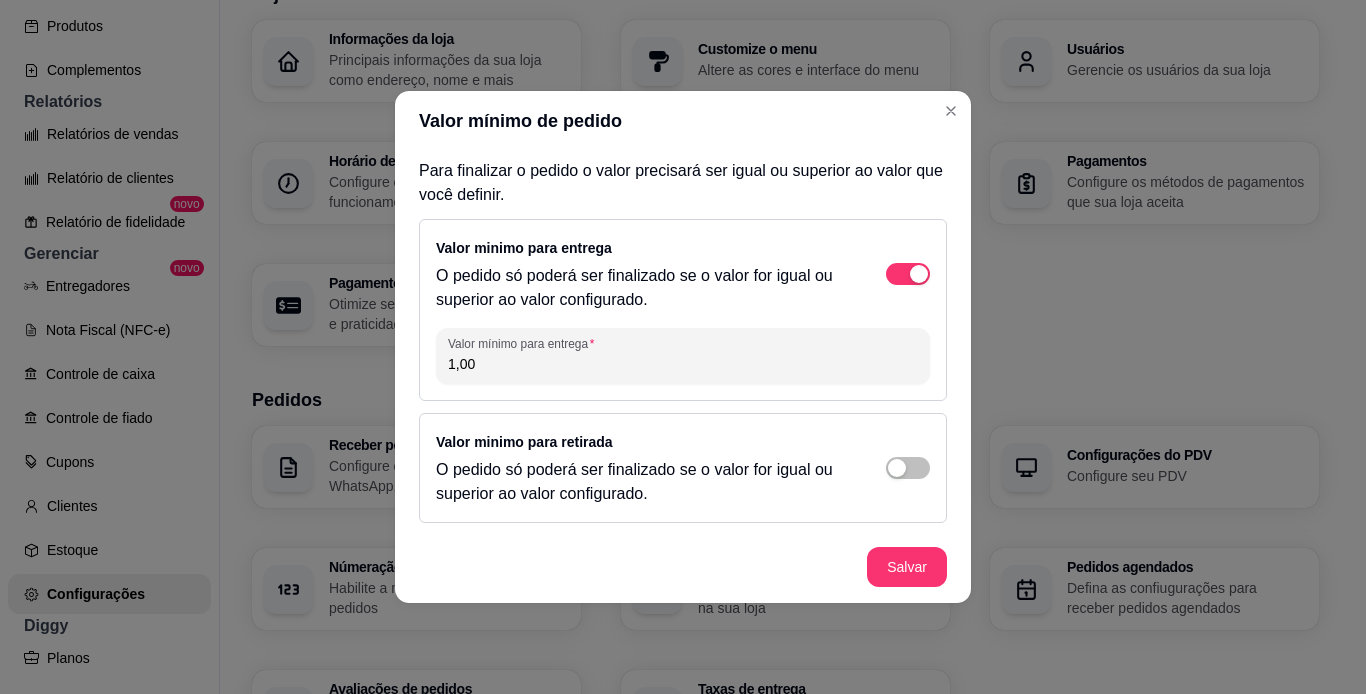 click on "1,00" at bounding box center [683, 364] 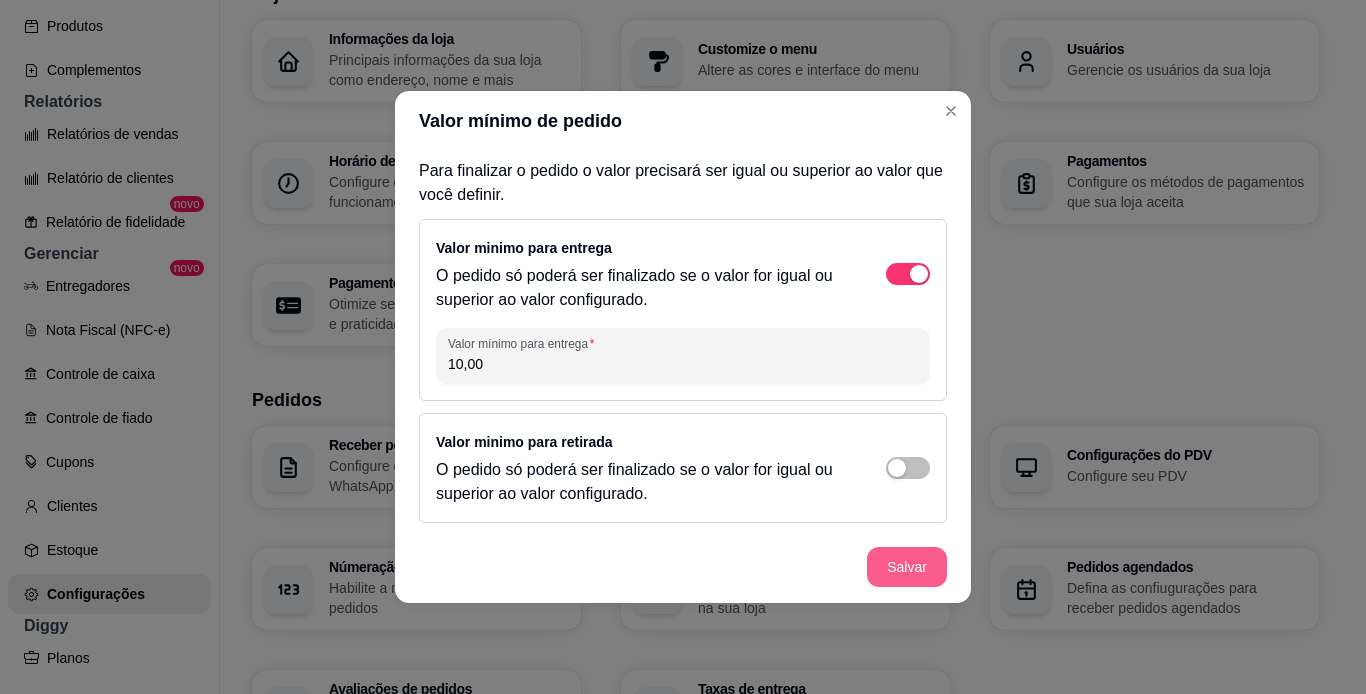 type on "10,00" 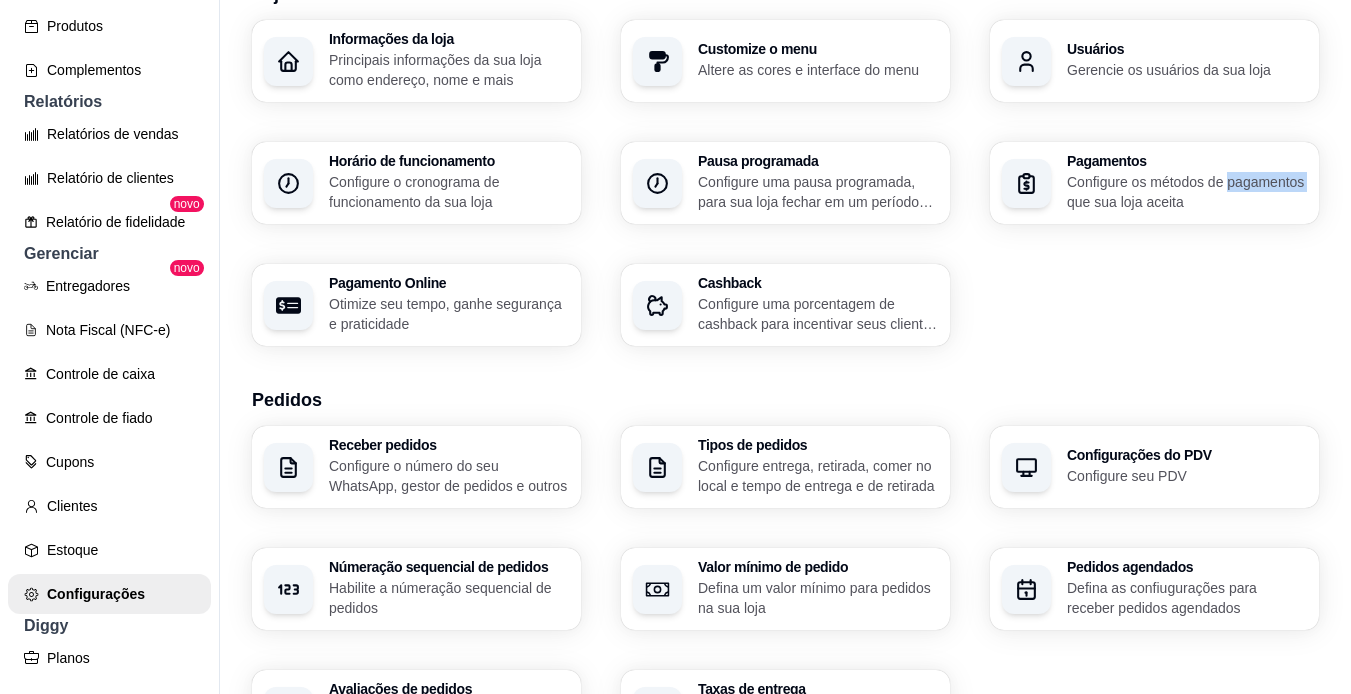 click on "Informações da loja Principais informações da sua loja como endereço, nome e mais Customize o menu Altere as cores e interface do menu Usuários Gerencie os usuários da sua loja Horário de funcionamento Configure o cronograma de funcionamento da sua loja Pausa programada Configure uma pausa programada, para sua loja fechar em um período específico Pagamentos Configure os métodos de pagamentos que sua loja aceita Pagamento Online Otimize seu tempo, ganhe segurança e praticidade Cashback Configure uma porcentagem de cashback para incentivar seus clientes a comprarem em sua loja" at bounding box center (785, 183) 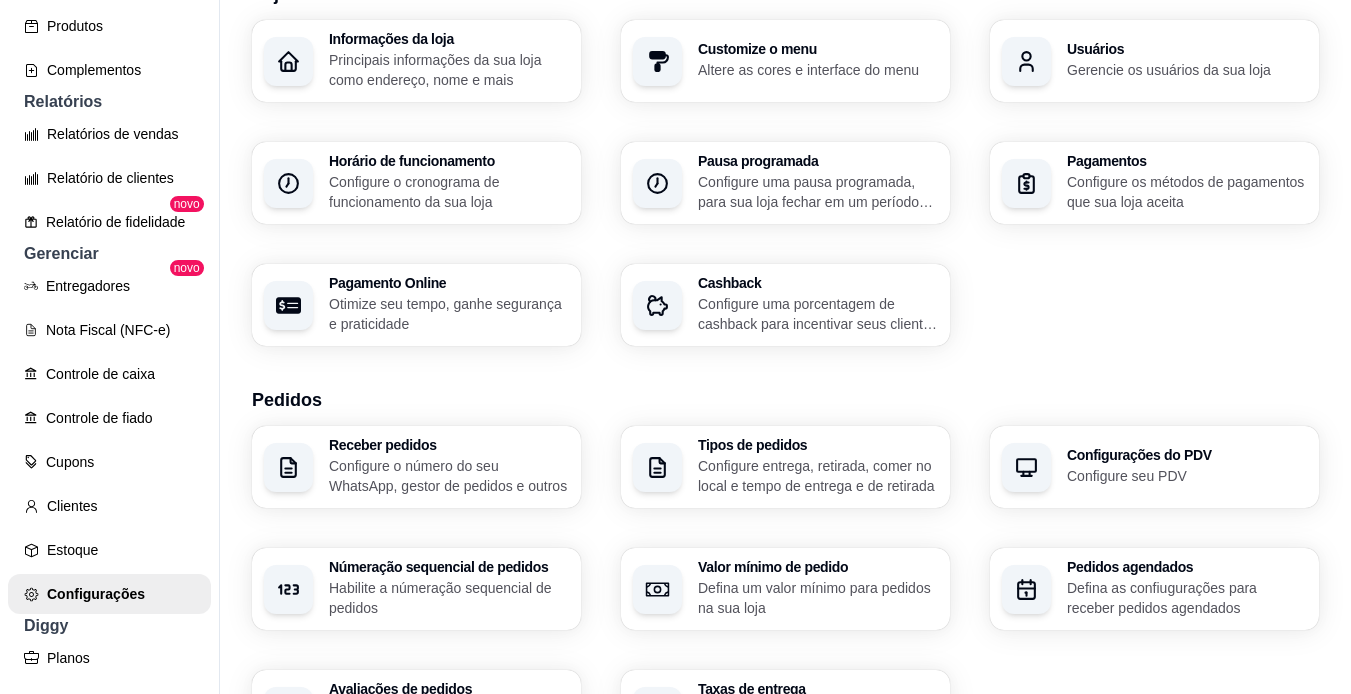 click on "Loja Informações da loja Principais informações da sua loja como endereço, nome e mais Customize o menu Altere as cores e interface do menu Usuários Gerencie os usuários da sua loja Horário de funcionamento Configure o cronograma de funcionamento da sua loja Pausa programada Configure uma pausa programada, para sua loja fechar em um período específico Pagamentos Configure os métodos de pagamentos que sua loja aceita Pagamento Online Otimize seu tempo, ganhe segurança e praticidade Cashback Configure uma porcentagem de cashback para incentivar seus clientes a comprarem em sua loja Pedidos Receber pedidos Configure o número do seu WhatsApp, gestor de pedidos e outros Tipos de pedidos Configure entrega, retirada, comer no local e tempo de entrega e de retirada Configurações do PDV Configure seu PDV Númeração sequencial de pedidos Habilite a númeração sequencial de pedidos Valor mínimo de pedido Defina um valor mínimo para pedidos na sua loja Pedidos agendados Avaliações de pedidos iFood" at bounding box center [785, 609] 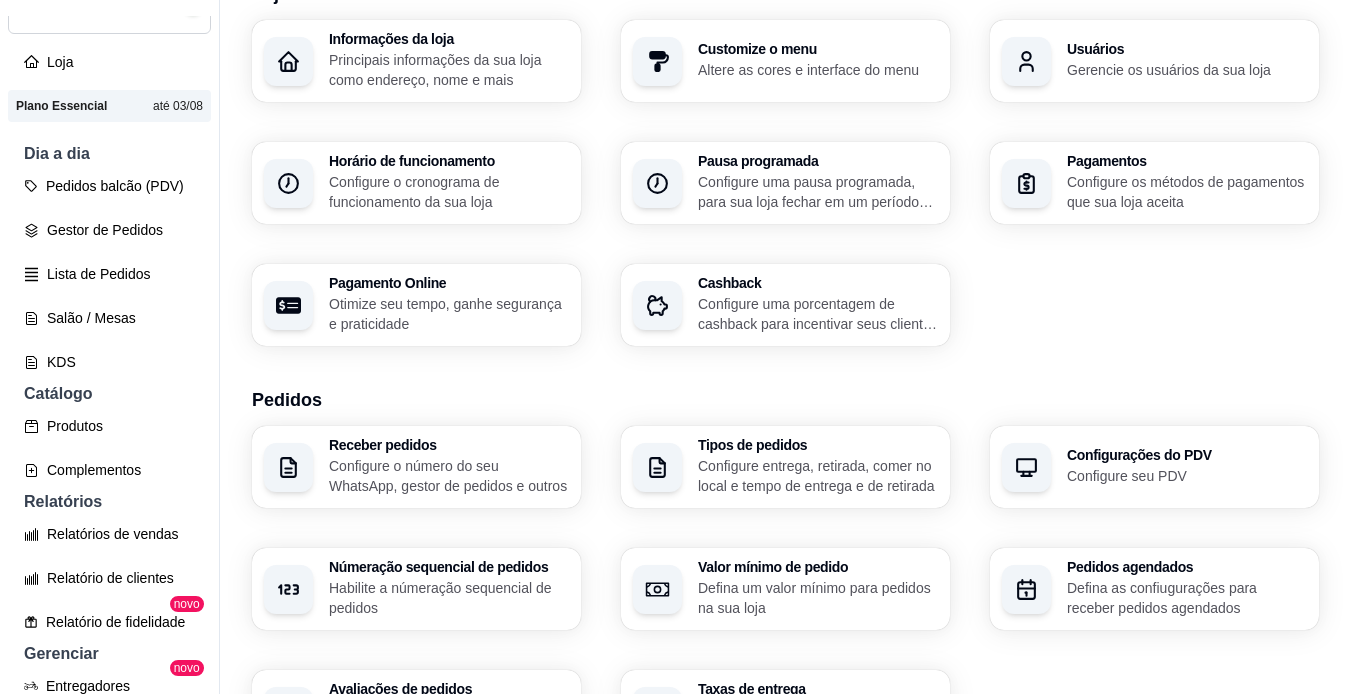 scroll, scrollTop: 0, scrollLeft: 0, axis: both 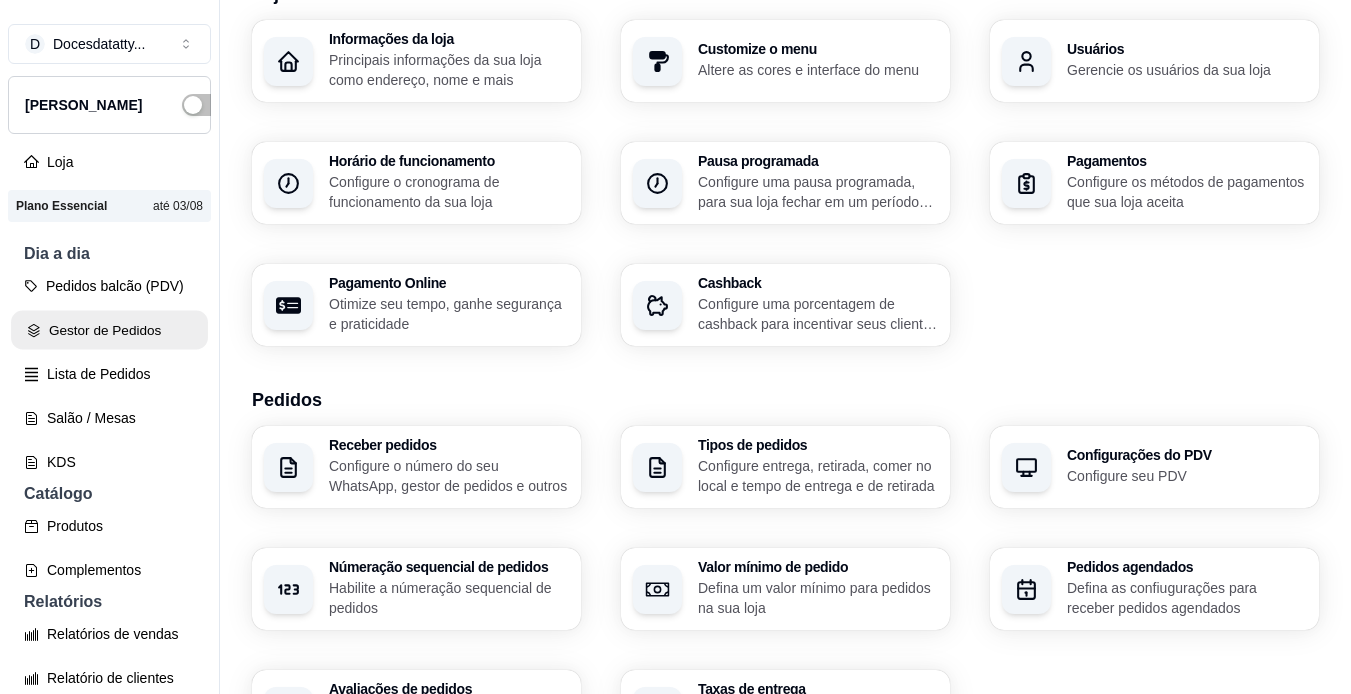 click on "Gestor de Pedidos" at bounding box center [109, 330] 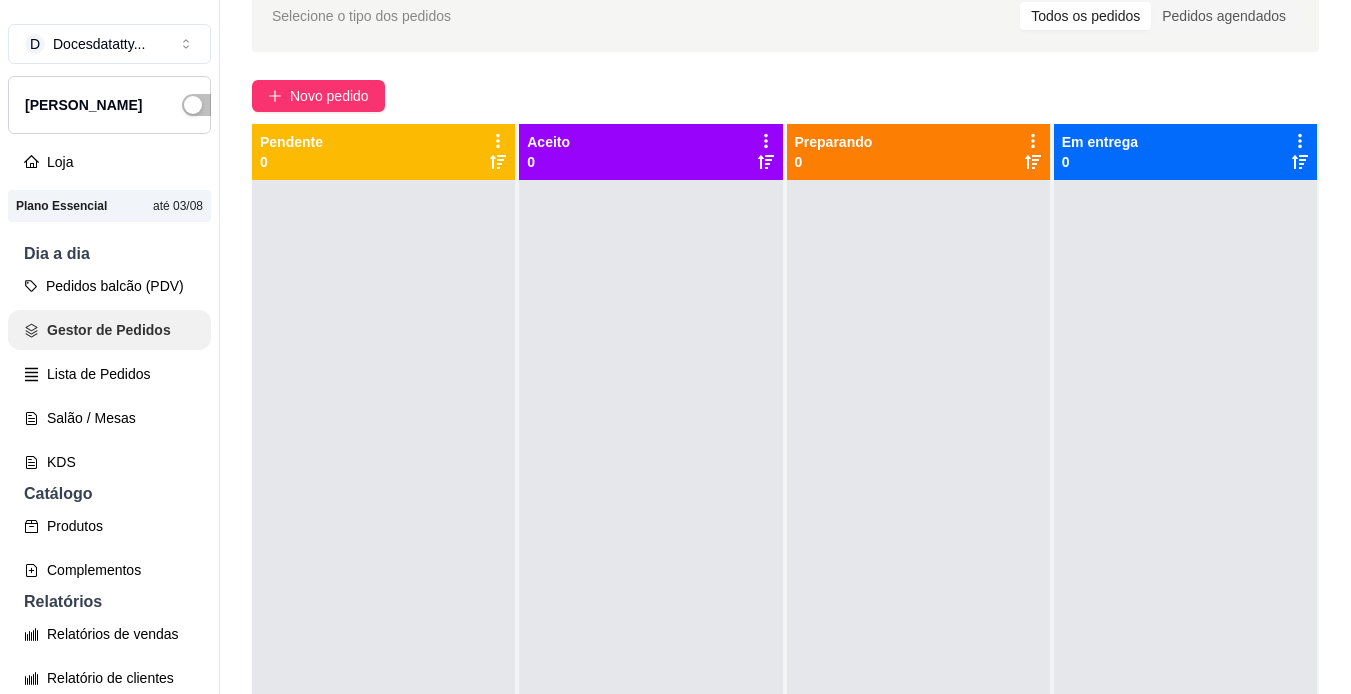 scroll, scrollTop: 0, scrollLeft: 0, axis: both 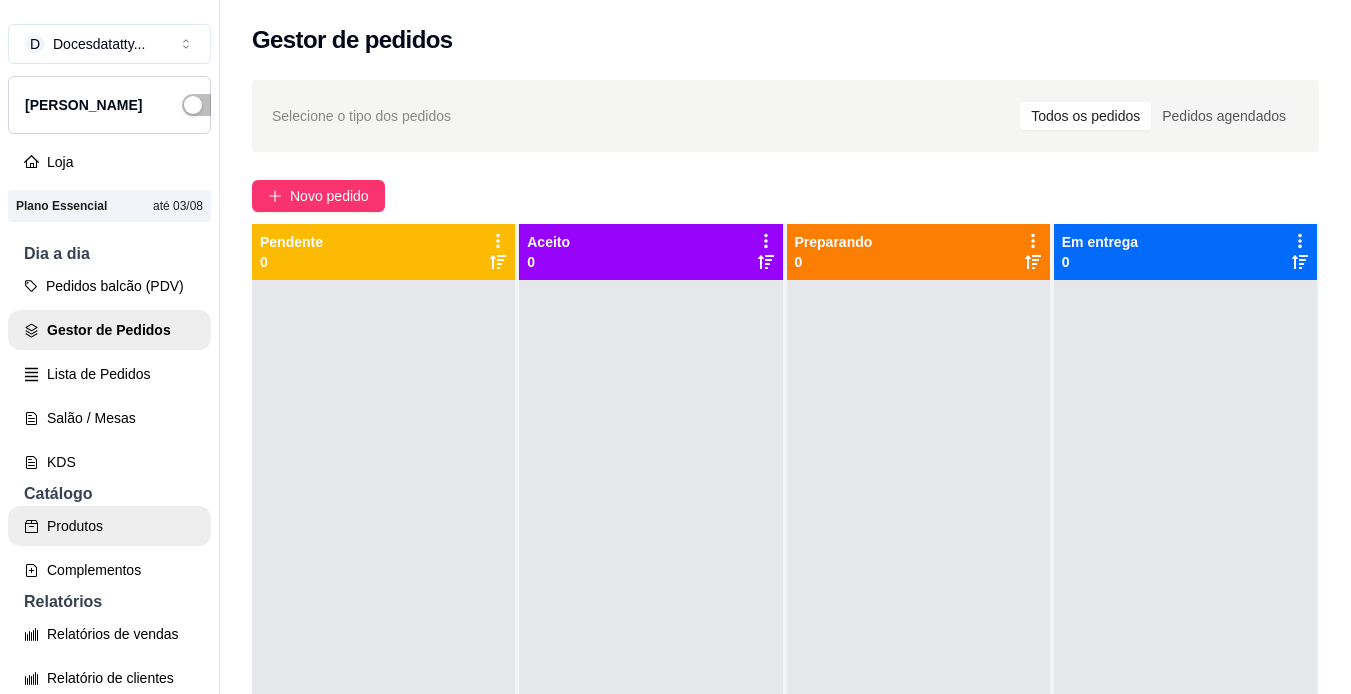 click on "Produtos" at bounding box center [109, 526] 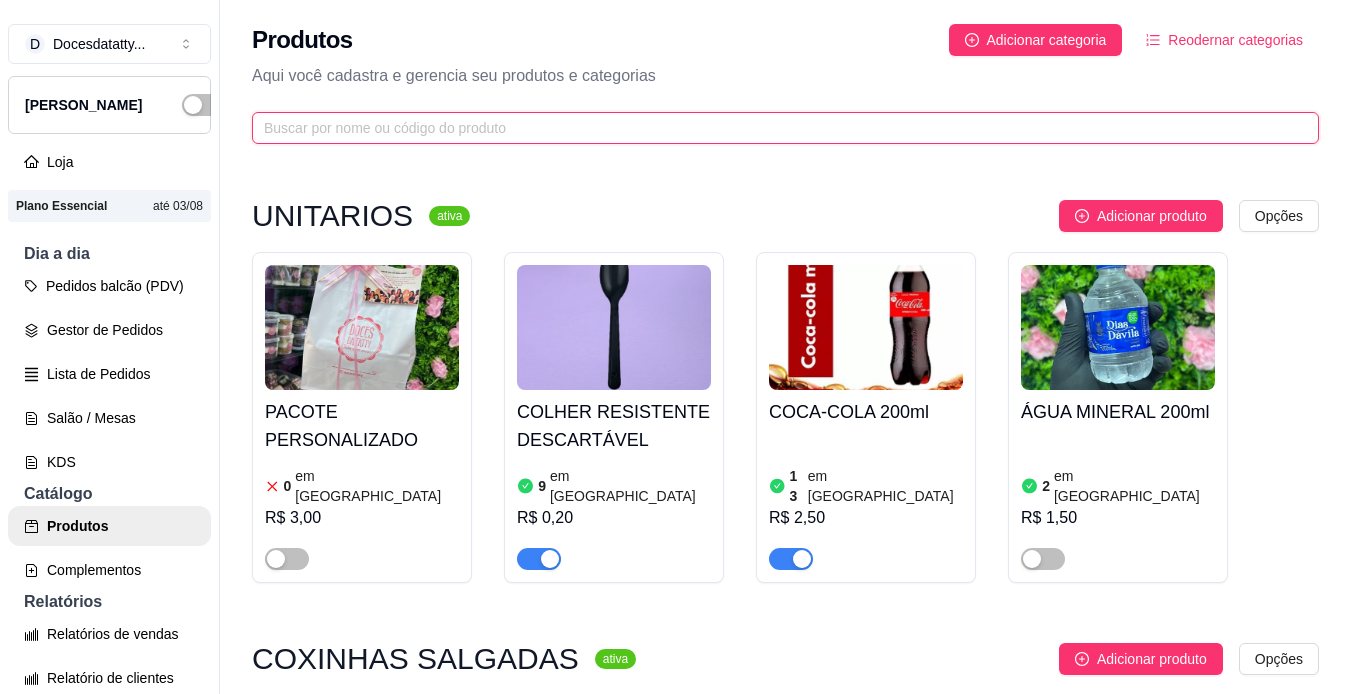click at bounding box center [777, 128] 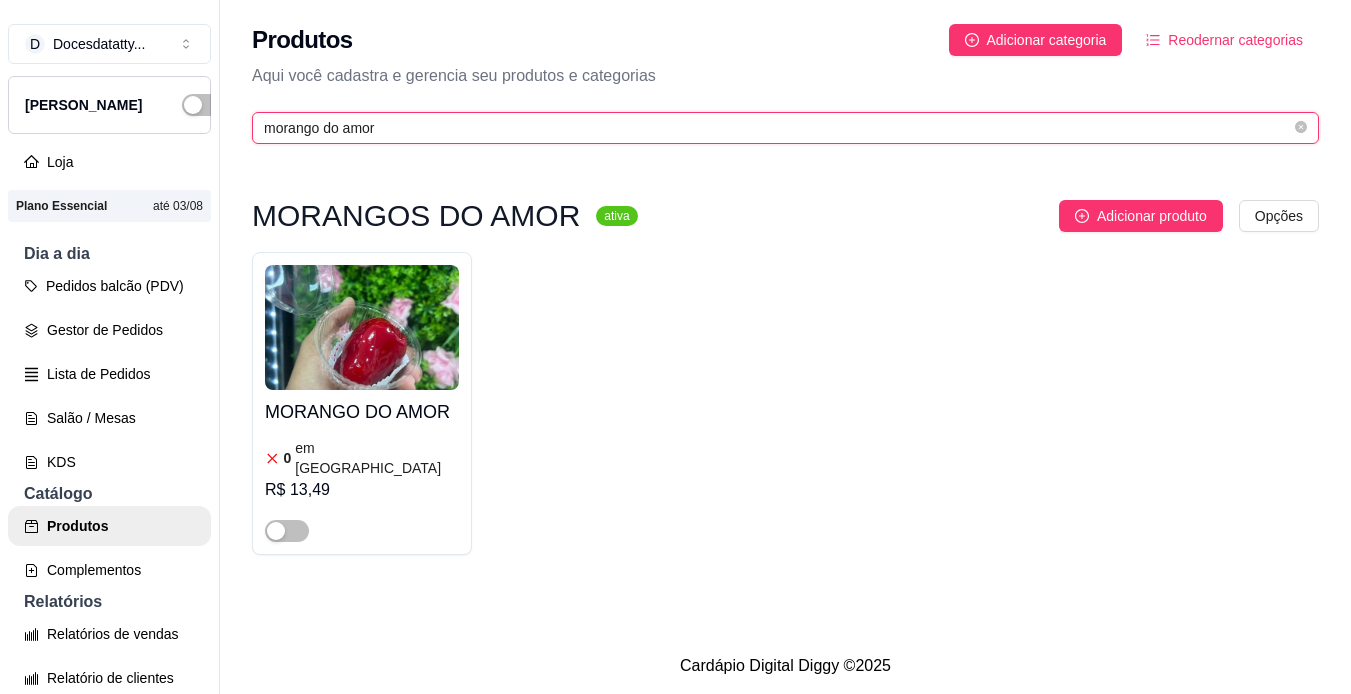 type on "morango do amor" 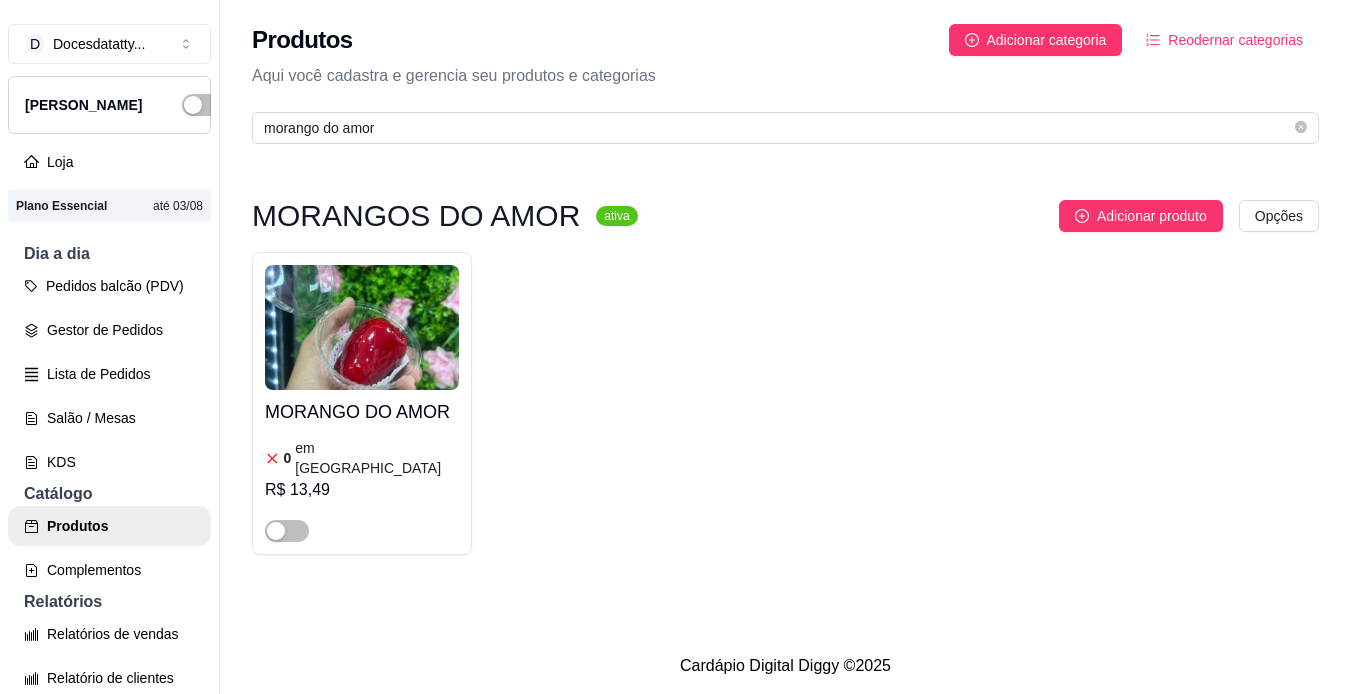 click at bounding box center [362, 327] 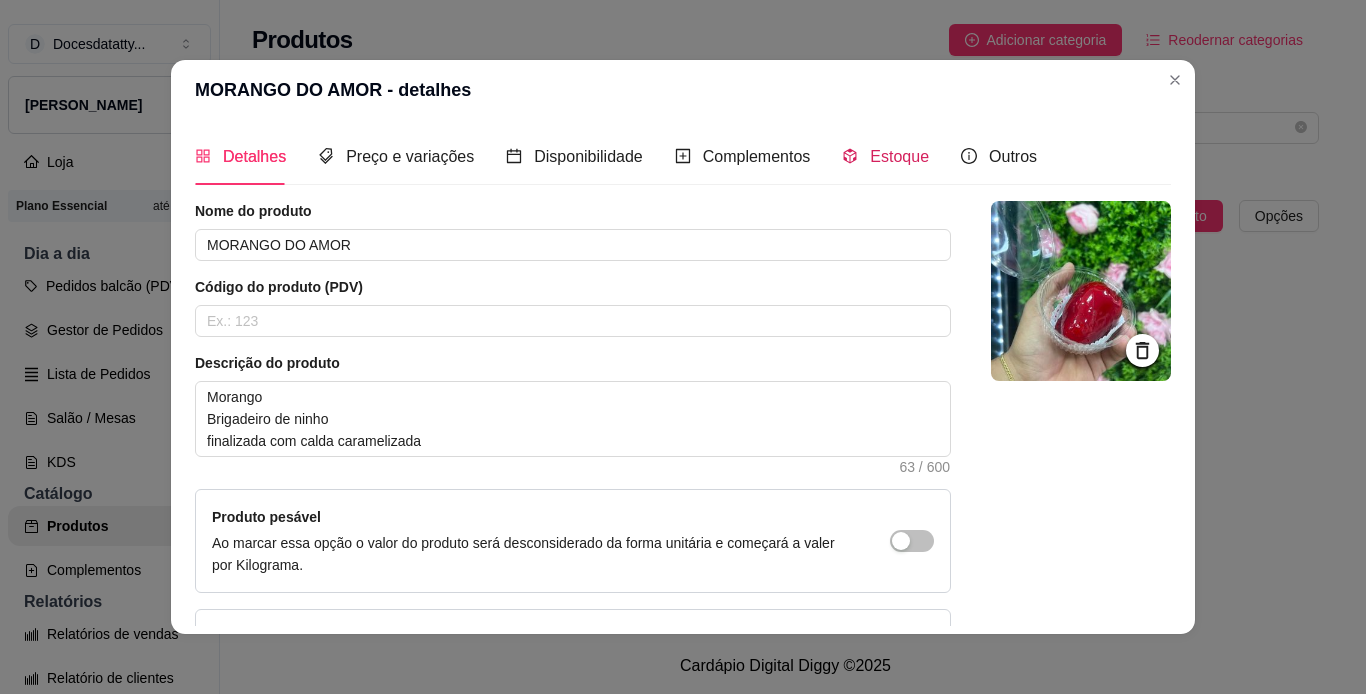 click on "Estoque" at bounding box center [899, 156] 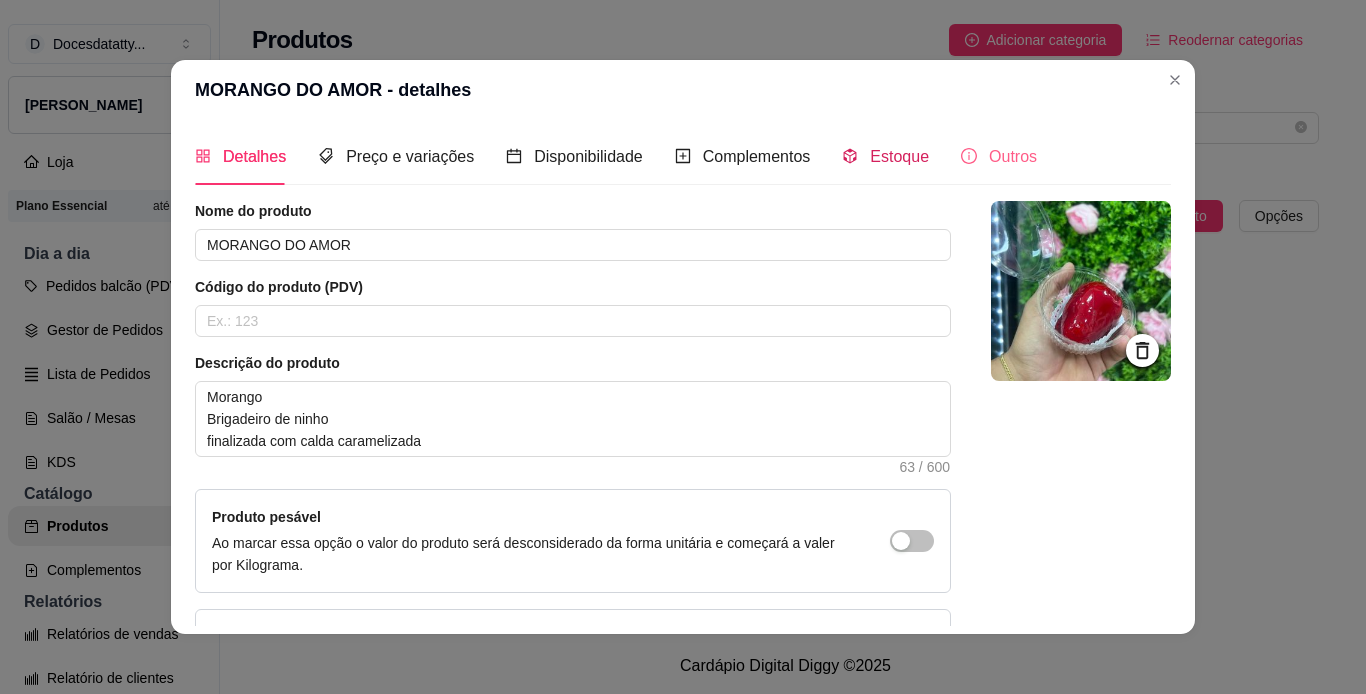 type 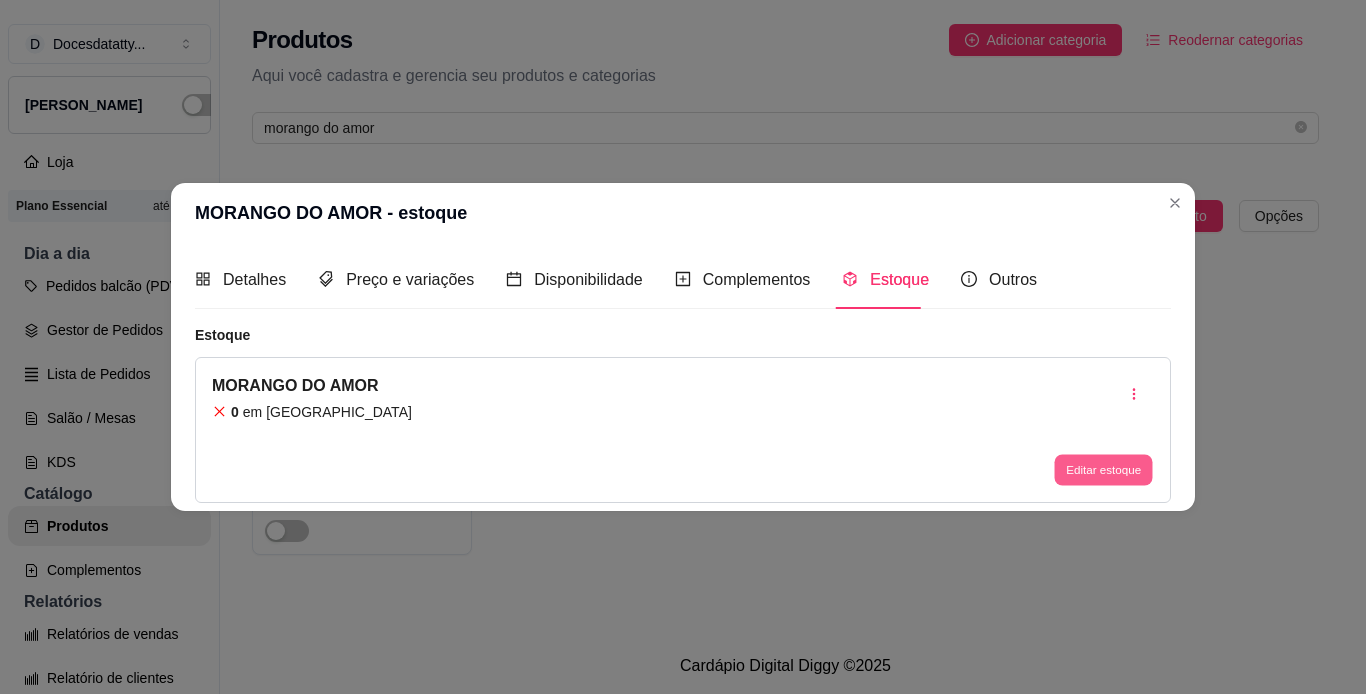 click on "Editar estoque" at bounding box center (1103, 469) 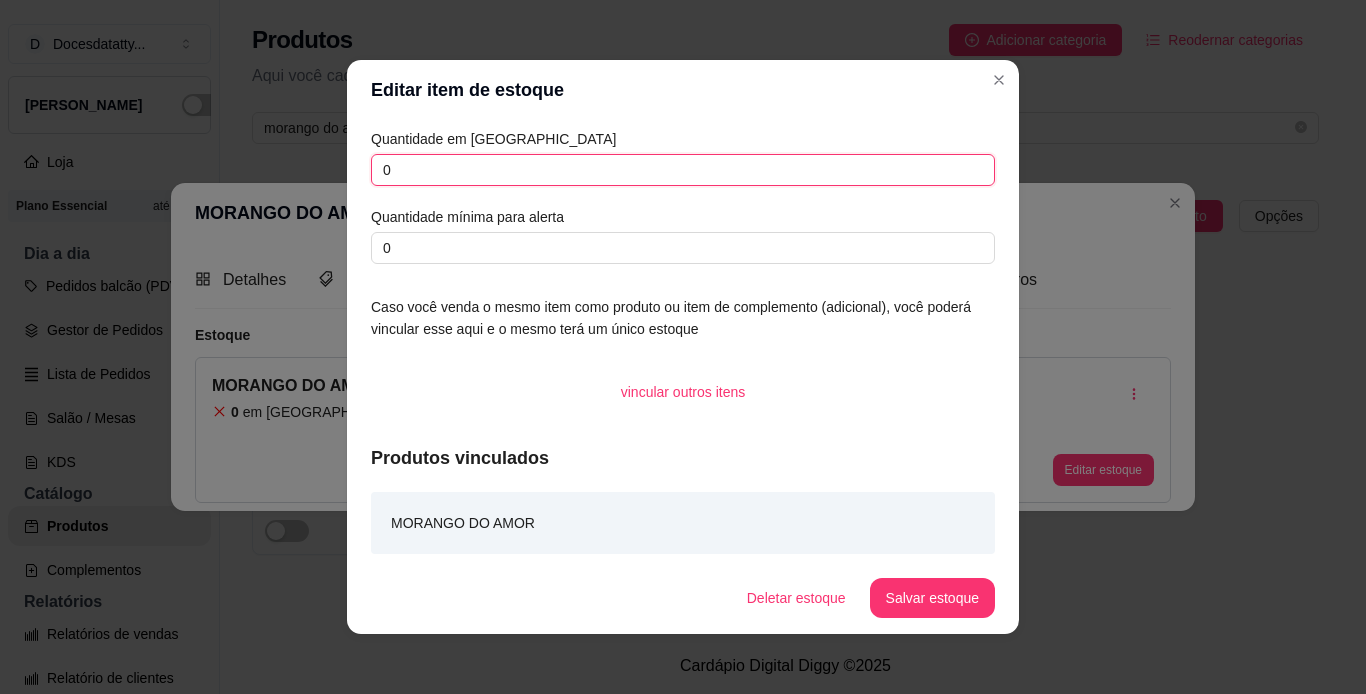 click on "0" at bounding box center (683, 170) 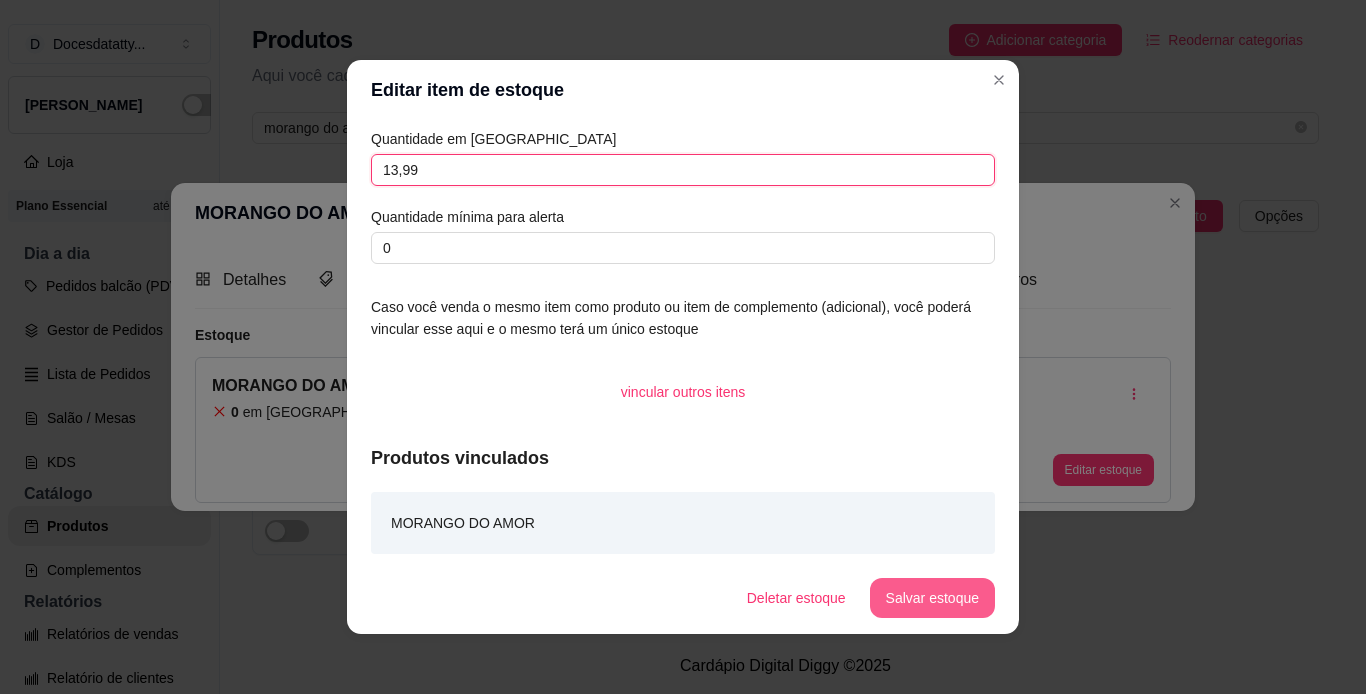 type on "13,99" 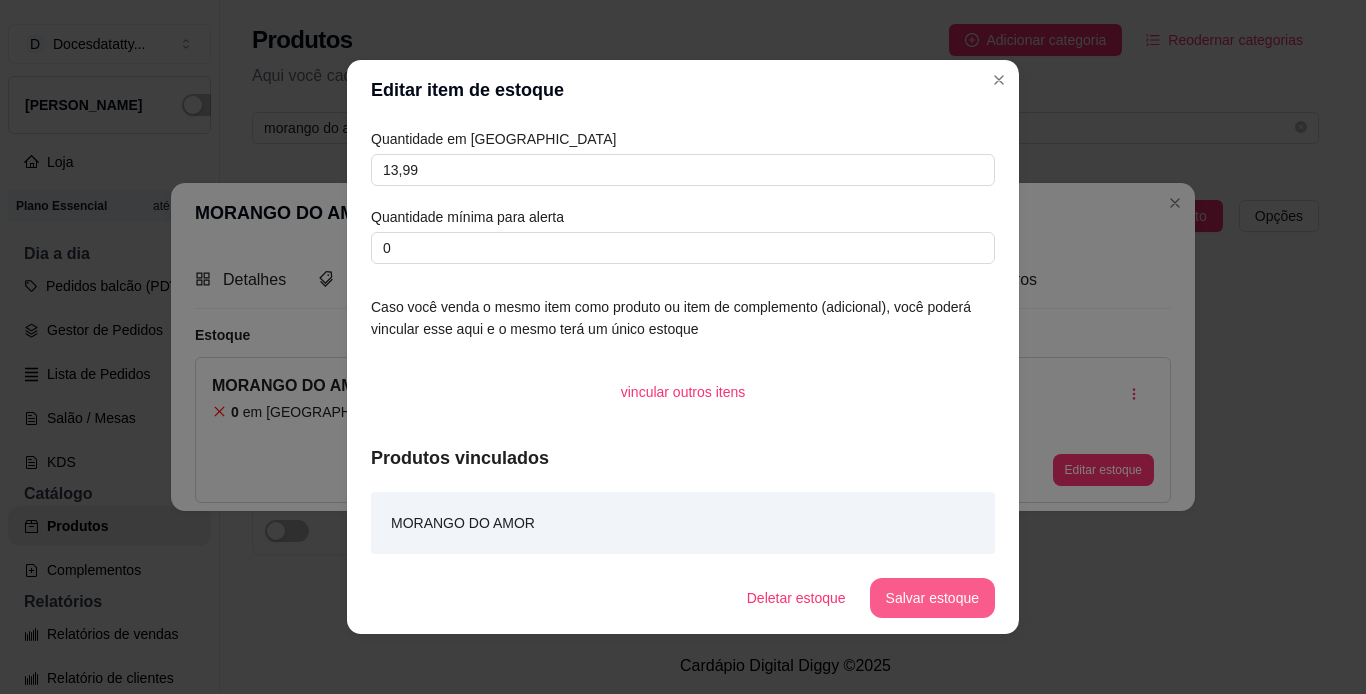 click on "Salvar estoque" at bounding box center [932, 598] 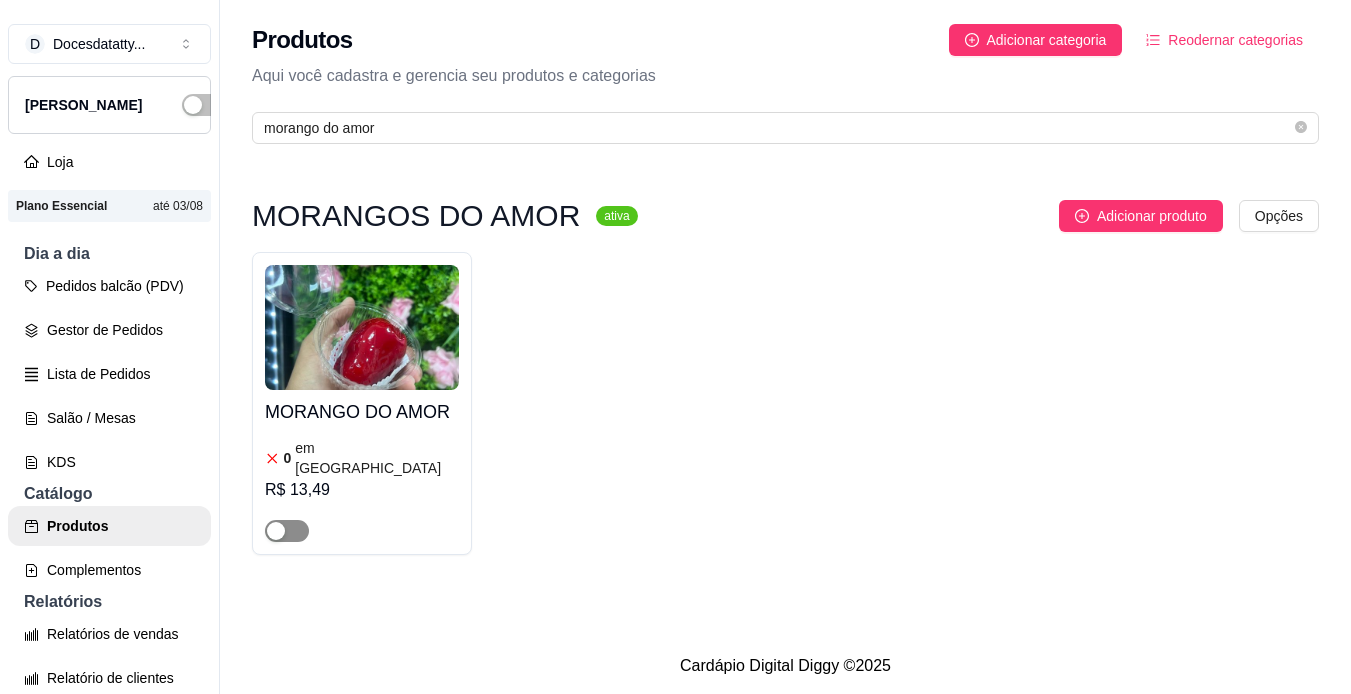 click at bounding box center (287, 531) 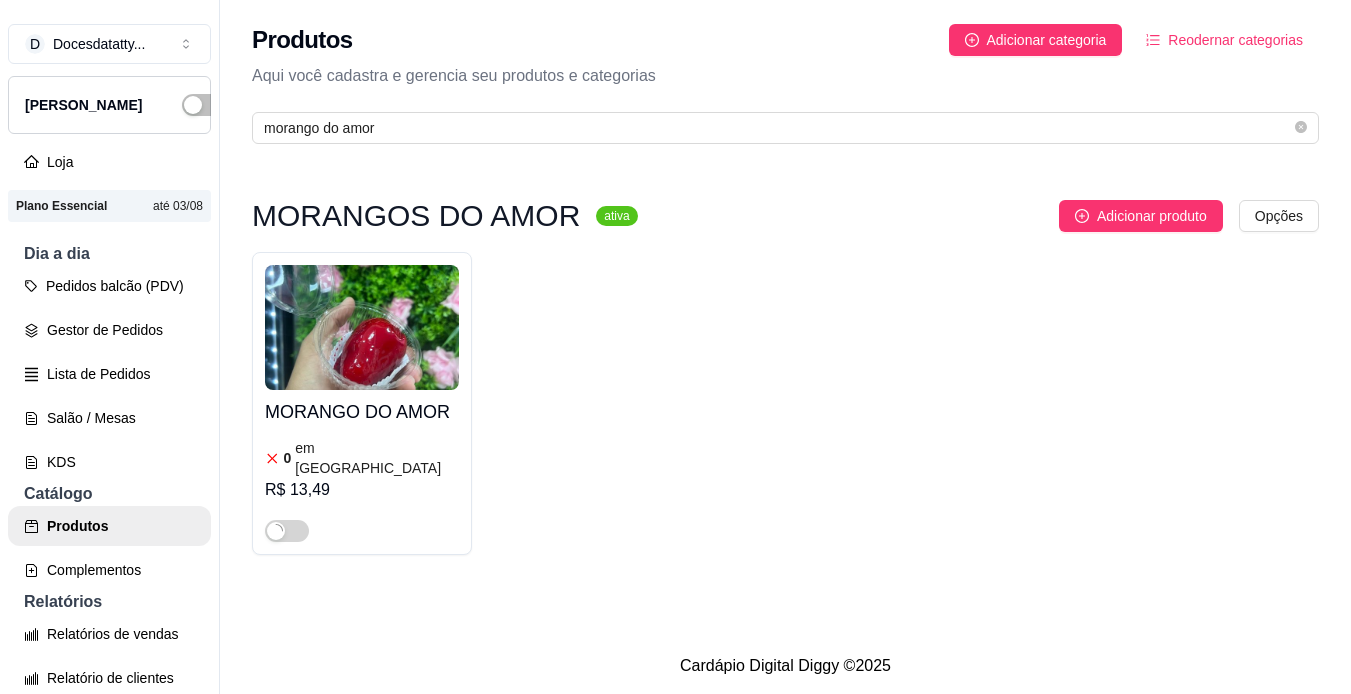 click on "MORANGO DO AMOR   0 em estoque R$ 13,49" at bounding box center [362, 466] 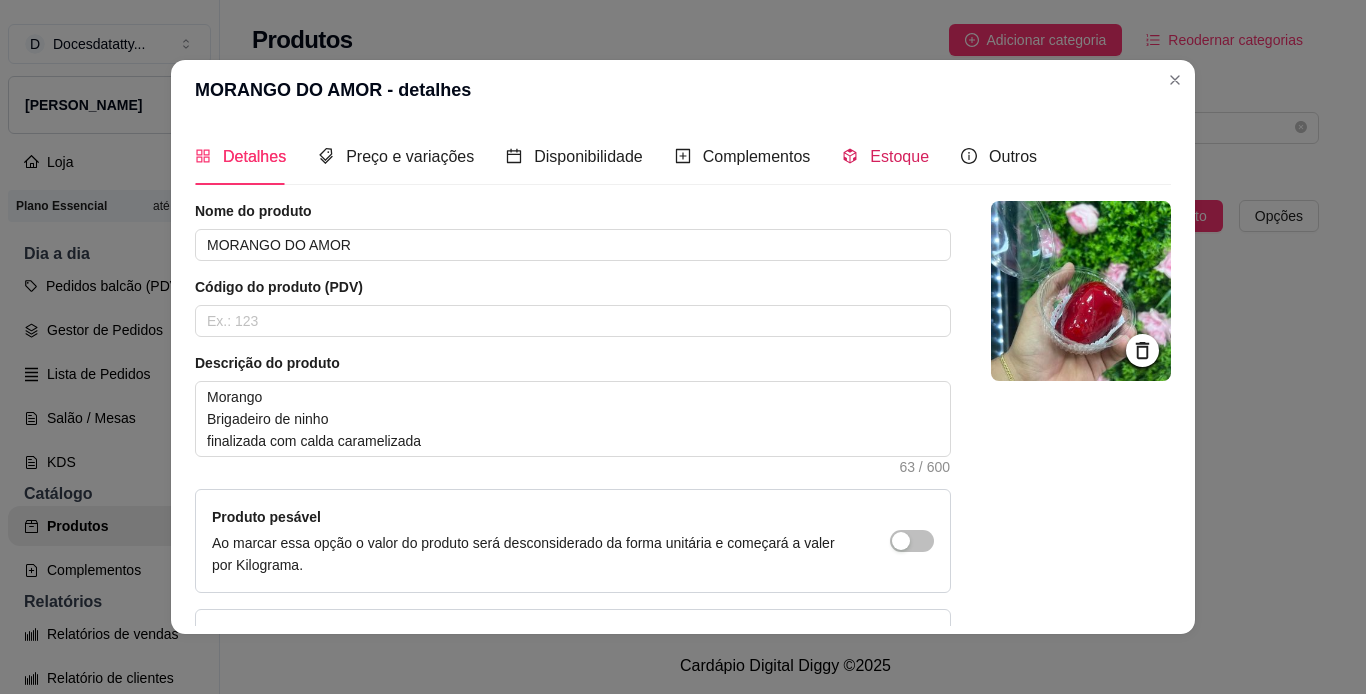 click on "Estoque" at bounding box center (899, 156) 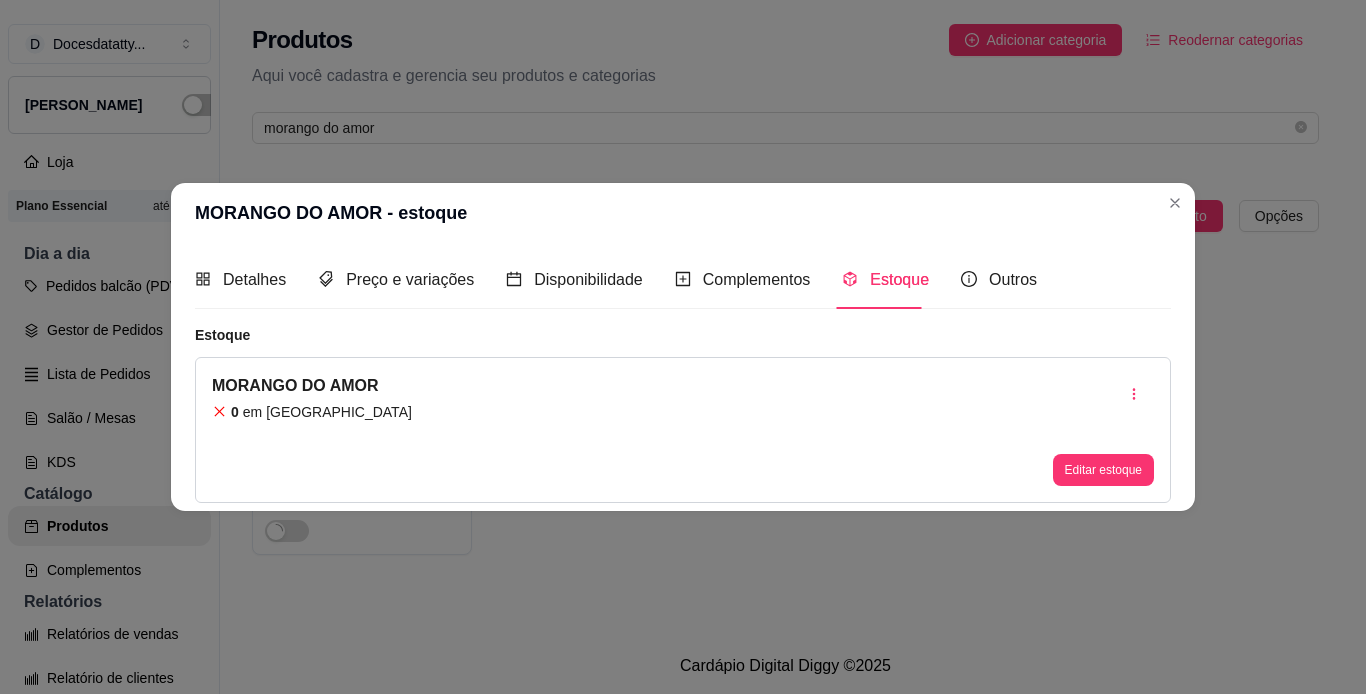 type 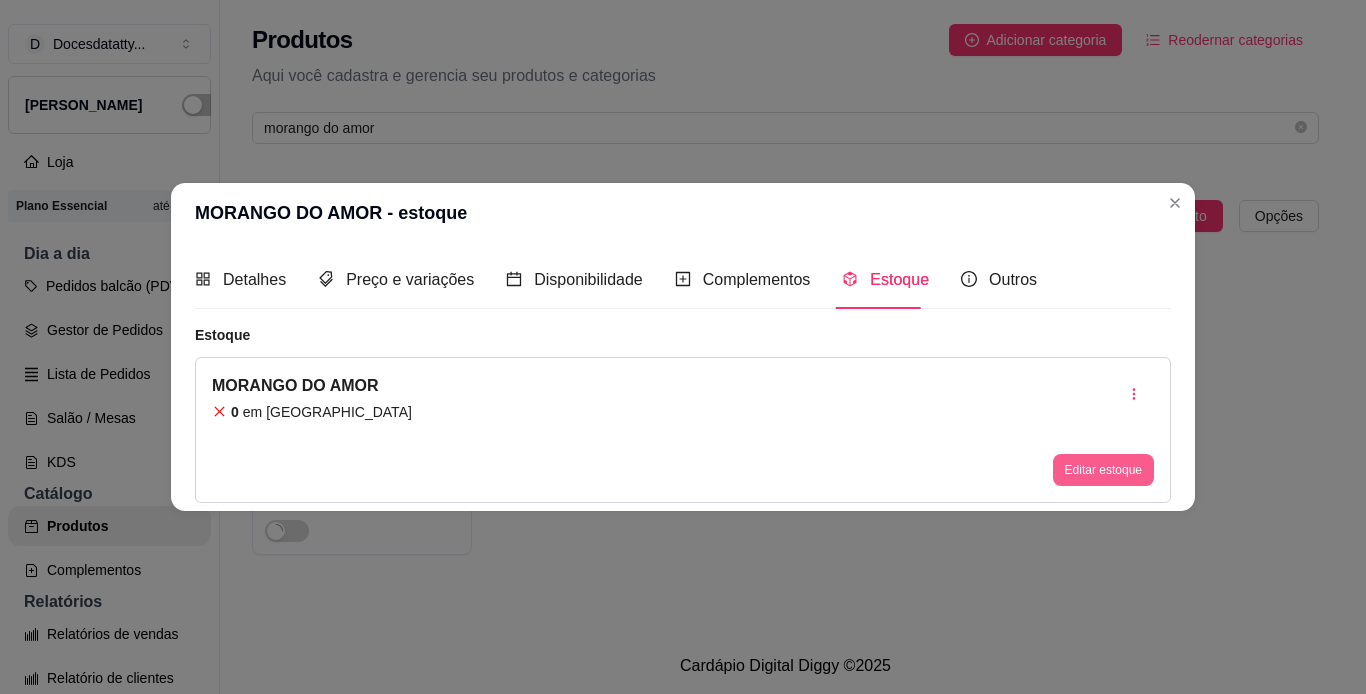 click on "Editar estoque" at bounding box center [1103, 470] 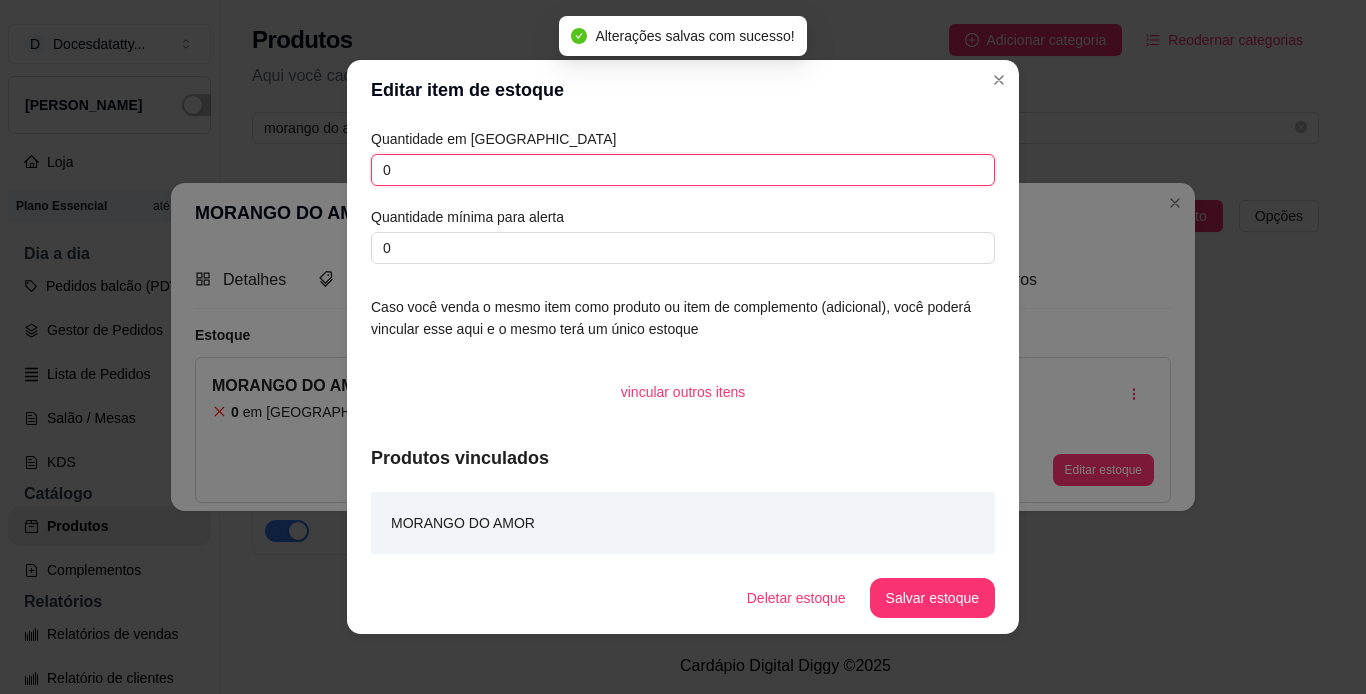click on "0" at bounding box center [683, 170] 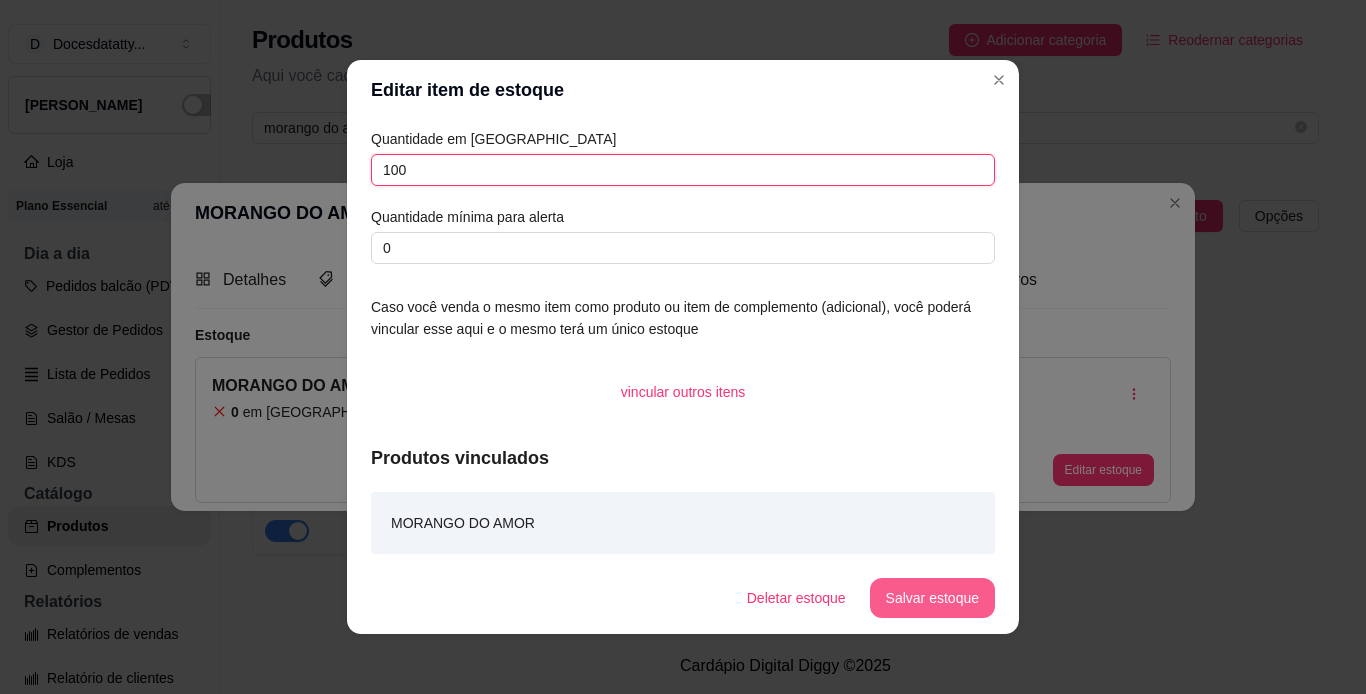 type on "100" 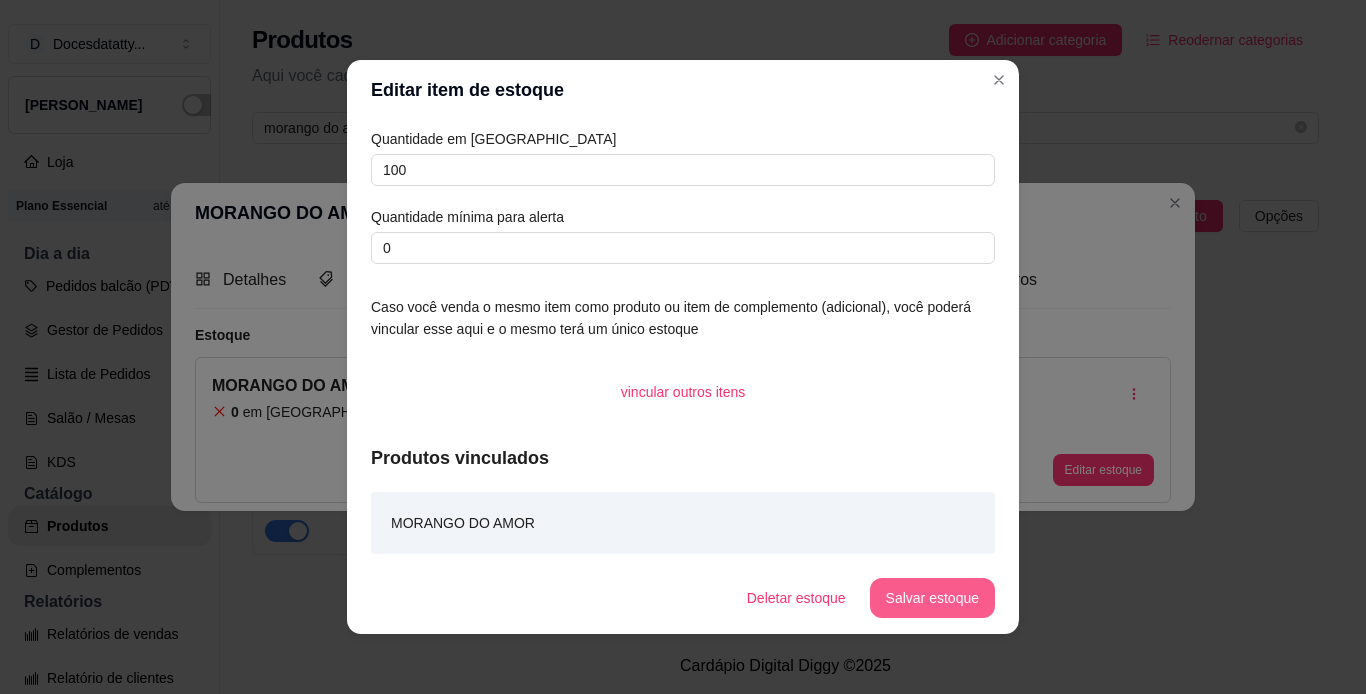 click on "Salvar estoque" at bounding box center (932, 598) 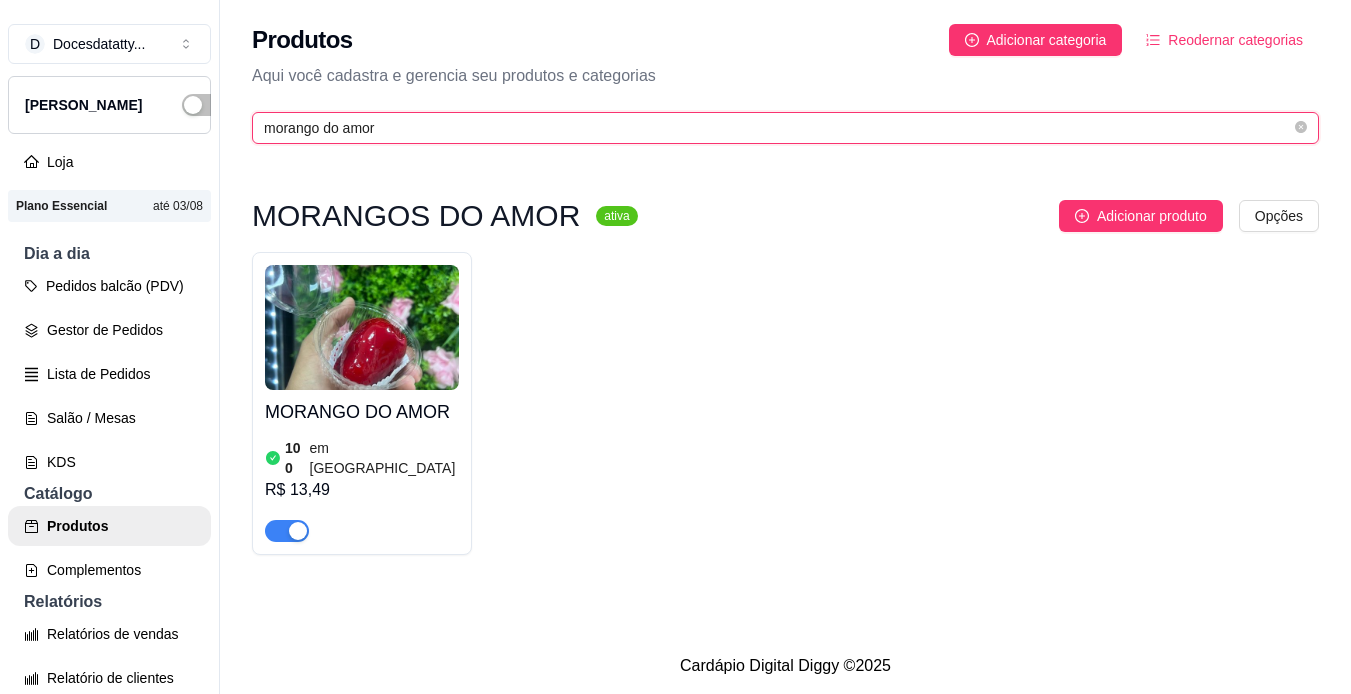 click on "morango do amor" at bounding box center [777, 128] 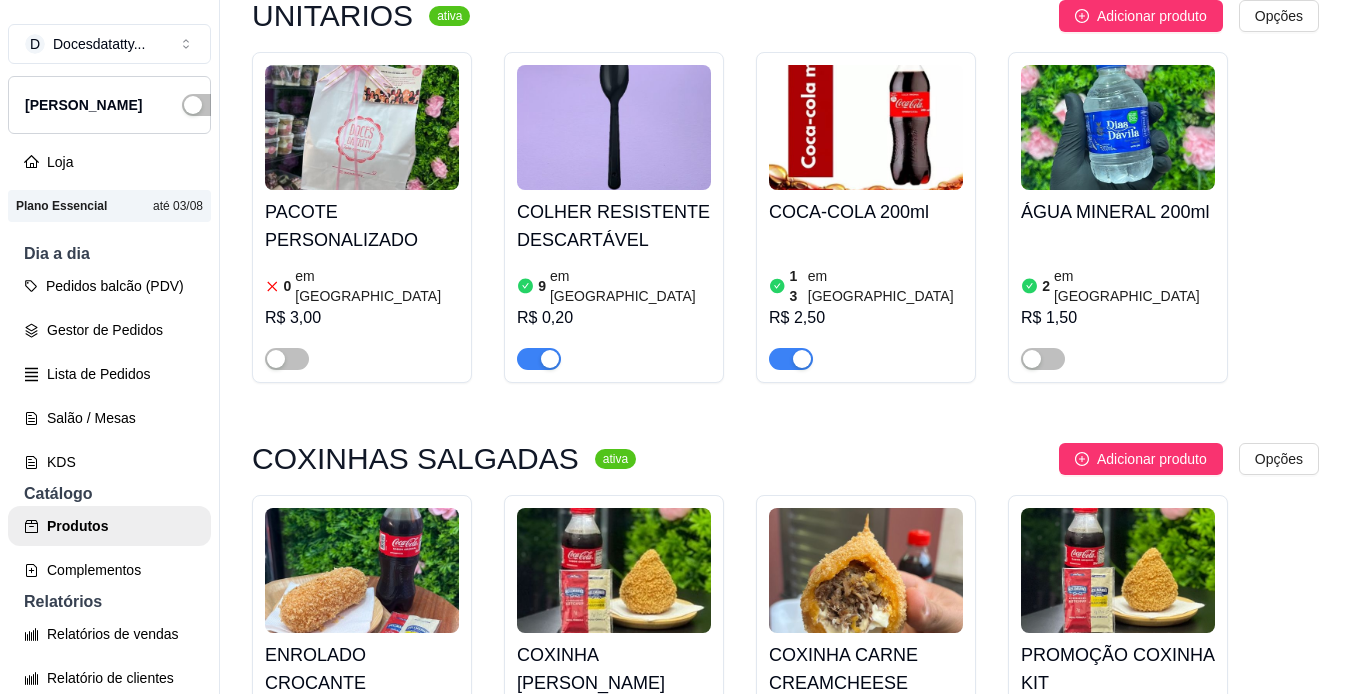 scroll, scrollTop: 100, scrollLeft: 0, axis: vertical 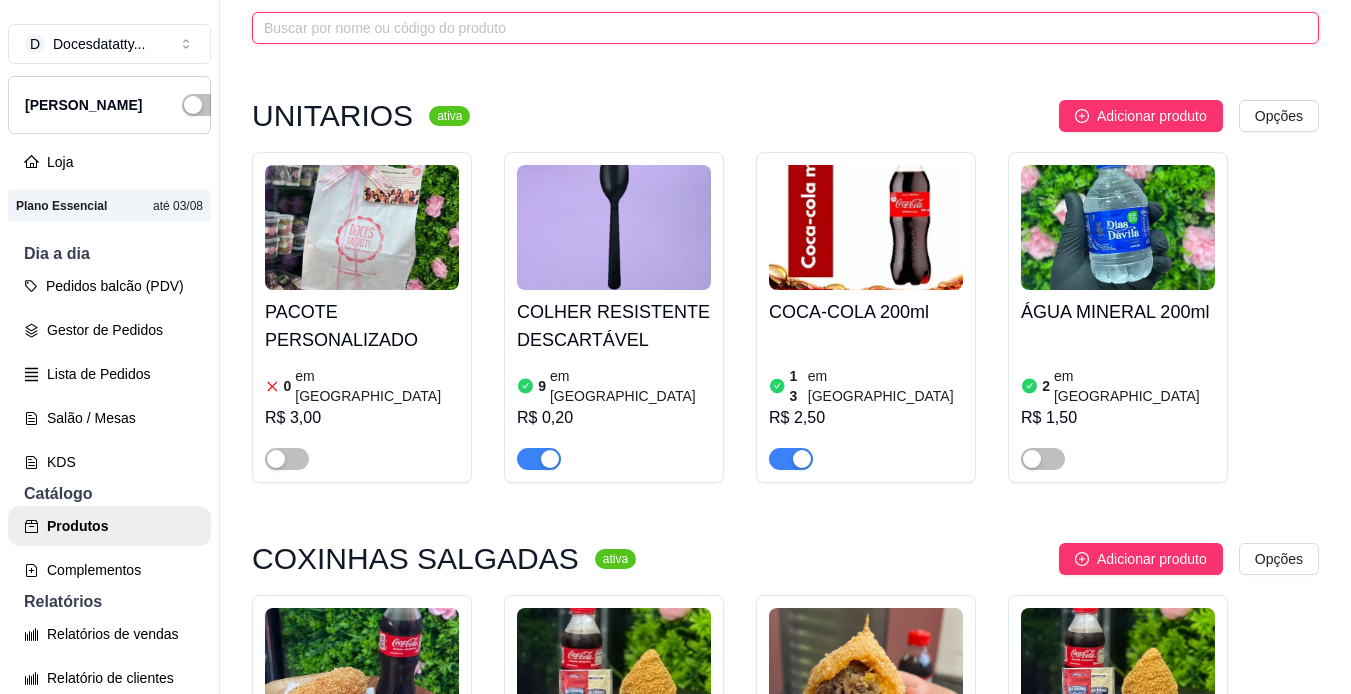 type 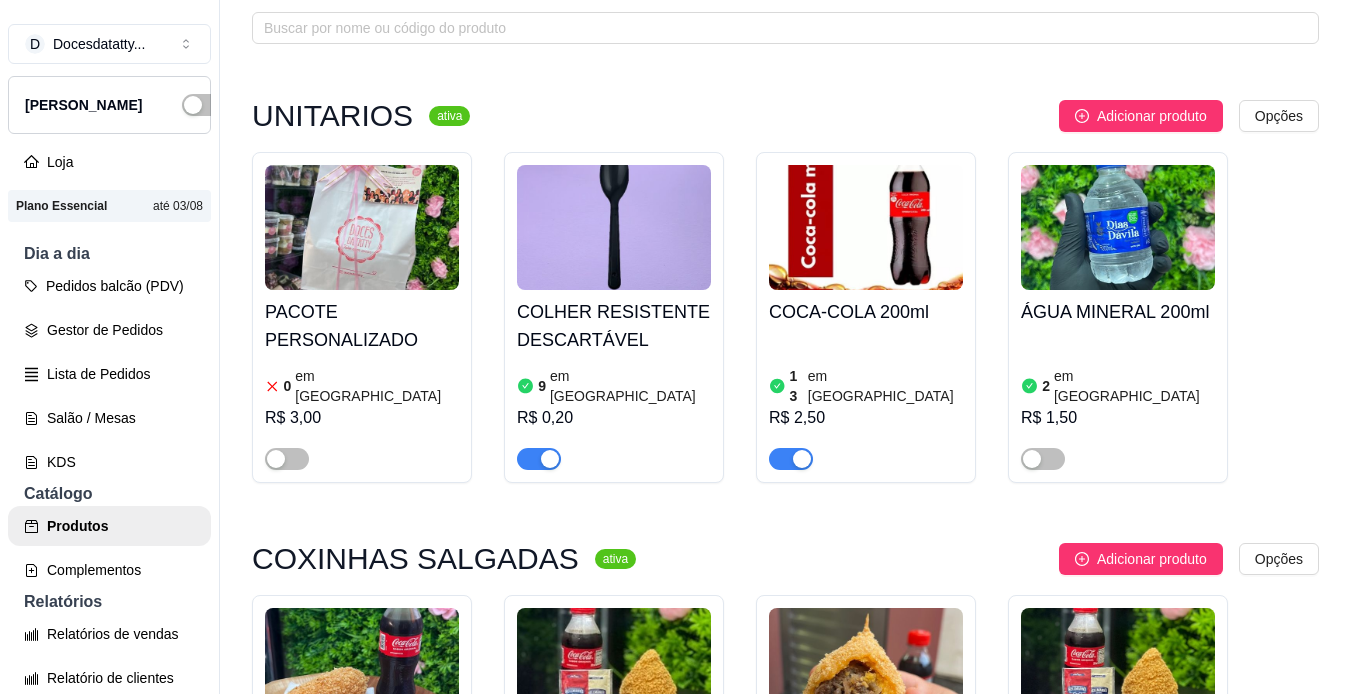 click at bounding box center [614, 227] 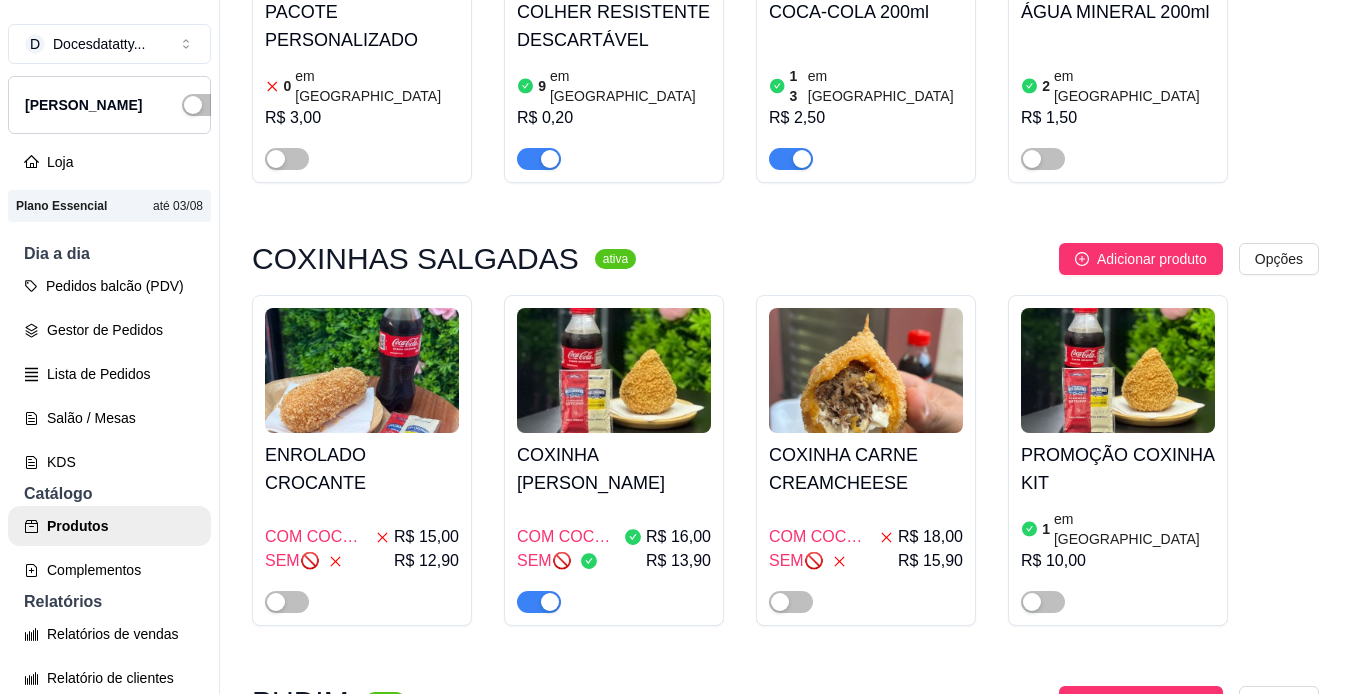 scroll, scrollTop: 500, scrollLeft: 0, axis: vertical 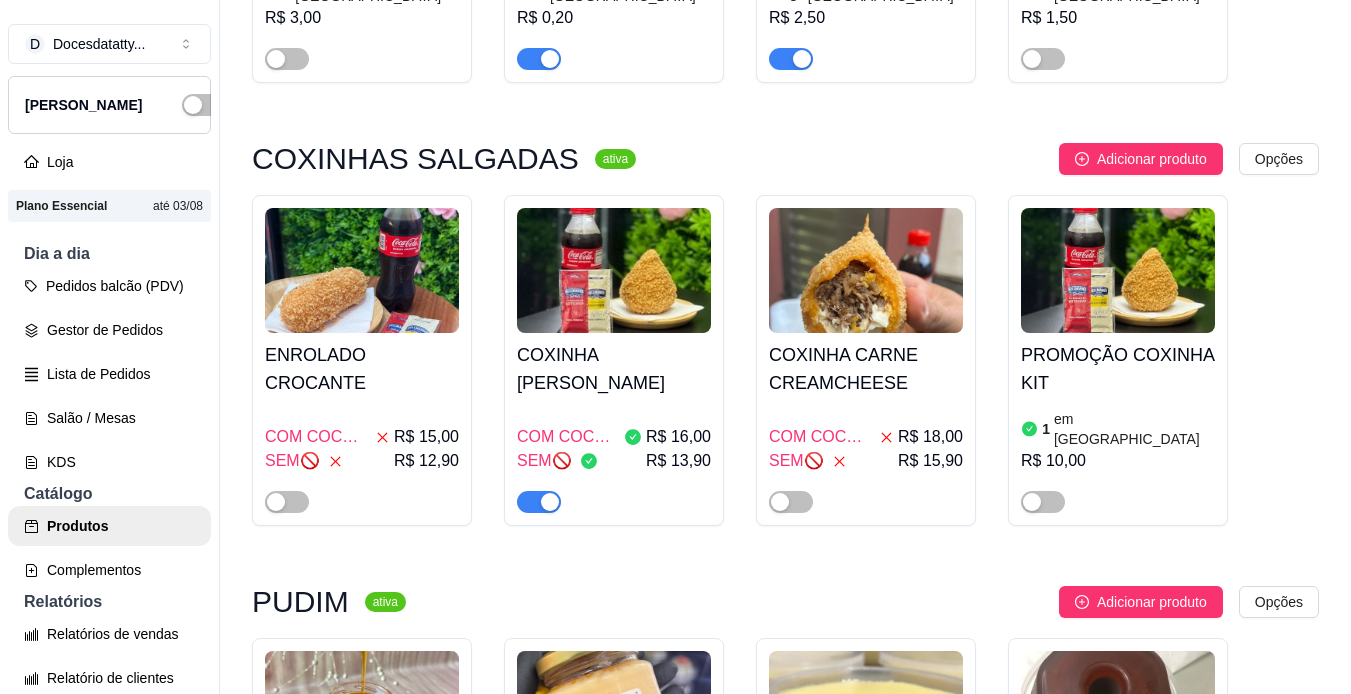 click on "ENROLADO CROCANTE   COM COCA-COLA✅ R$ 15,00 SEM🚫 R$ 12,90" at bounding box center (362, 423) 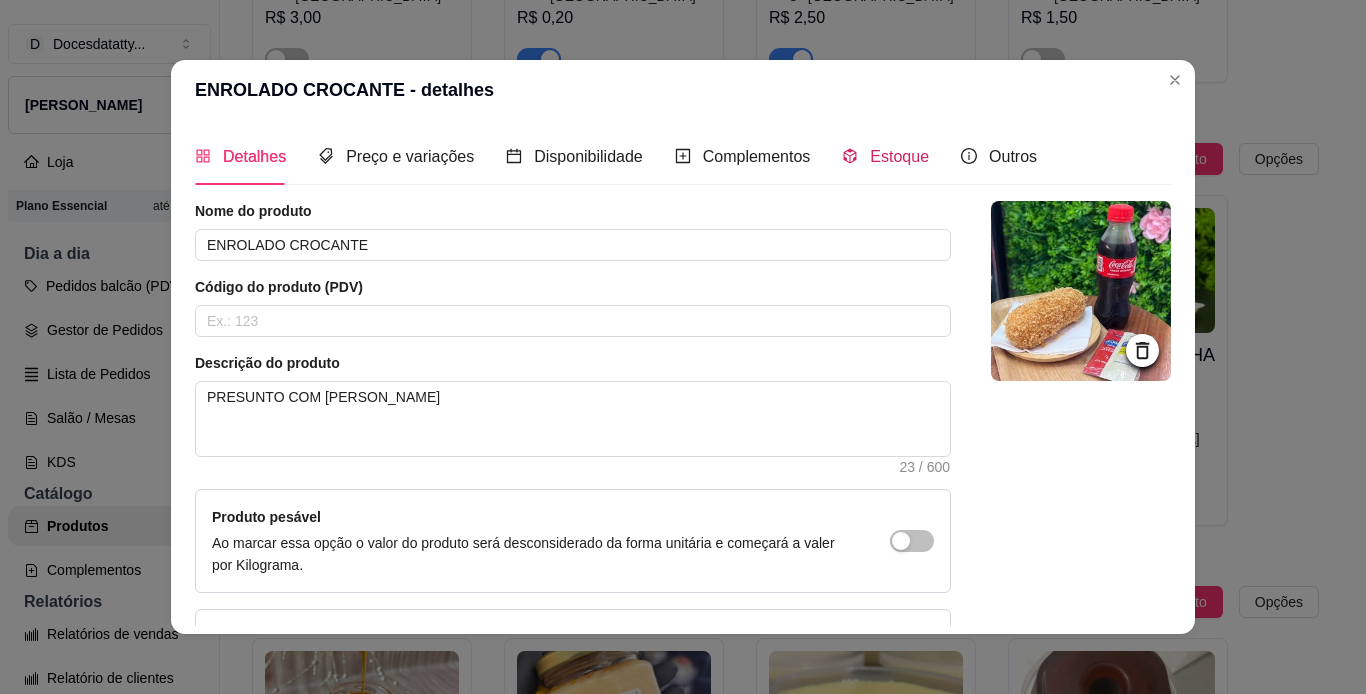 click 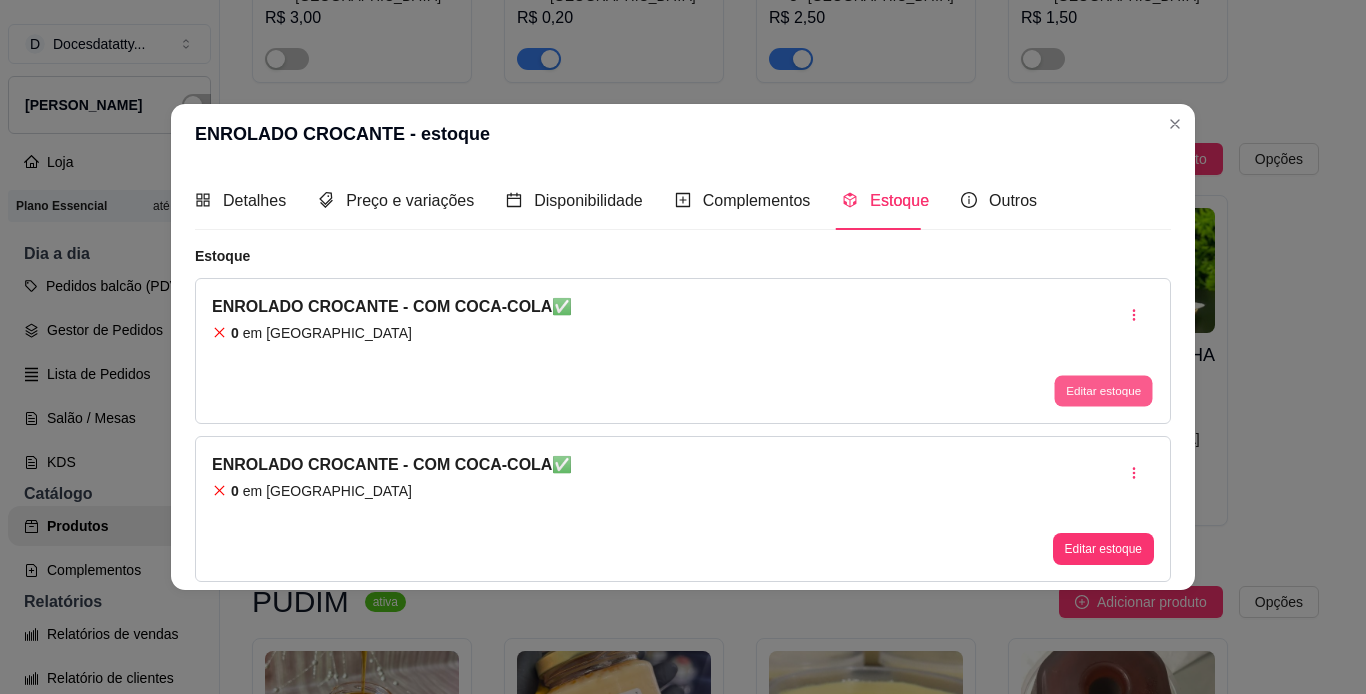 click on "Editar estoque" at bounding box center (1103, 390) 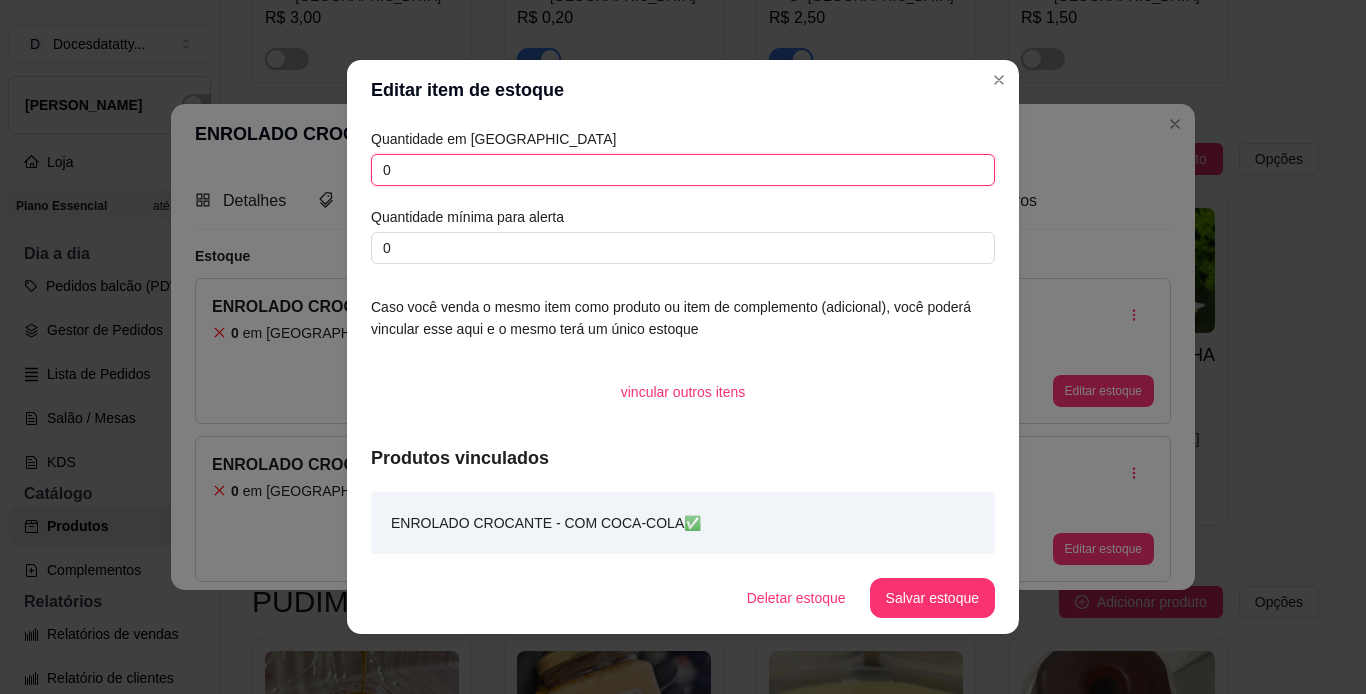 click on "0" at bounding box center (683, 170) 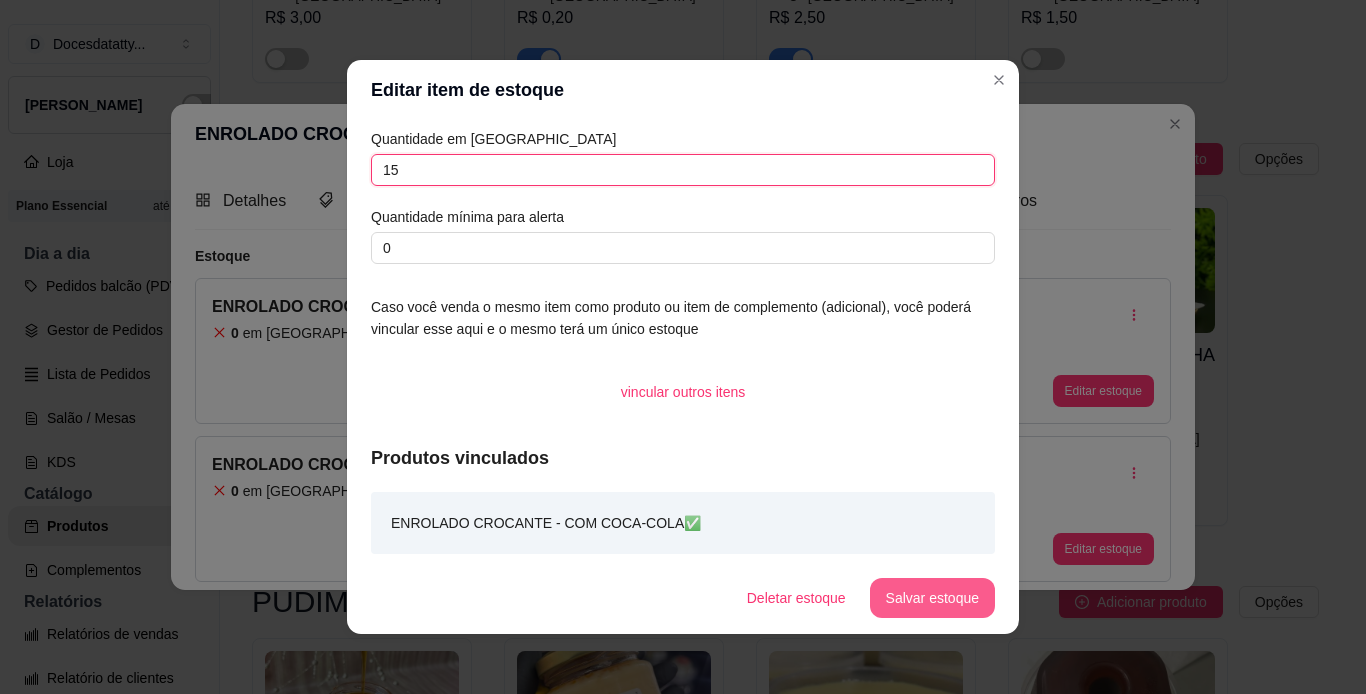 type on "15" 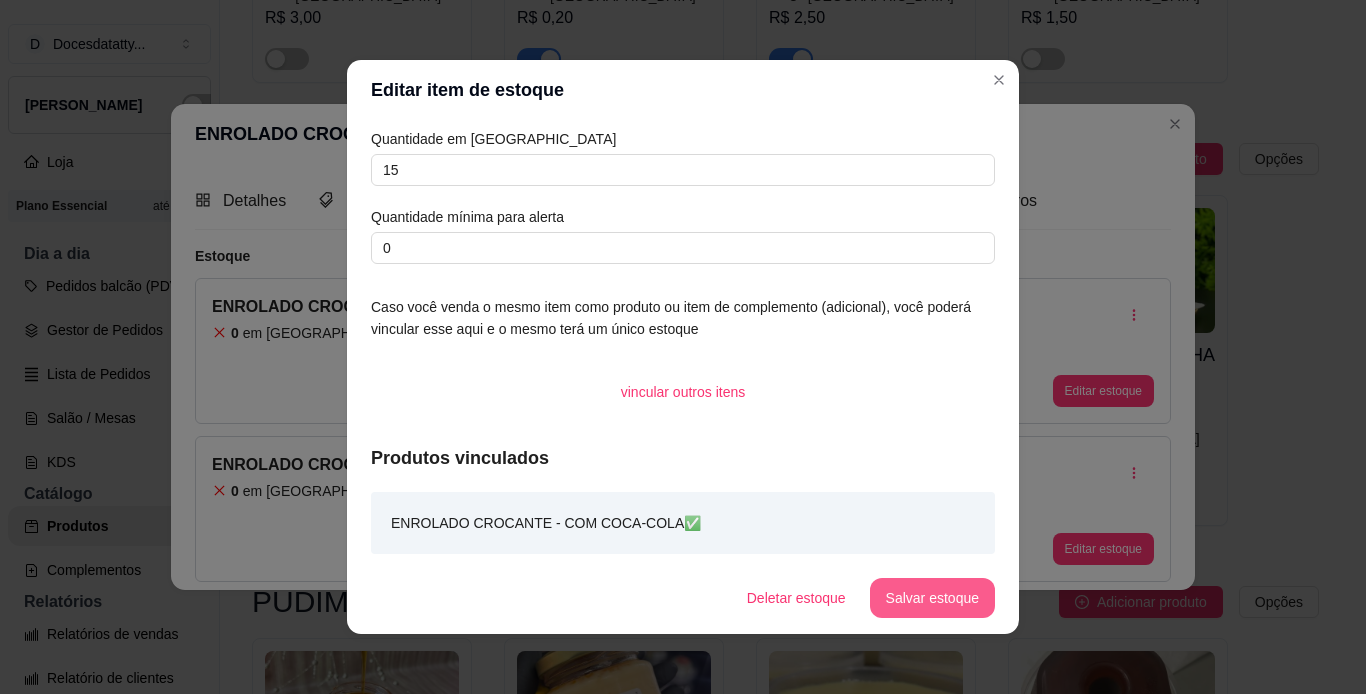 click on "Salvar estoque" at bounding box center (932, 598) 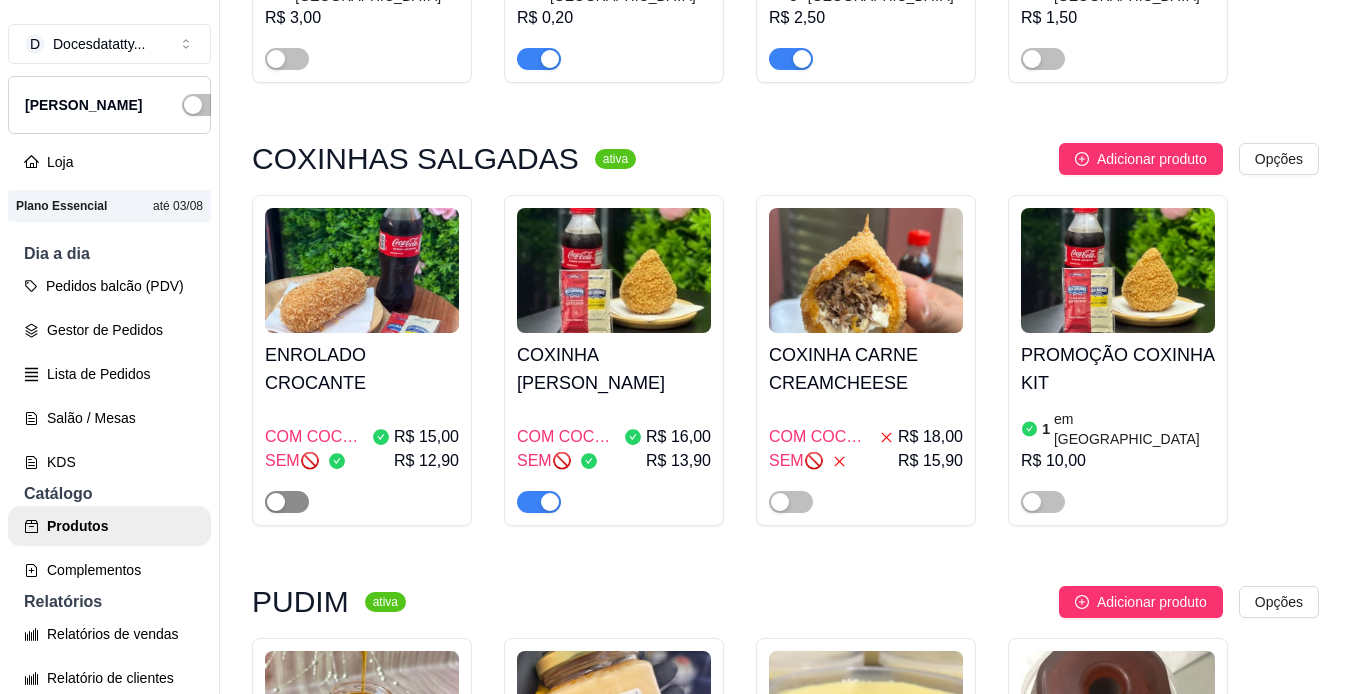 click at bounding box center (287, 502) 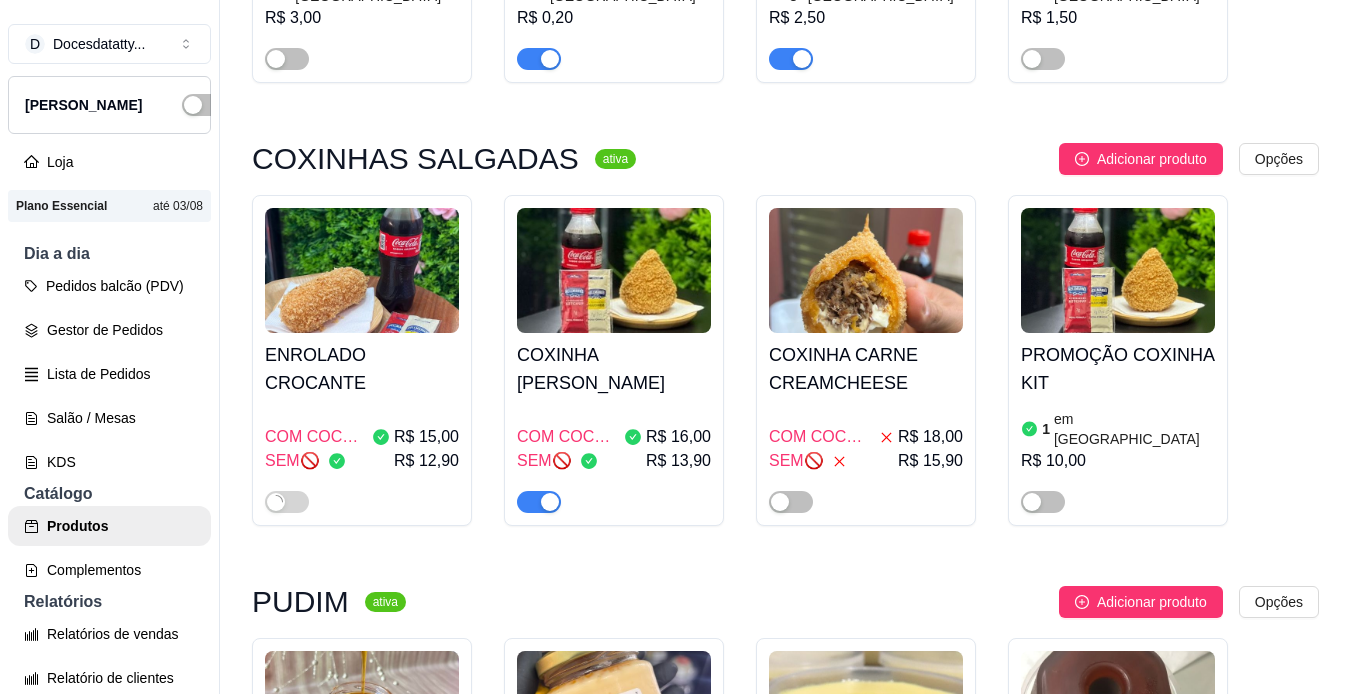 click on "COXINHA [PERSON_NAME]" at bounding box center (614, 369) 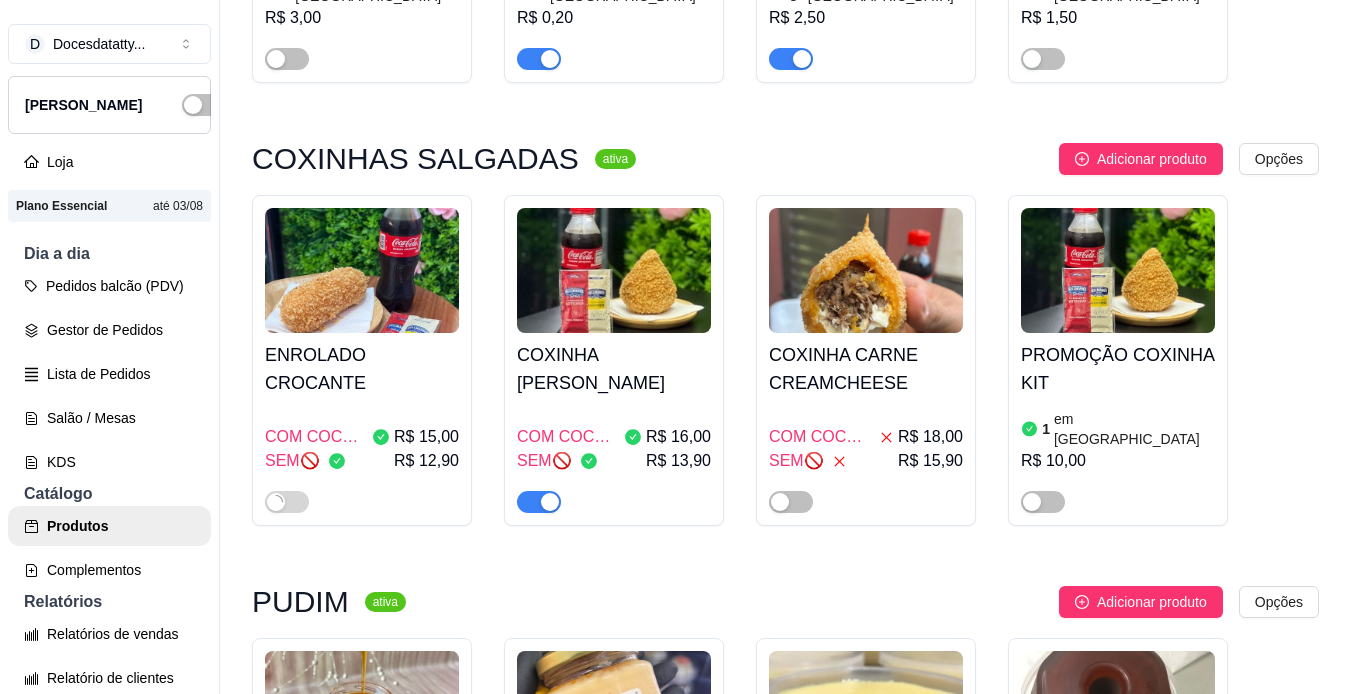 click on "Estoque" at bounding box center [885, 156] 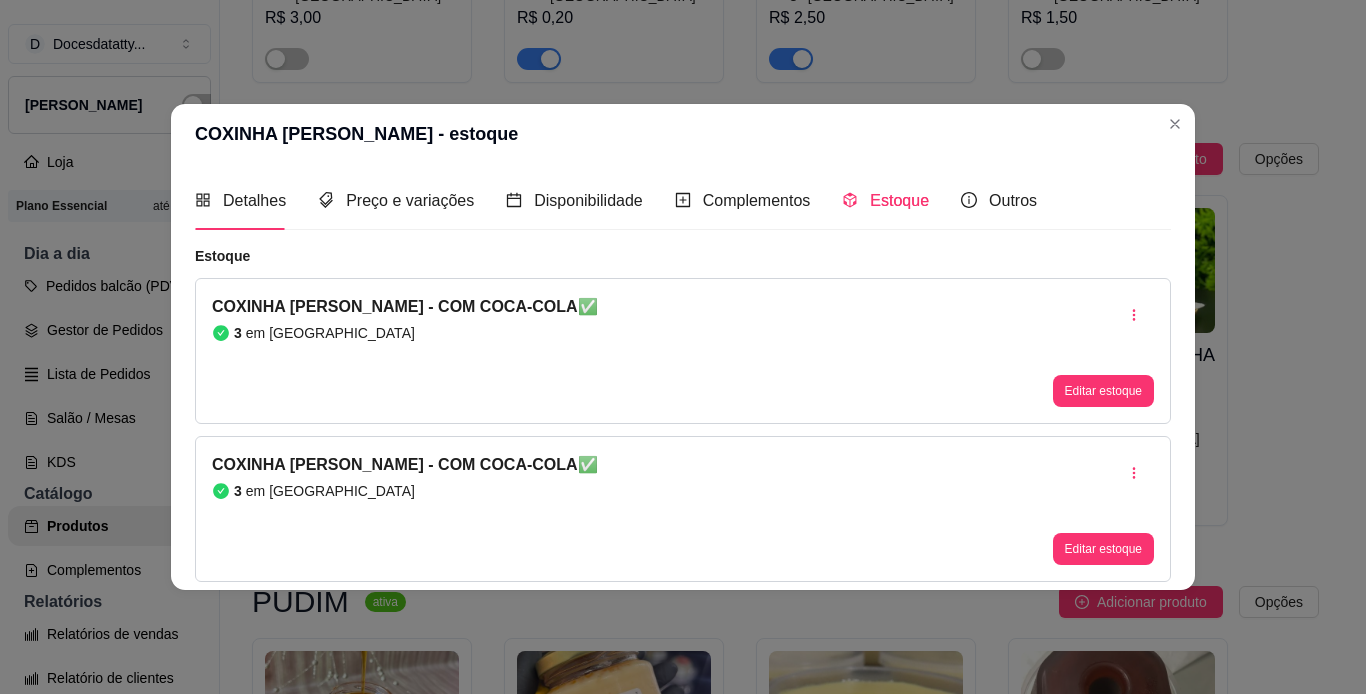 type 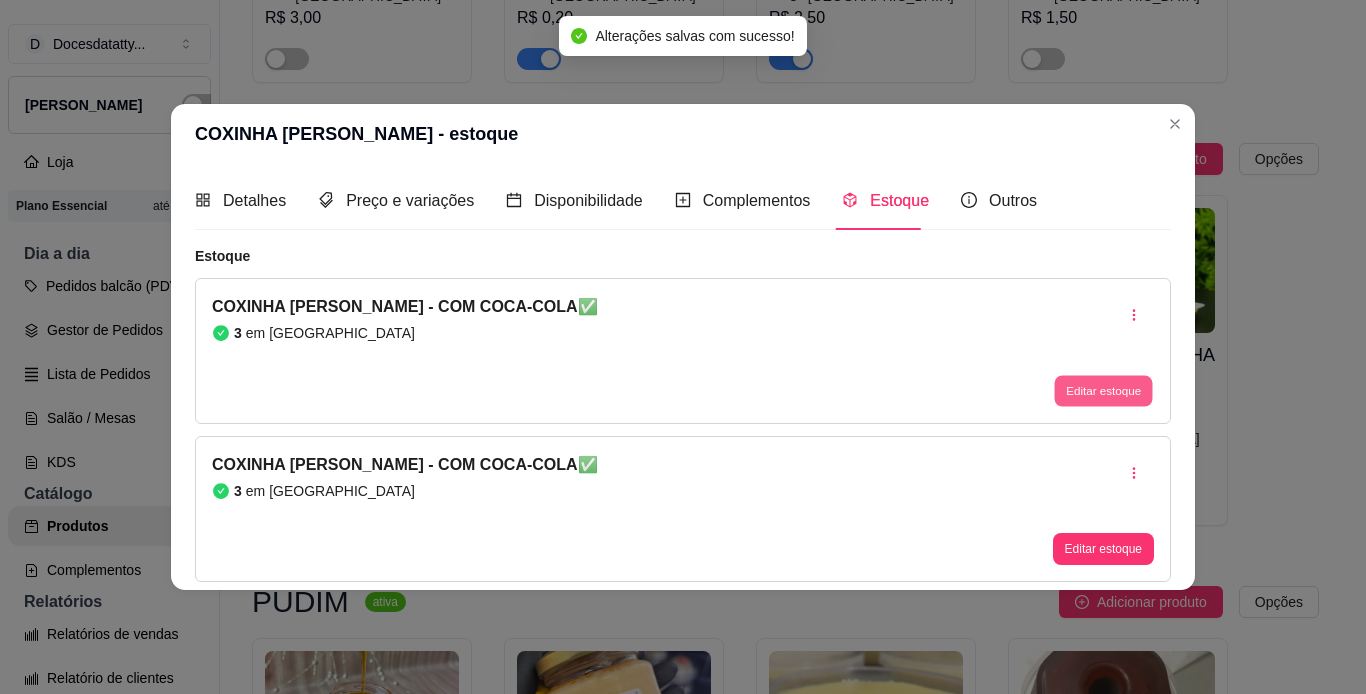 click on "Editar estoque" at bounding box center (1103, 390) 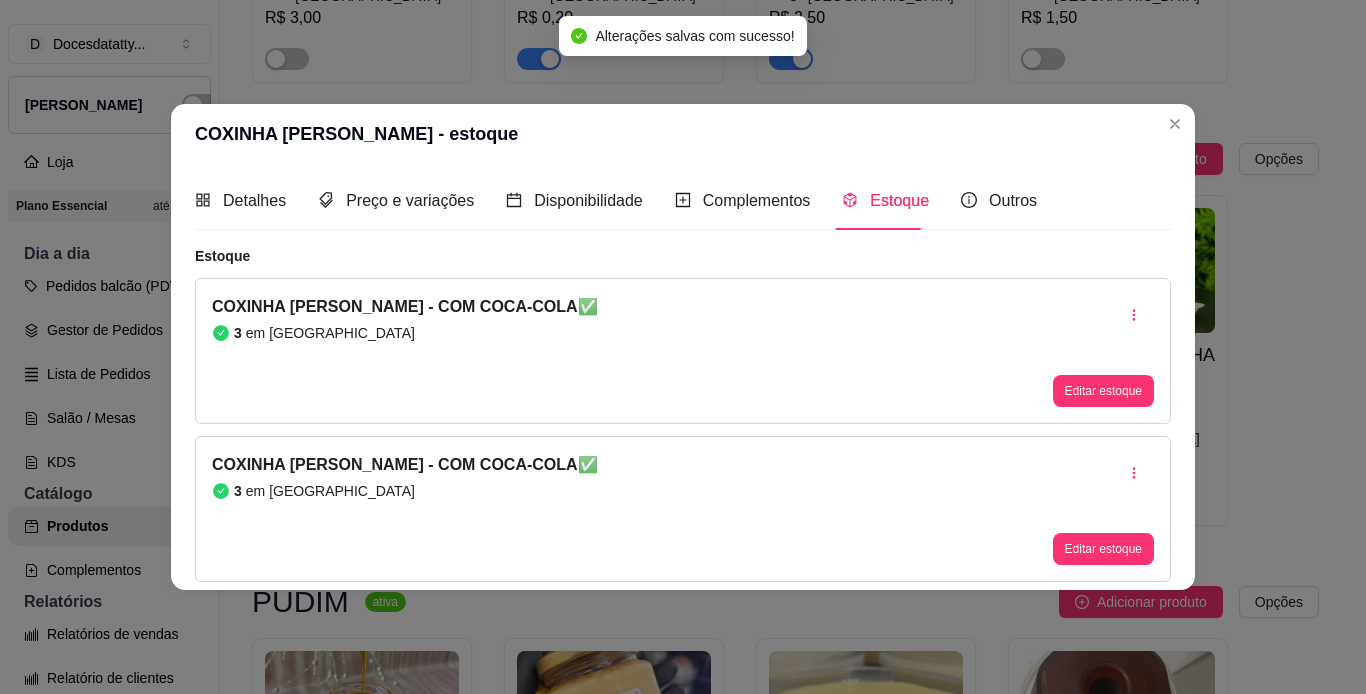 click on "3" at bounding box center [683, 170] 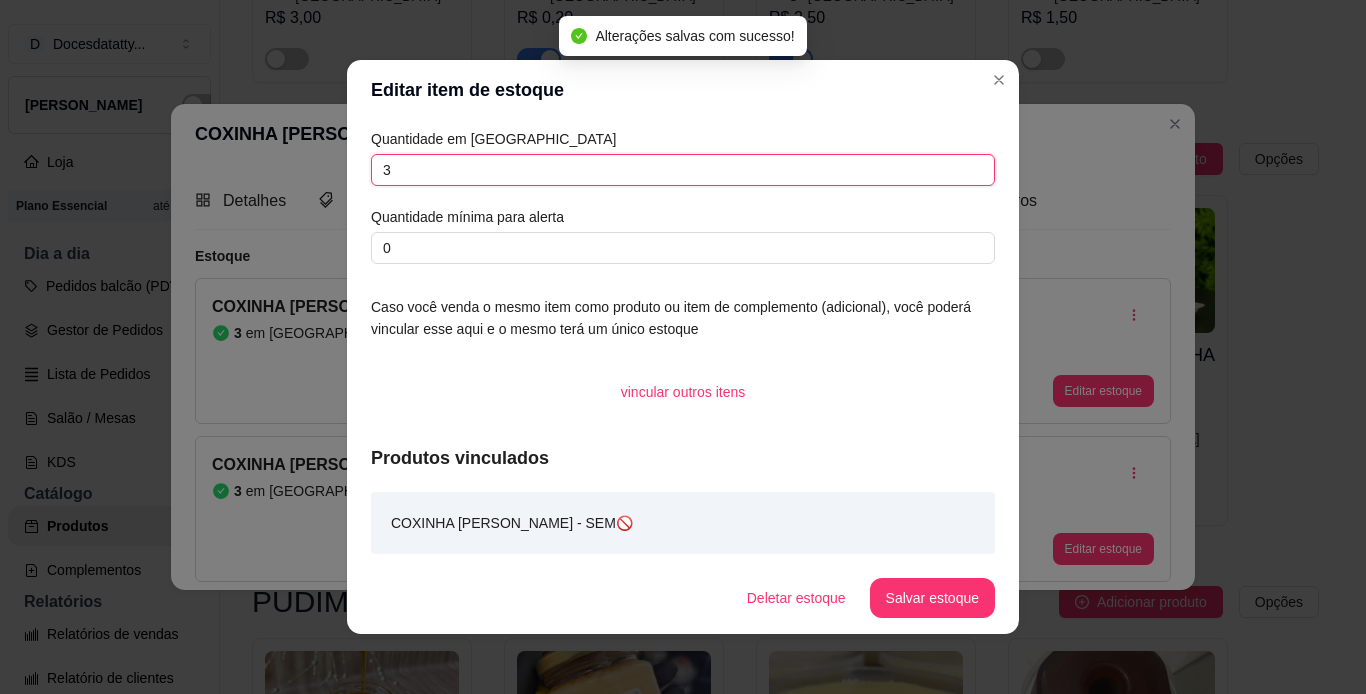 click on "3" at bounding box center [683, 170] 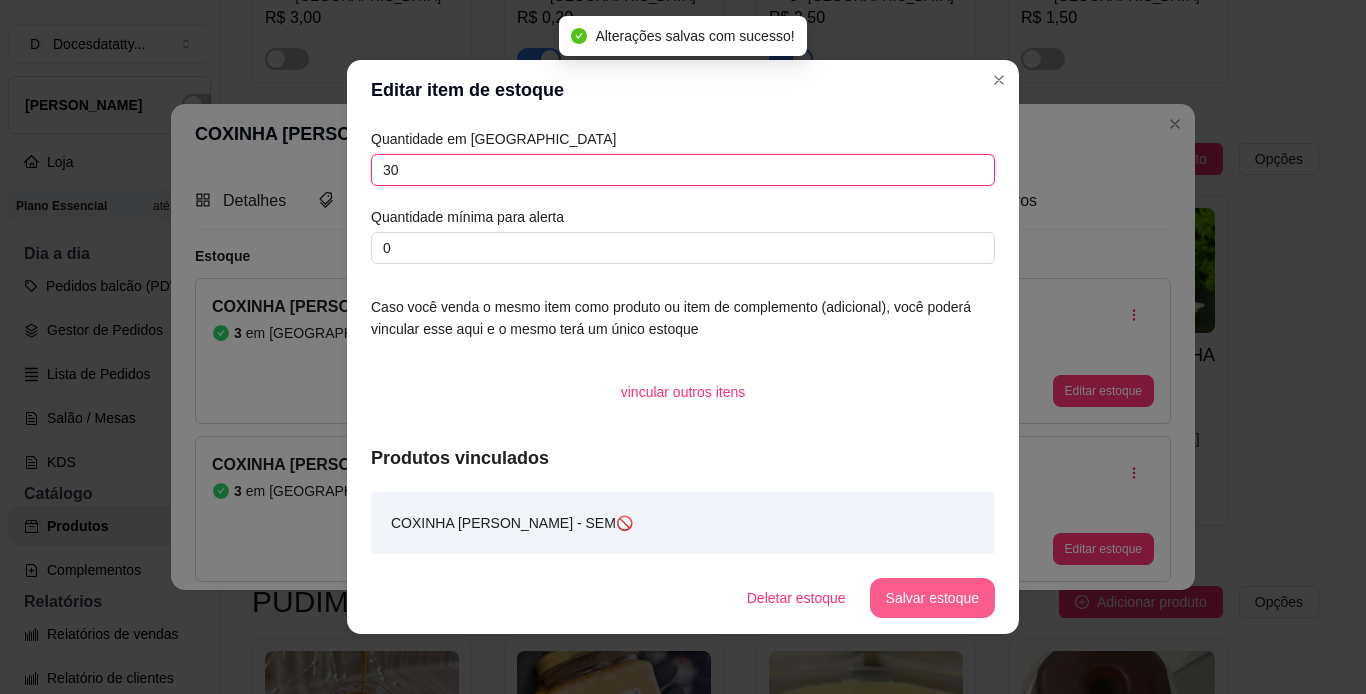 type on "30" 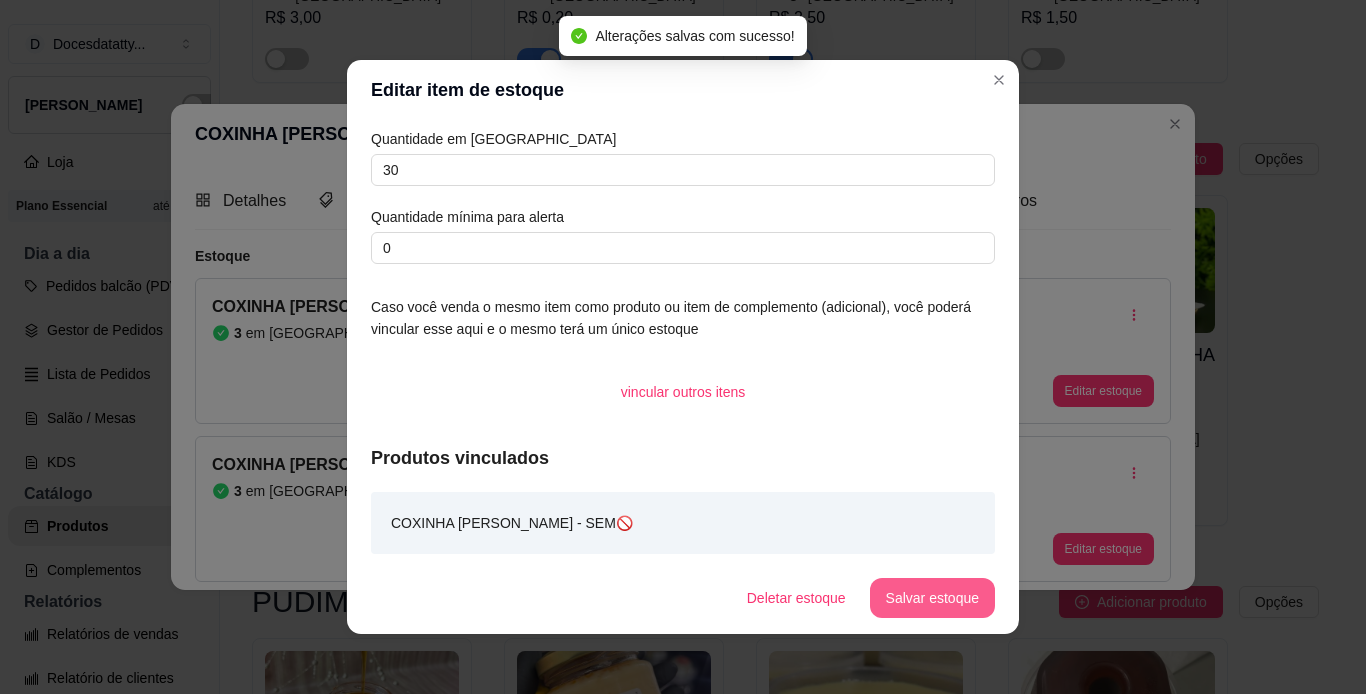 click on "Salvar estoque" at bounding box center (932, 598) 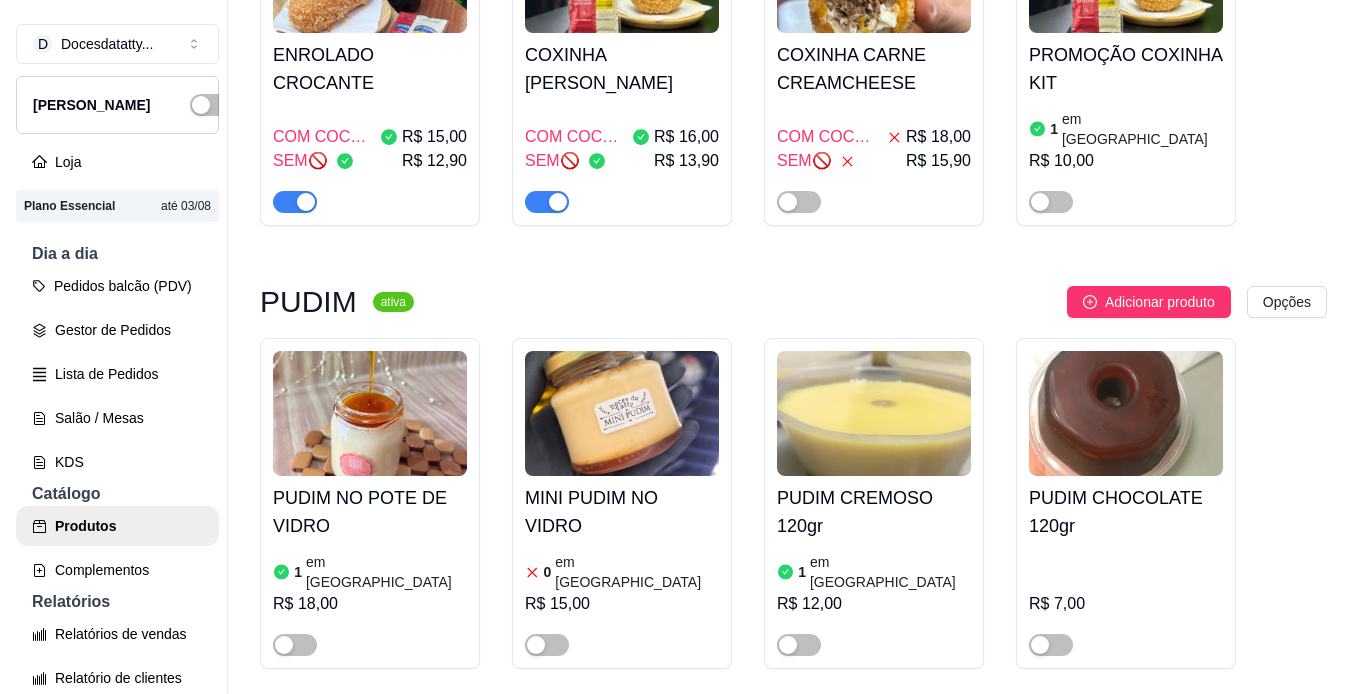 scroll, scrollTop: 900, scrollLeft: 0, axis: vertical 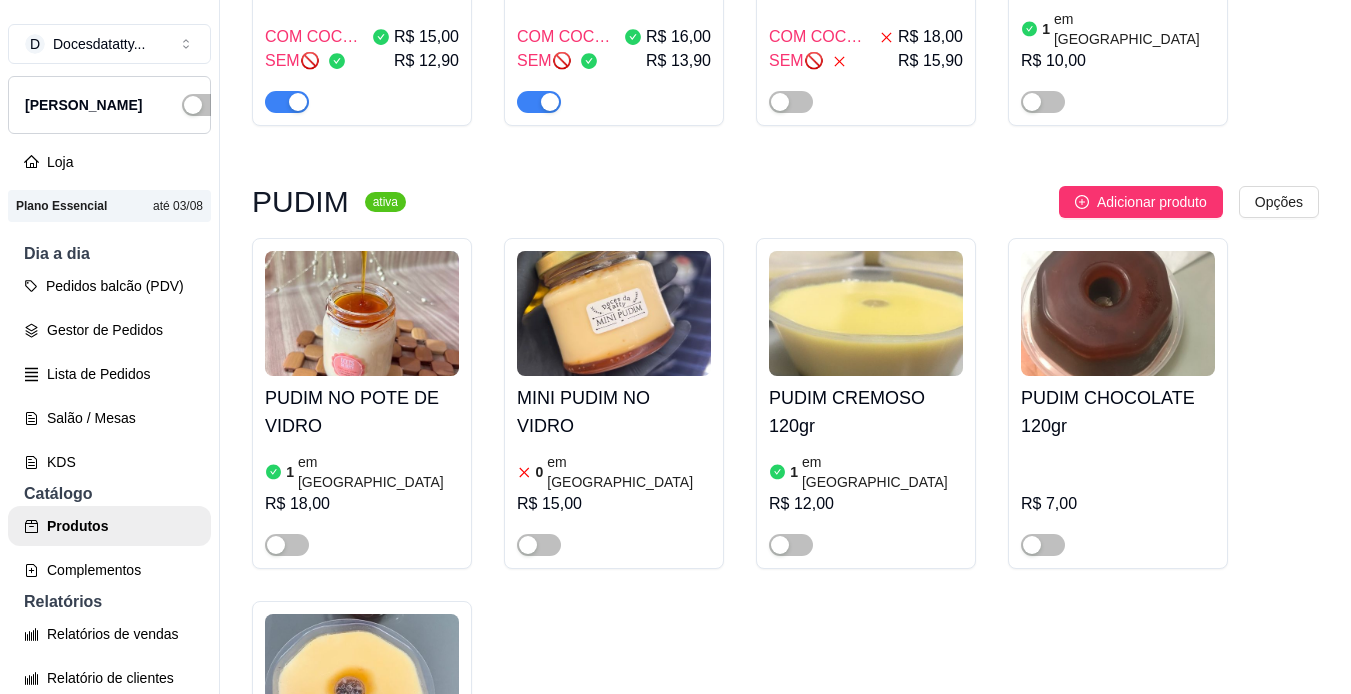 click on "em [GEOGRAPHIC_DATA]" at bounding box center [378, 472] 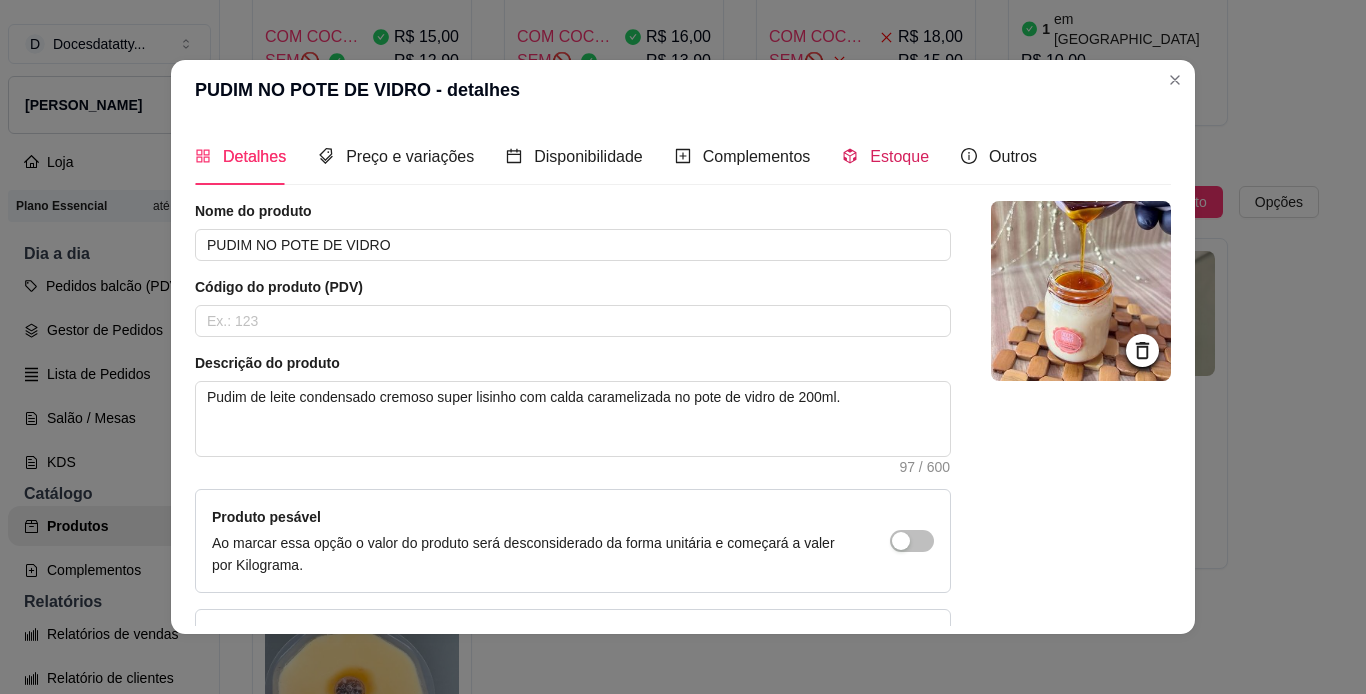 click on "Estoque" at bounding box center [885, 156] 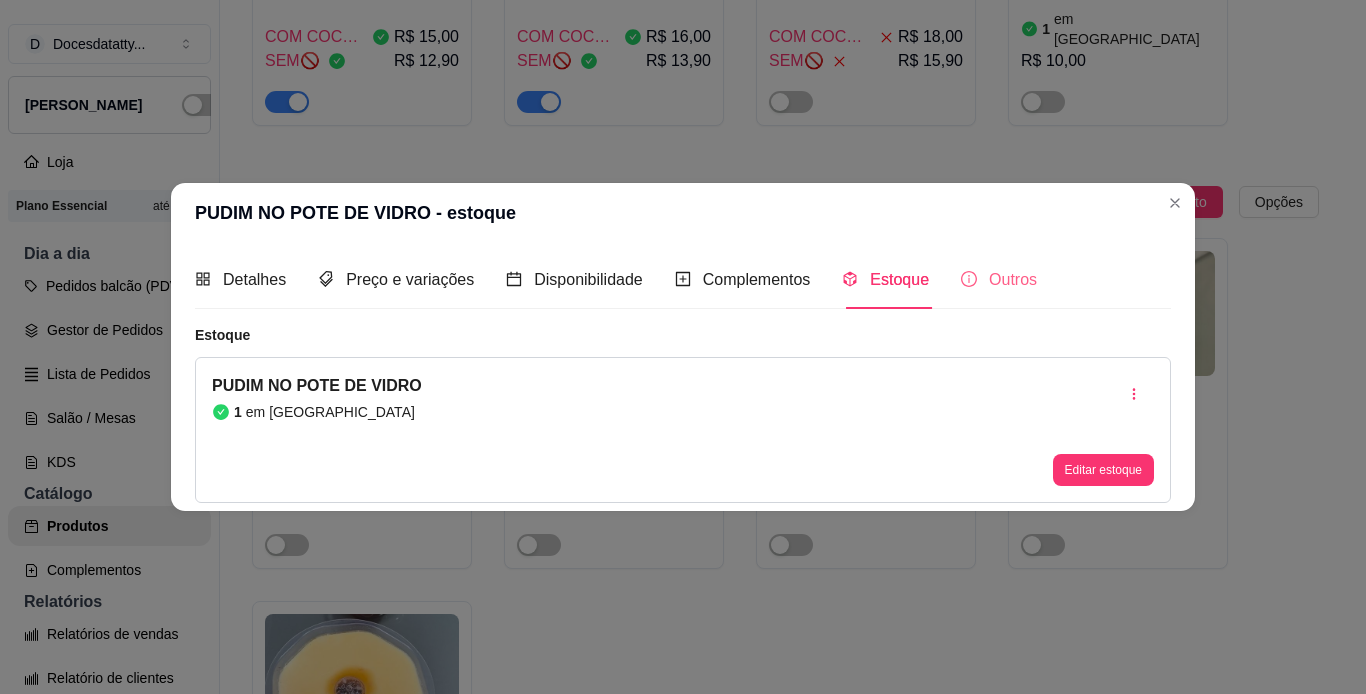 type 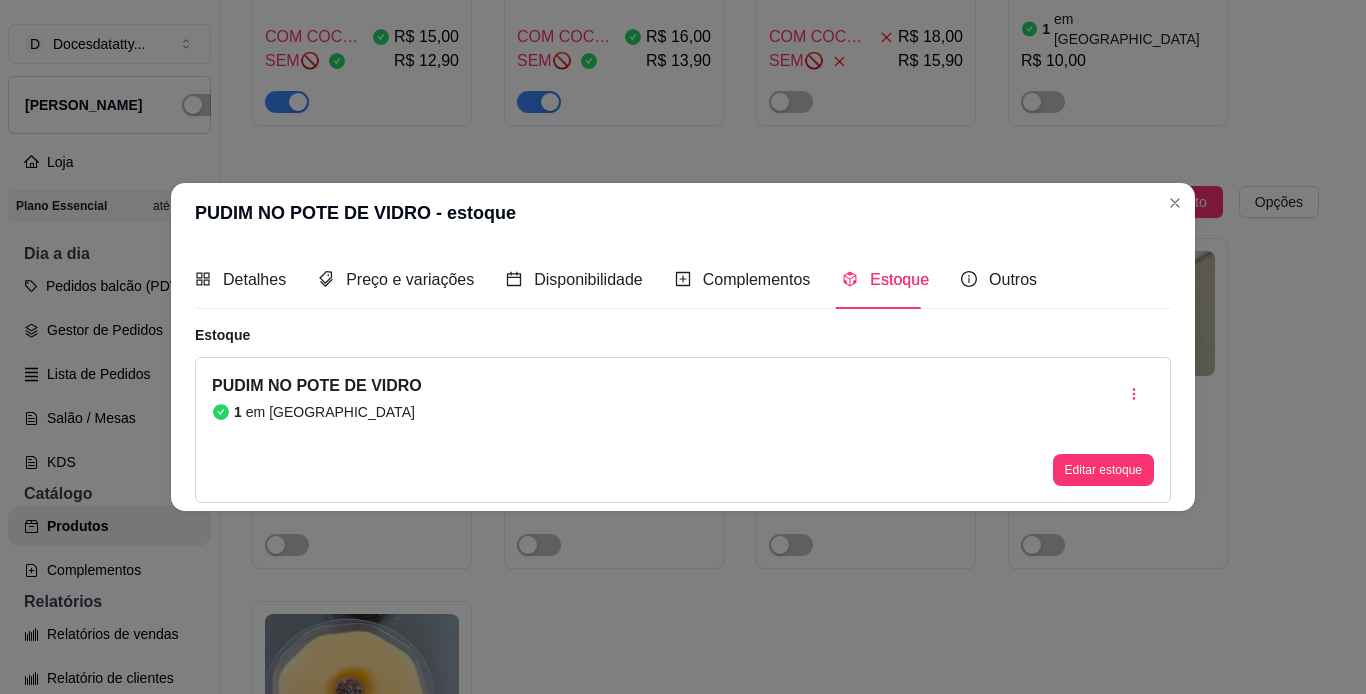 click on "Editar estoque" at bounding box center [1103, 470] 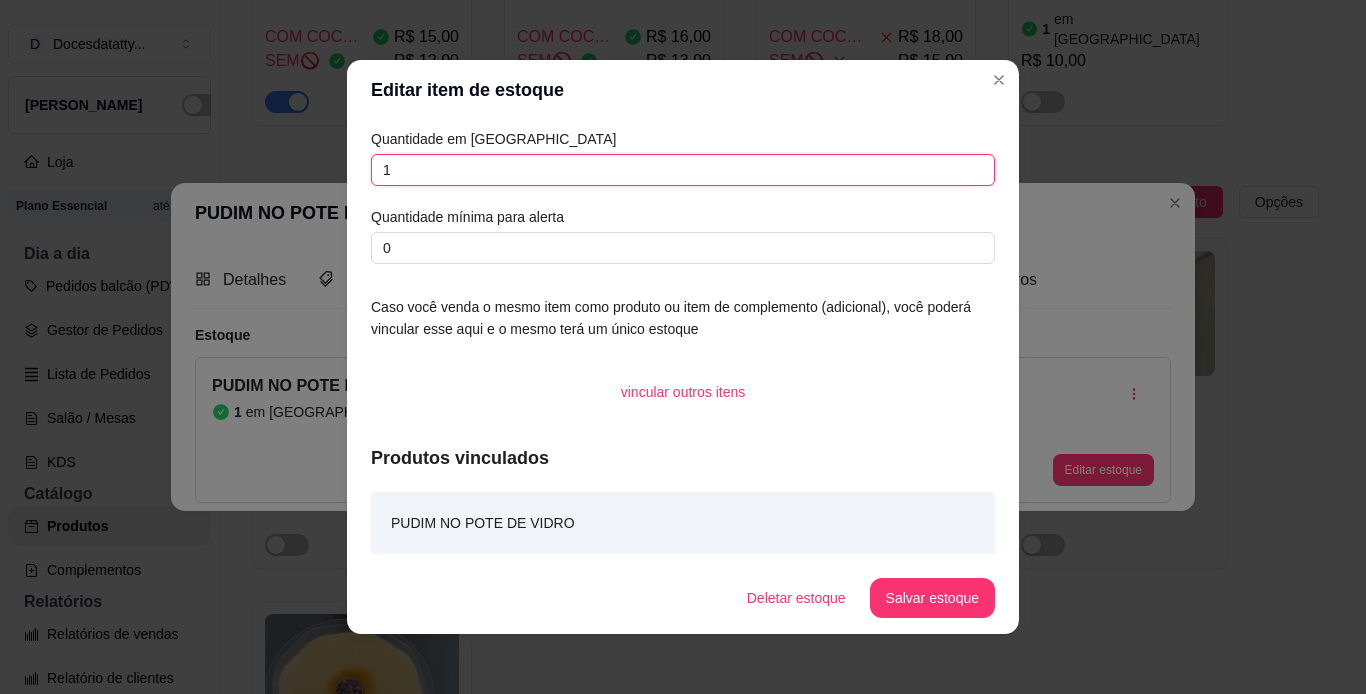 click on "1" at bounding box center [683, 170] 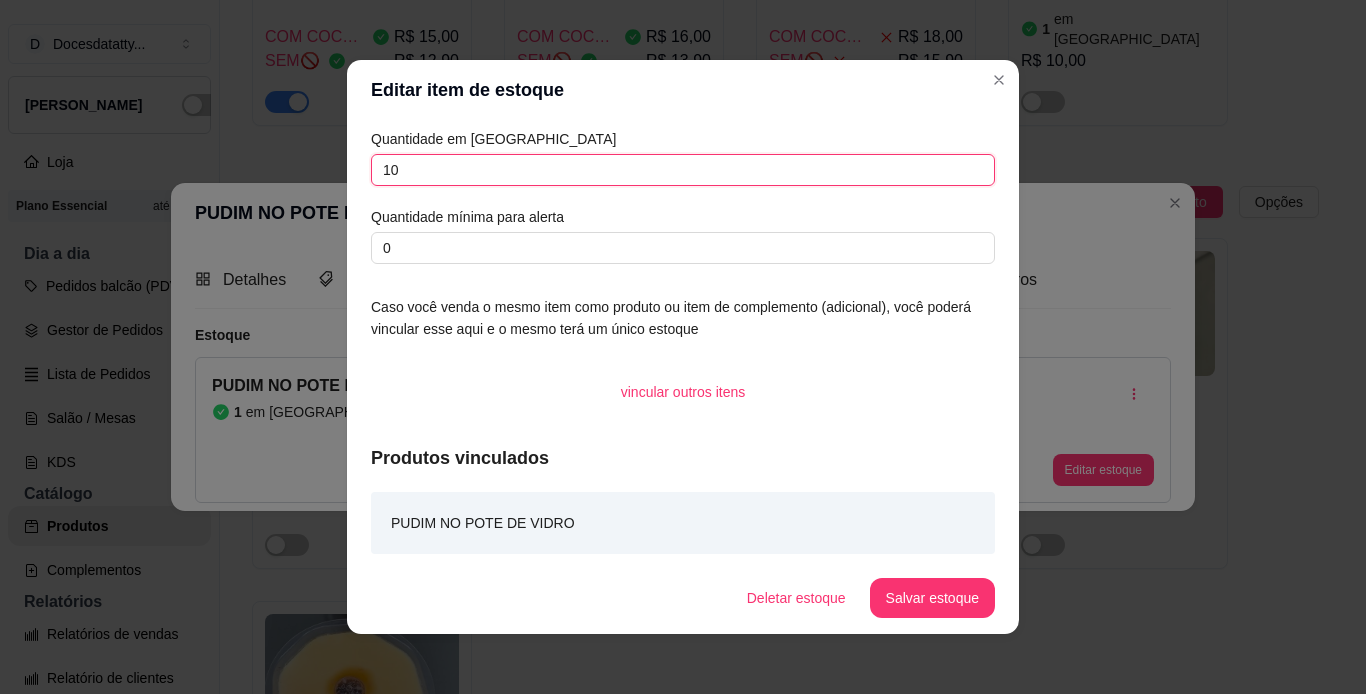 type on "10" 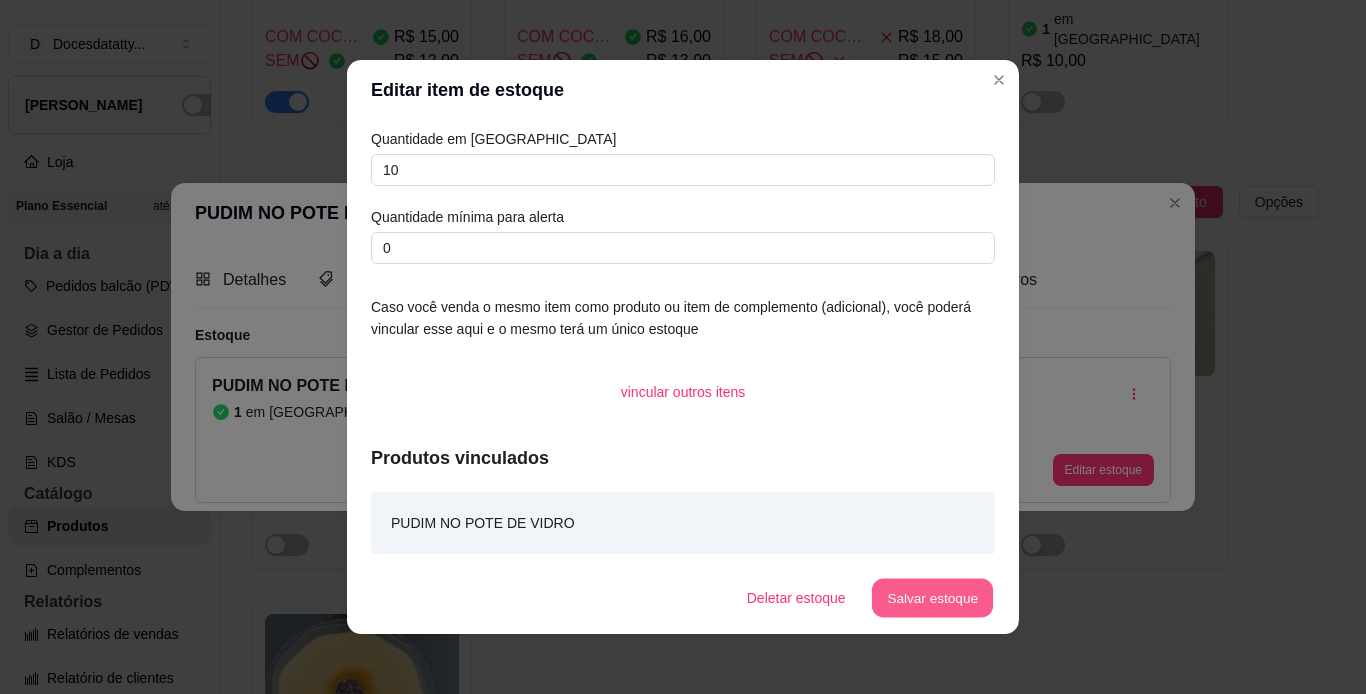 click on "Salvar estoque" at bounding box center [932, 598] 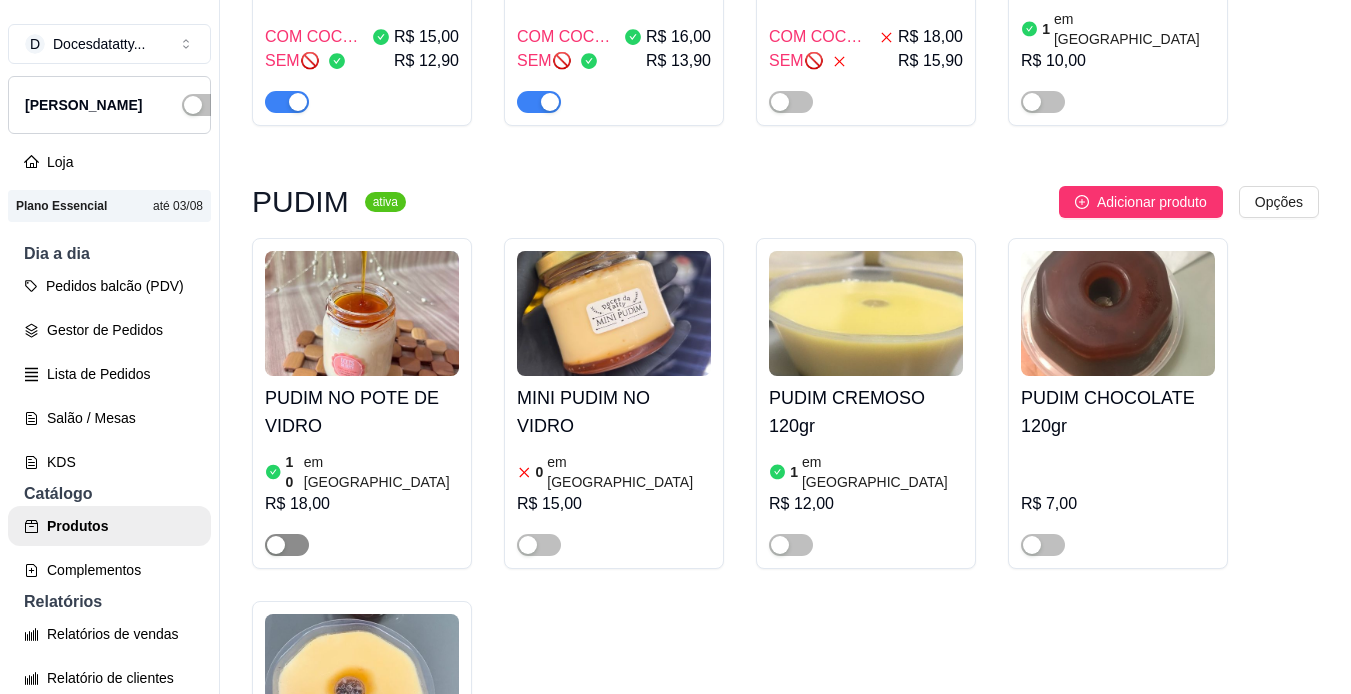 click on "PUDIM NO POTE DE VIDRO    10 em estoque R$ 18,00" at bounding box center [362, 403] 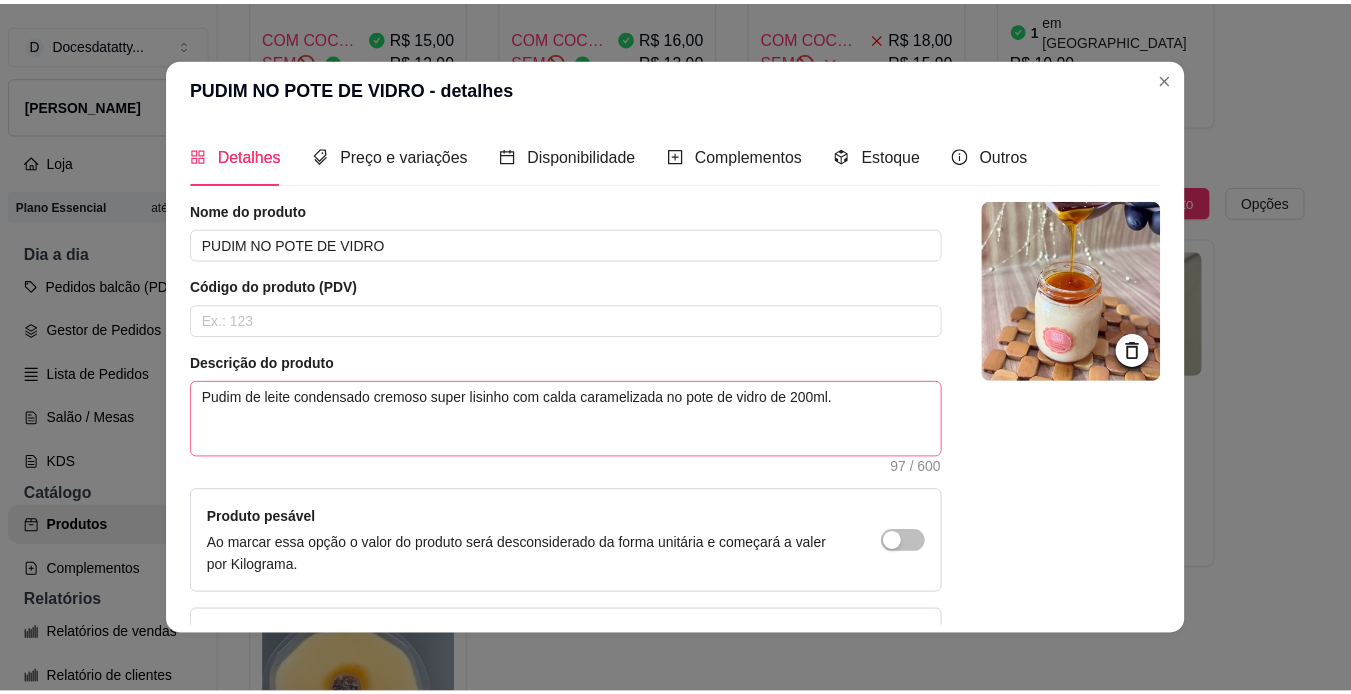 scroll, scrollTop: 154, scrollLeft: 0, axis: vertical 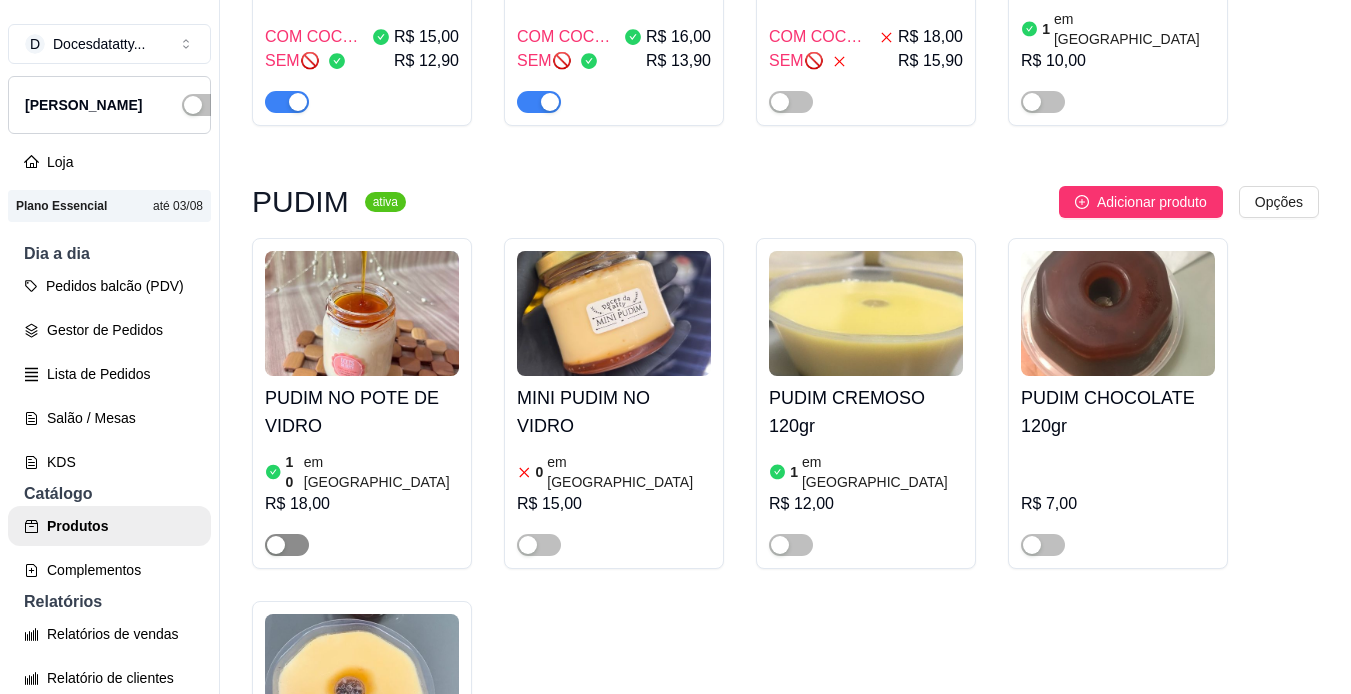 click at bounding box center (287, 545) 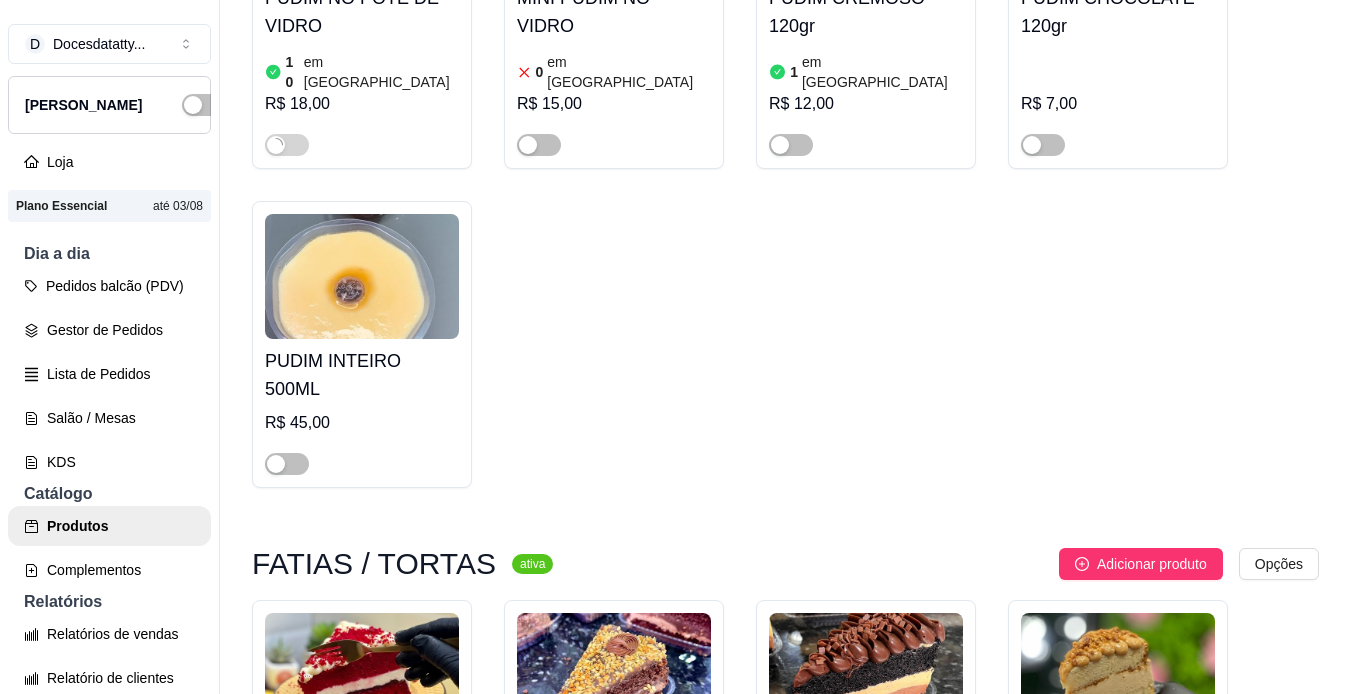 scroll, scrollTop: 1600, scrollLeft: 0, axis: vertical 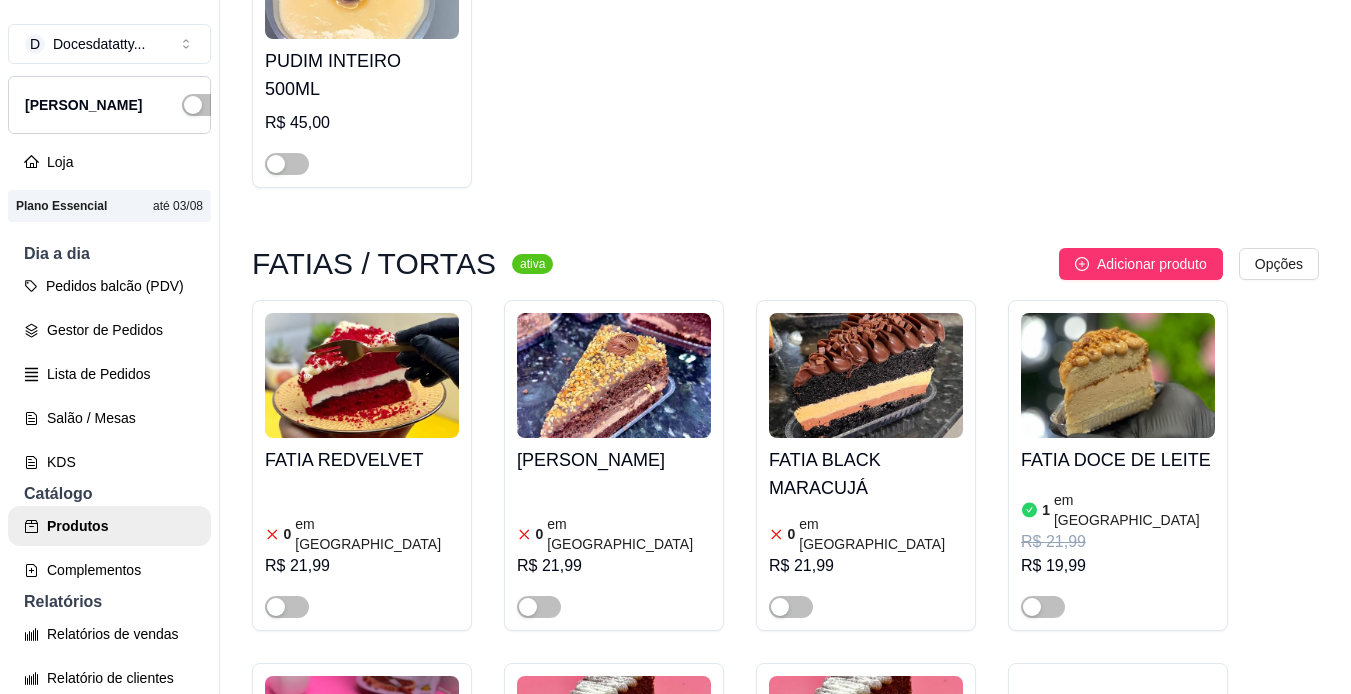 click on "FATIA REDVELVET" at bounding box center [362, 460] 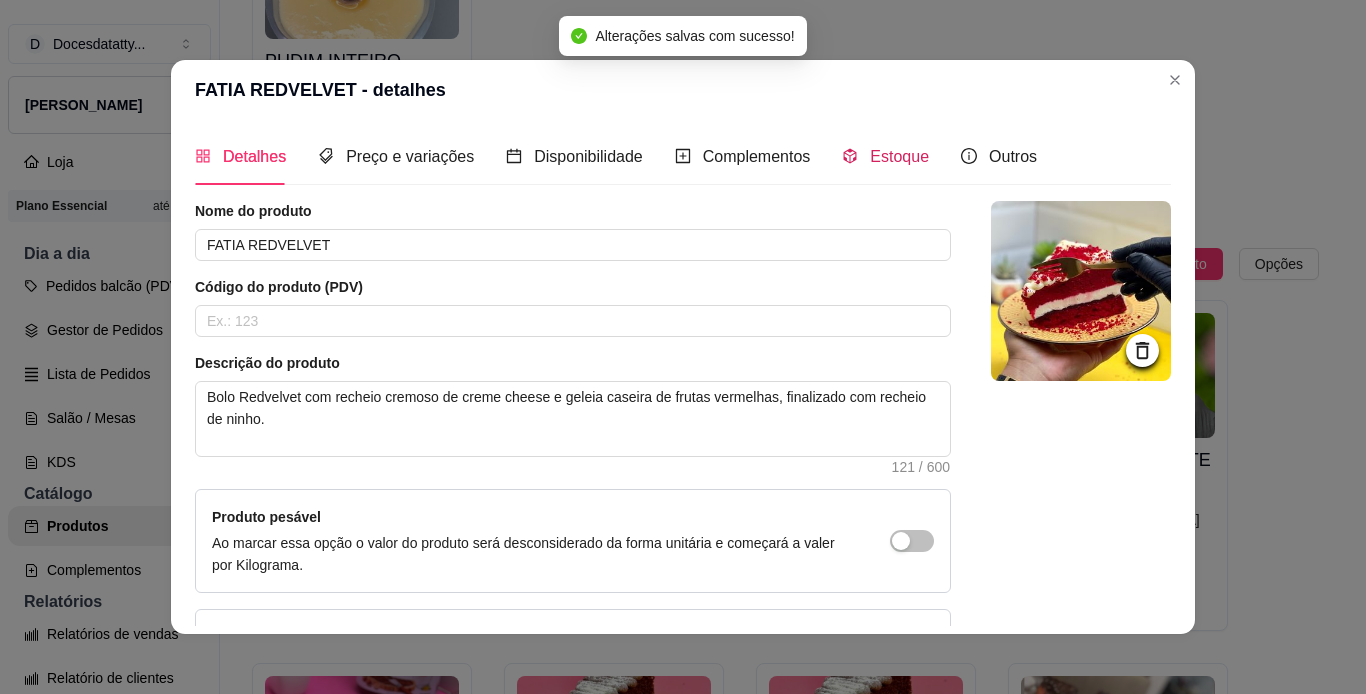 click on "Estoque" at bounding box center (899, 156) 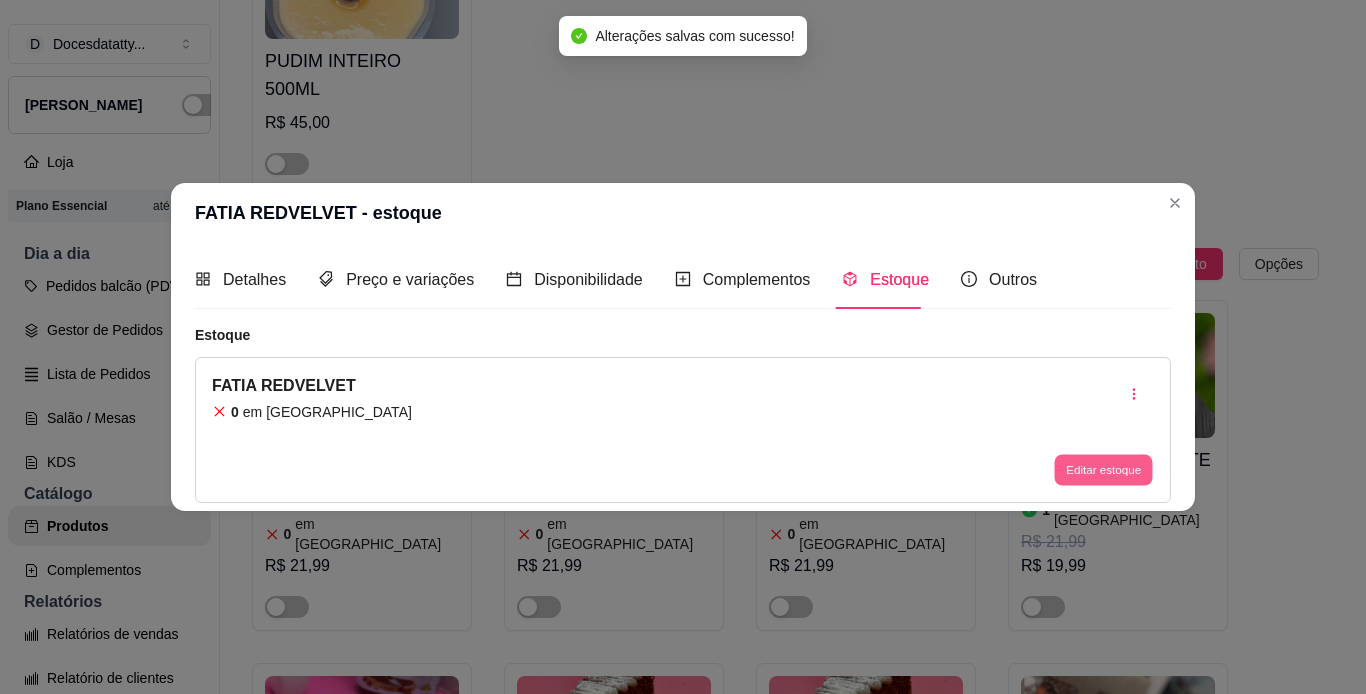 click on "Editar estoque" at bounding box center (1103, 469) 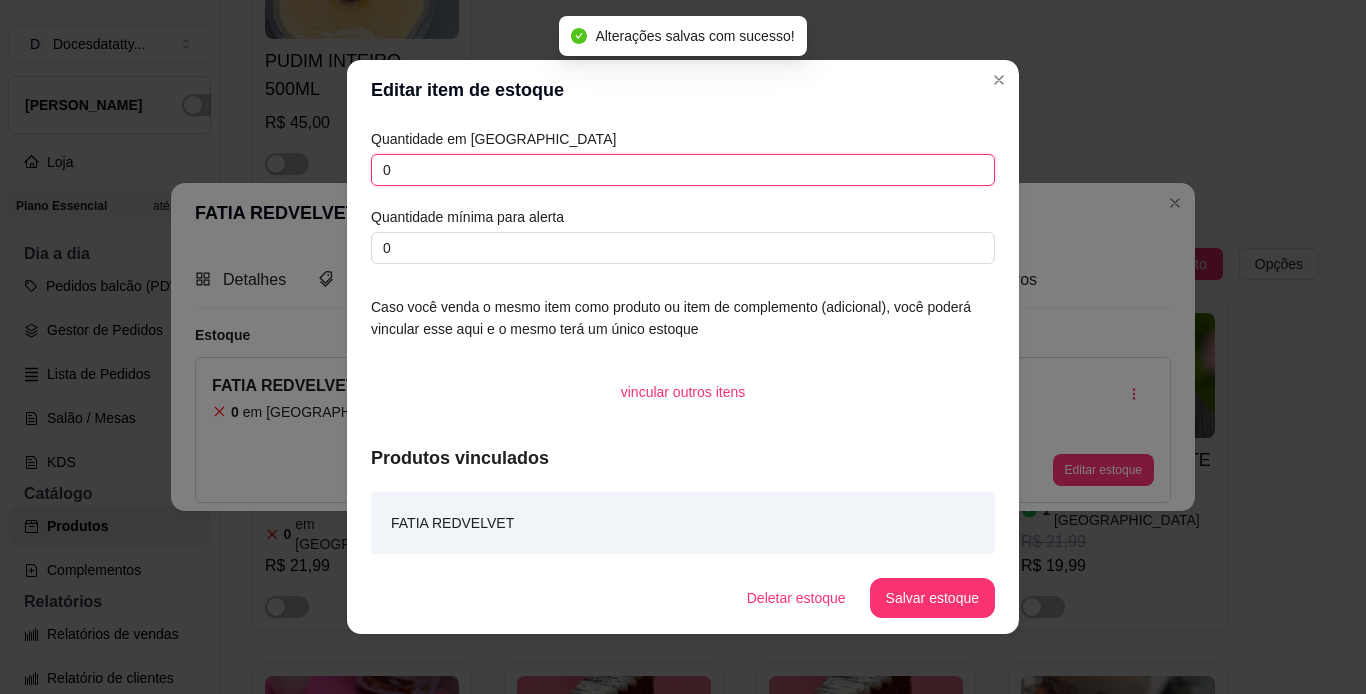 click on "0" at bounding box center (683, 170) 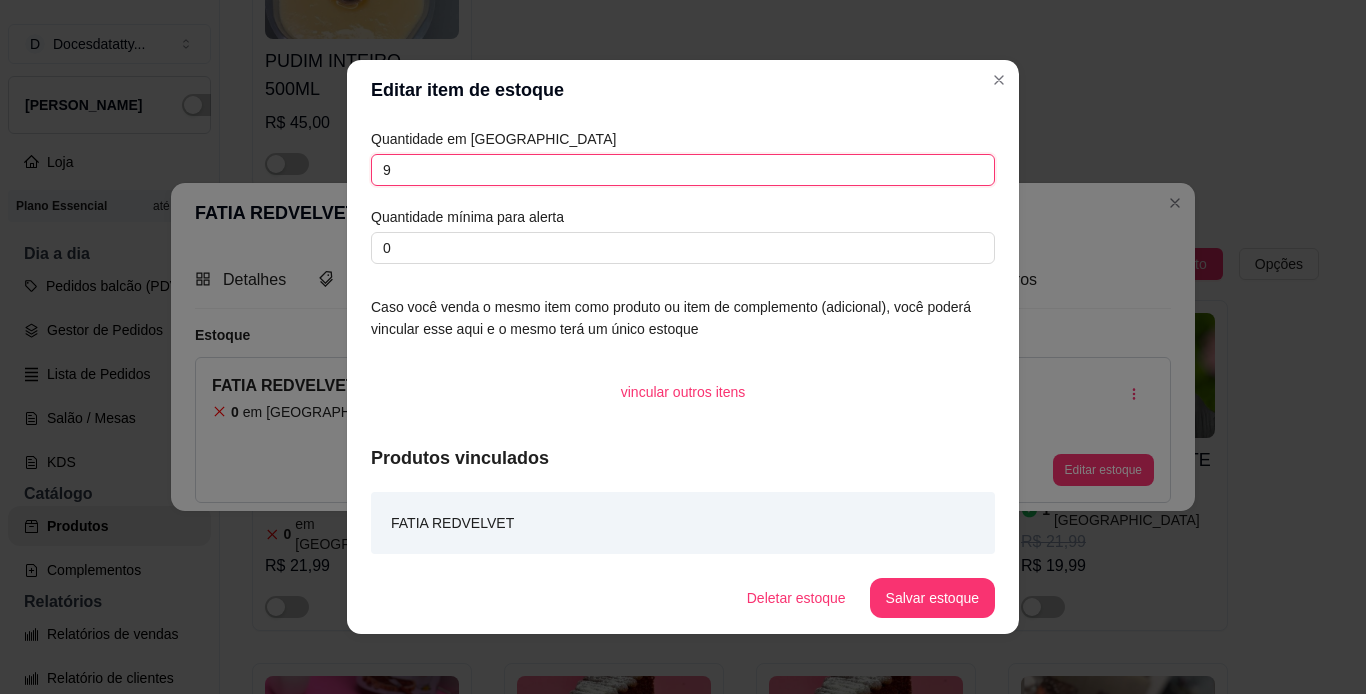 type on "9" 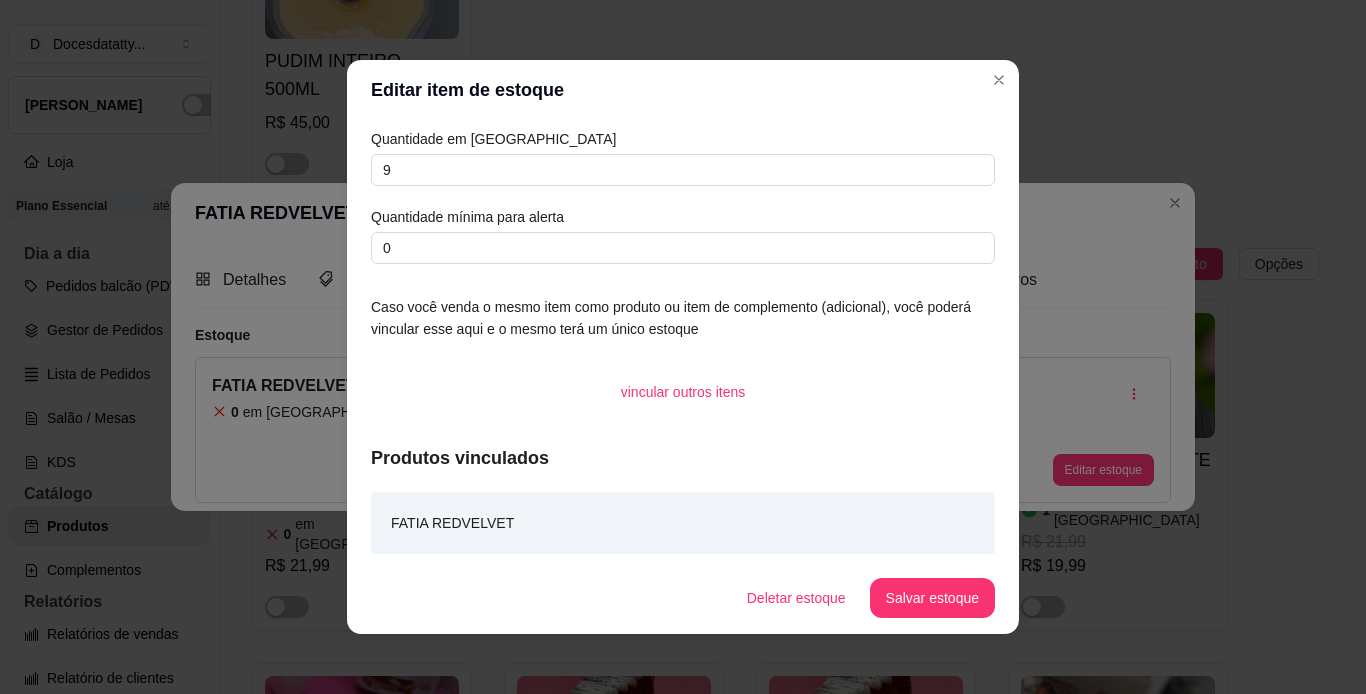 click on "Salvar estoque" at bounding box center [932, 598] 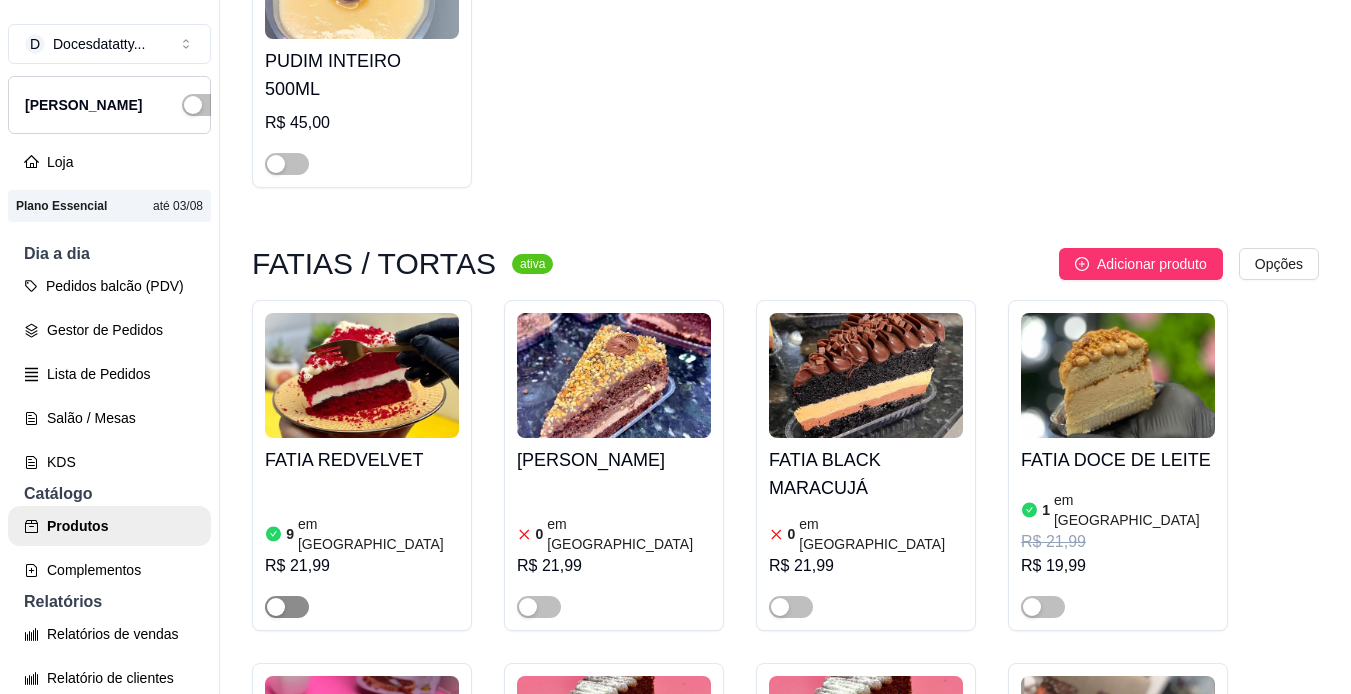 click at bounding box center (287, 607) 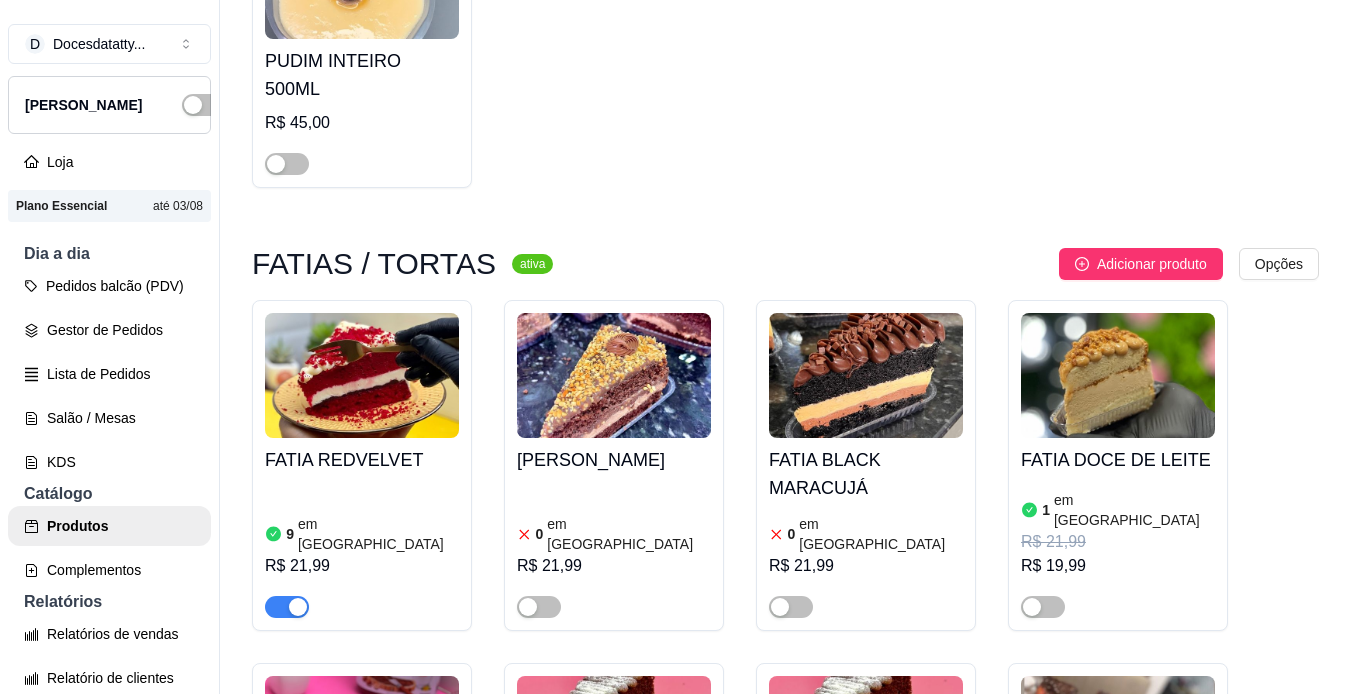 click at bounding box center (614, 375) 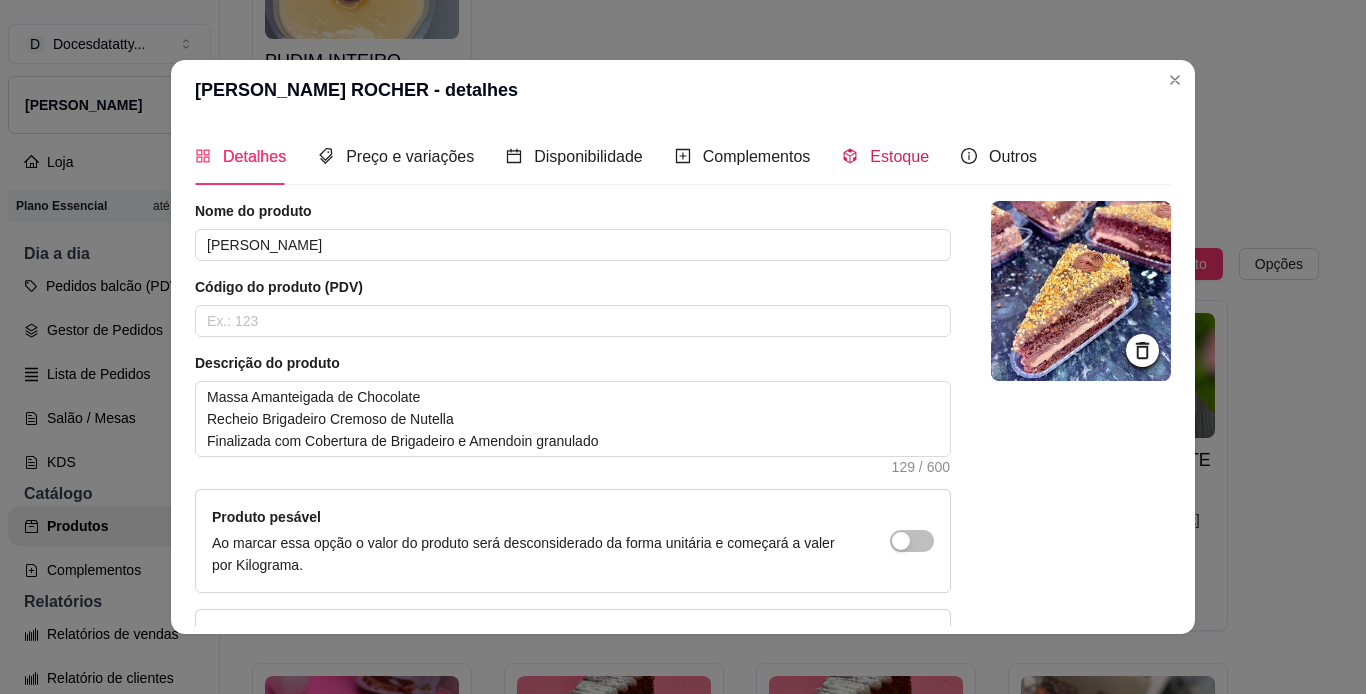 click on "Estoque" at bounding box center (899, 156) 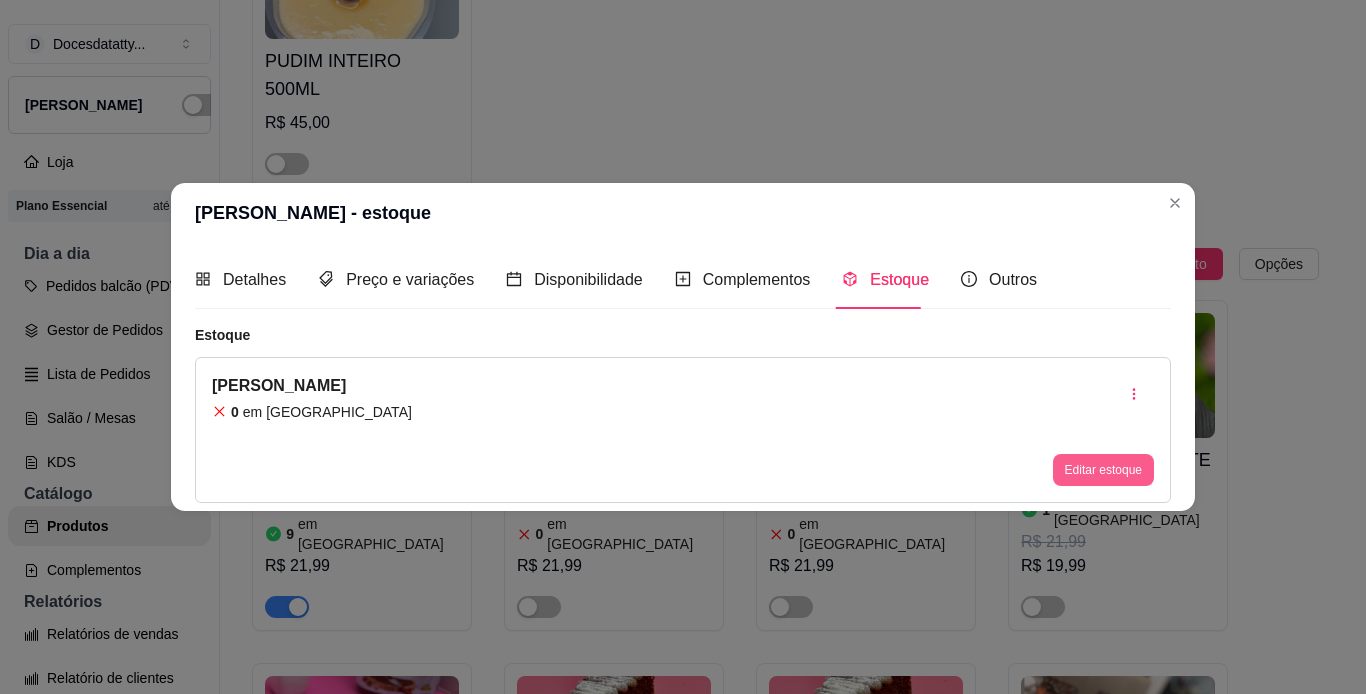click on "Editar estoque" at bounding box center (1103, 470) 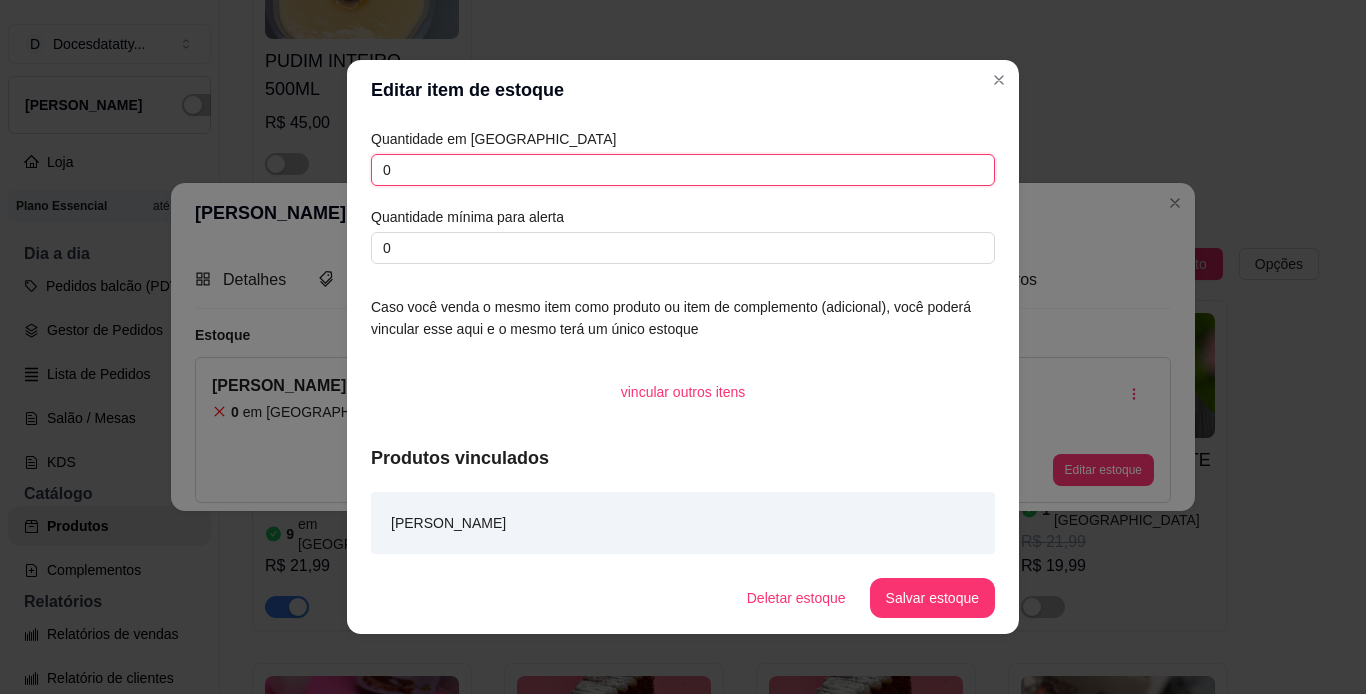 click on "0" at bounding box center (683, 170) 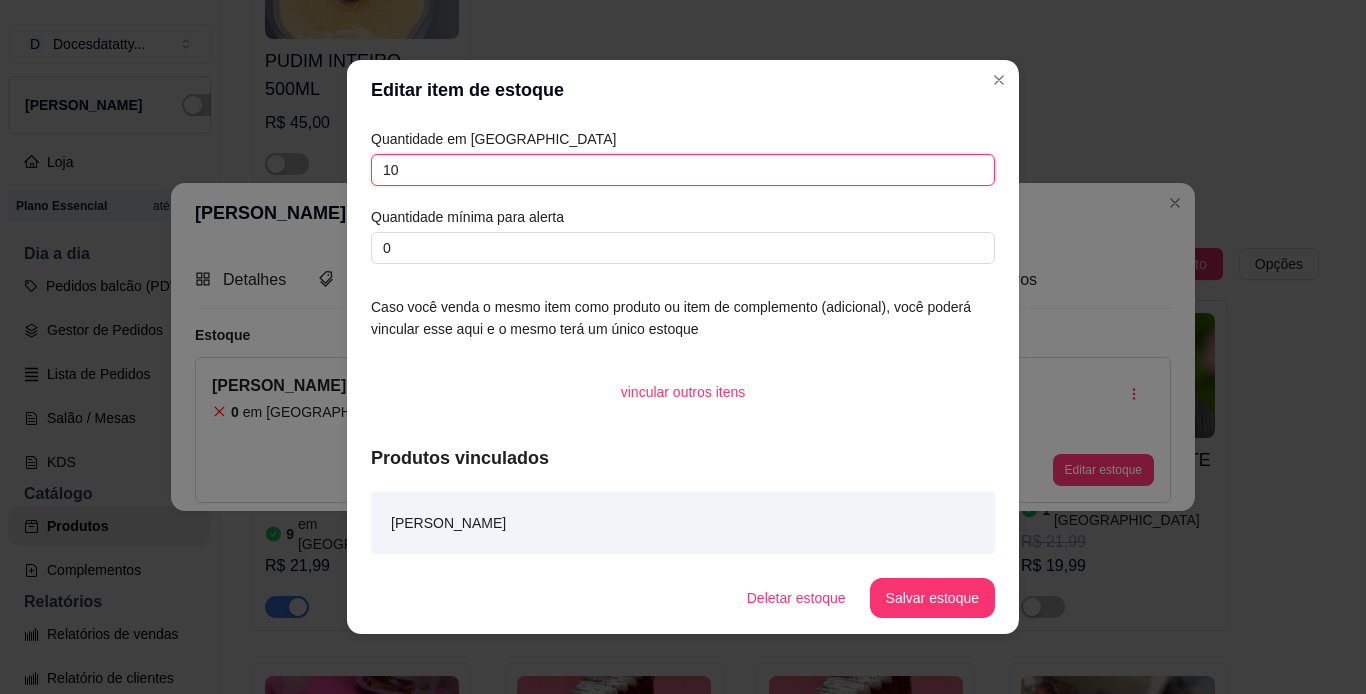 type on "10" 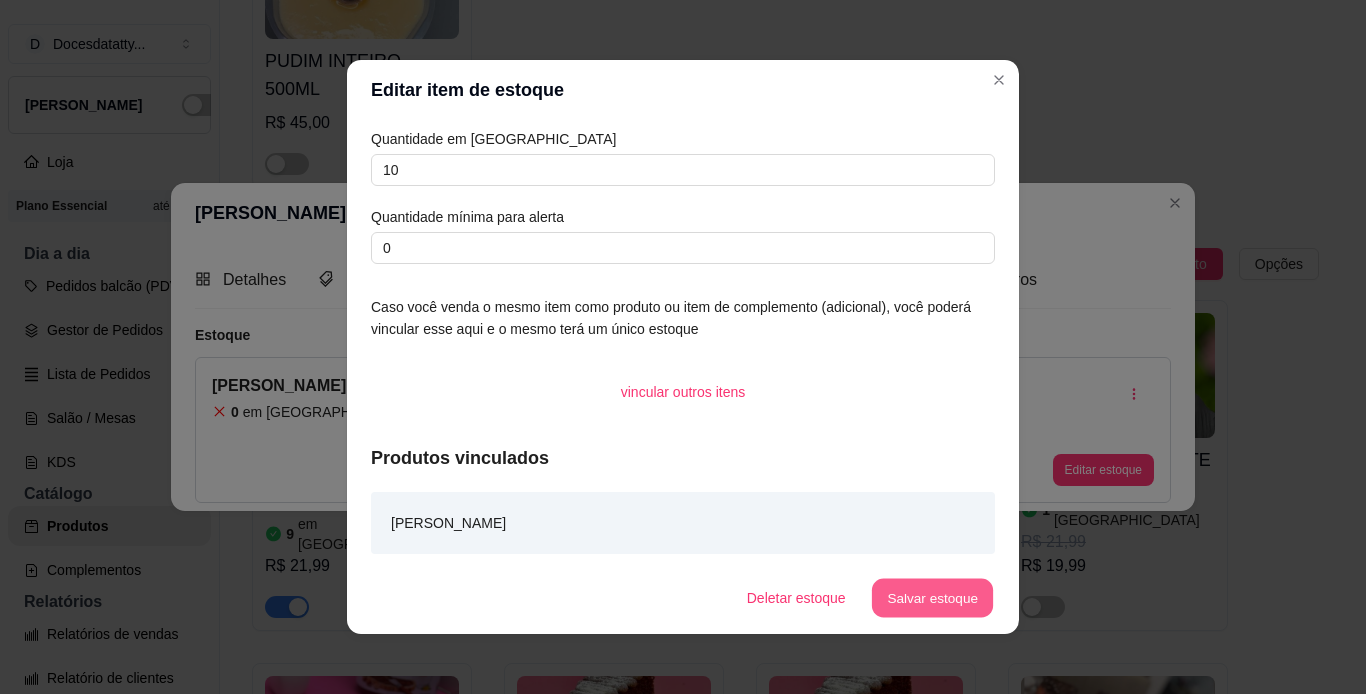 click on "Salvar estoque" at bounding box center (932, 598) 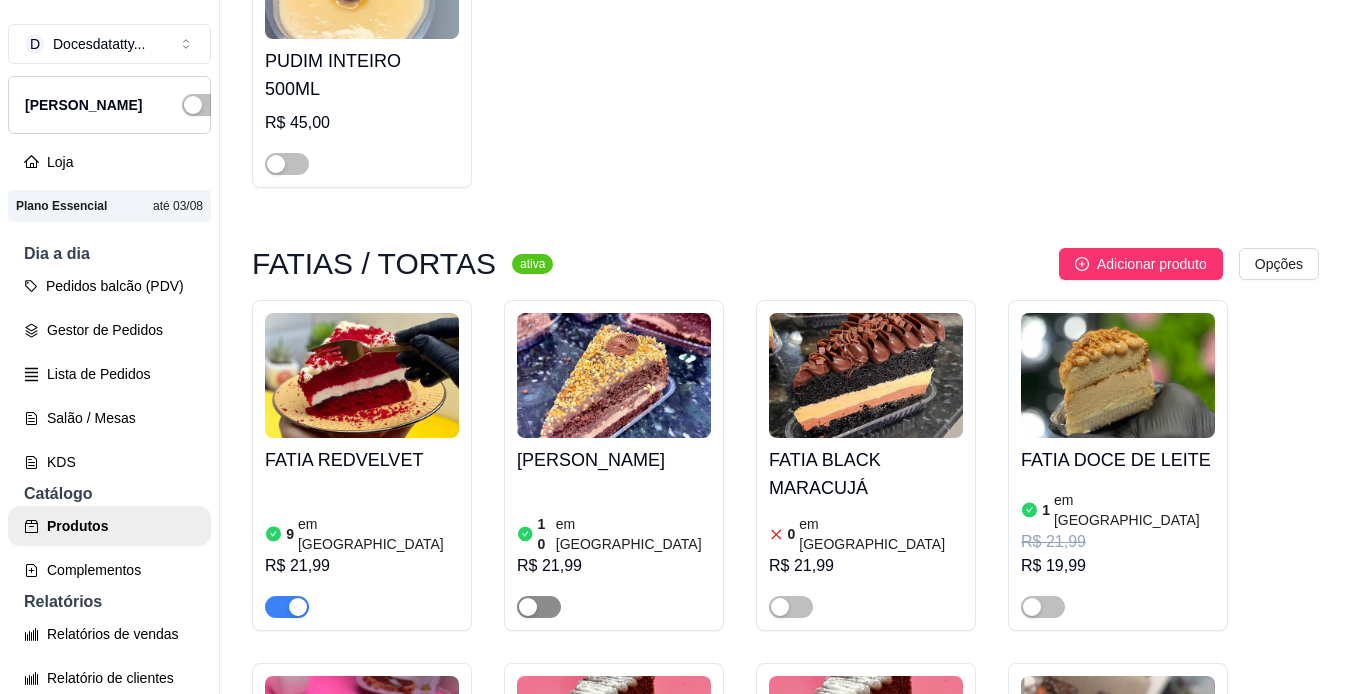 click at bounding box center (539, 607) 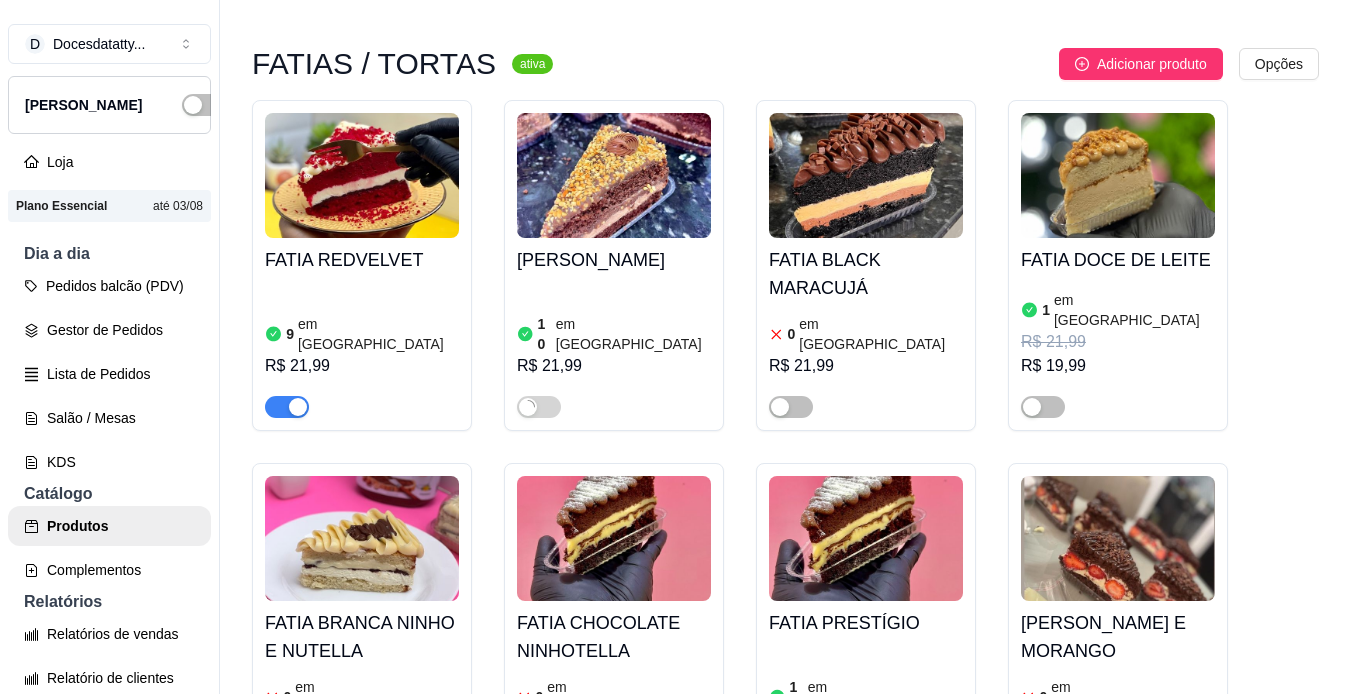scroll, scrollTop: 2000, scrollLeft: 0, axis: vertical 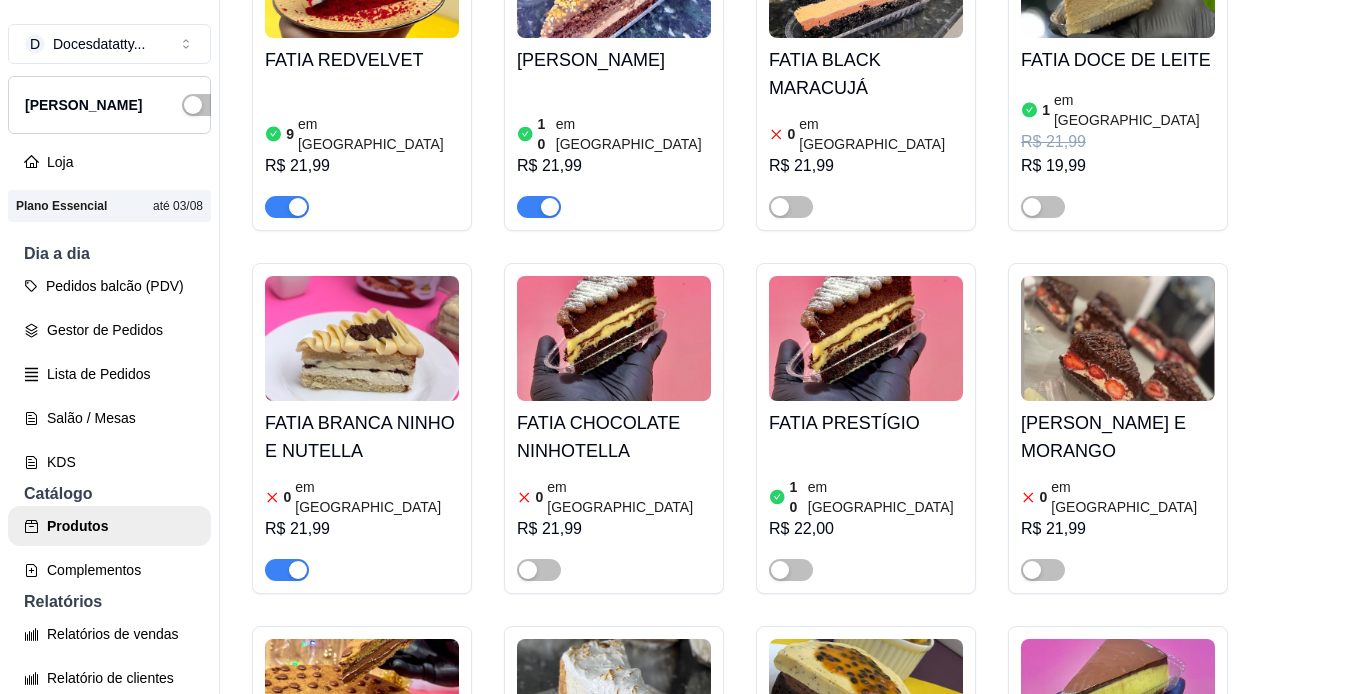 click on "FATIA BRANCA NINHO E NUTELLA" at bounding box center [362, 437] 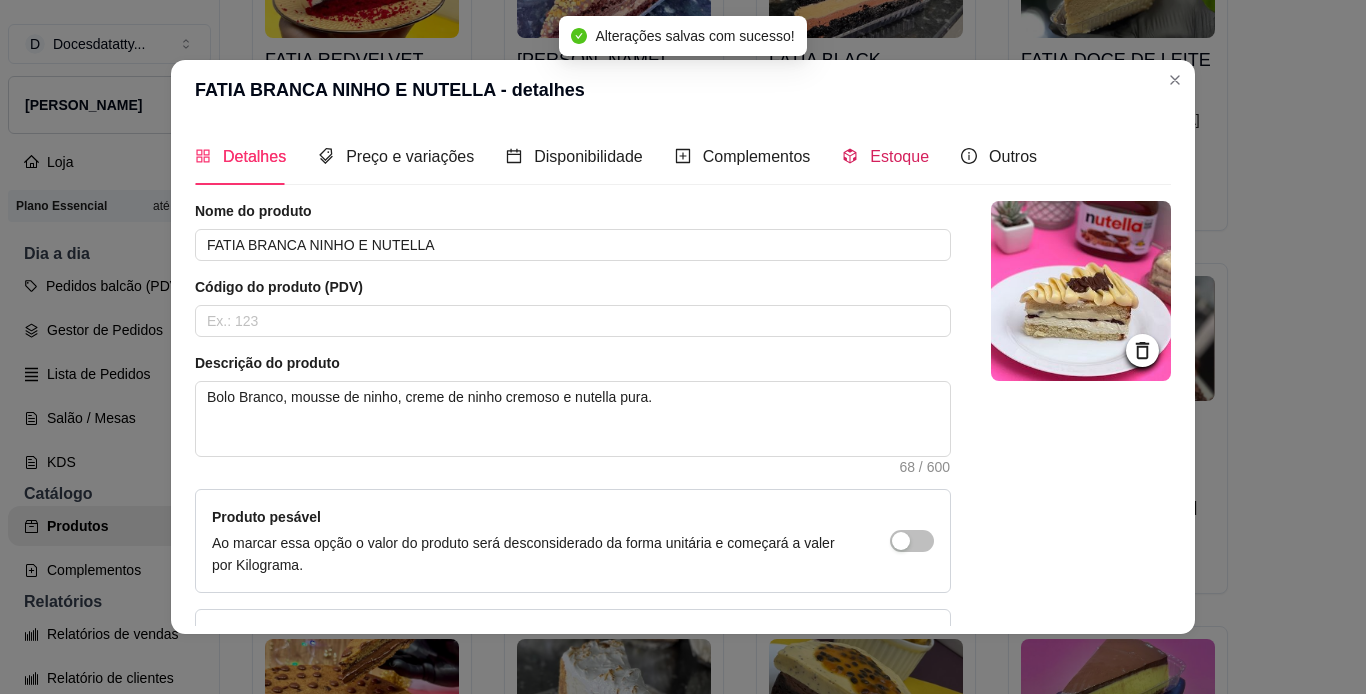 click on "Estoque" at bounding box center [899, 156] 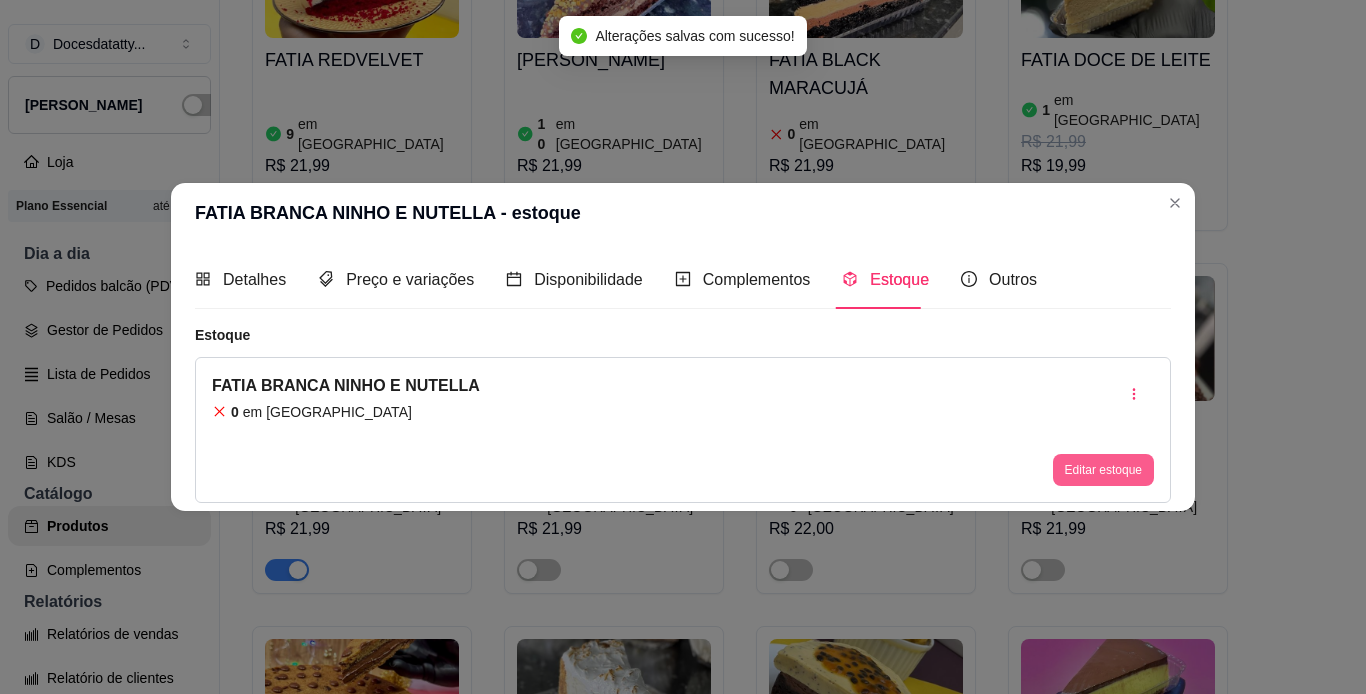 click on "Editar estoque" at bounding box center (1103, 470) 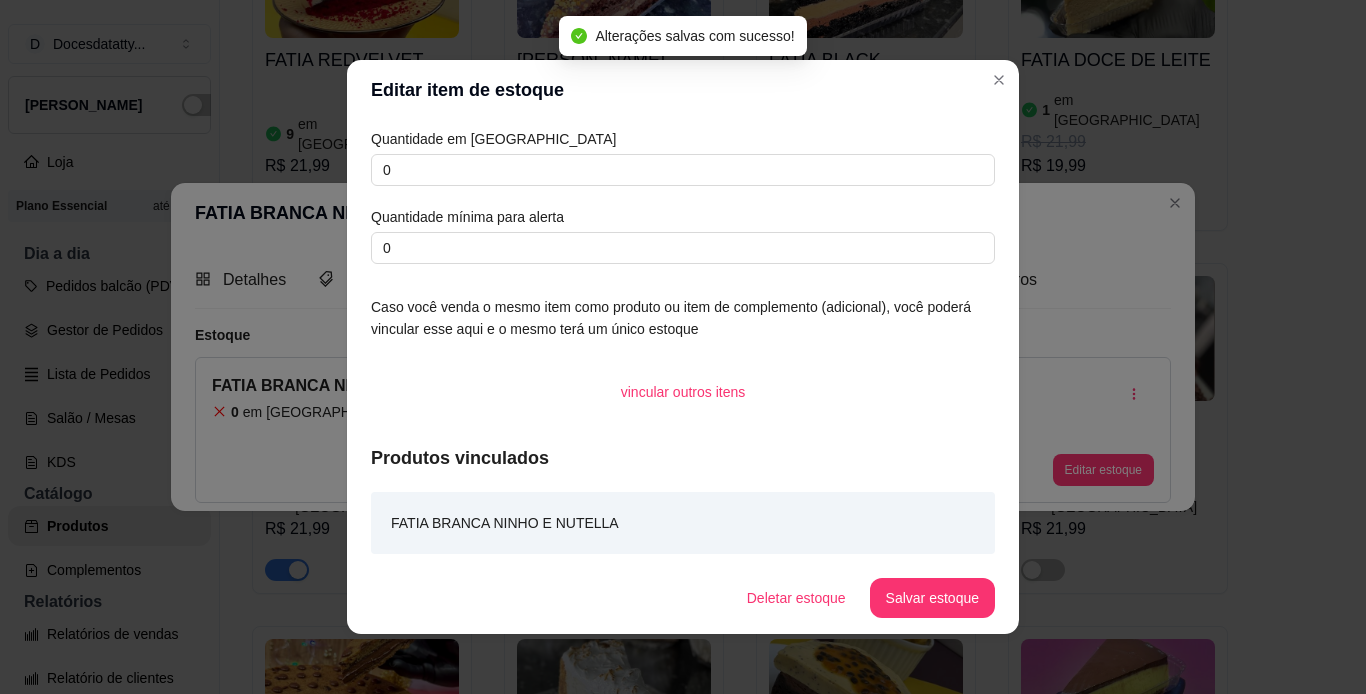 click on "Quantidade   em estoque 0 Quantidade   mínima para alerta 0" at bounding box center (683, 196) 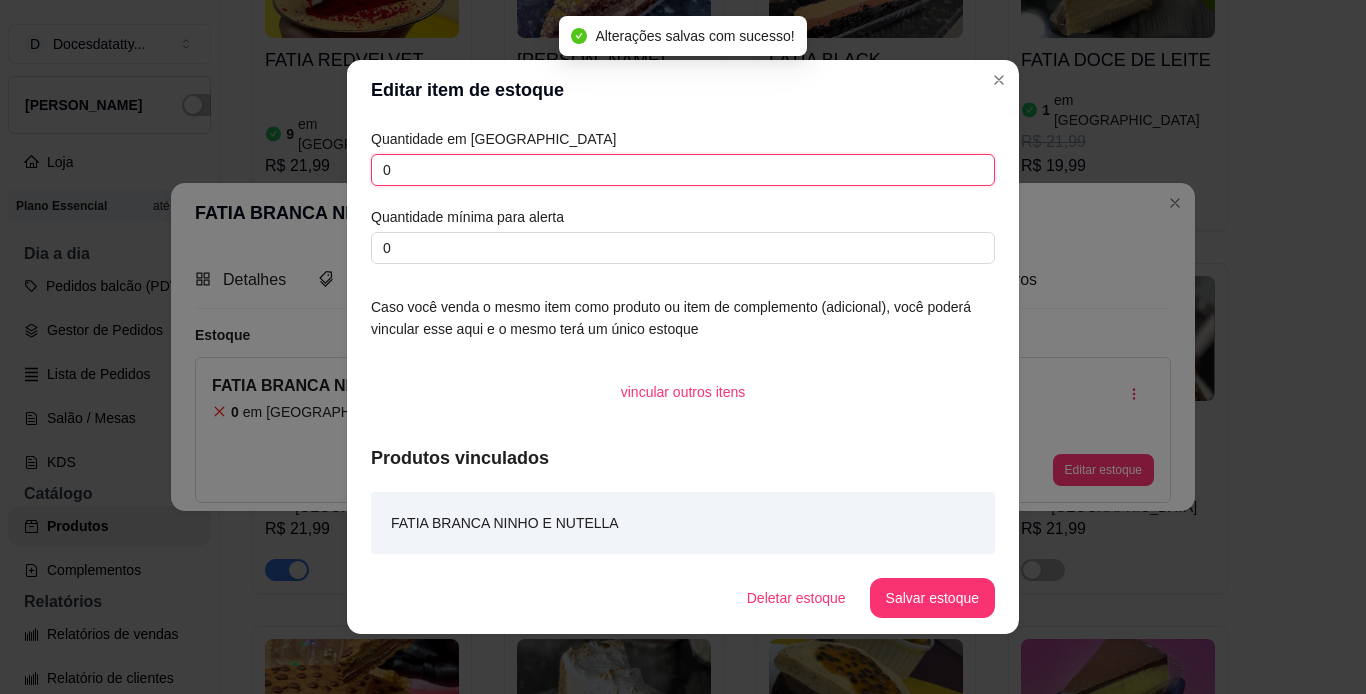 click on "0" at bounding box center (683, 170) 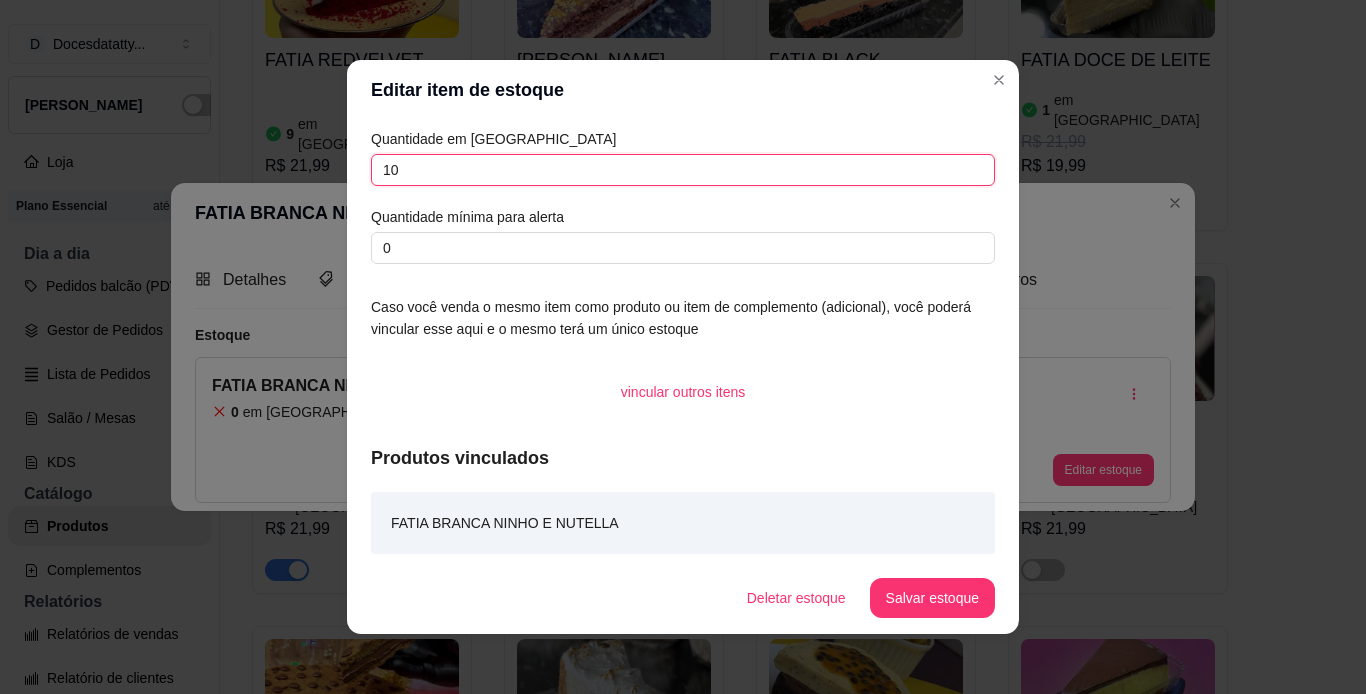 type on "10" 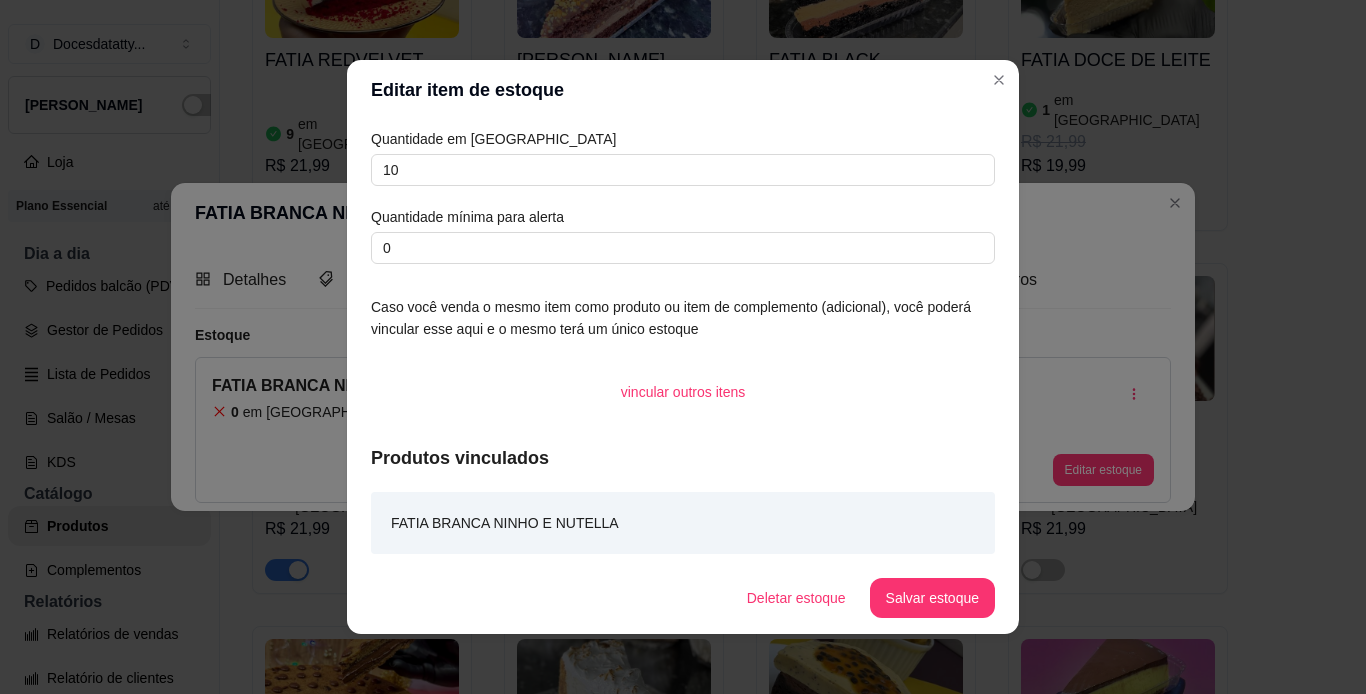 click on "Salvar estoque" at bounding box center [932, 598] 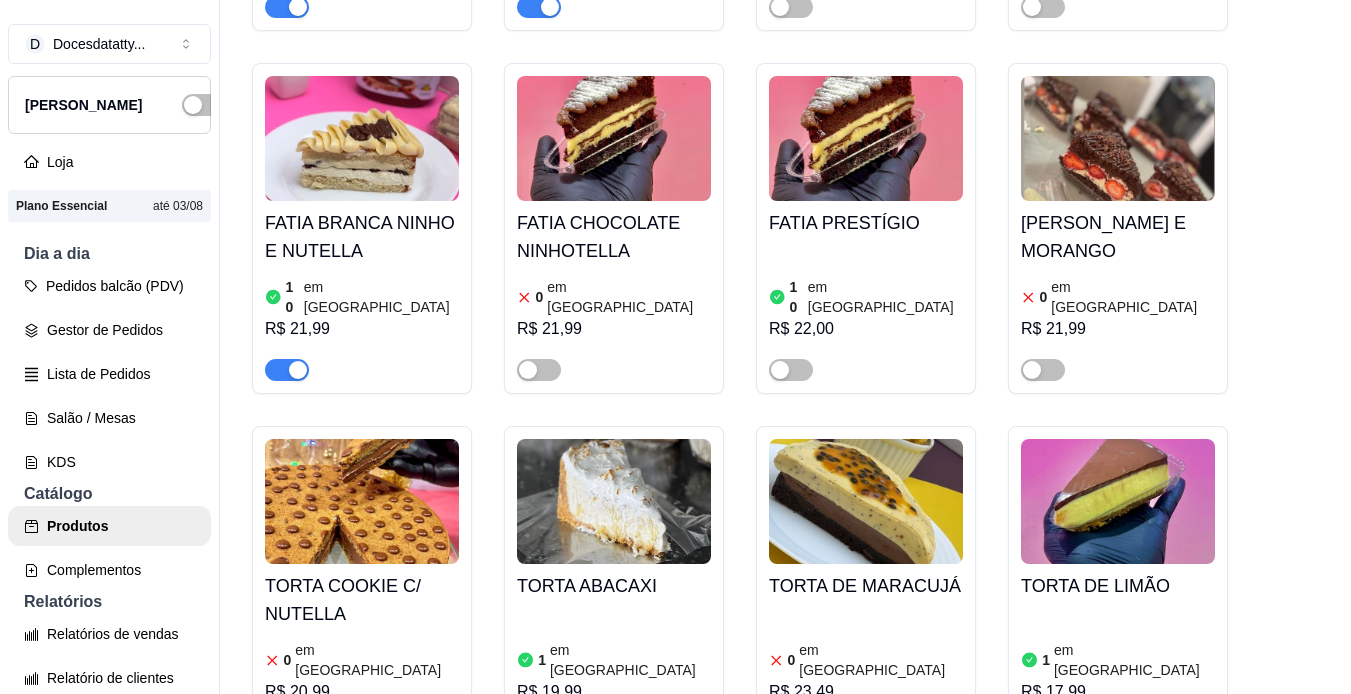 scroll, scrollTop: 2300, scrollLeft: 0, axis: vertical 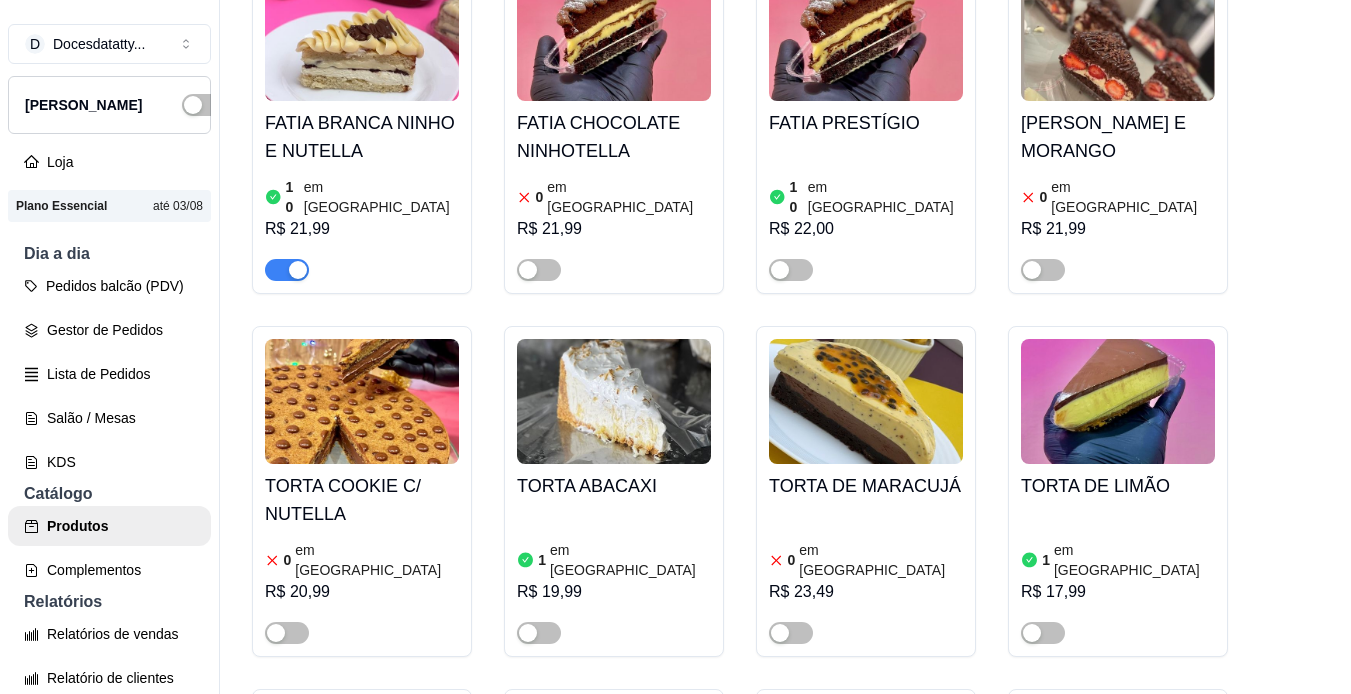 click at bounding box center [362, 401] 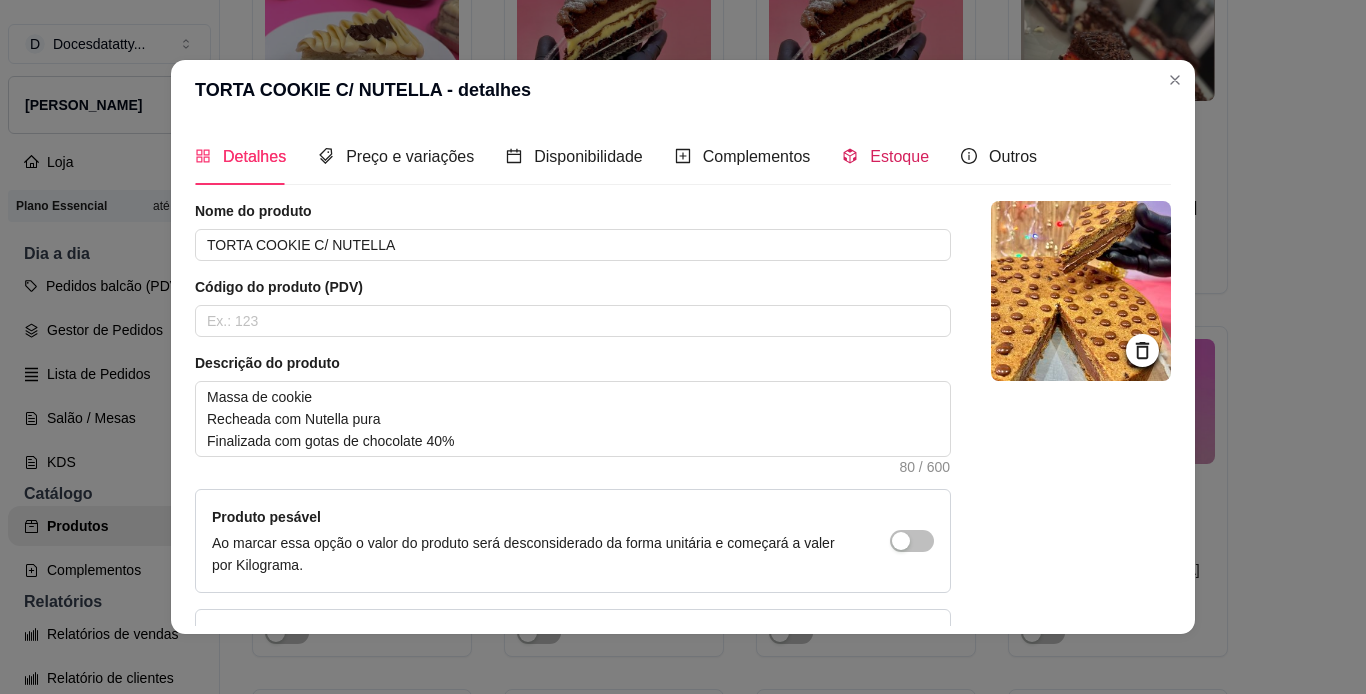 click on "Estoque" at bounding box center [899, 156] 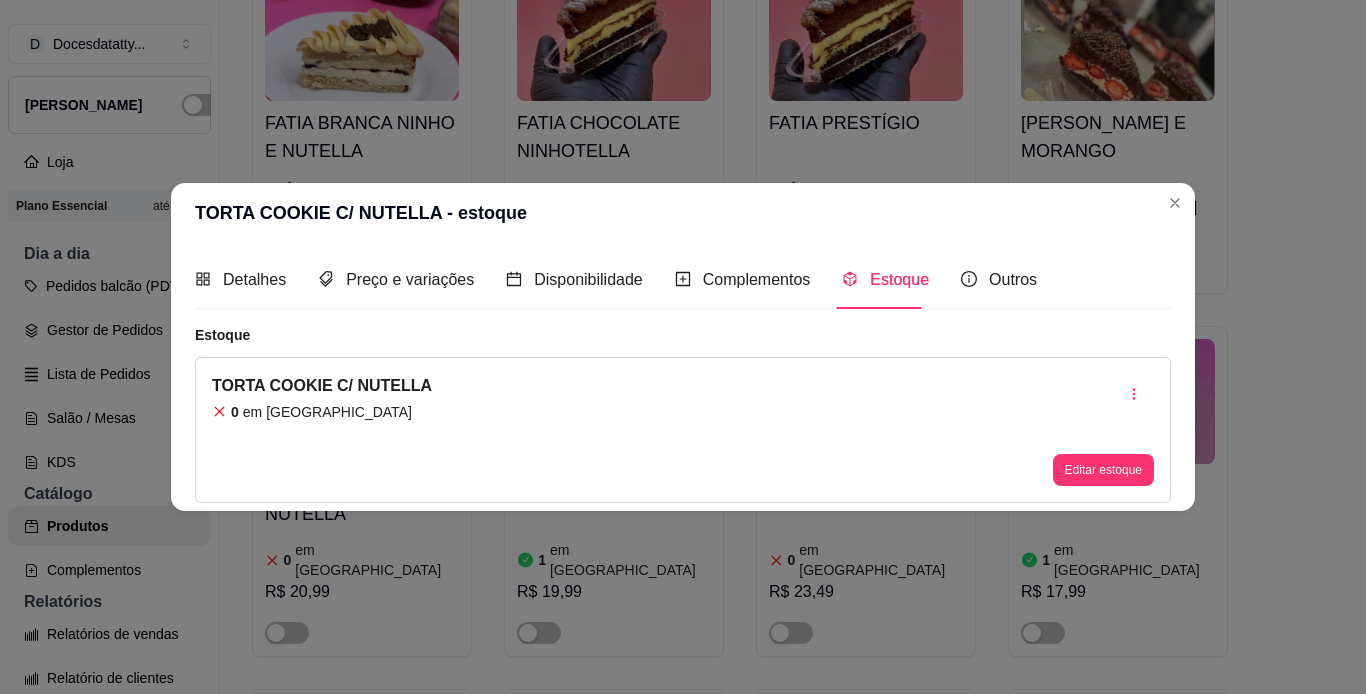 type 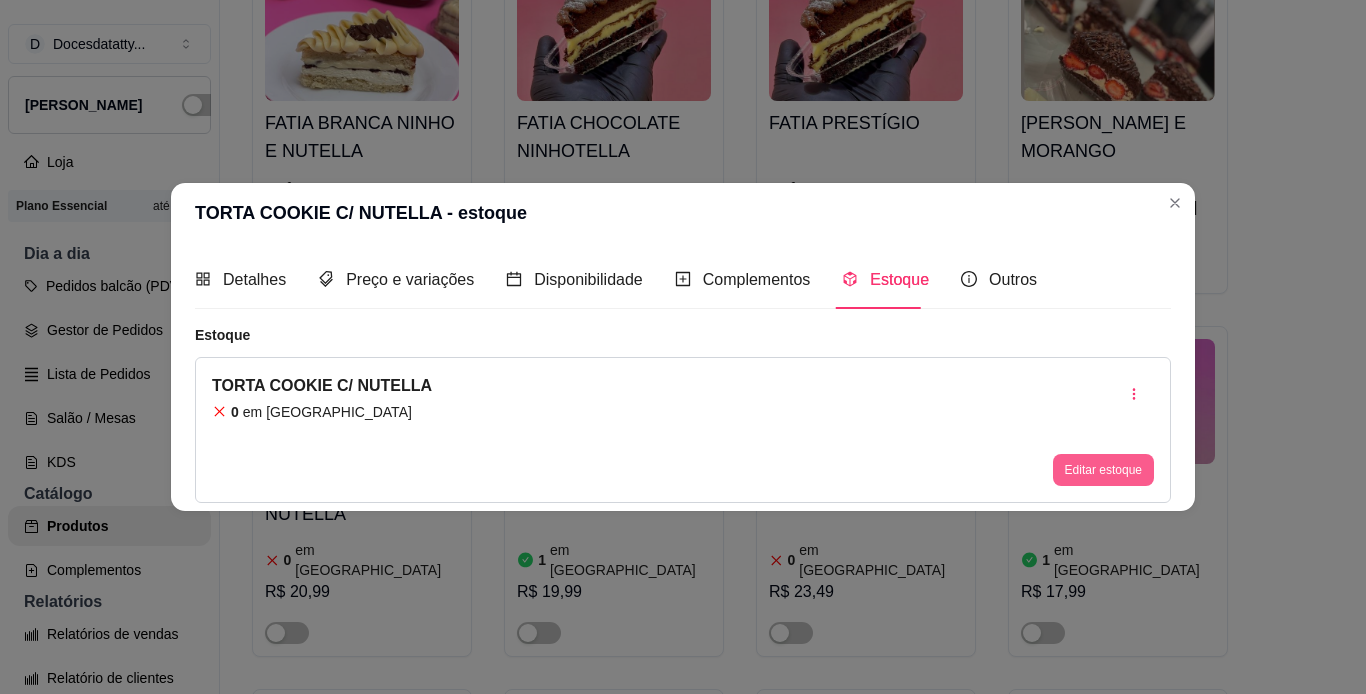 click on "Editar estoque" at bounding box center [1103, 470] 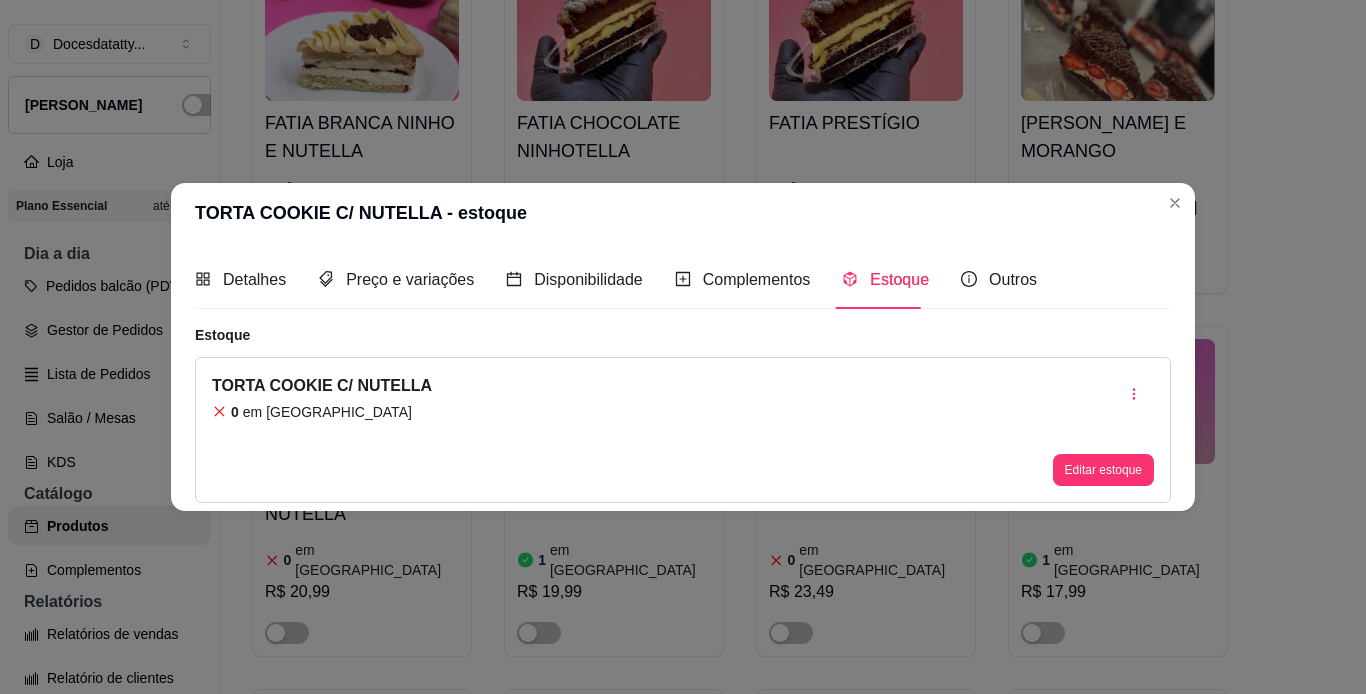 click on "Quantidade   em estoque 0 Quantidade   mínima para alerta 0" at bounding box center (683, 196) 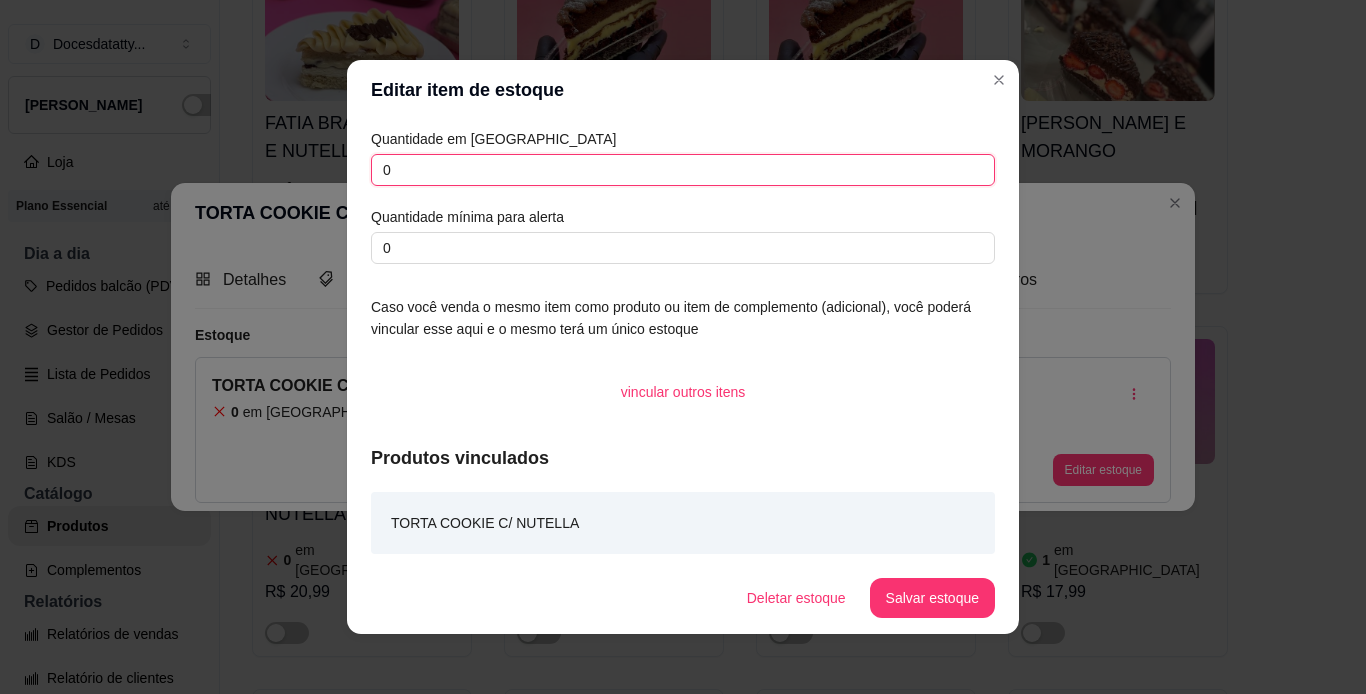 click on "0" at bounding box center (683, 170) 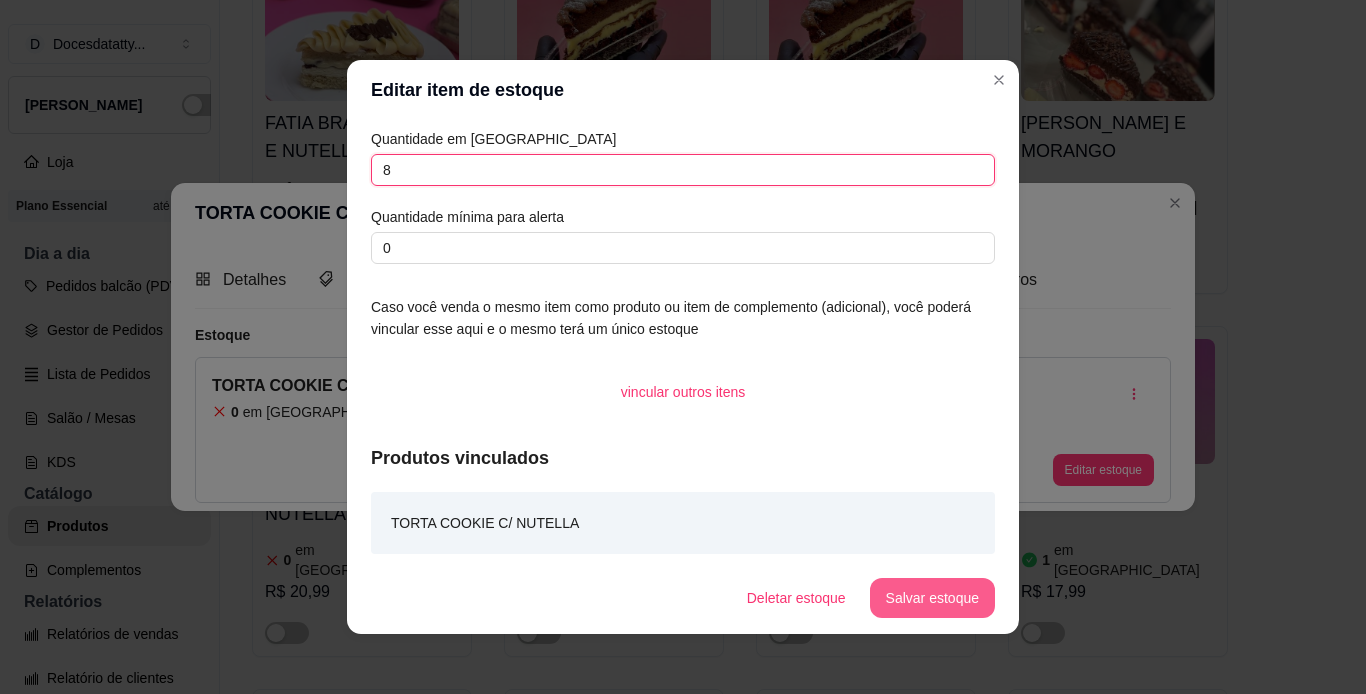 type on "8" 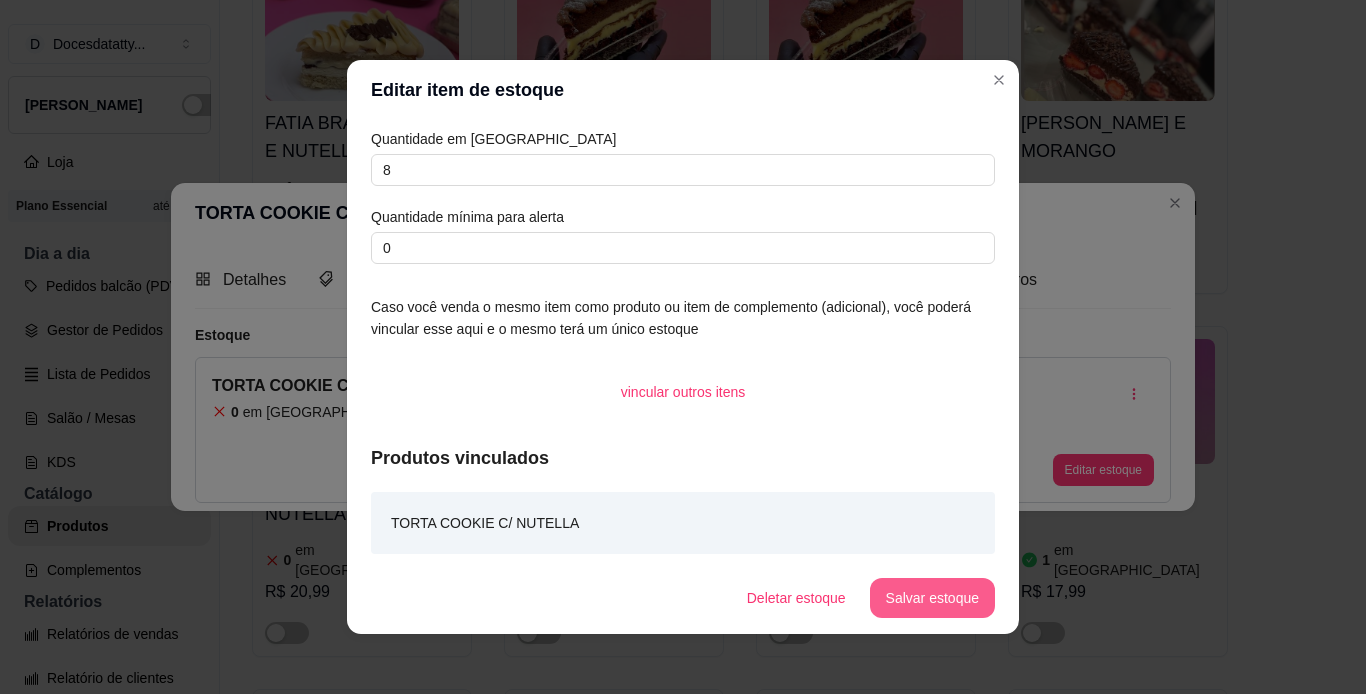 click on "Salvar estoque" at bounding box center [932, 598] 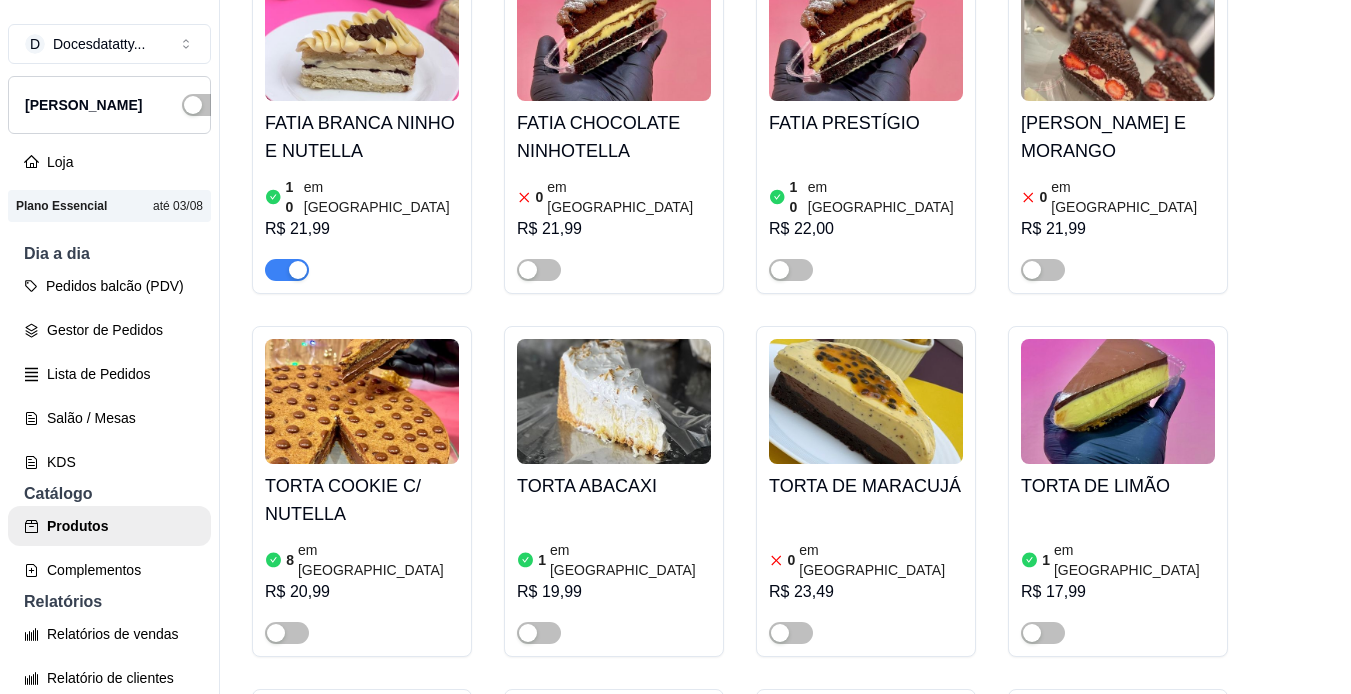 click at bounding box center (866, 401) 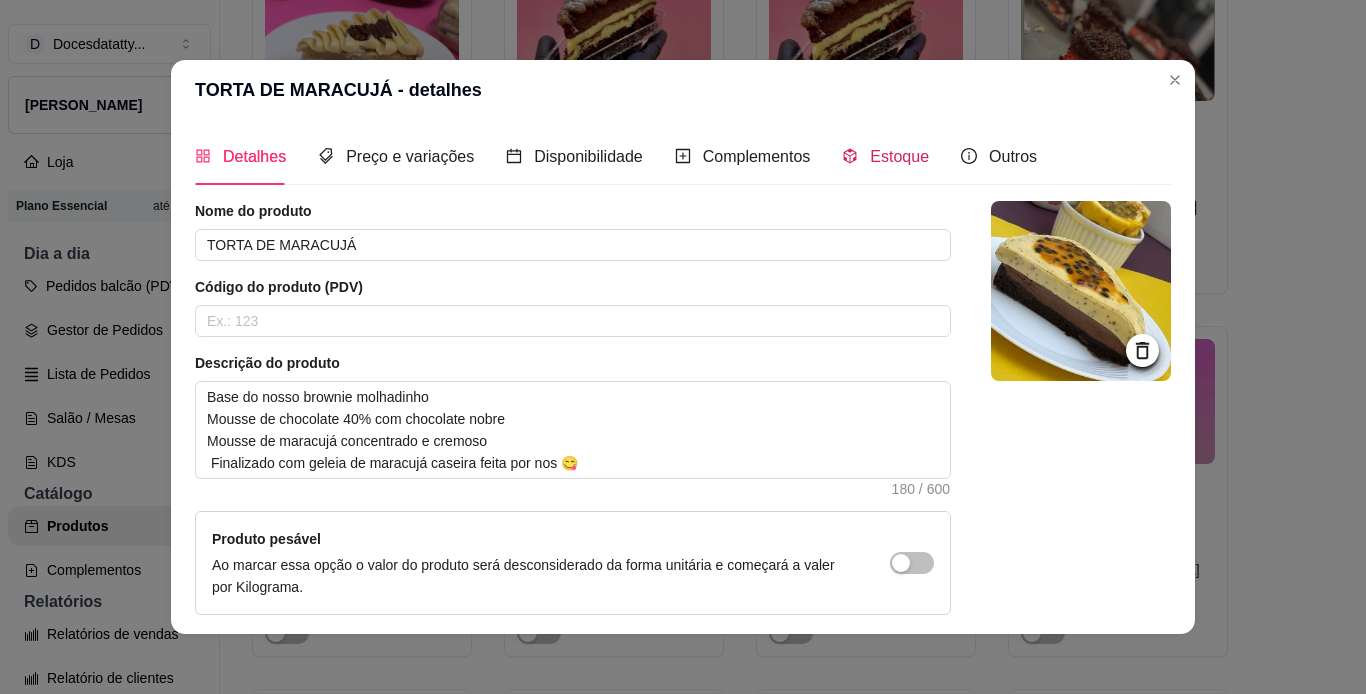drag, startPoint x: 855, startPoint y: 166, endPoint x: 942, endPoint y: 195, distance: 91.706055 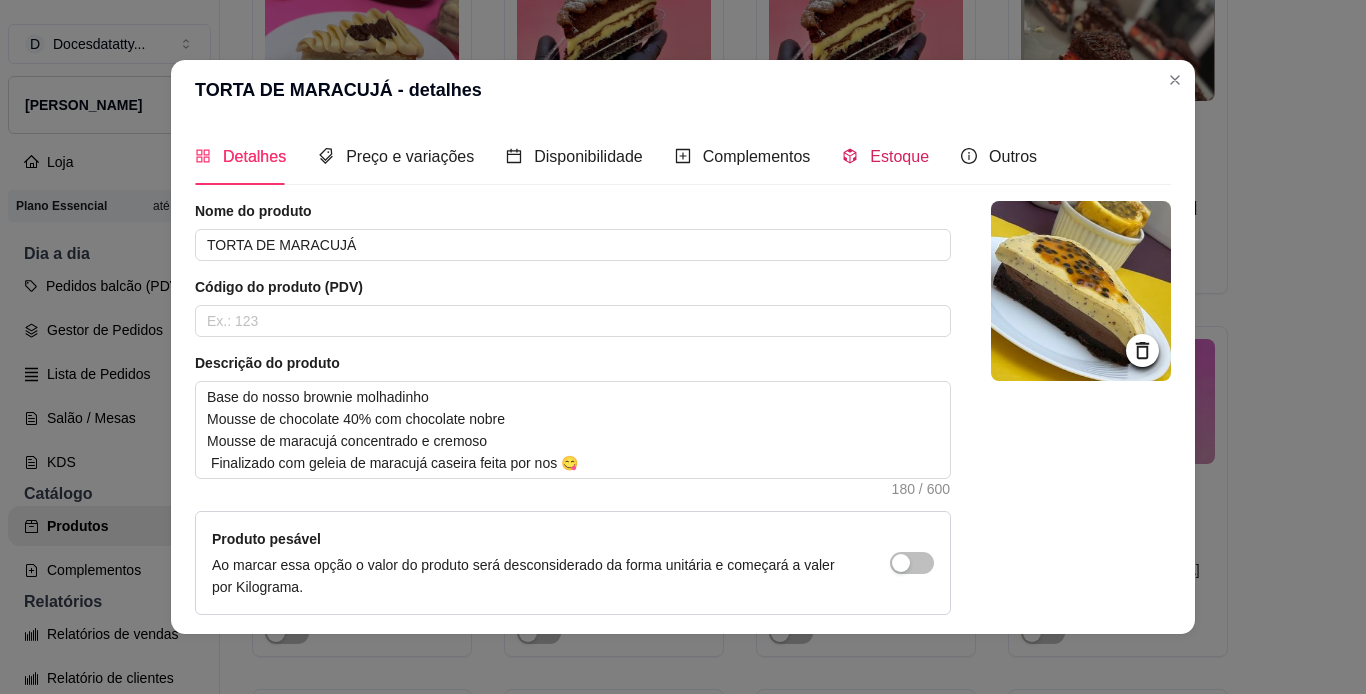 click on "Estoque" at bounding box center [885, 156] 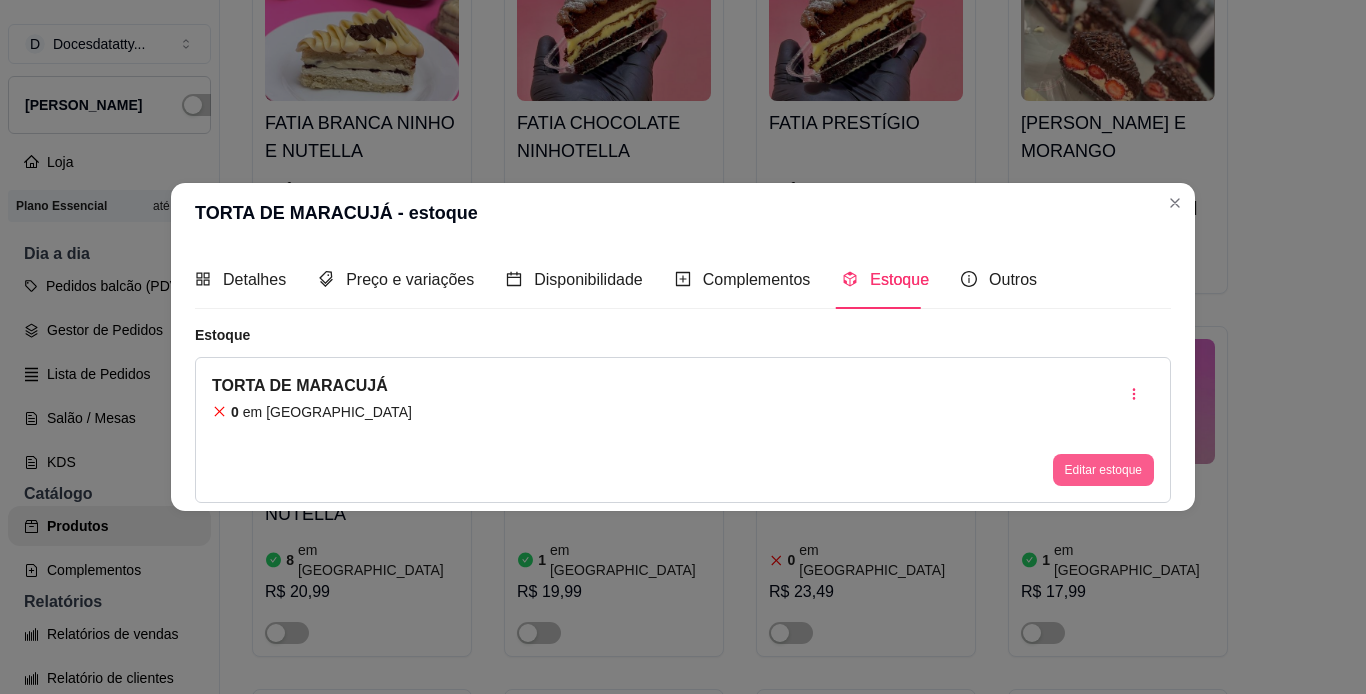 click on "Editar estoque" at bounding box center [1103, 470] 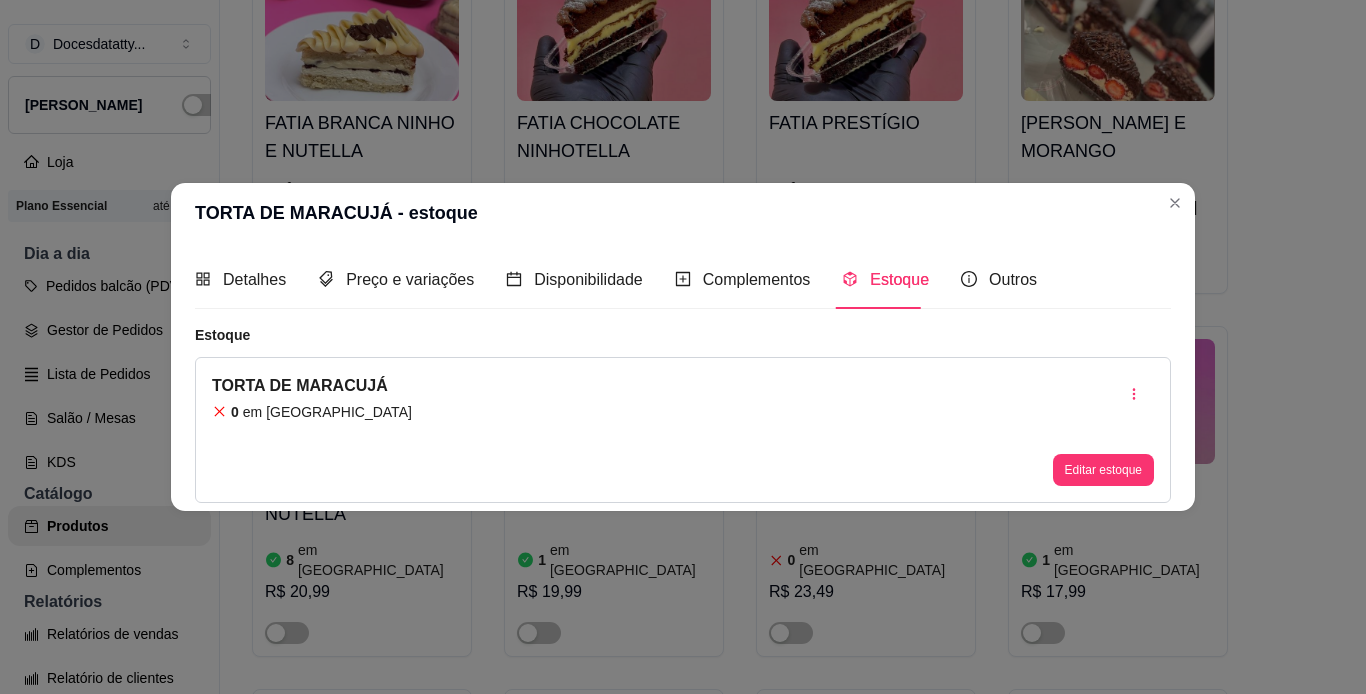 click on "0" at bounding box center [683, 170] 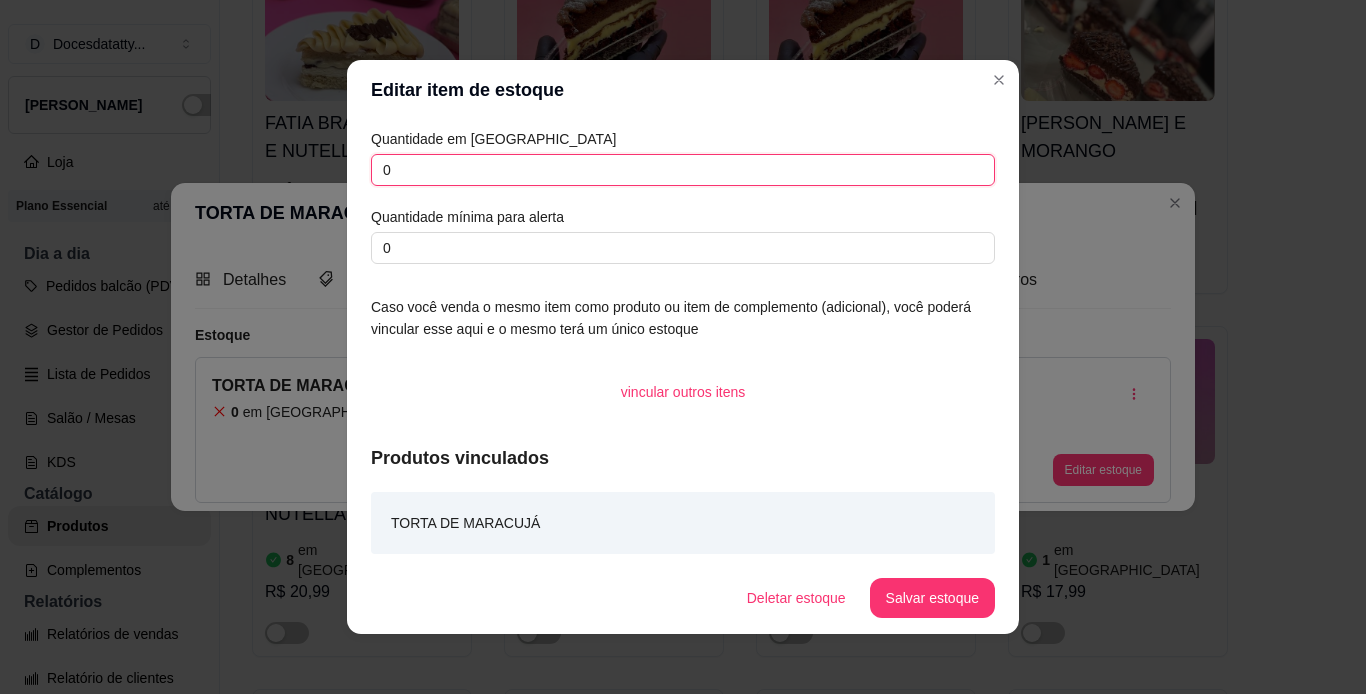click on "0" at bounding box center (683, 170) 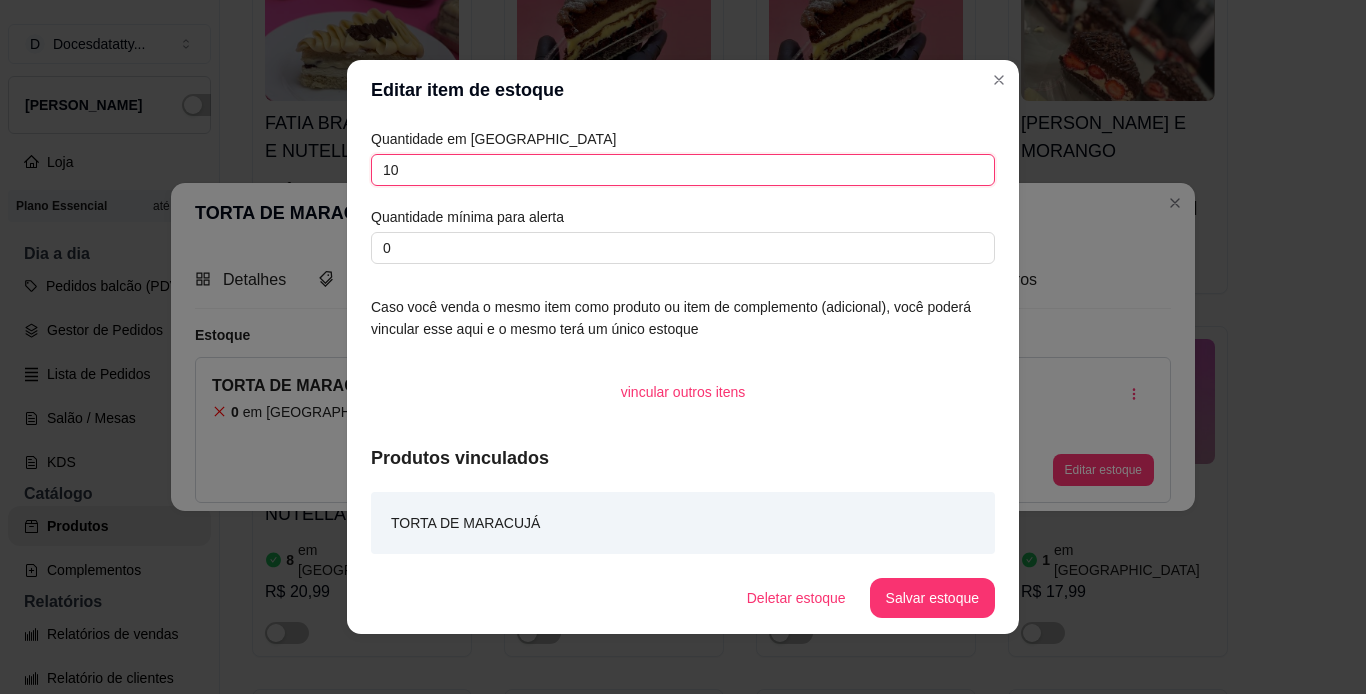 type on "10" 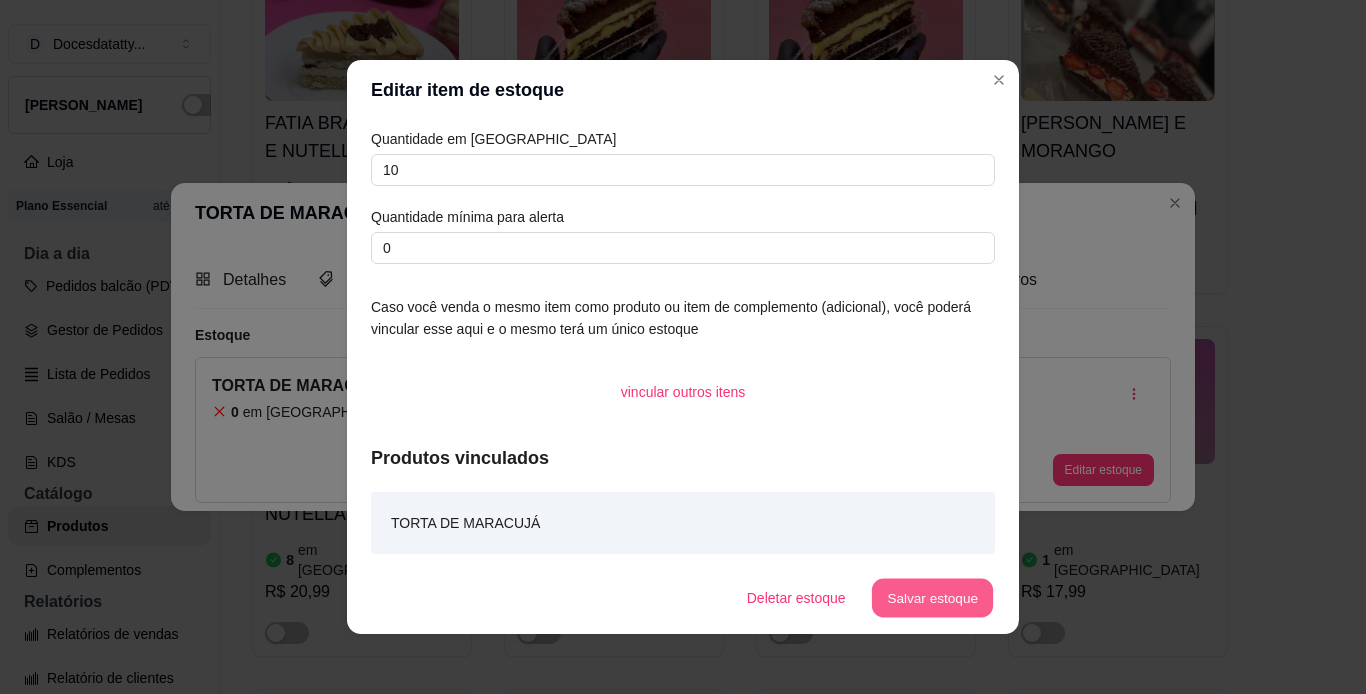 click on "Salvar estoque" at bounding box center [932, 598] 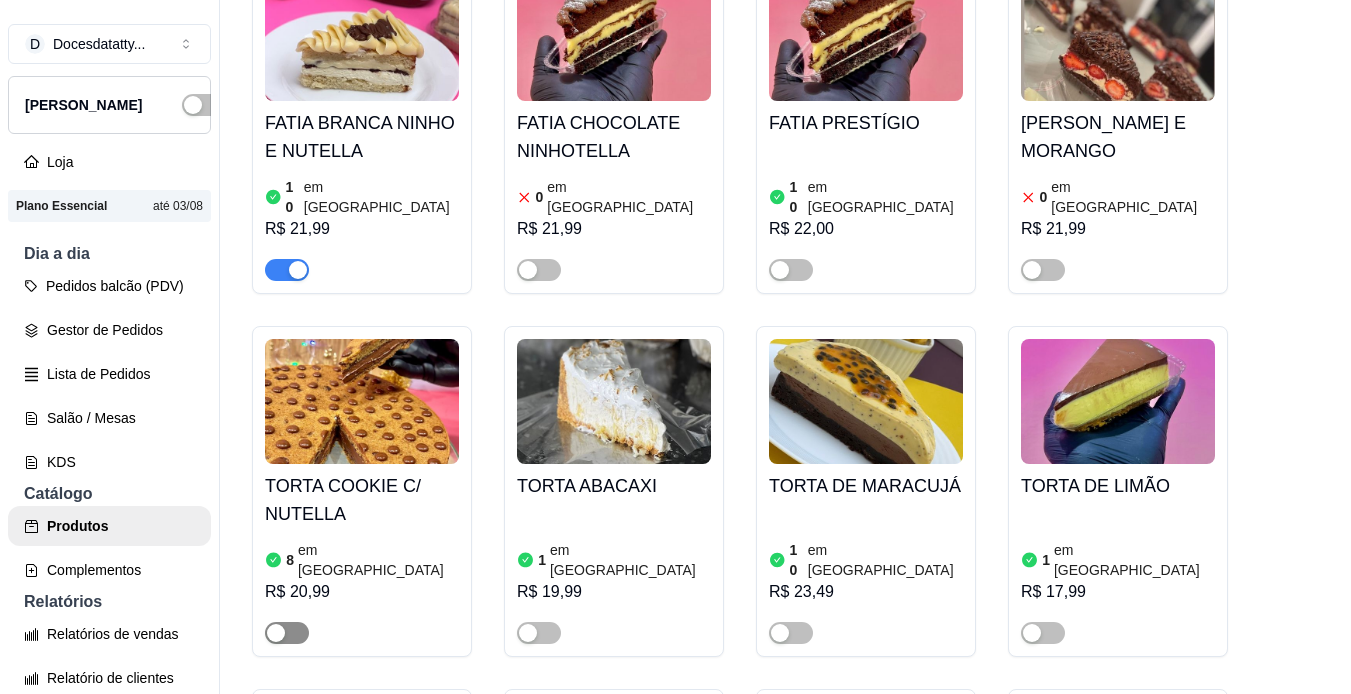 click at bounding box center (287, 633) 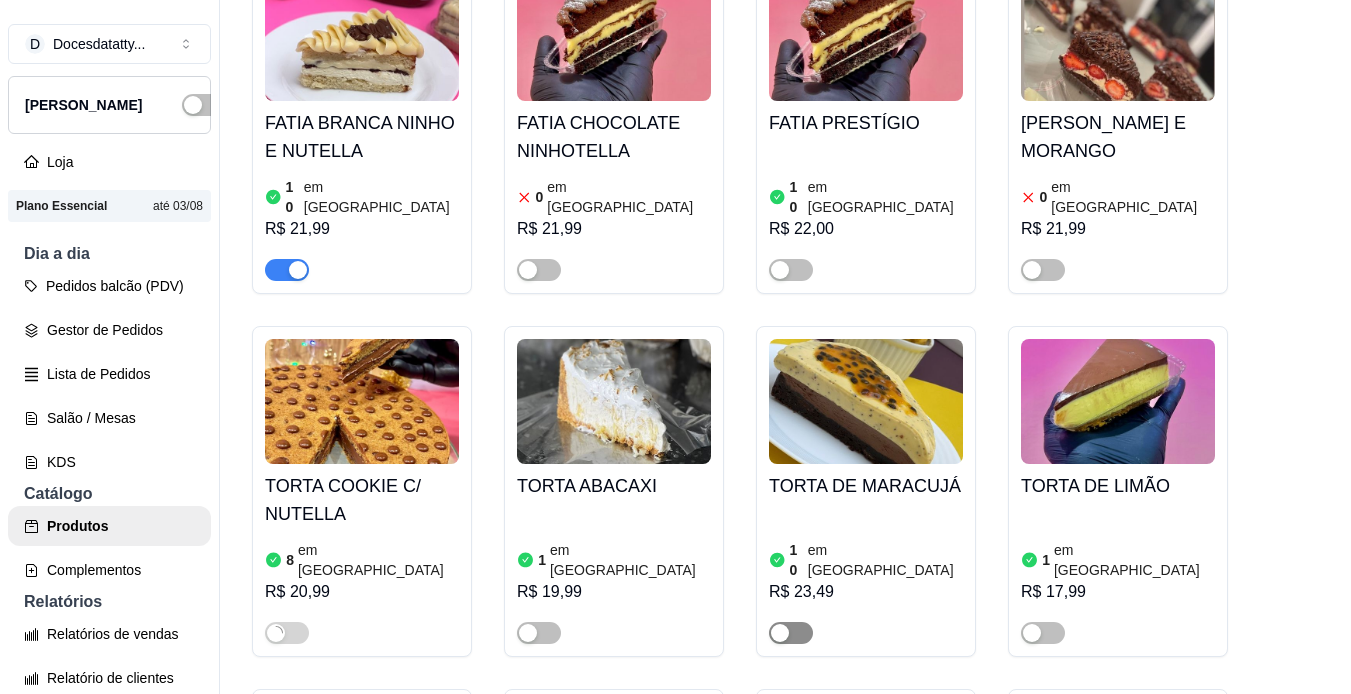click at bounding box center (791, 633) 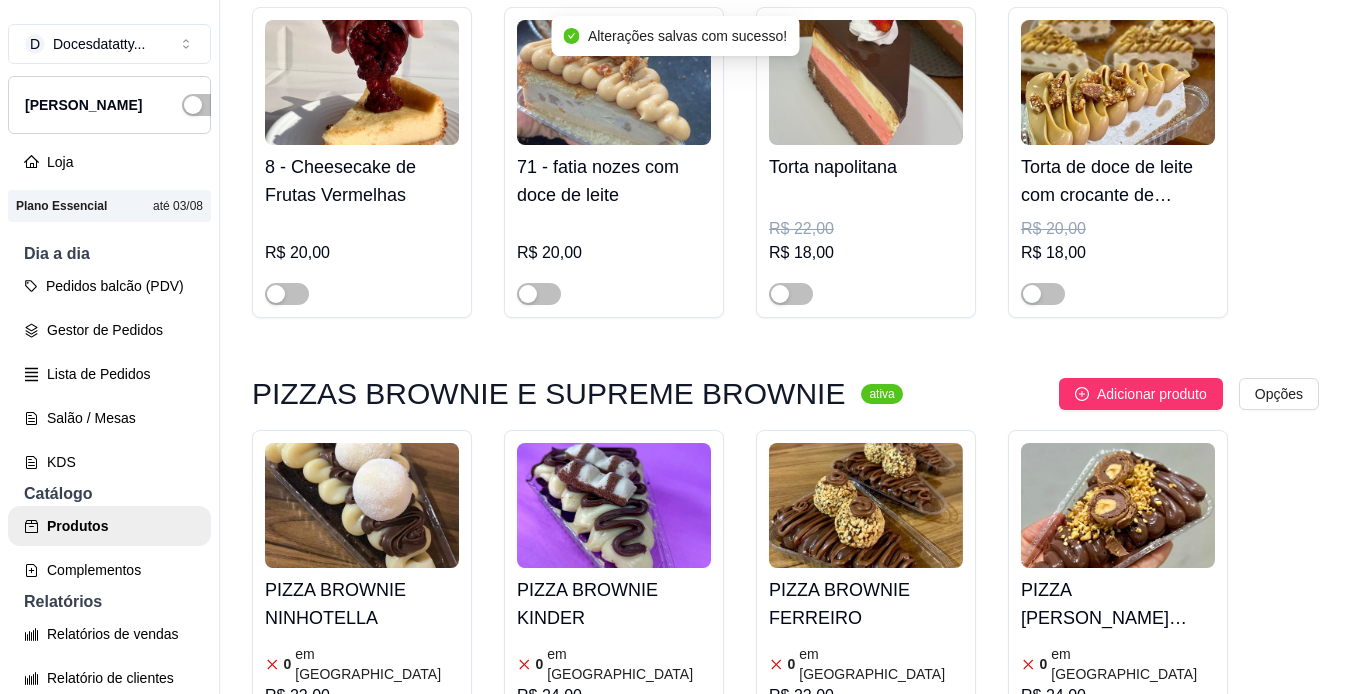 scroll, scrollTop: 3900, scrollLeft: 0, axis: vertical 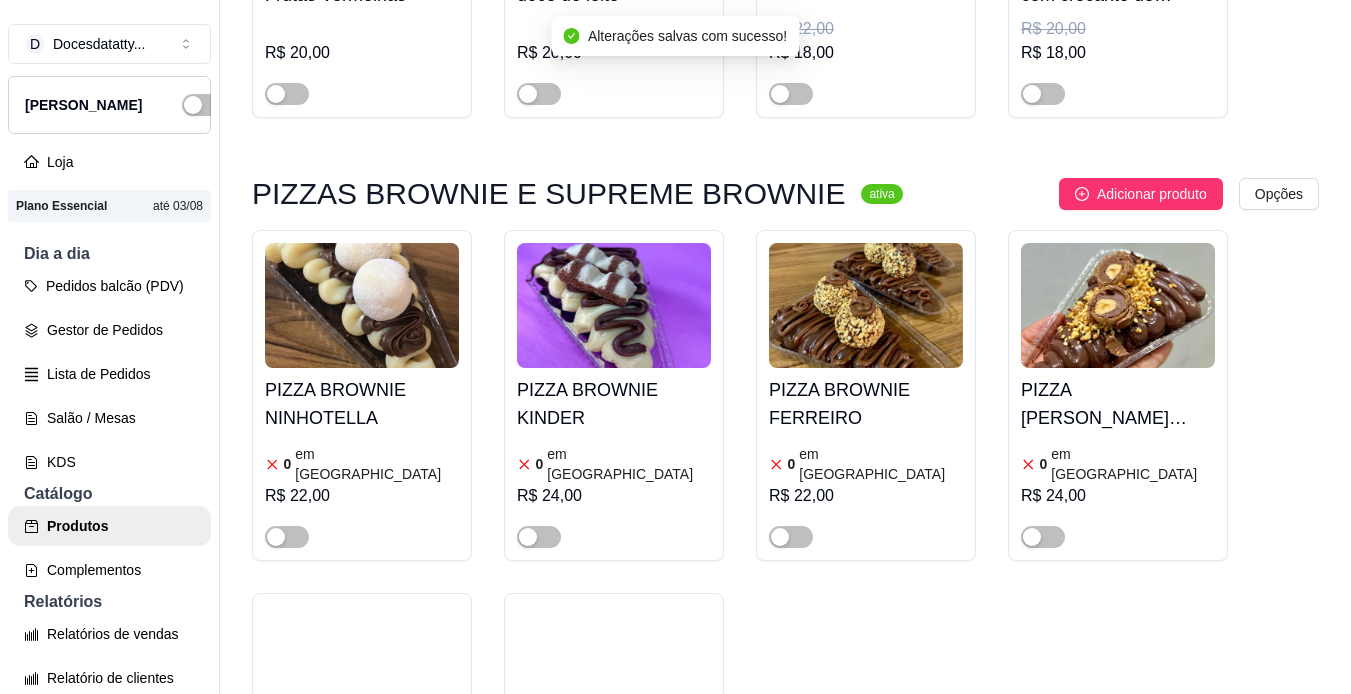 click at bounding box center [362, 305] 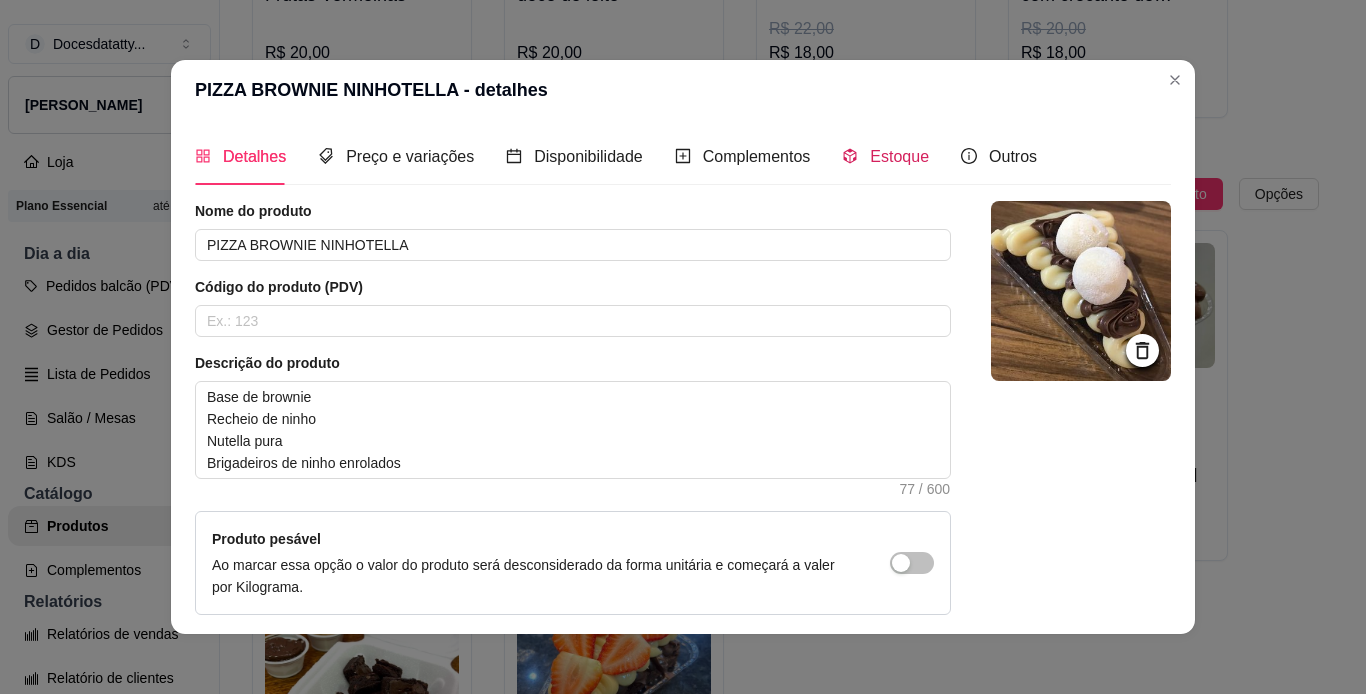 click on "Estoque" at bounding box center (899, 156) 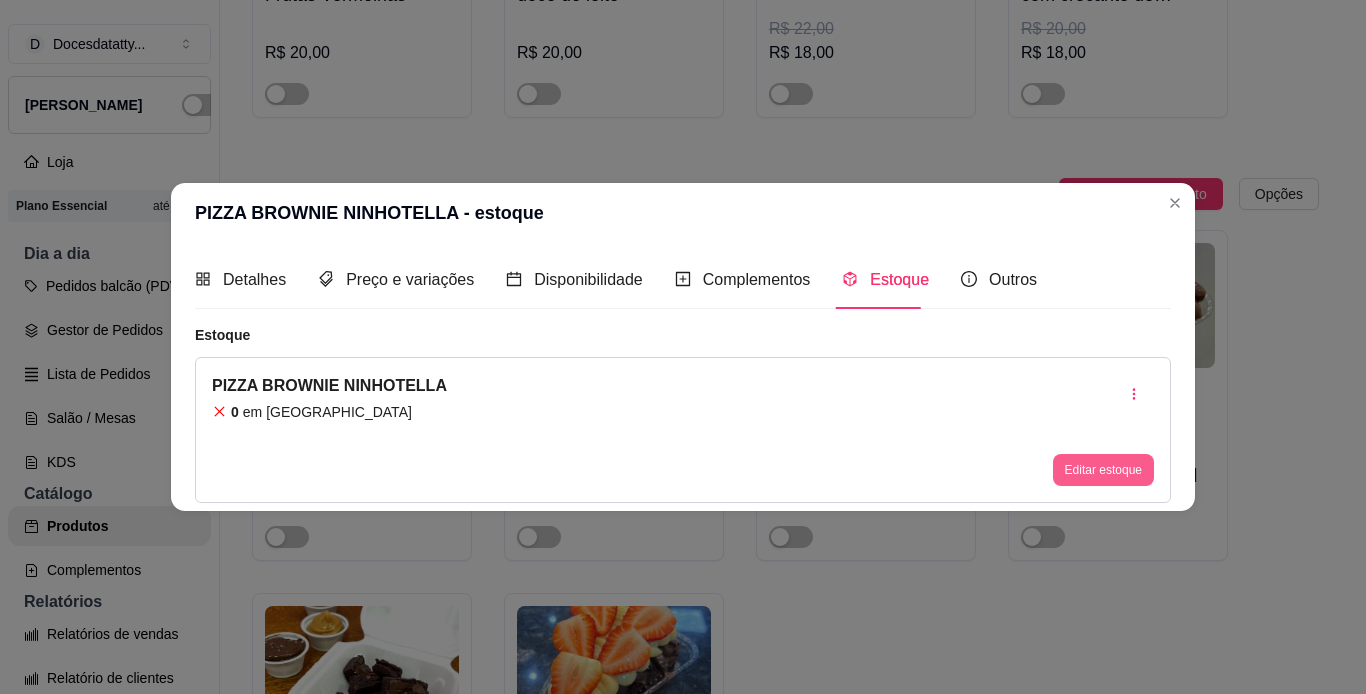 click on "Editar estoque" at bounding box center (1103, 470) 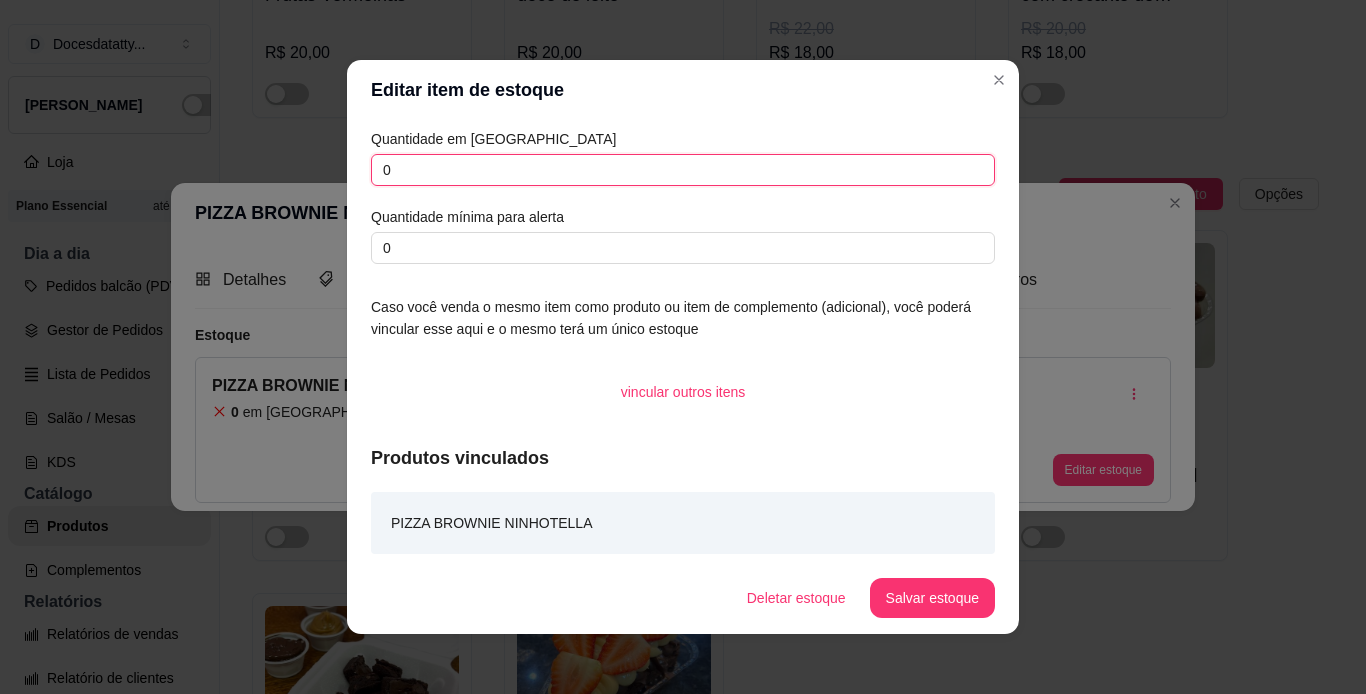 click on "0" at bounding box center (683, 170) 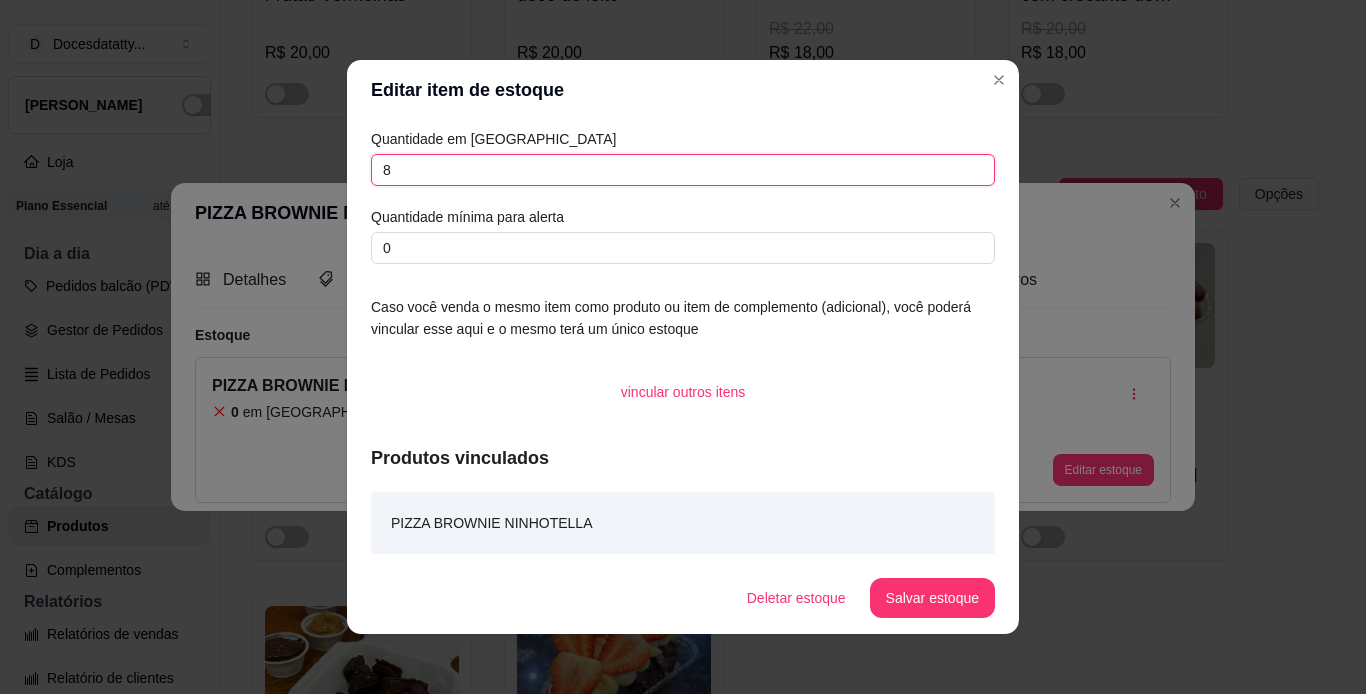 type on "8" 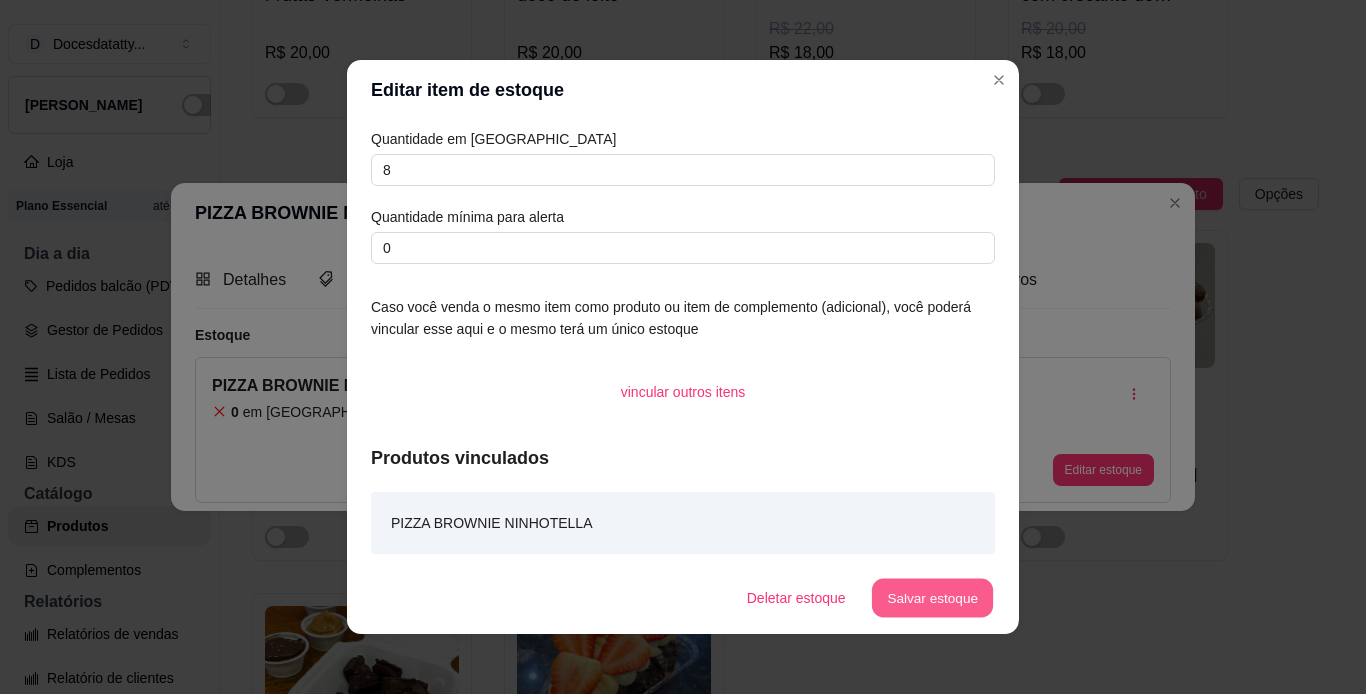 click on "Salvar estoque" at bounding box center (932, 598) 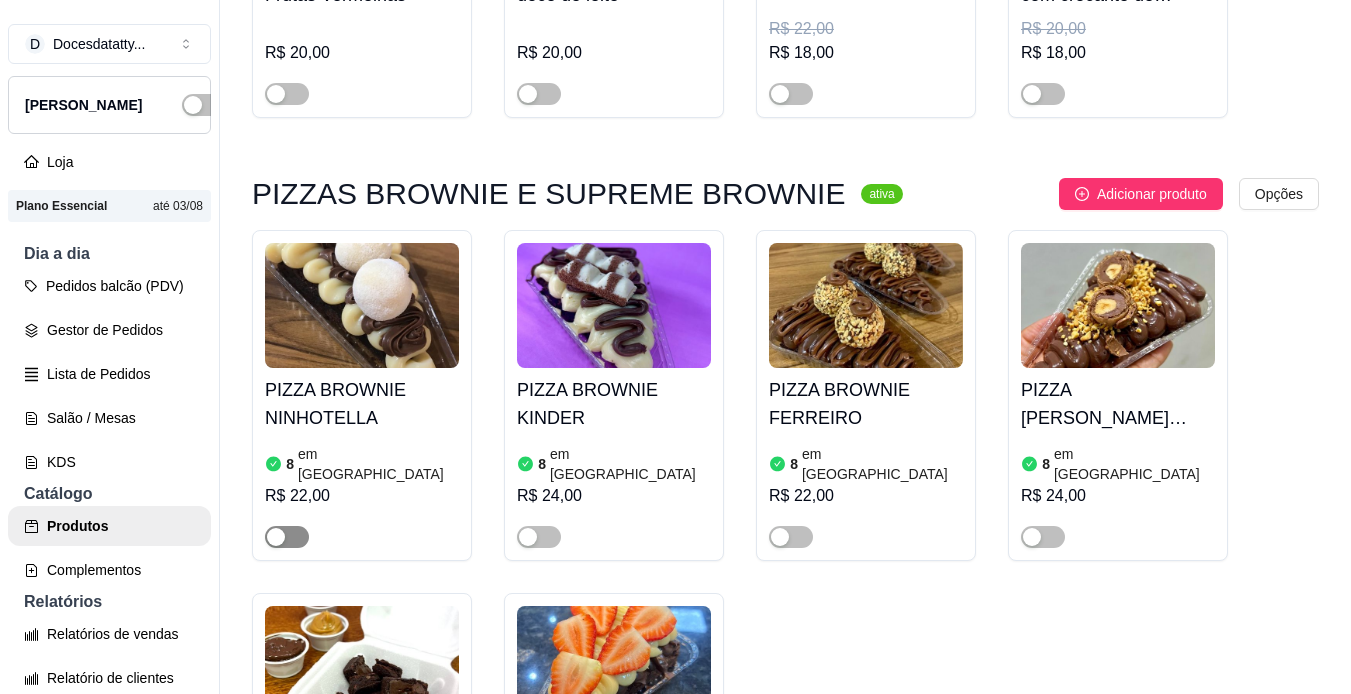 drag, startPoint x: 291, startPoint y: 364, endPoint x: 302, endPoint y: 364, distance: 11 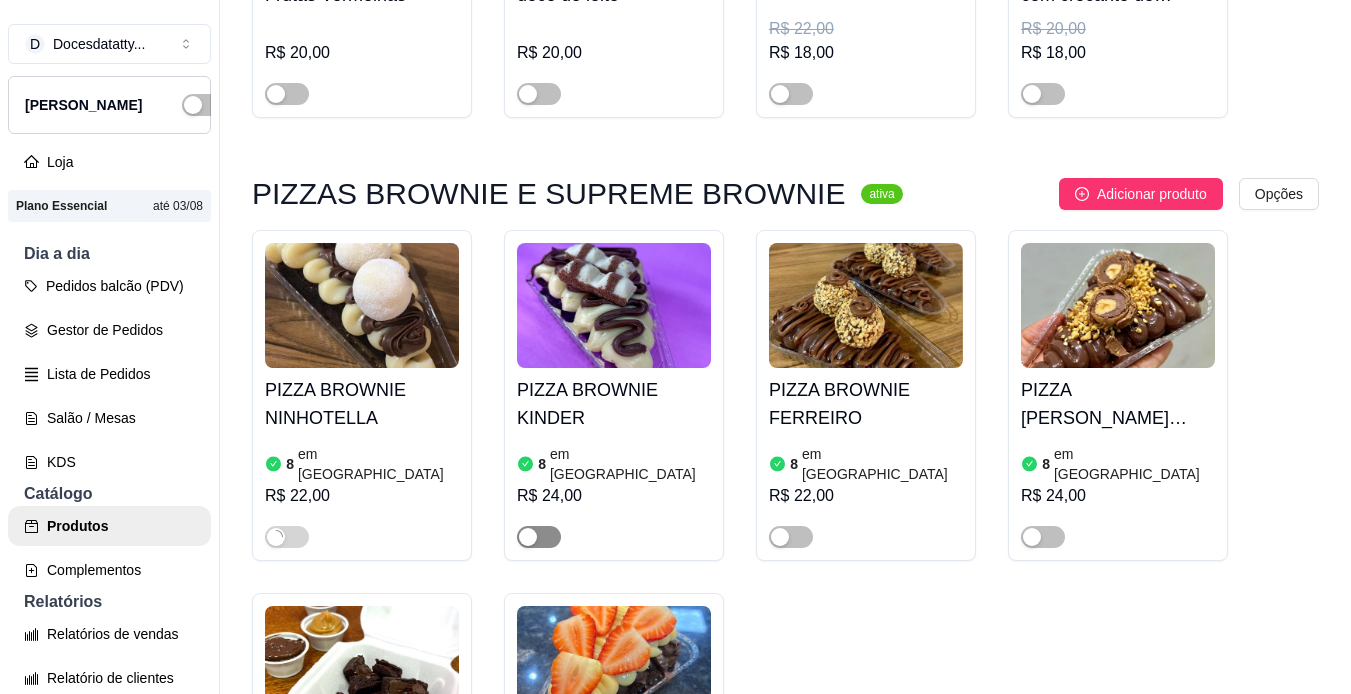 click at bounding box center [528, 537] 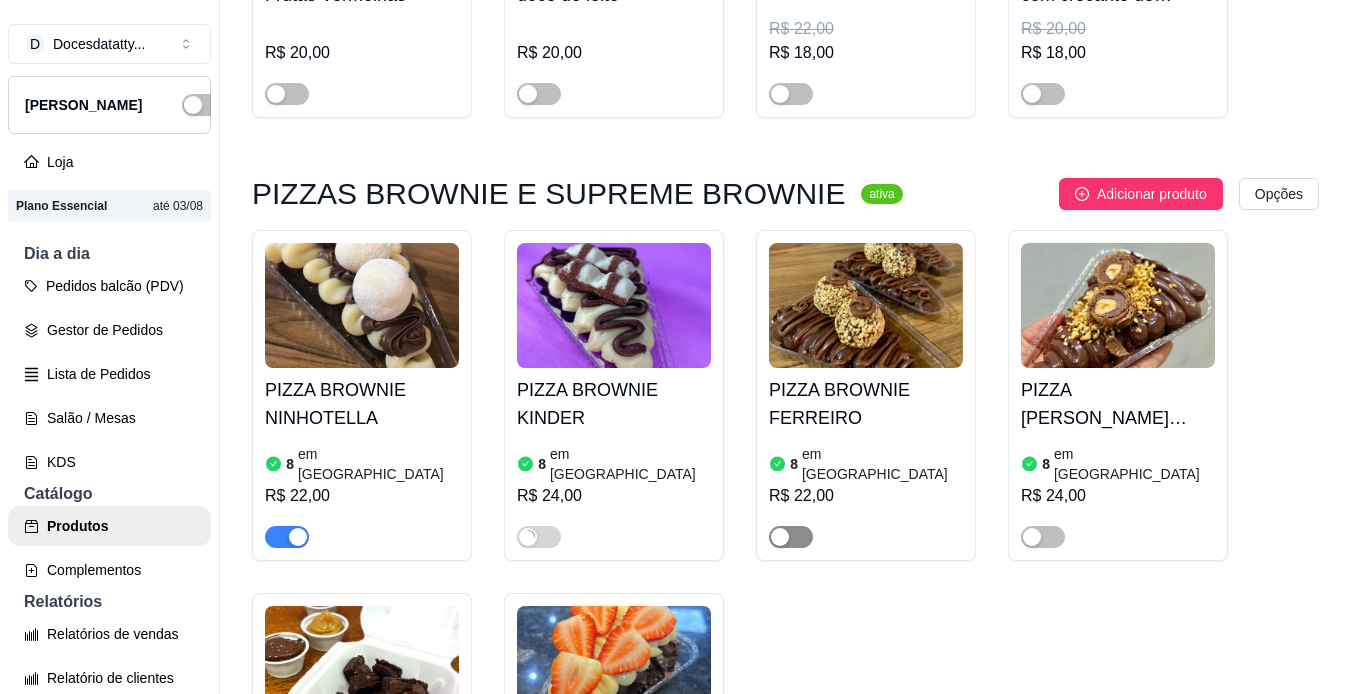 click at bounding box center [780, 537] 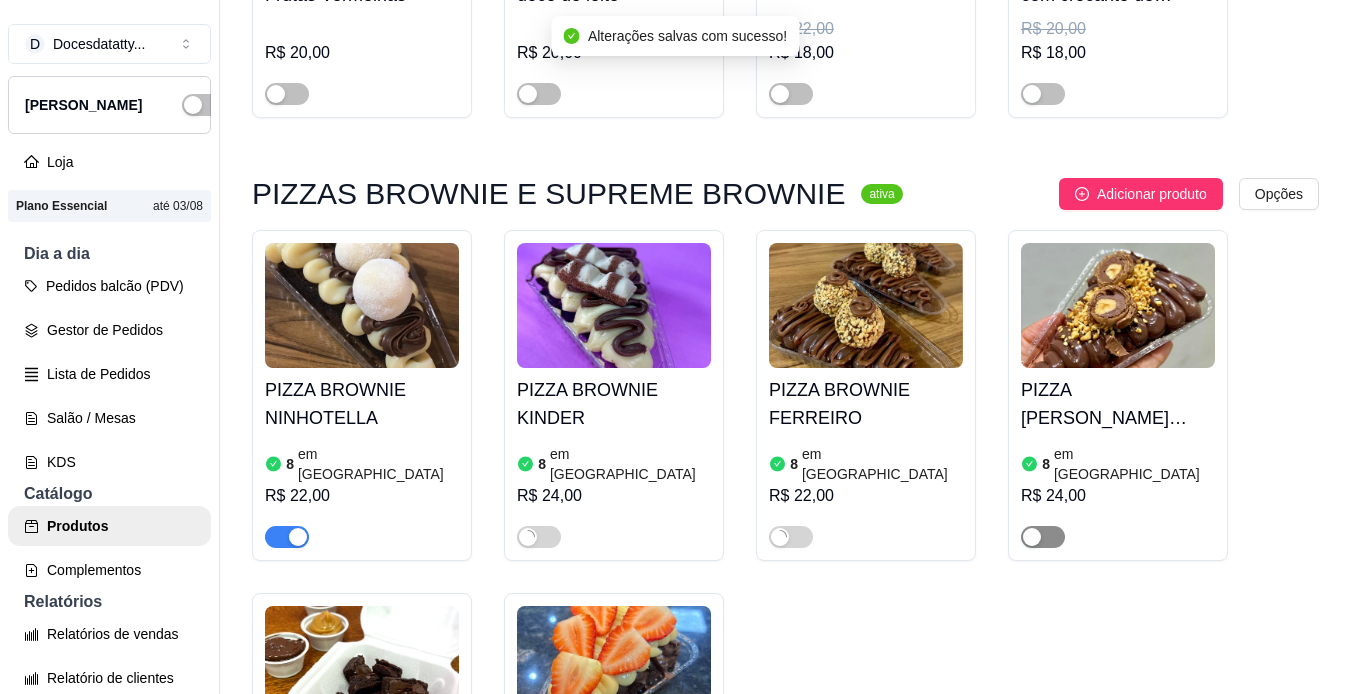 click at bounding box center [1032, 537] 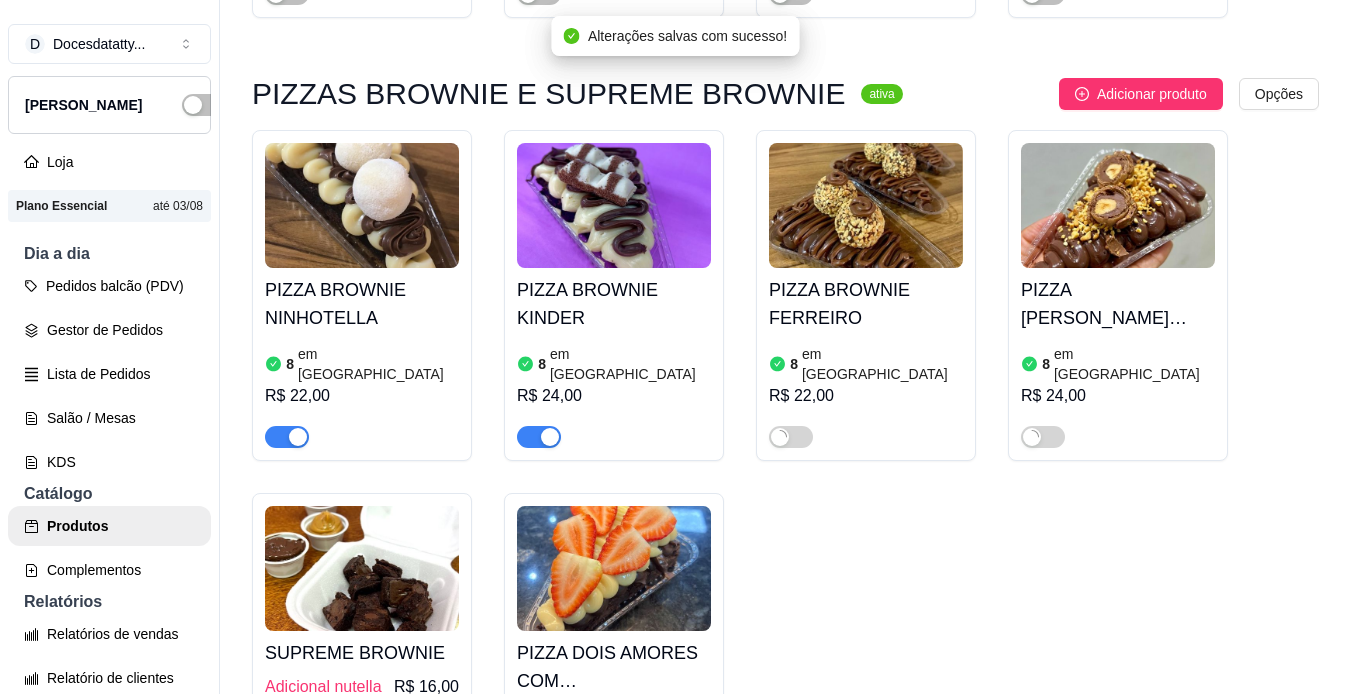 scroll, scrollTop: 4200, scrollLeft: 0, axis: vertical 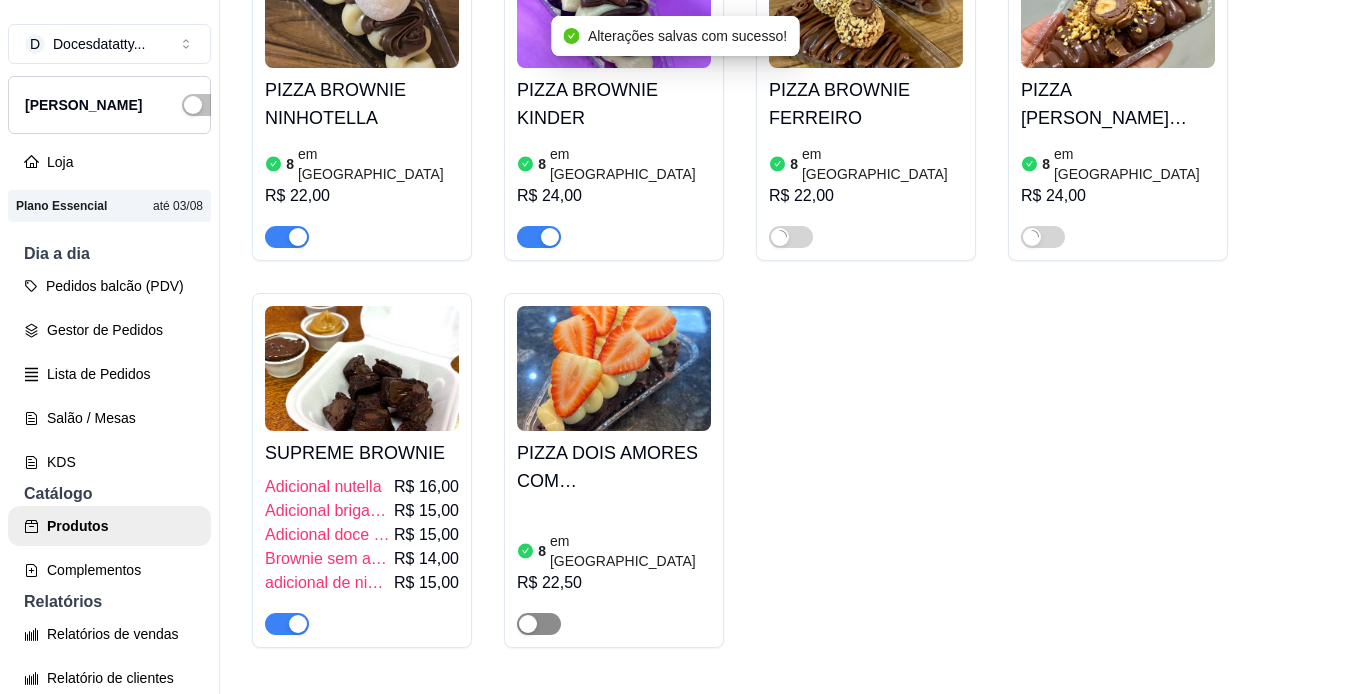 click at bounding box center [528, 624] 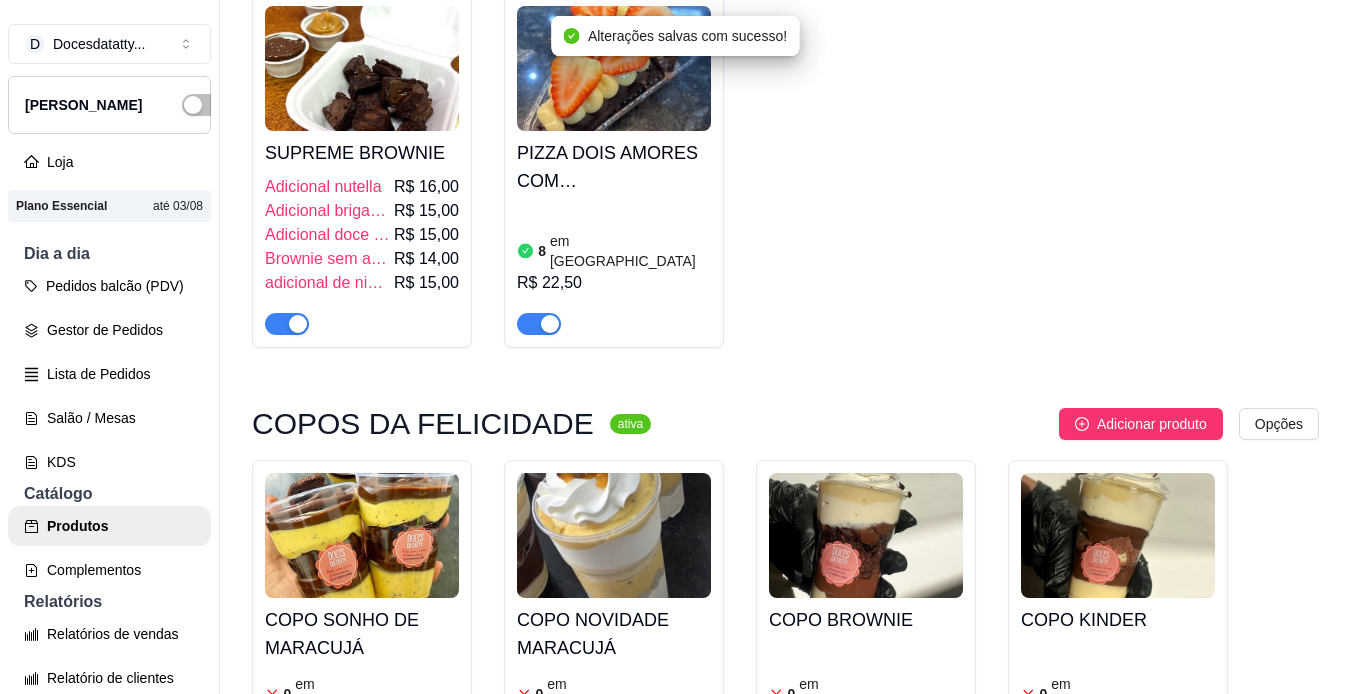 scroll, scrollTop: 4600, scrollLeft: 0, axis: vertical 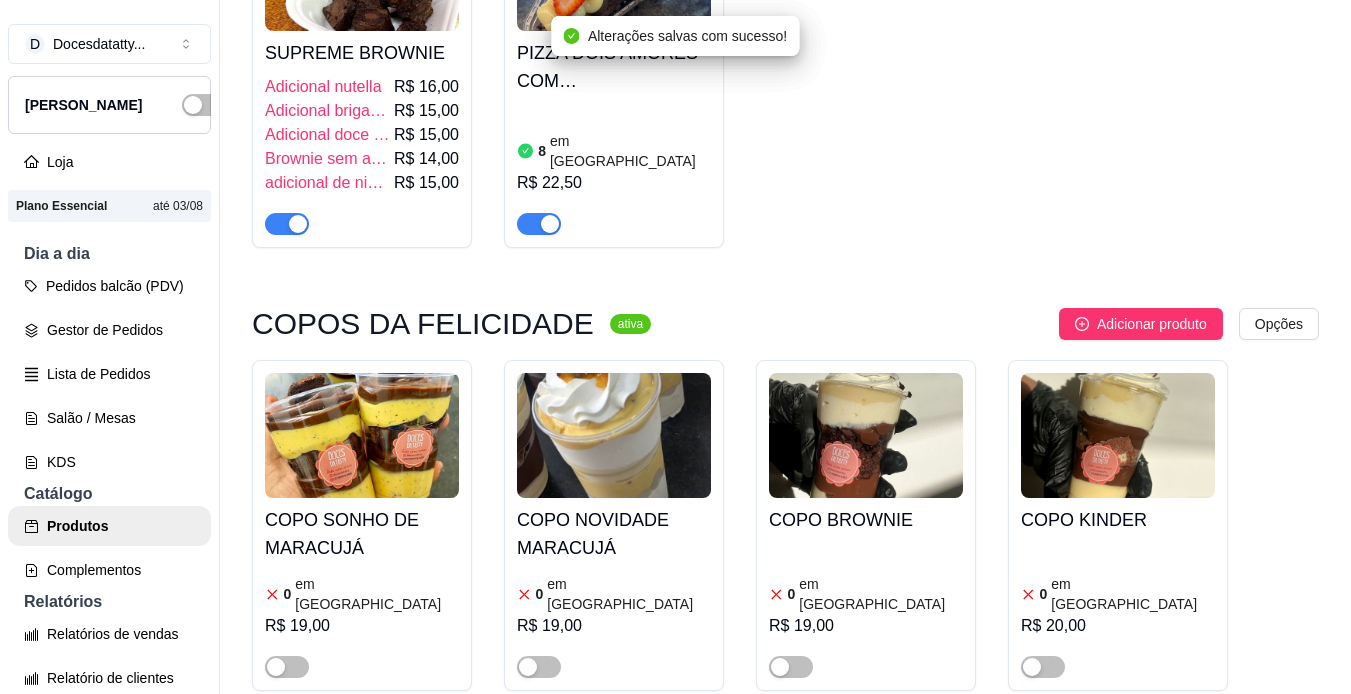 drag, startPoint x: 289, startPoint y: 488, endPoint x: 456, endPoint y: 488, distance: 167 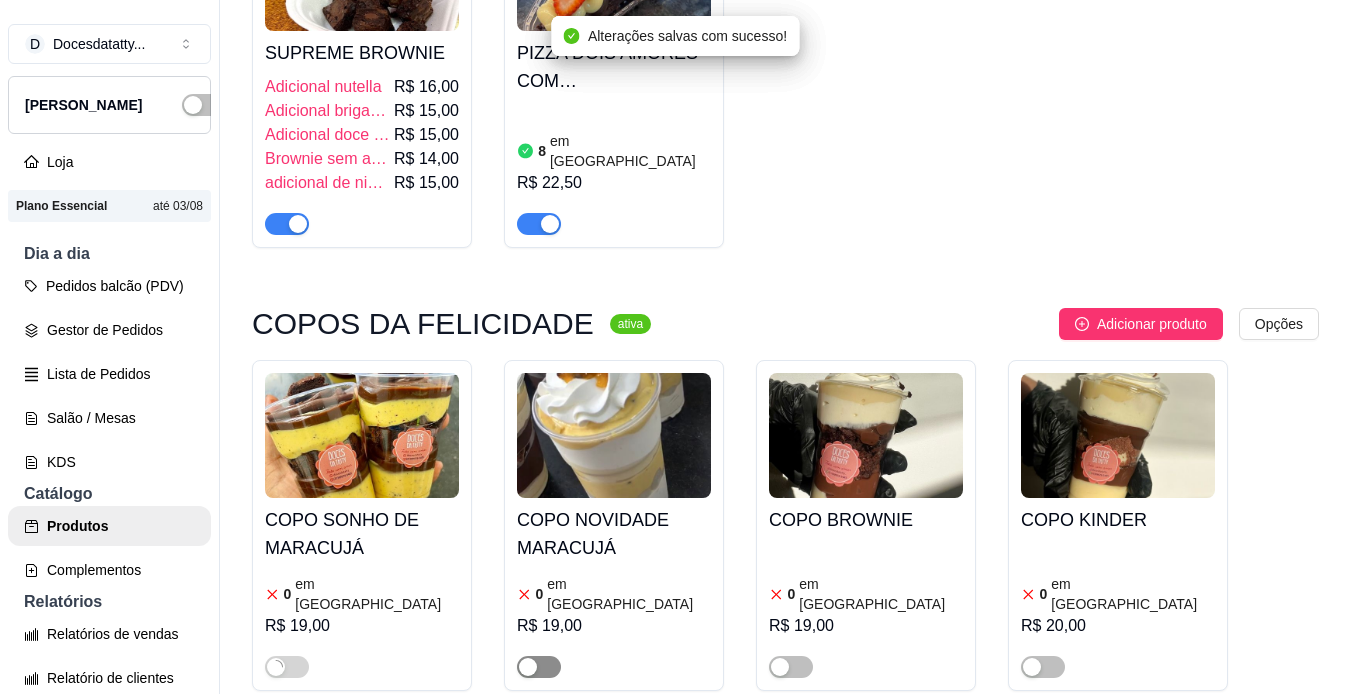 click at bounding box center [528, 667] 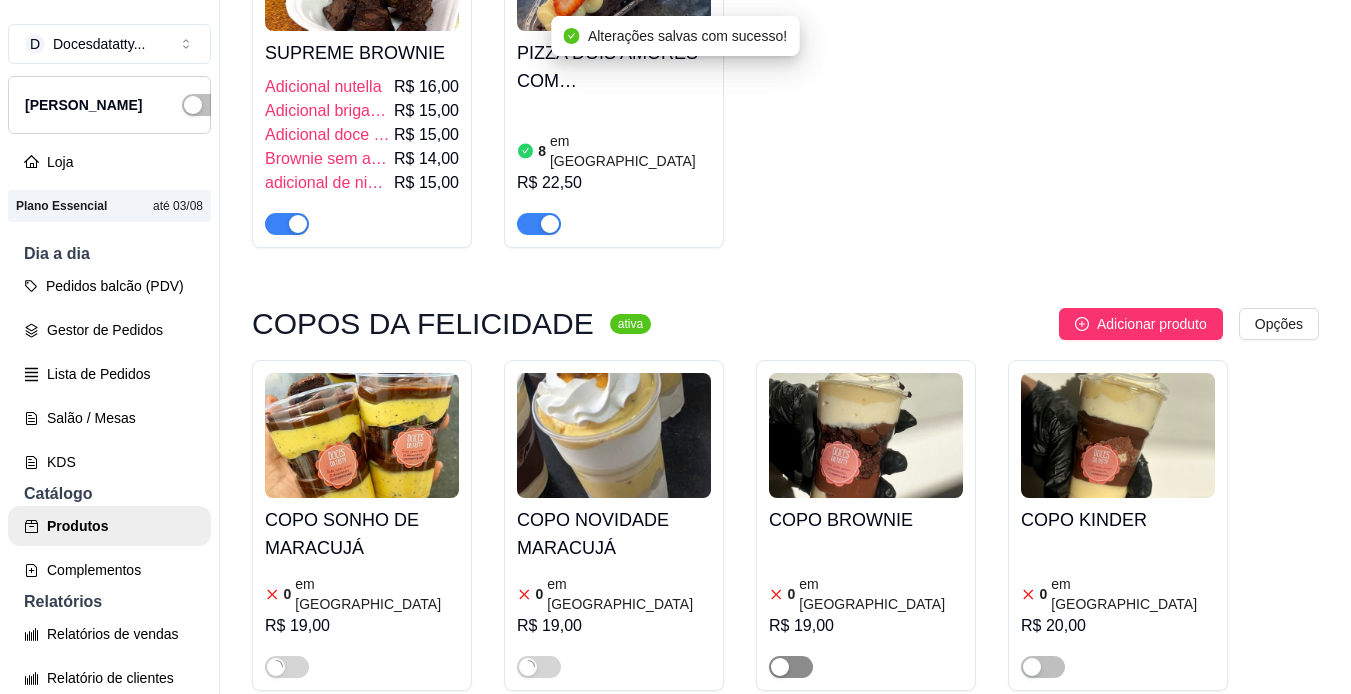 click at bounding box center [780, 667] 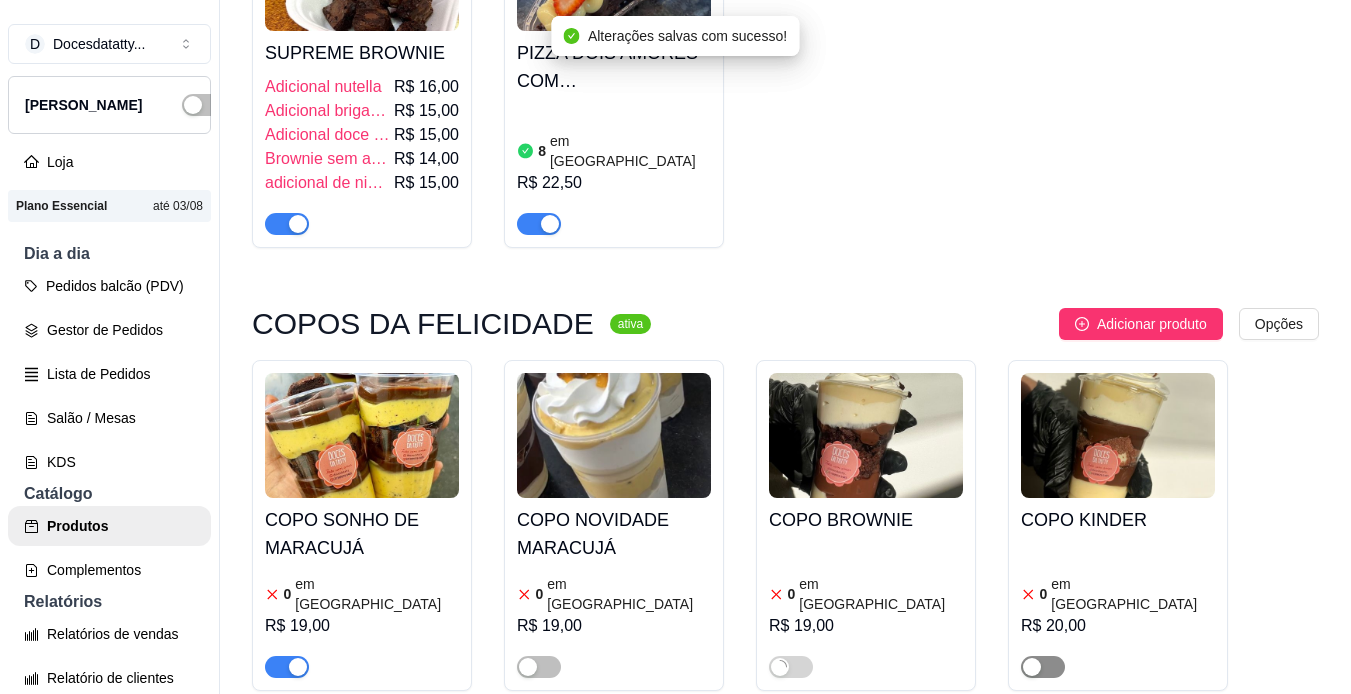 click at bounding box center [1032, 667] 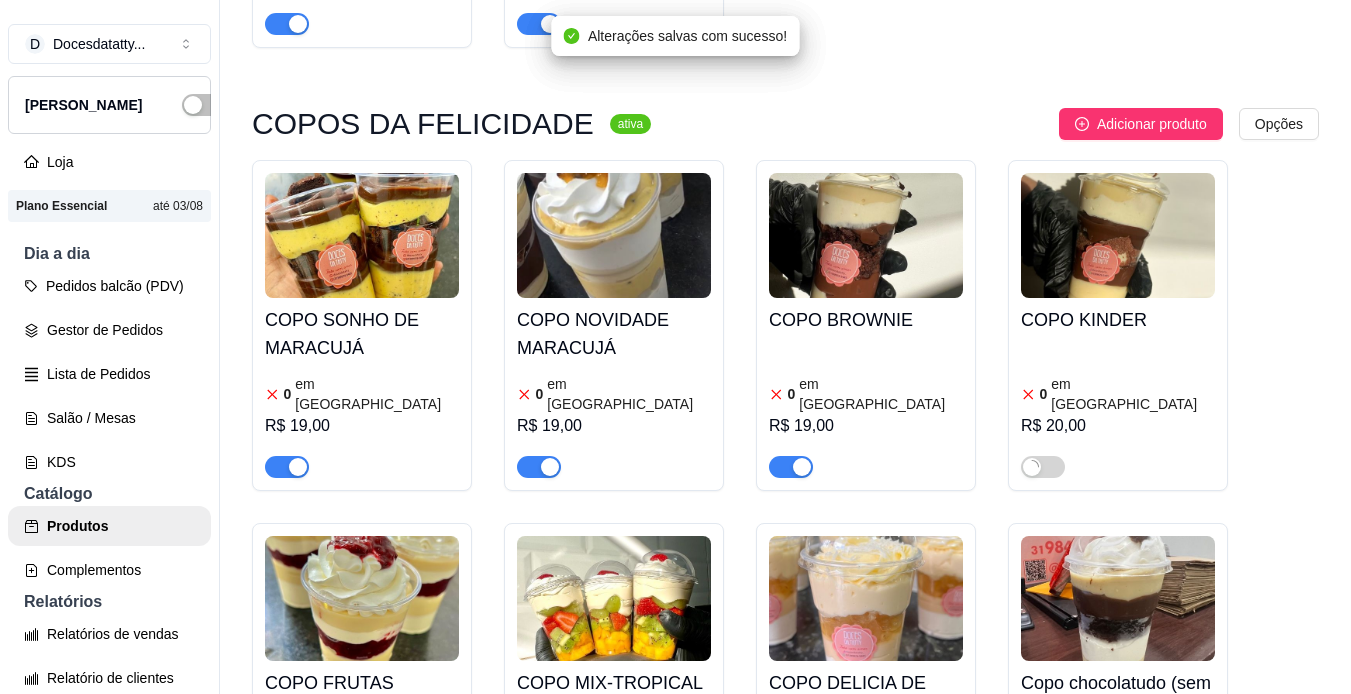 scroll, scrollTop: 4900, scrollLeft: 0, axis: vertical 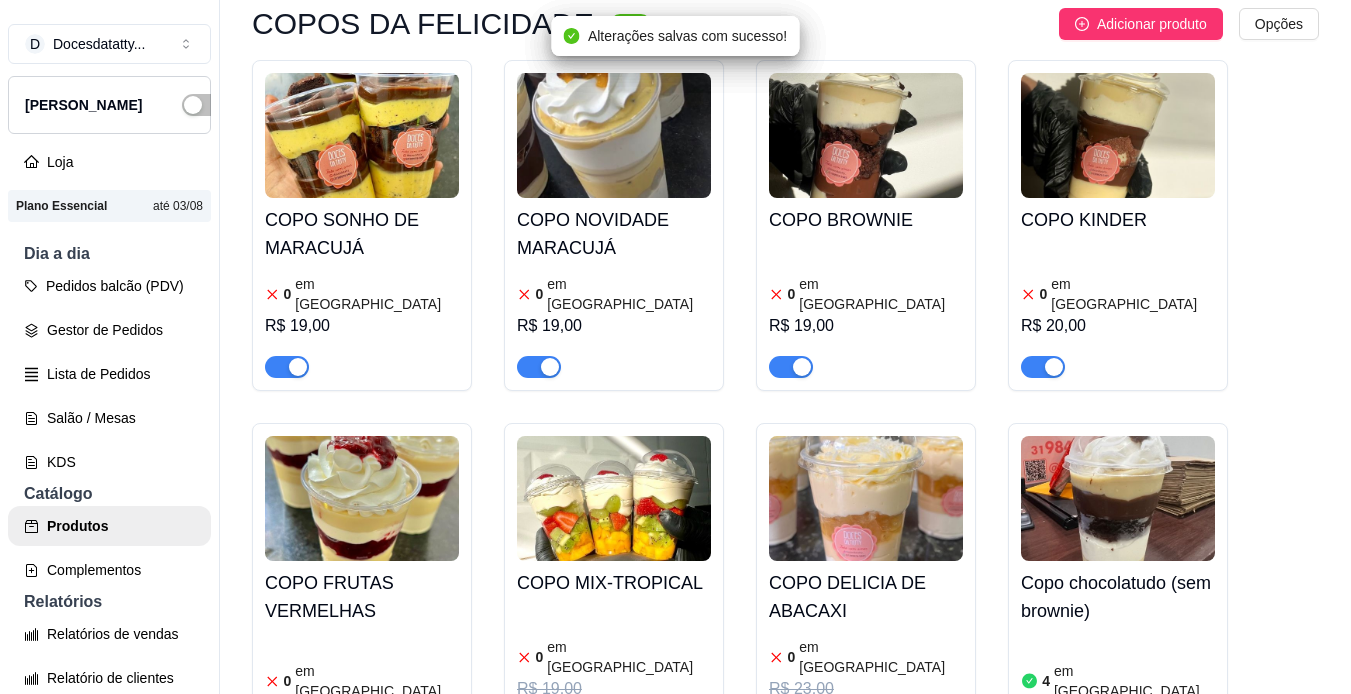 click at bounding box center (276, 754) 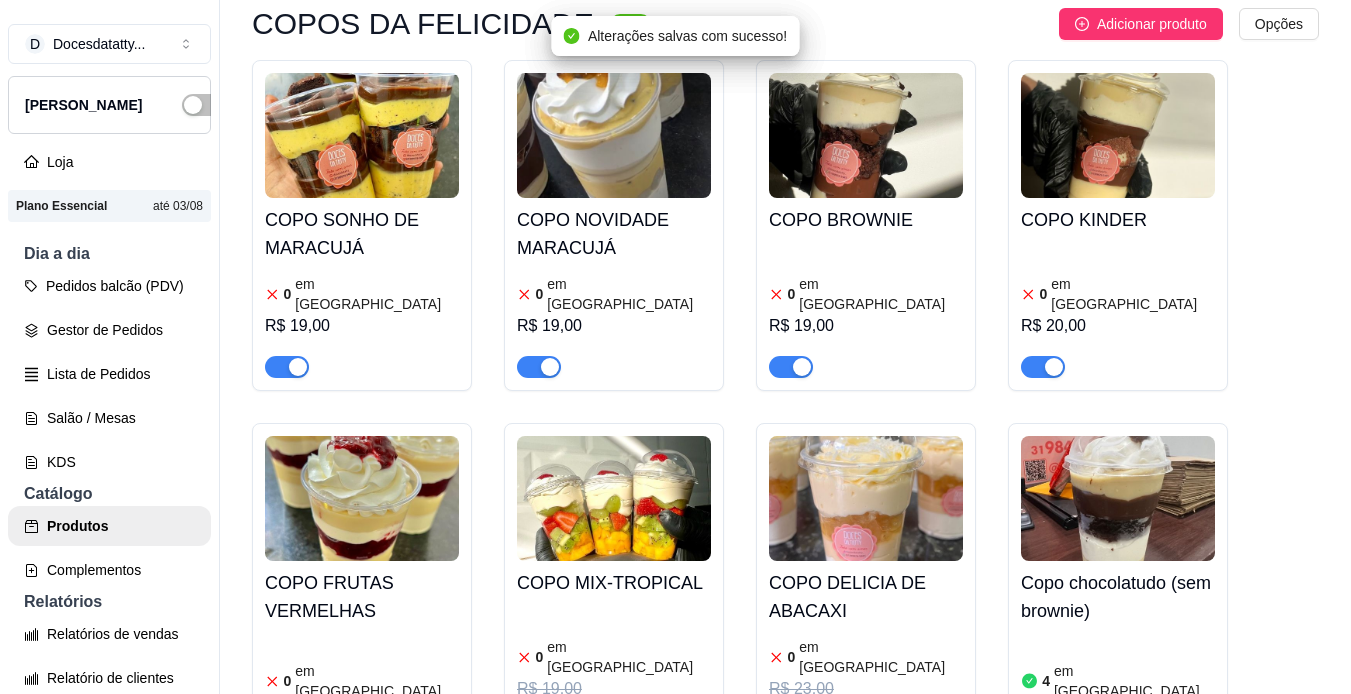click on "R$ 19,00" at bounding box center [362, 326] 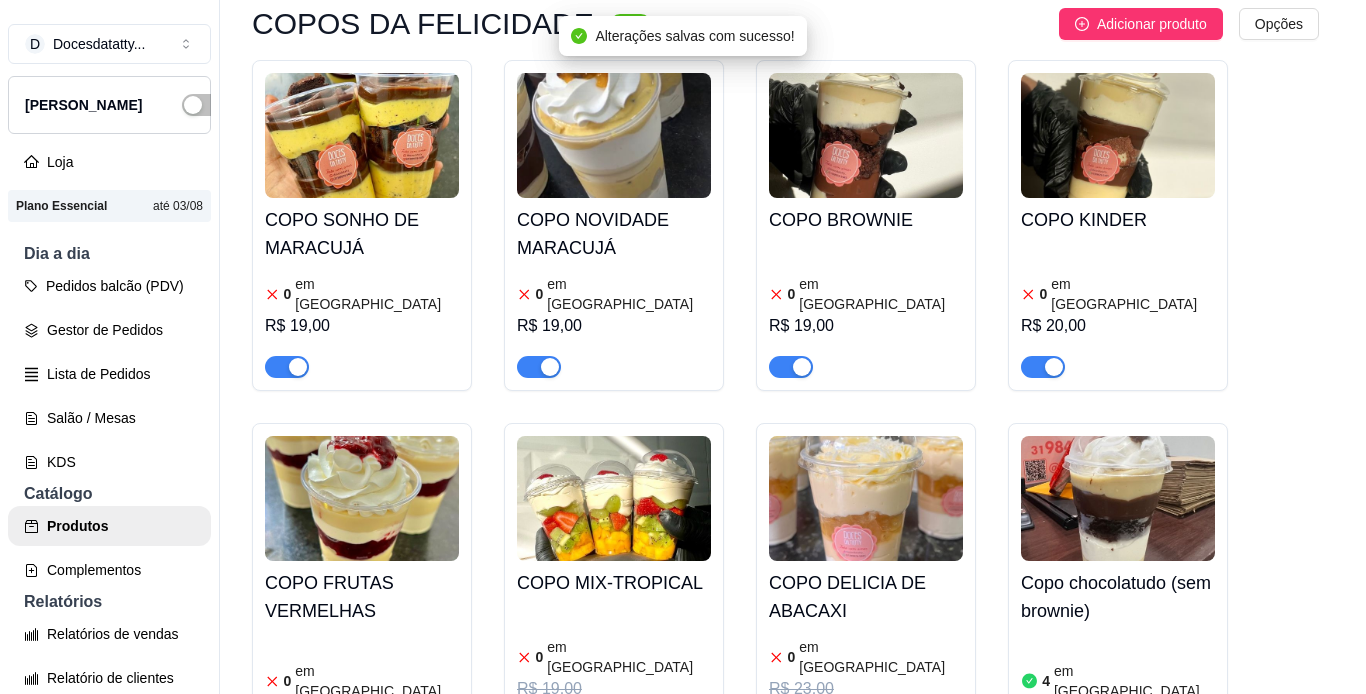 click on "Estoque" at bounding box center [899, 156] 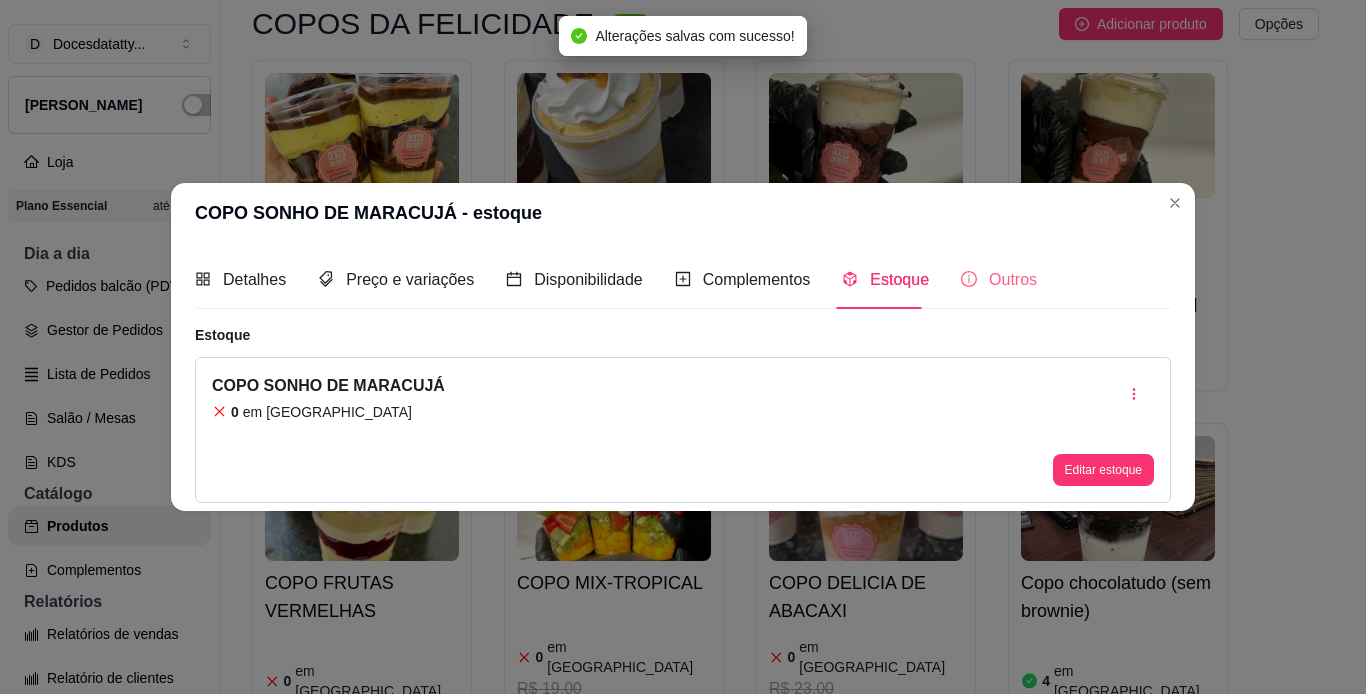 type 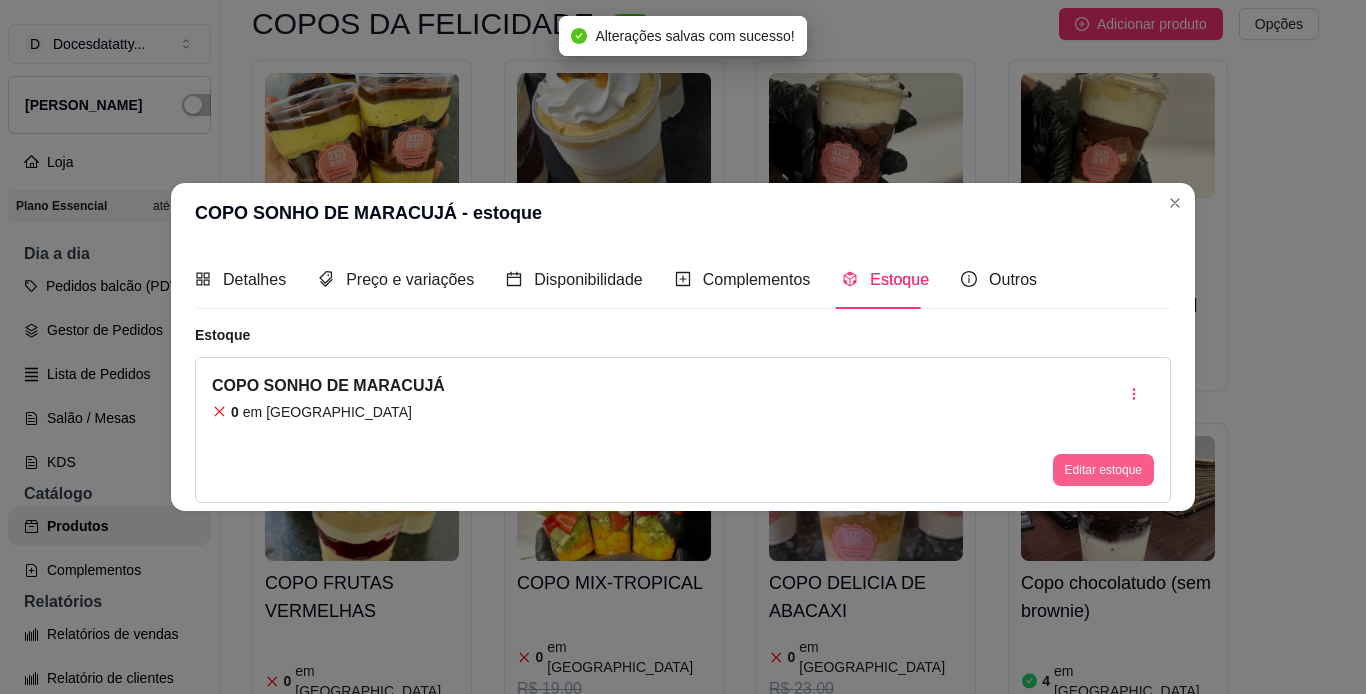 click on "Editar estoque" at bounding box center [1103, 470] 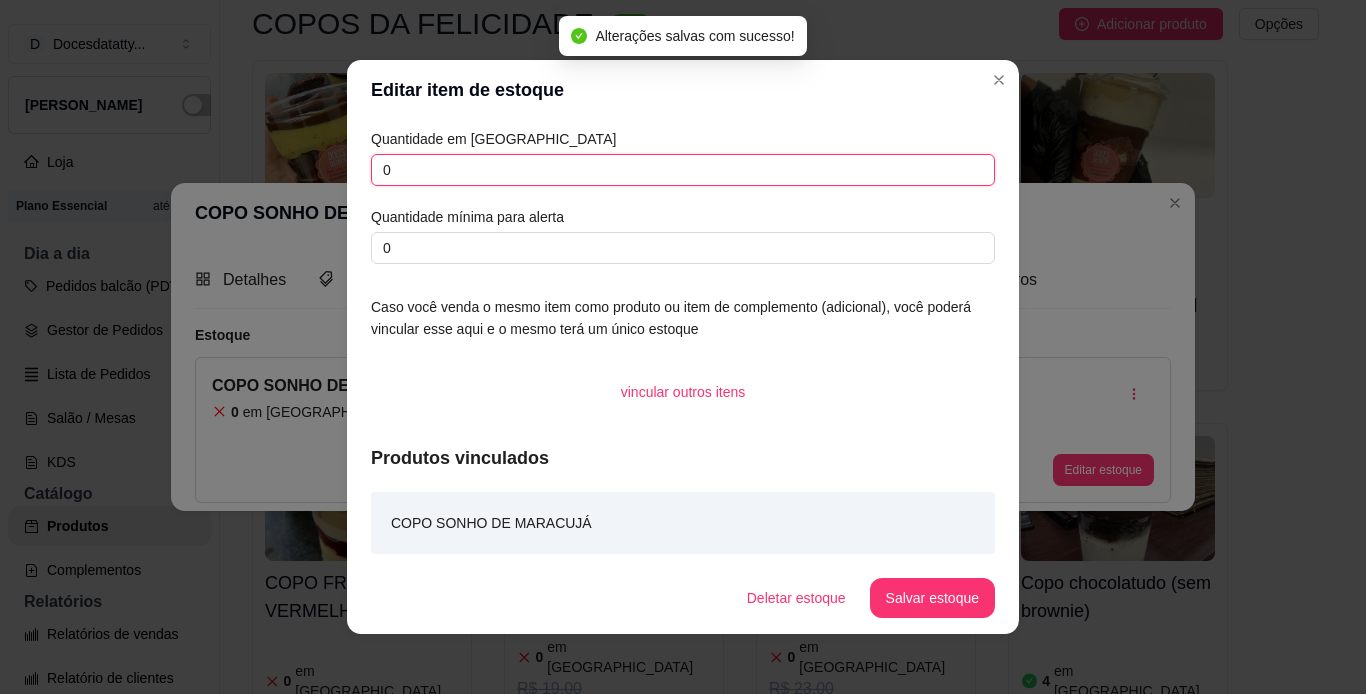 click on "0" at bounding box center [683, 170] 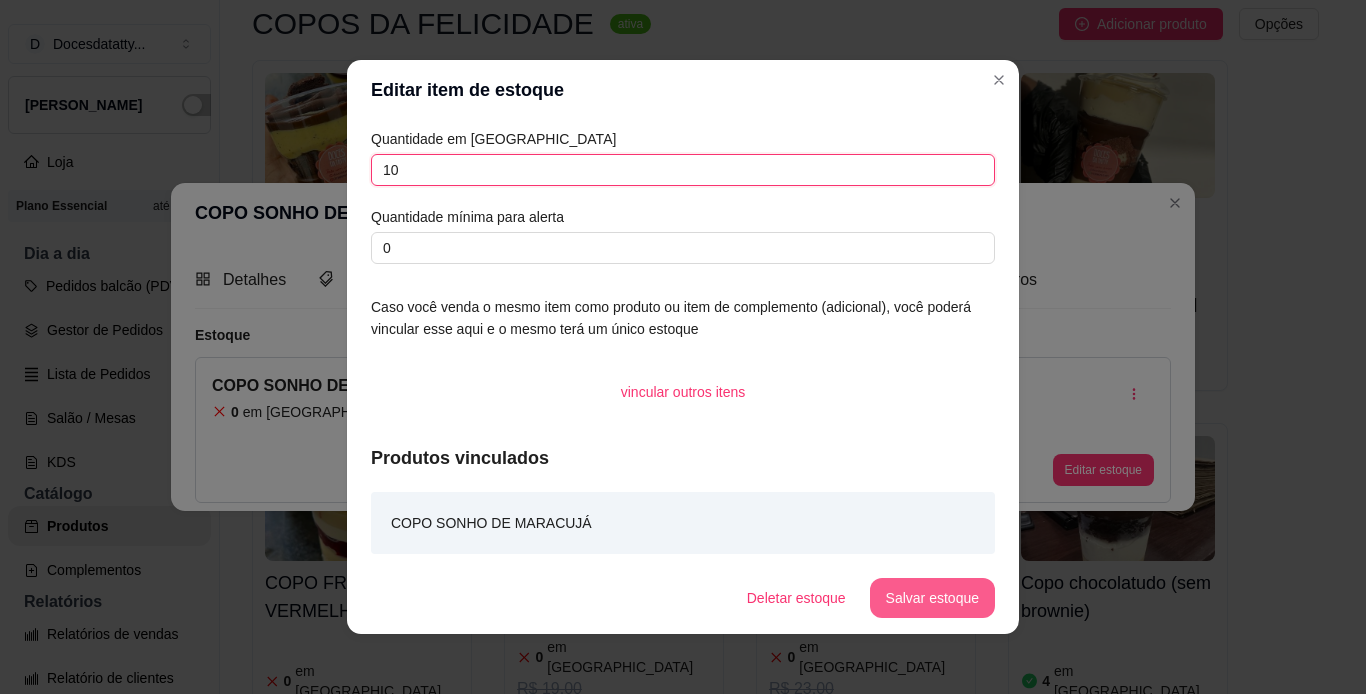 type on "10" 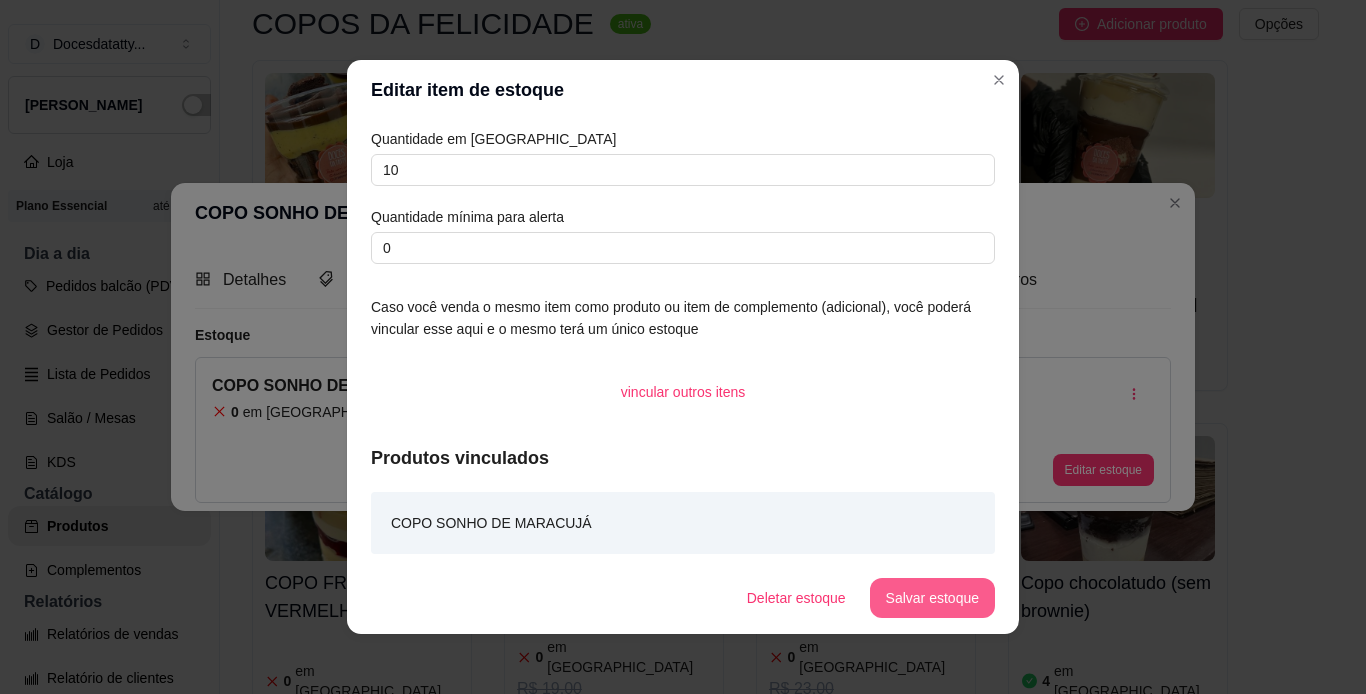 click on "Salvar estoque" at bounding box center (932, 598) 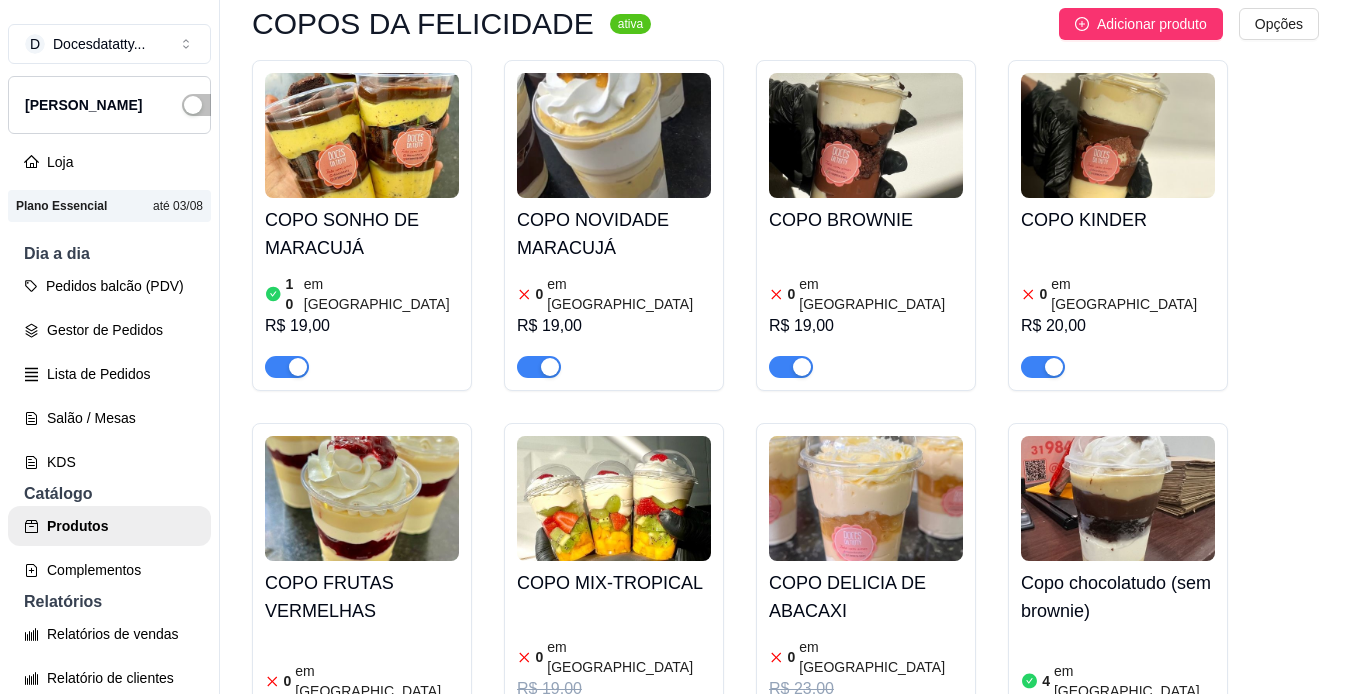 click on "COPO NOVIDADE MARACUJÁ" at bounding box center (614, 234) 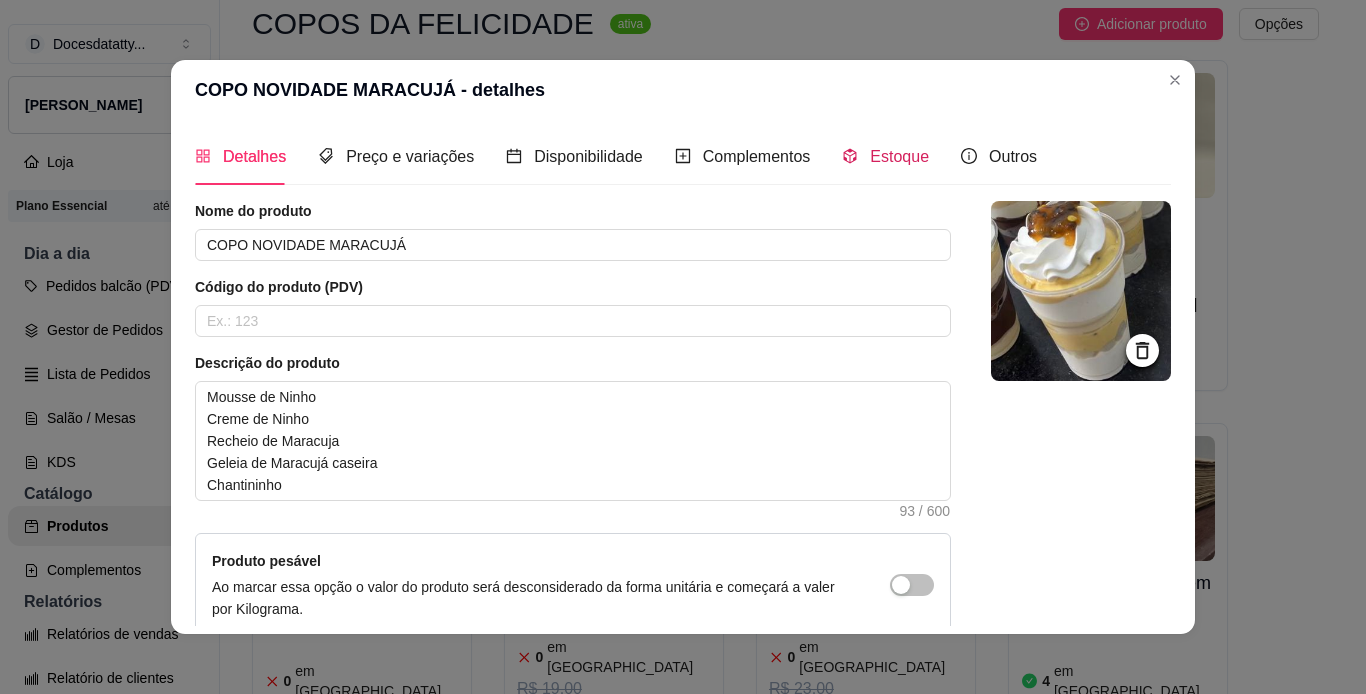 click on "Estoque" at bounding box center (899, 156) 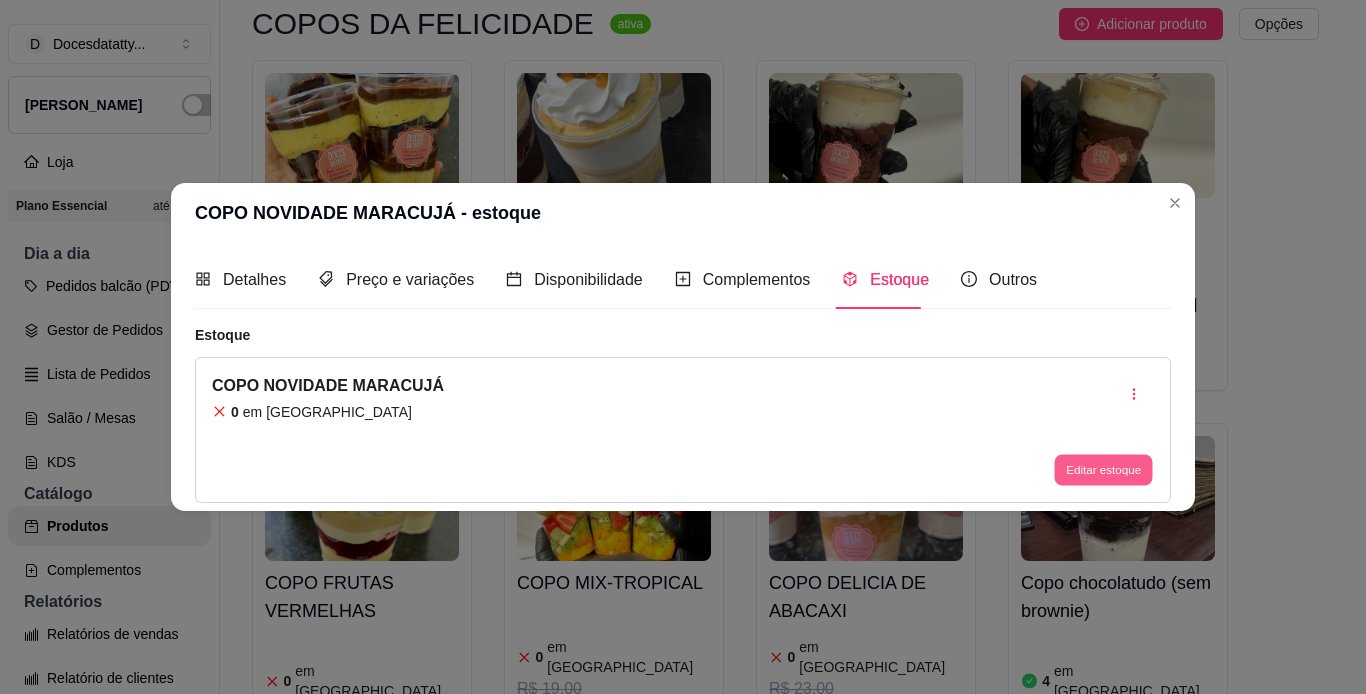 click on "Editar estoque" at bounding box center (1103, 469) 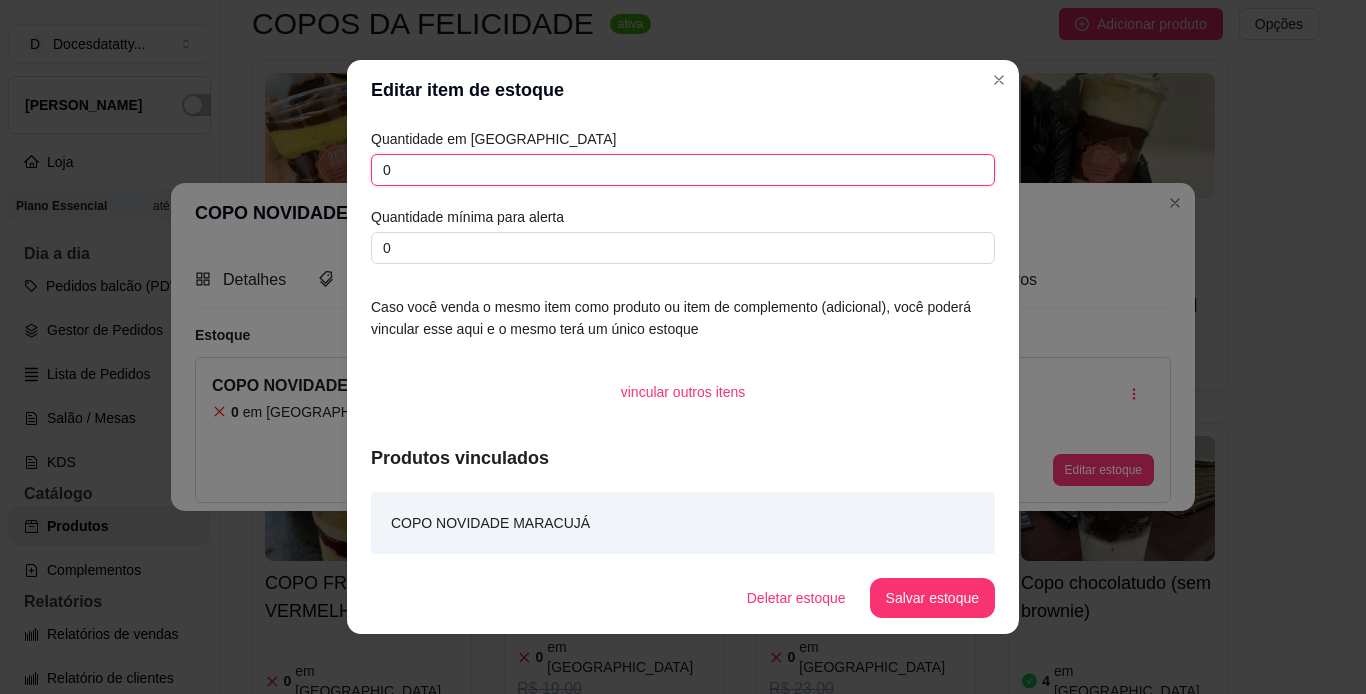 click on "0" at bounding box center (683, 170) 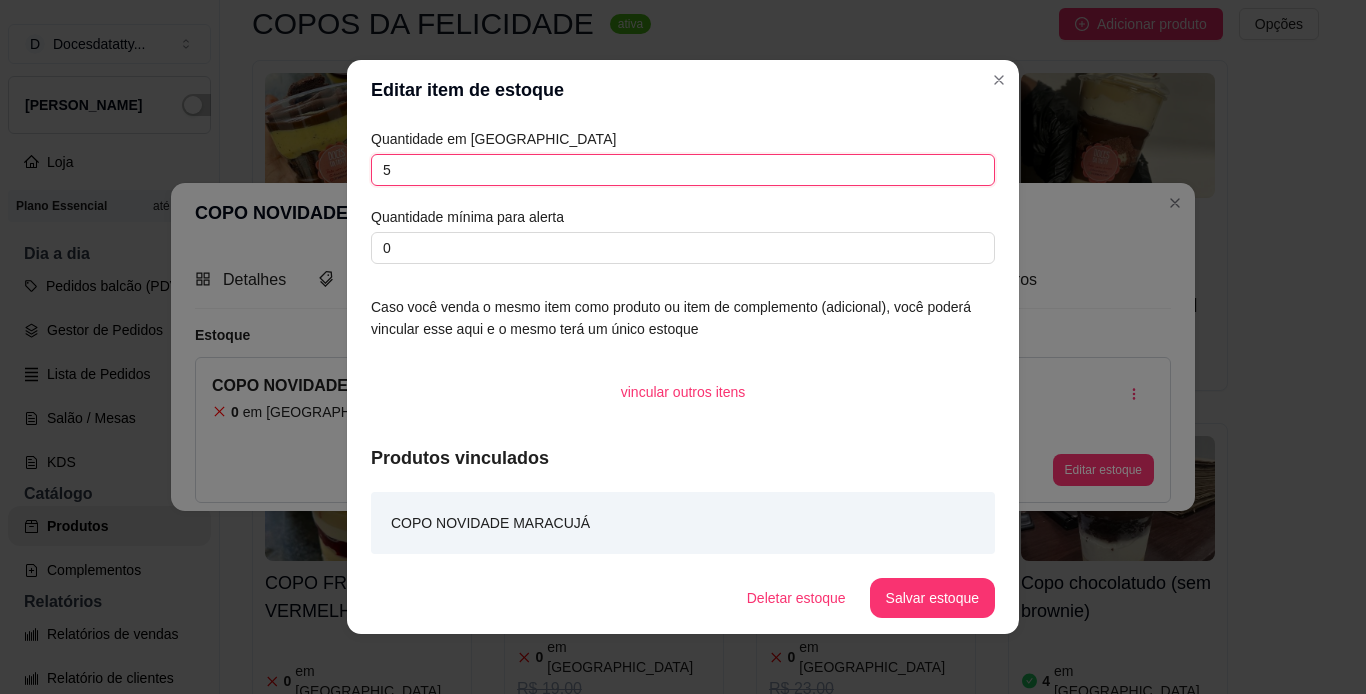 type on "5" 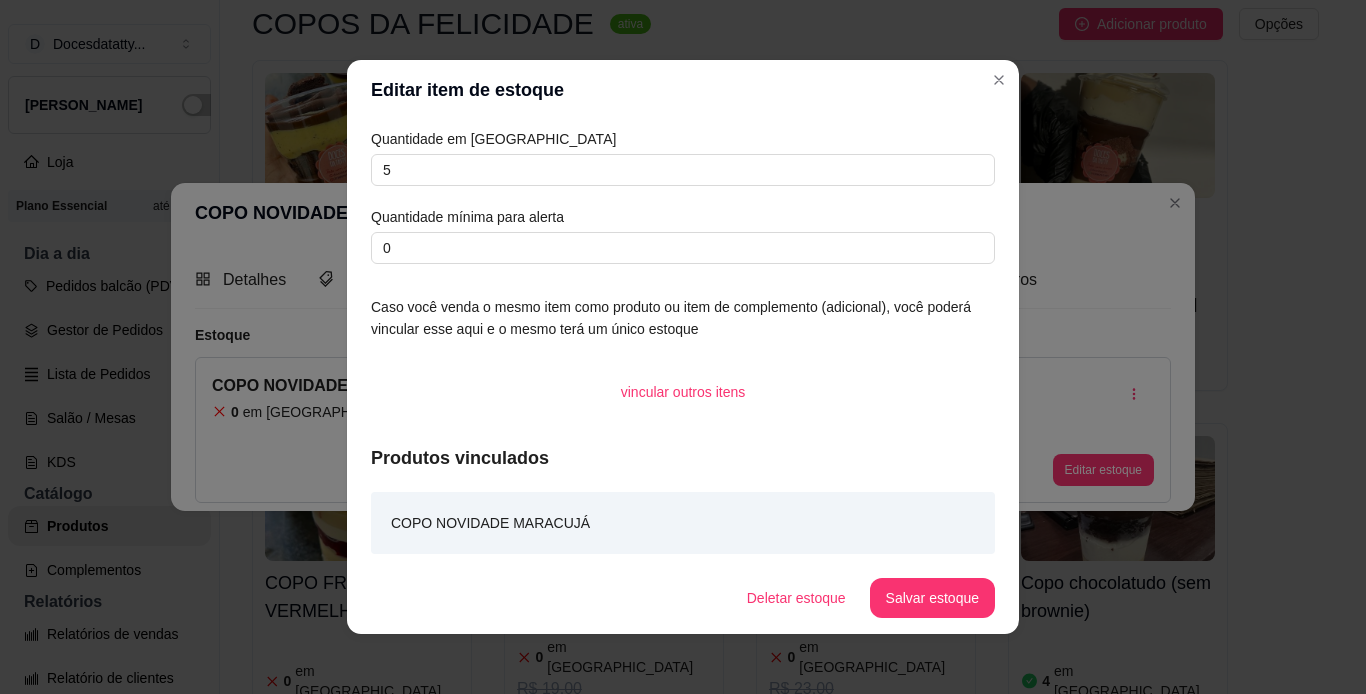 click on "Salvar estoque" at bounding box center [932, 598] 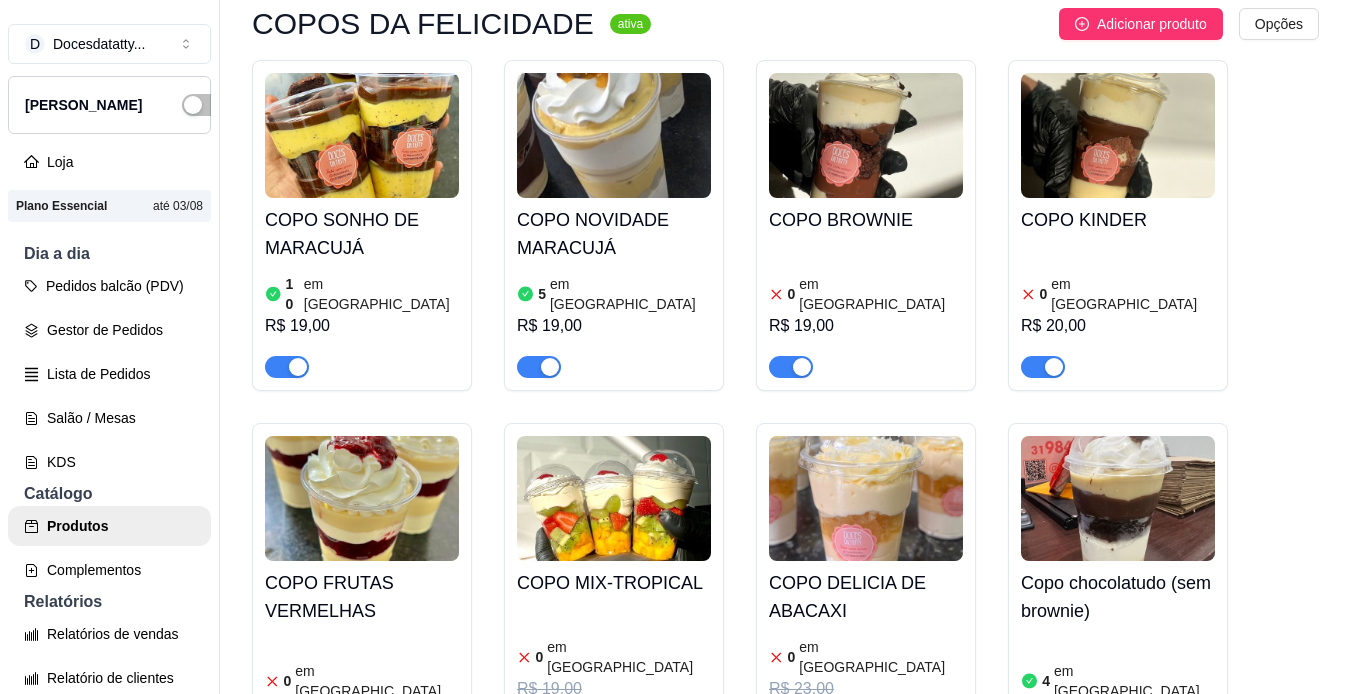 click on "COPO BROWNIE" at bounding box center [866, 220] 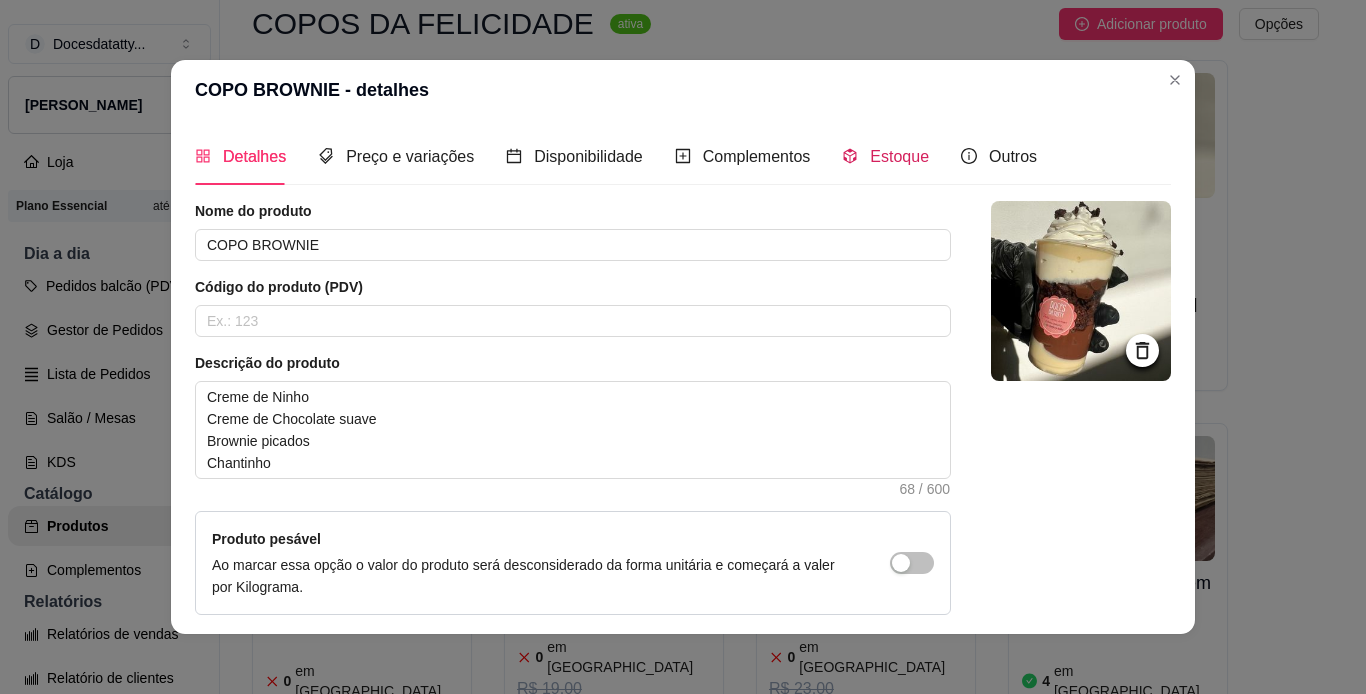 click at bounding box center [850, 156] 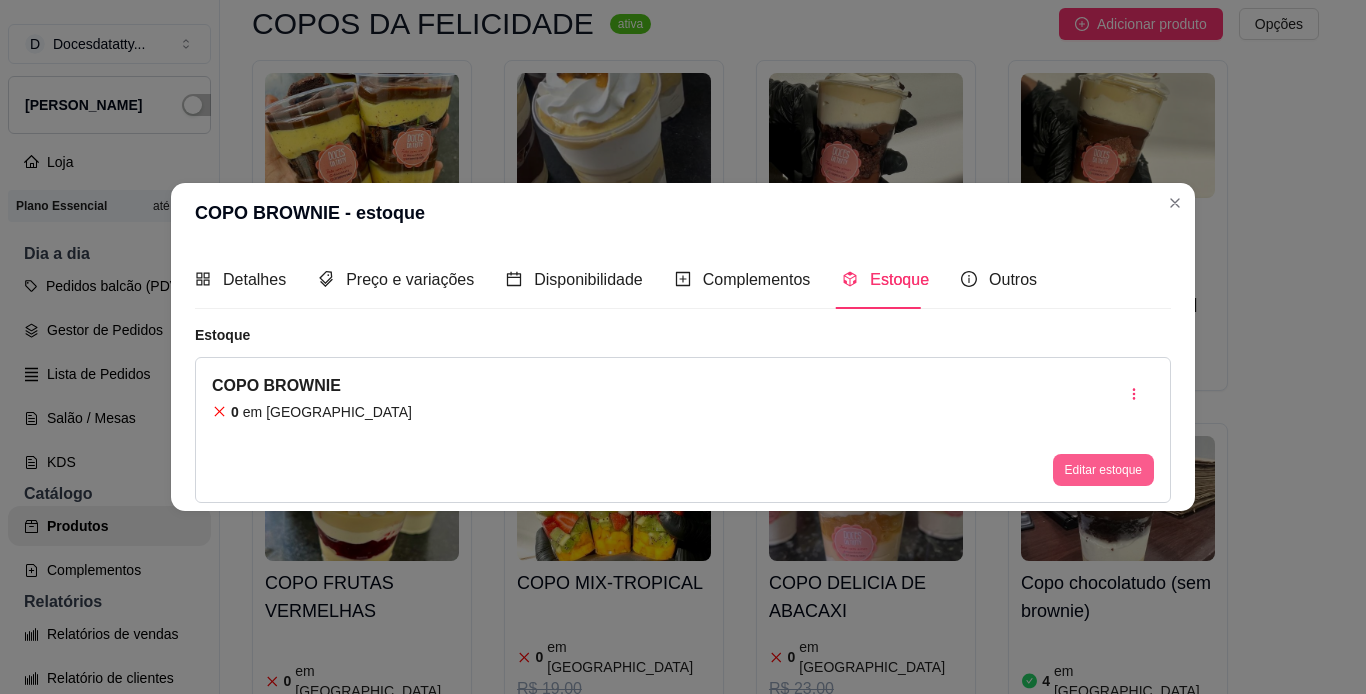 click on "Editar estoque" at bounding box center (1103, 470) 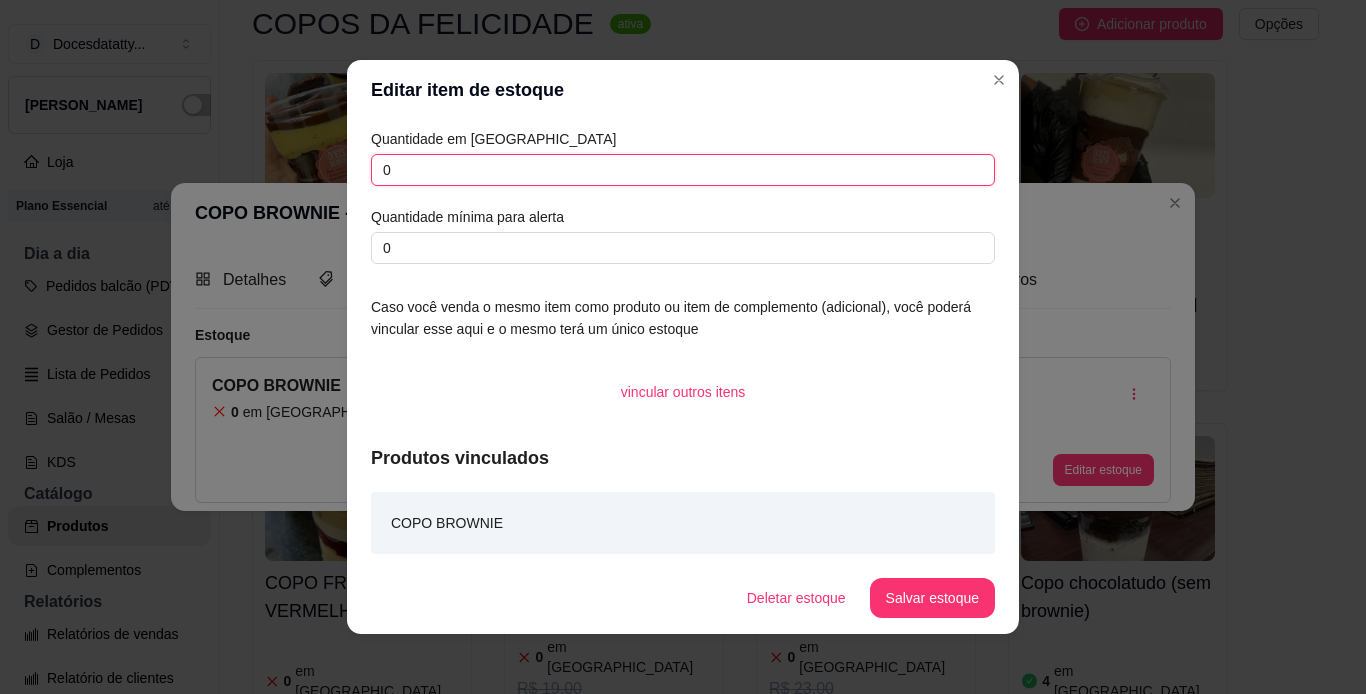 click on "0" at bounding box center [683, 170] 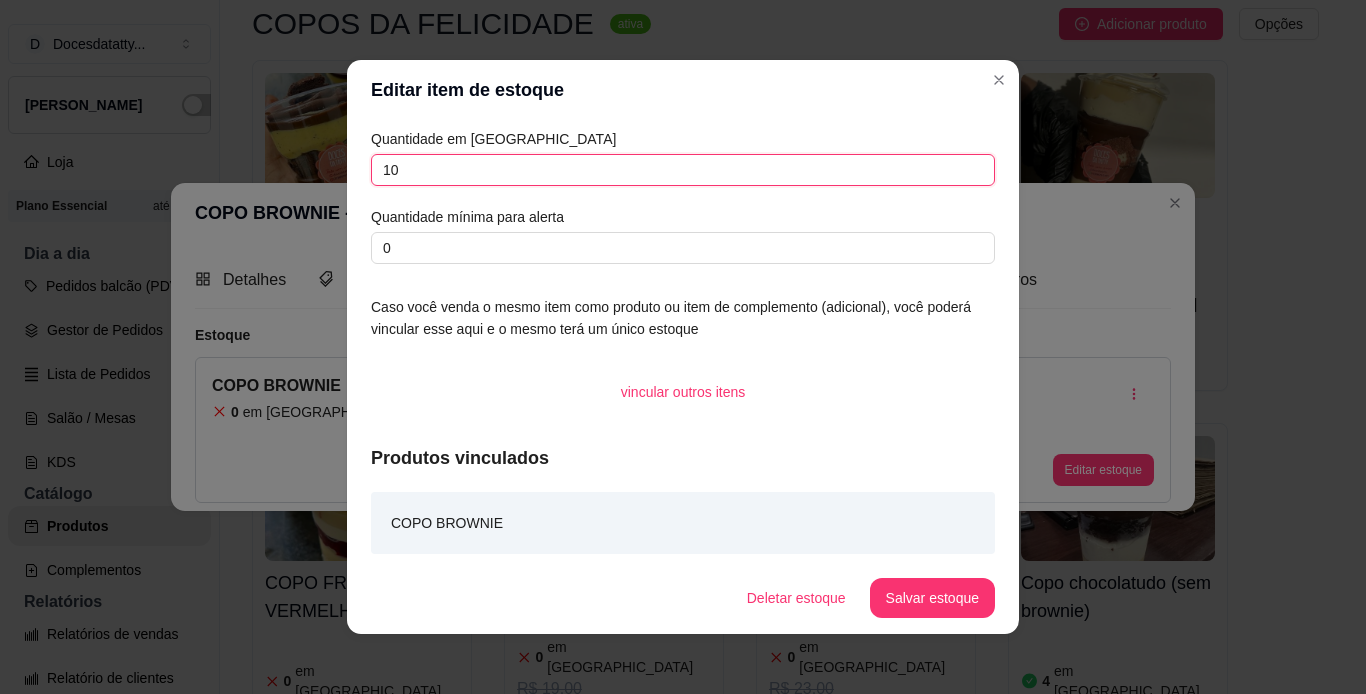 type on "10" 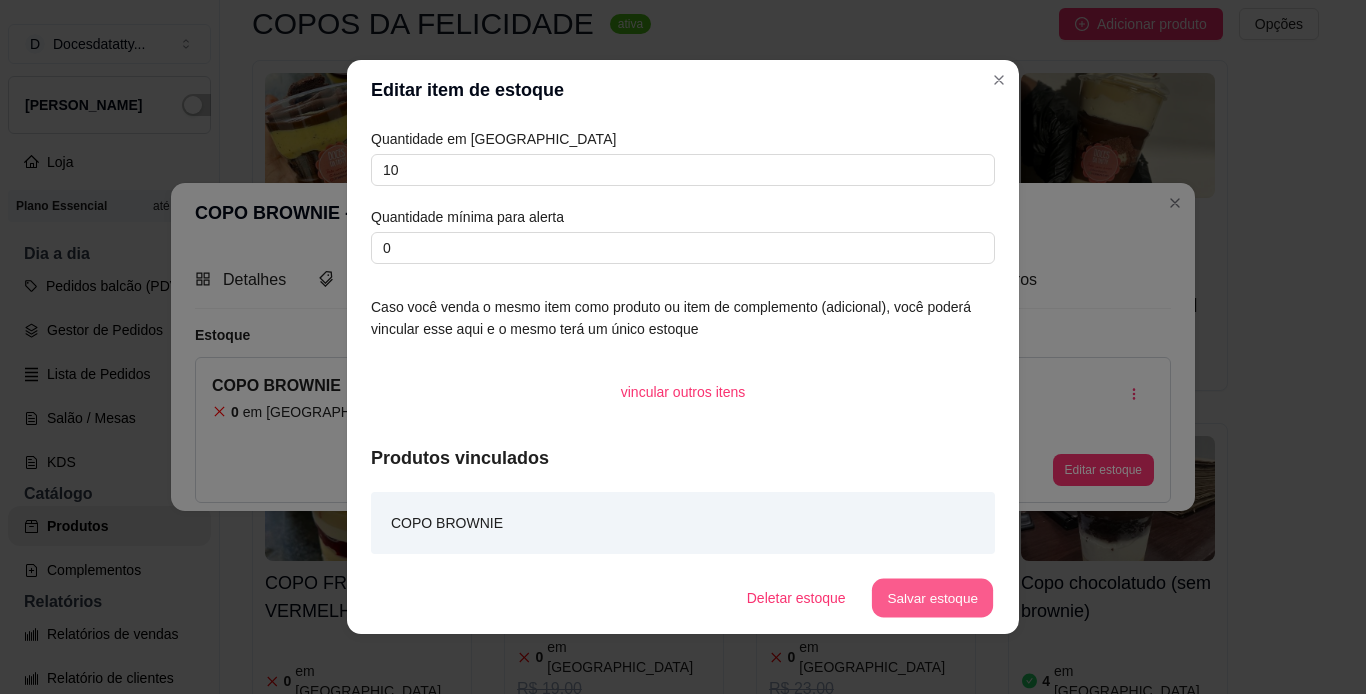 click on "Salvar estoque" at bounding box center [932, 598] 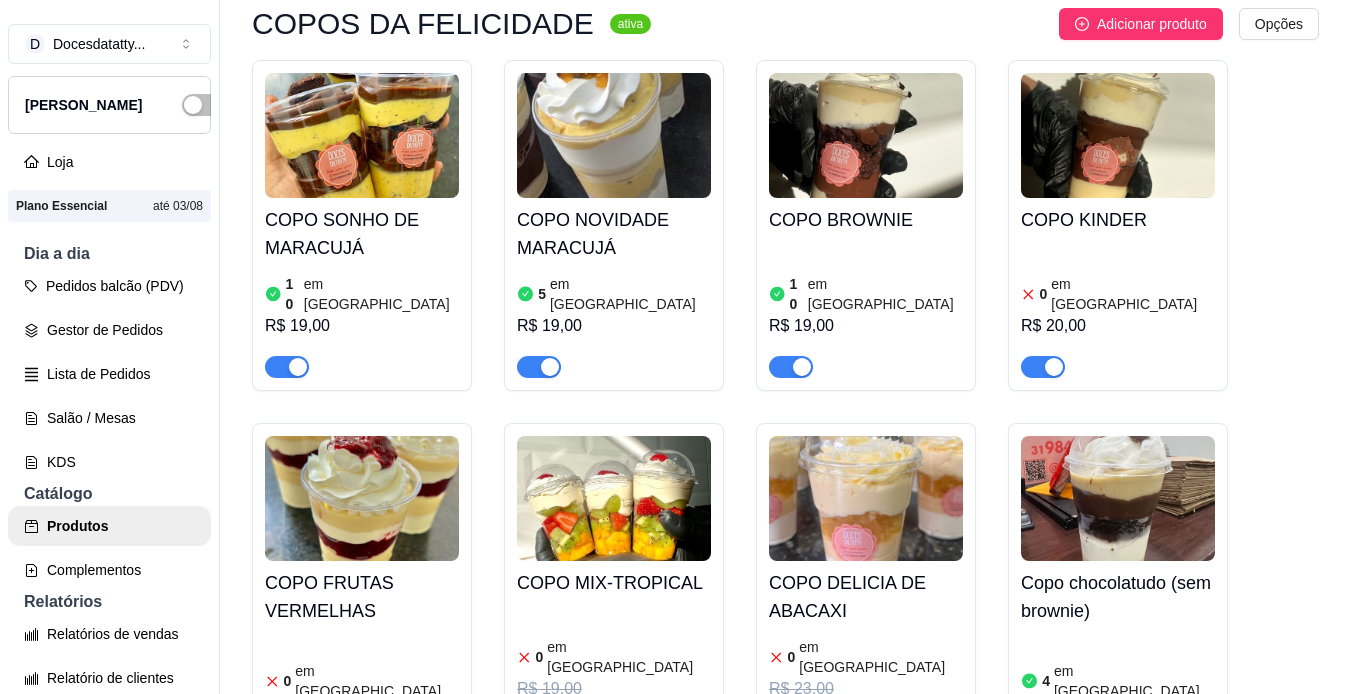 click on "COPO KINDER   0 em estoque R$ 20,00" at bounding box center [1118, 288] 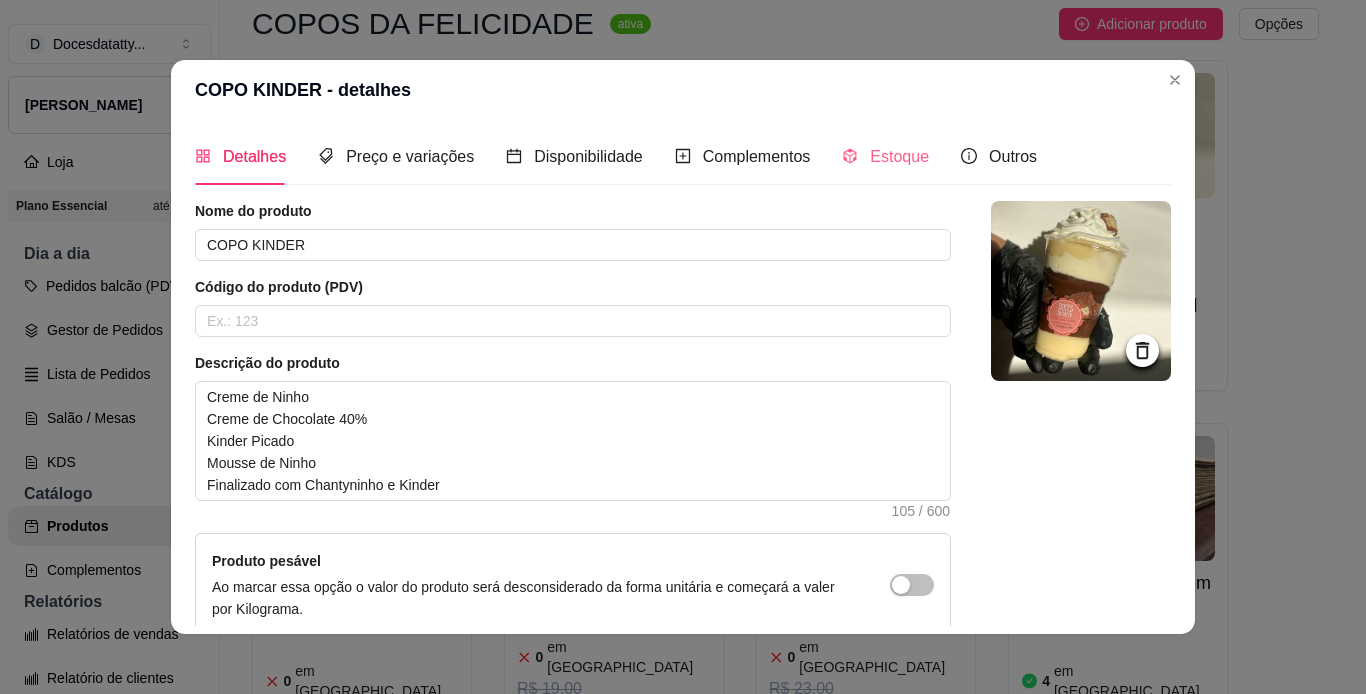 click on "Estoque" at bounding box center (885, 156) 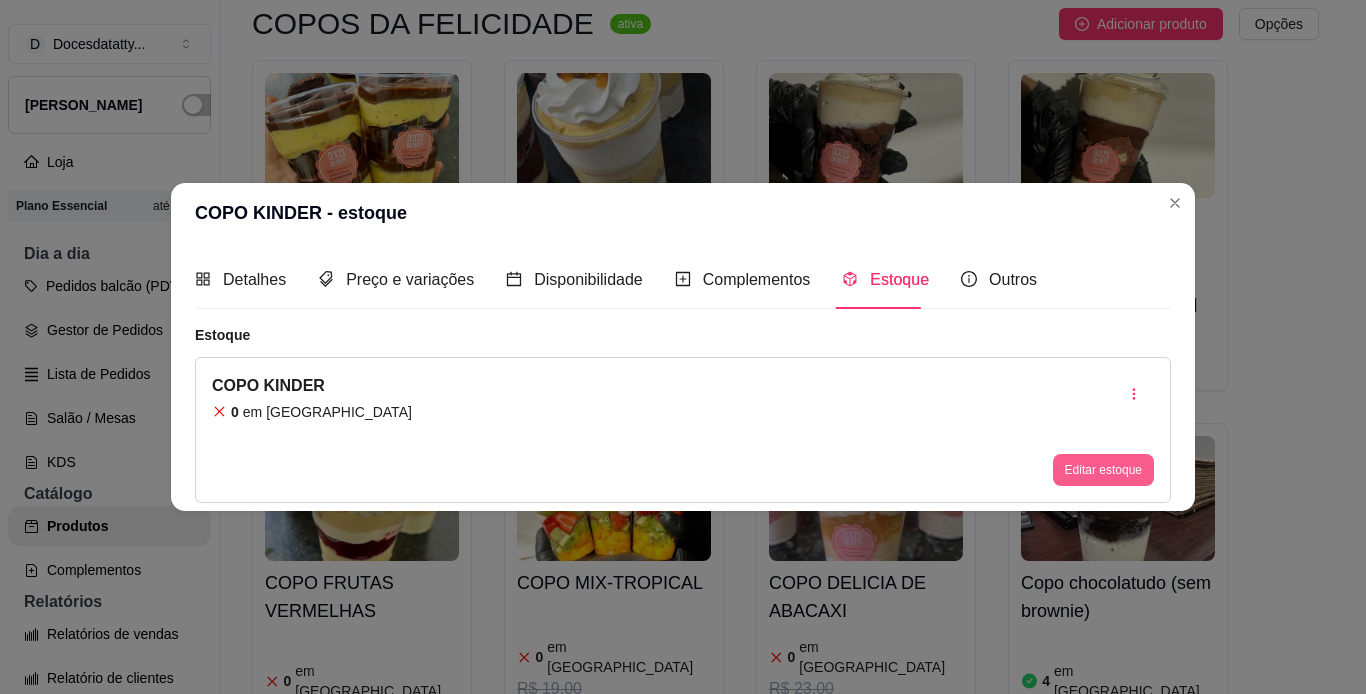 click on "Editar estoque" at bounding box center (1103, 470) 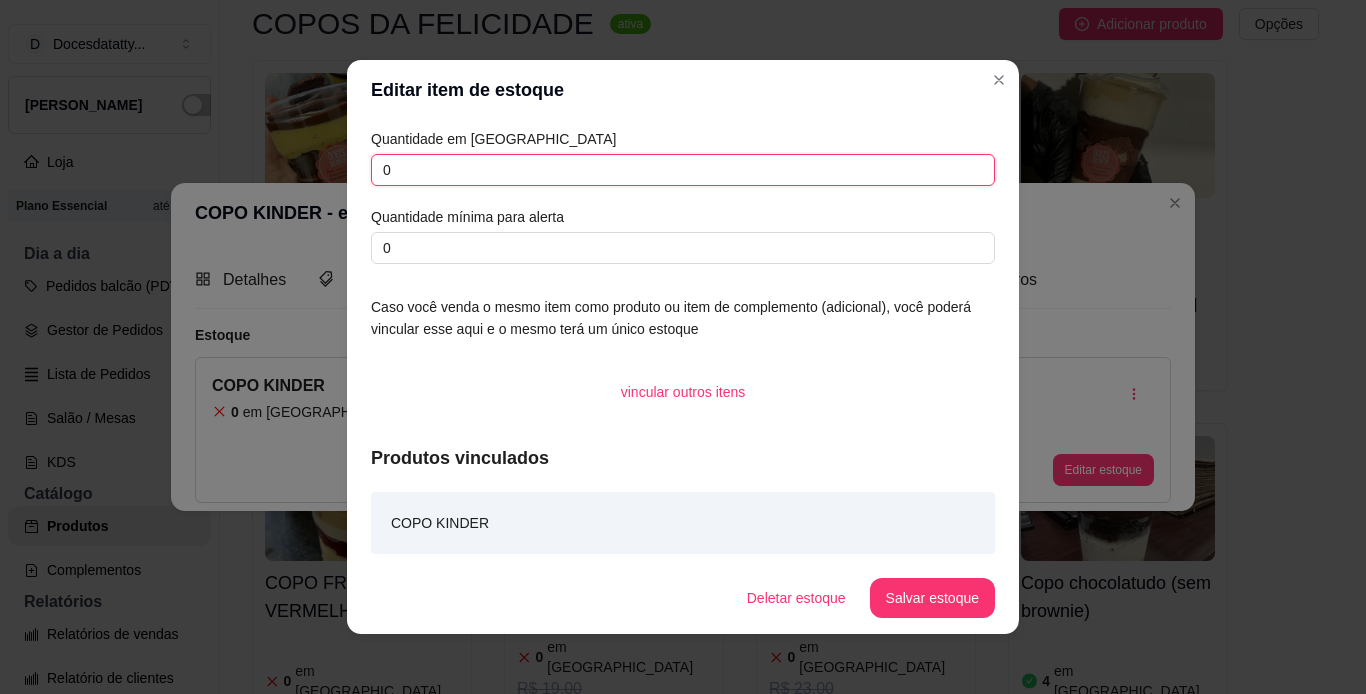 click on "0" at bounding box center (683, 170) 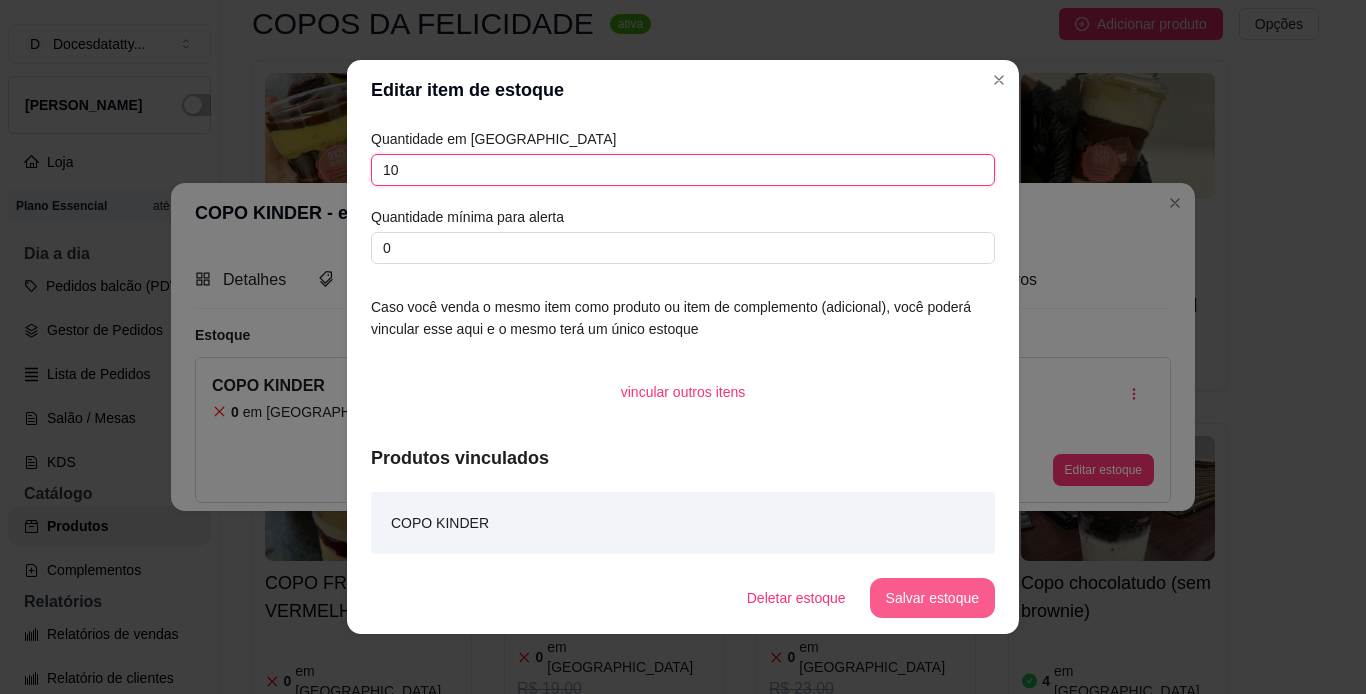 type on "10" 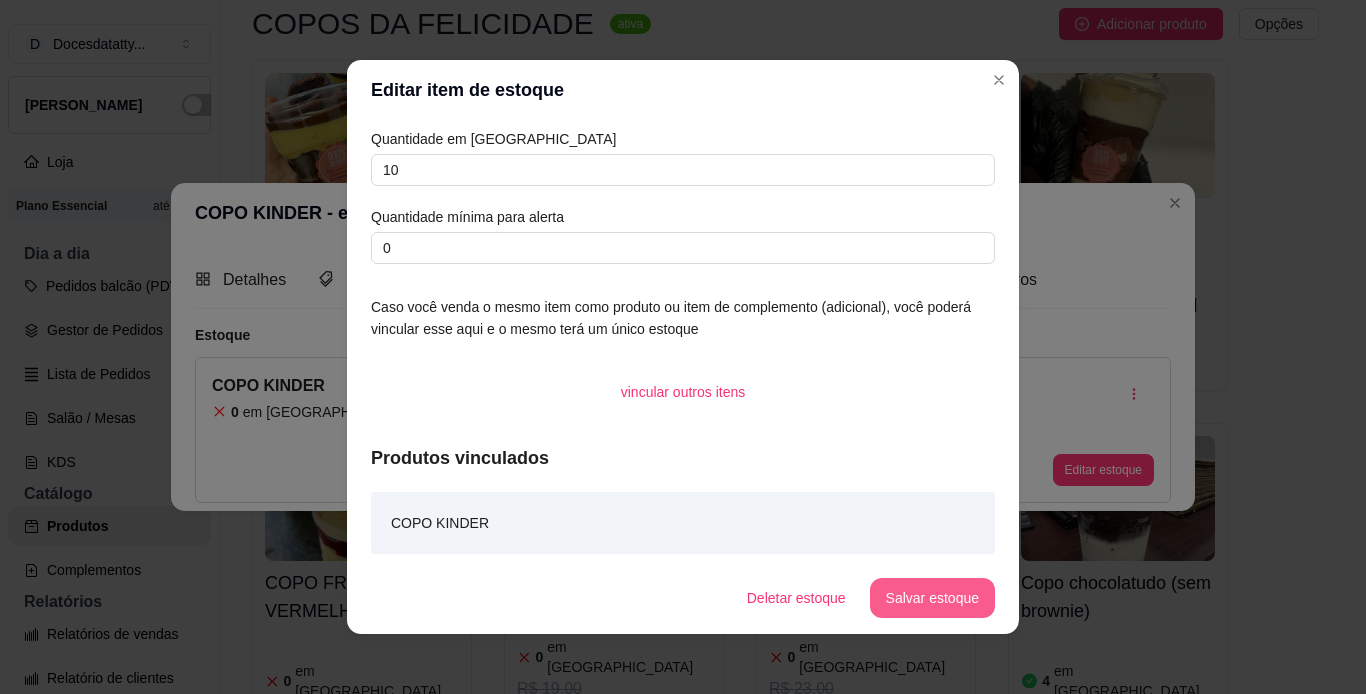 click on "Salvar estoque" at bounding box center (932, 598) 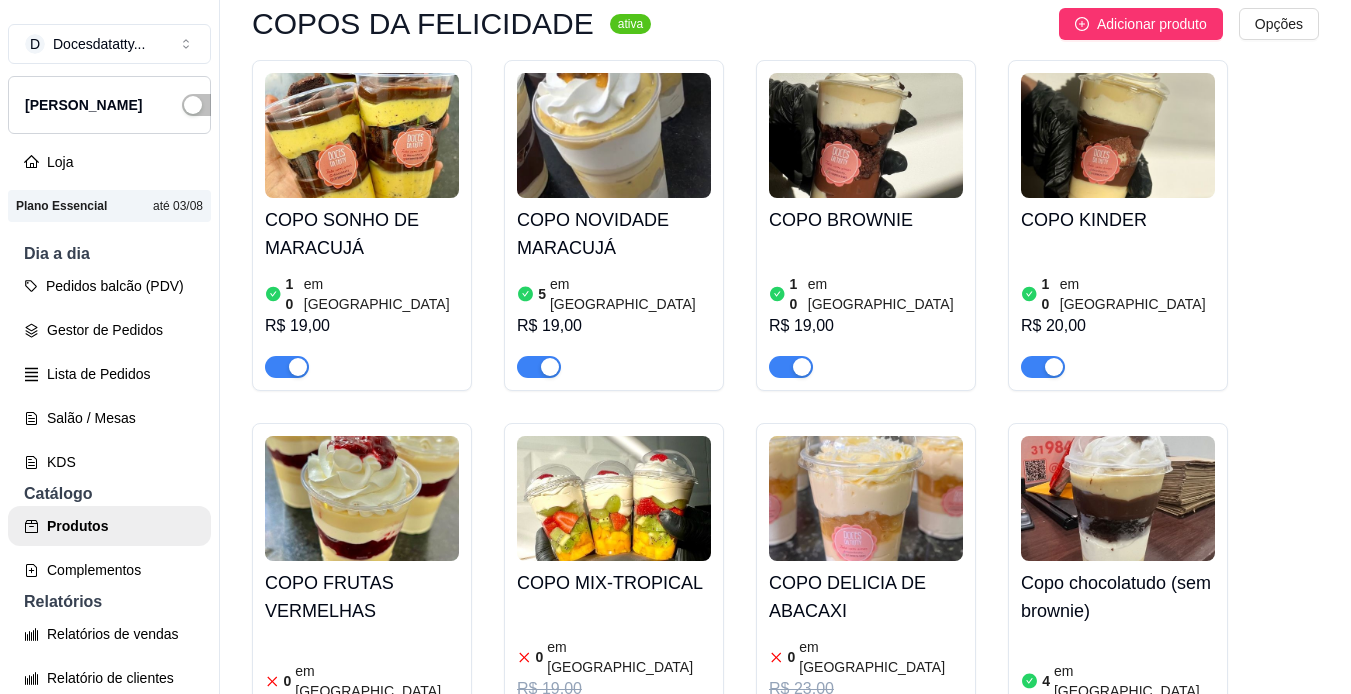 scroll, scrollTop: 5000, scrollLeft: 0, axis: vertical 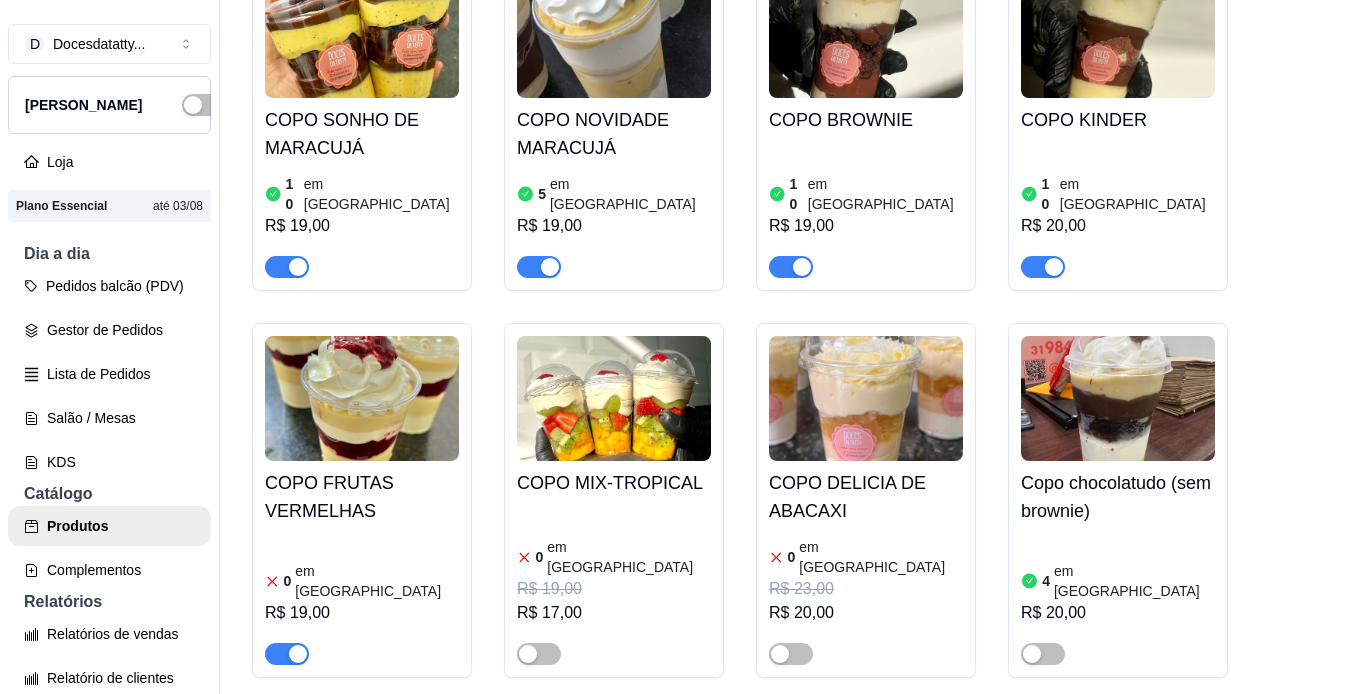 click at bounding box center [362, 398] 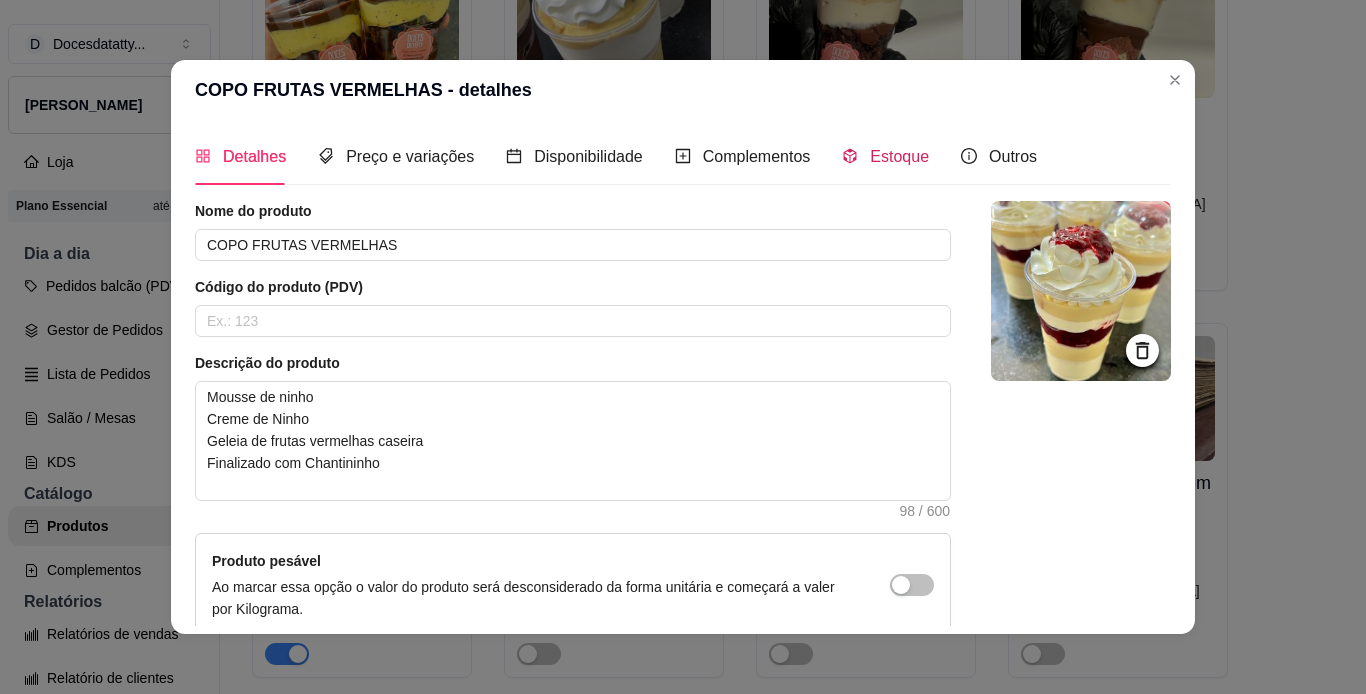 drag, startPoint x: 842, startPoint y: 155, endPoint x: 851, endPoint y: 162, distance: 11.401754 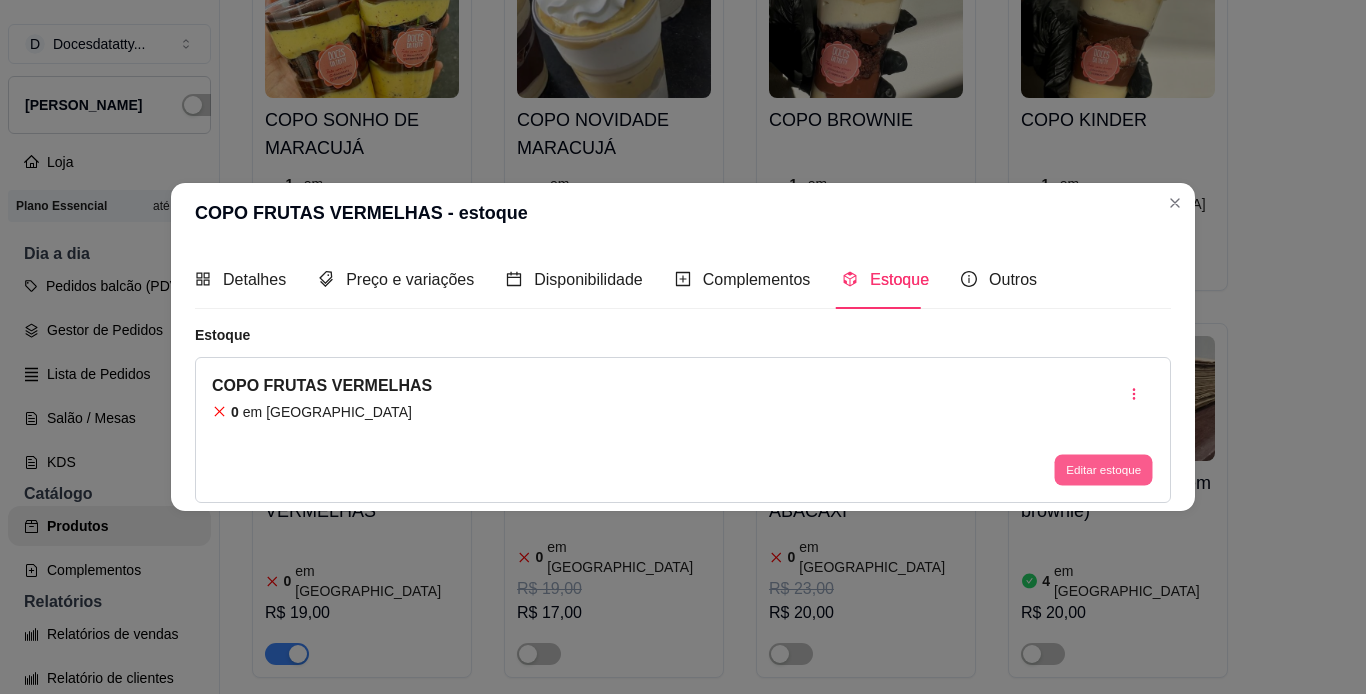 click on "Editar estoque" at bounding box center [1103, 469] 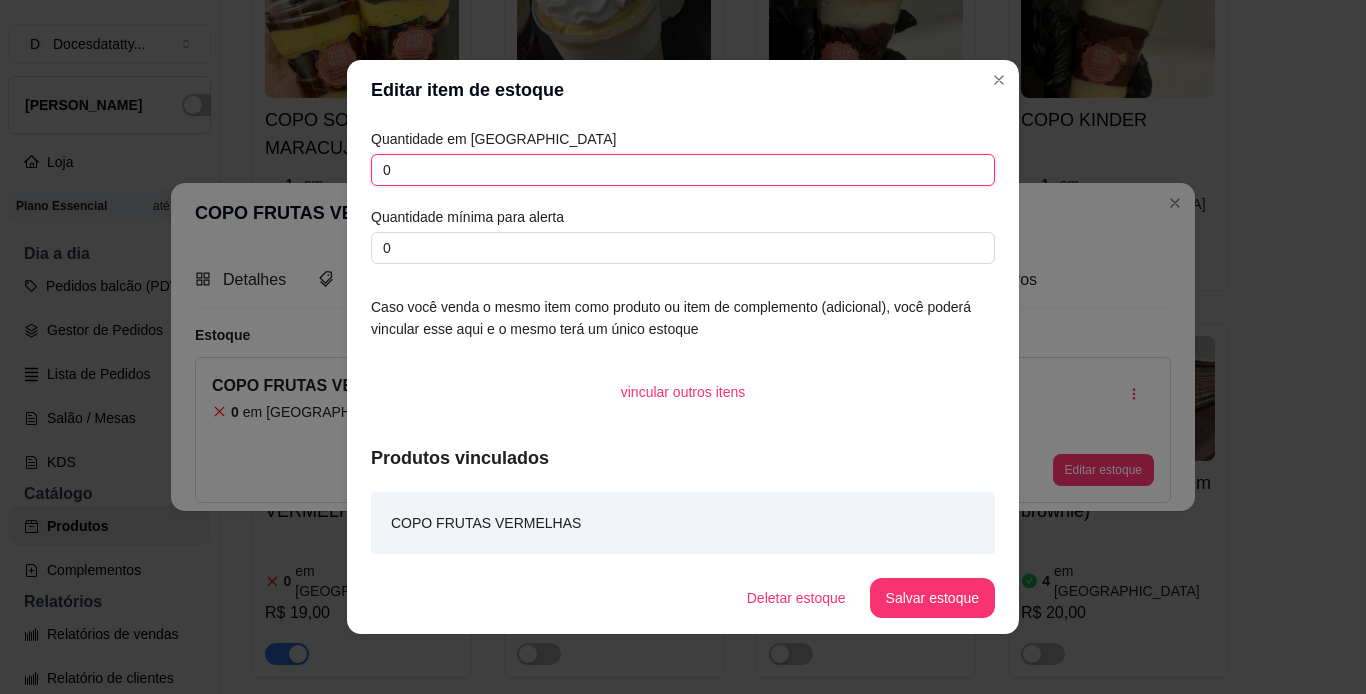 click on "0" at bounding box center (683, 170) 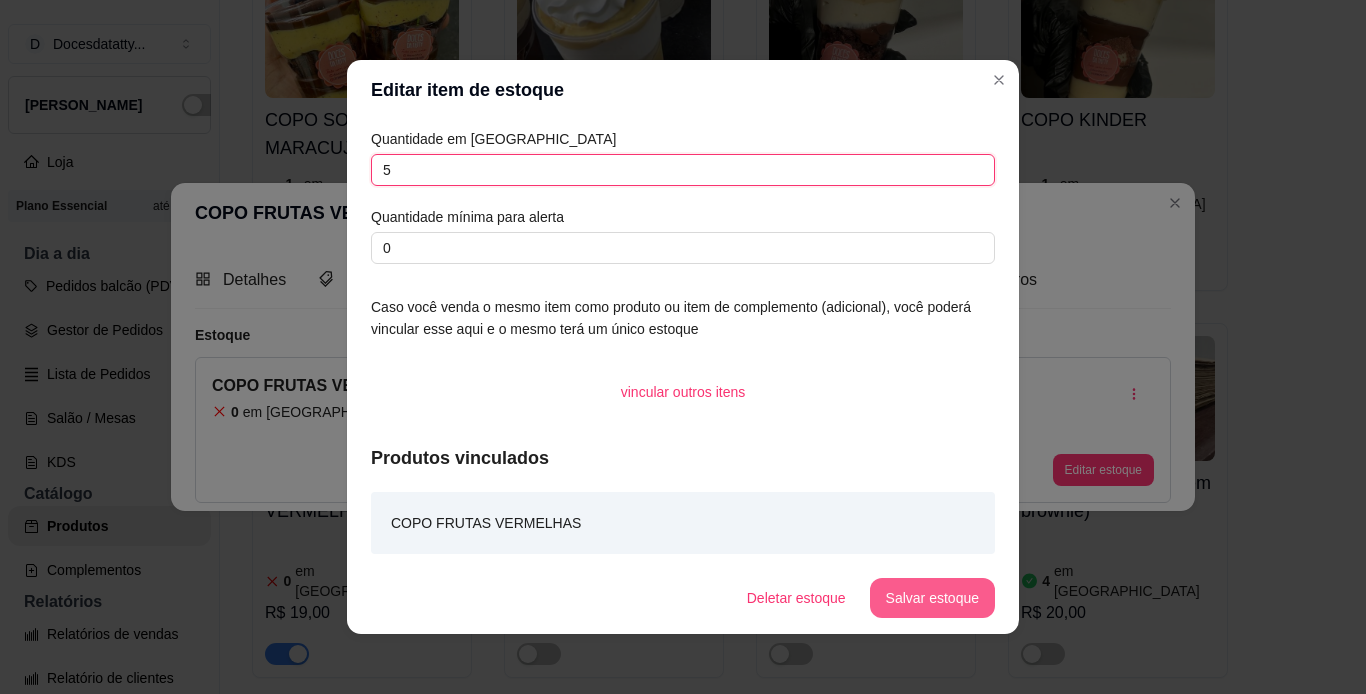 type on "5" 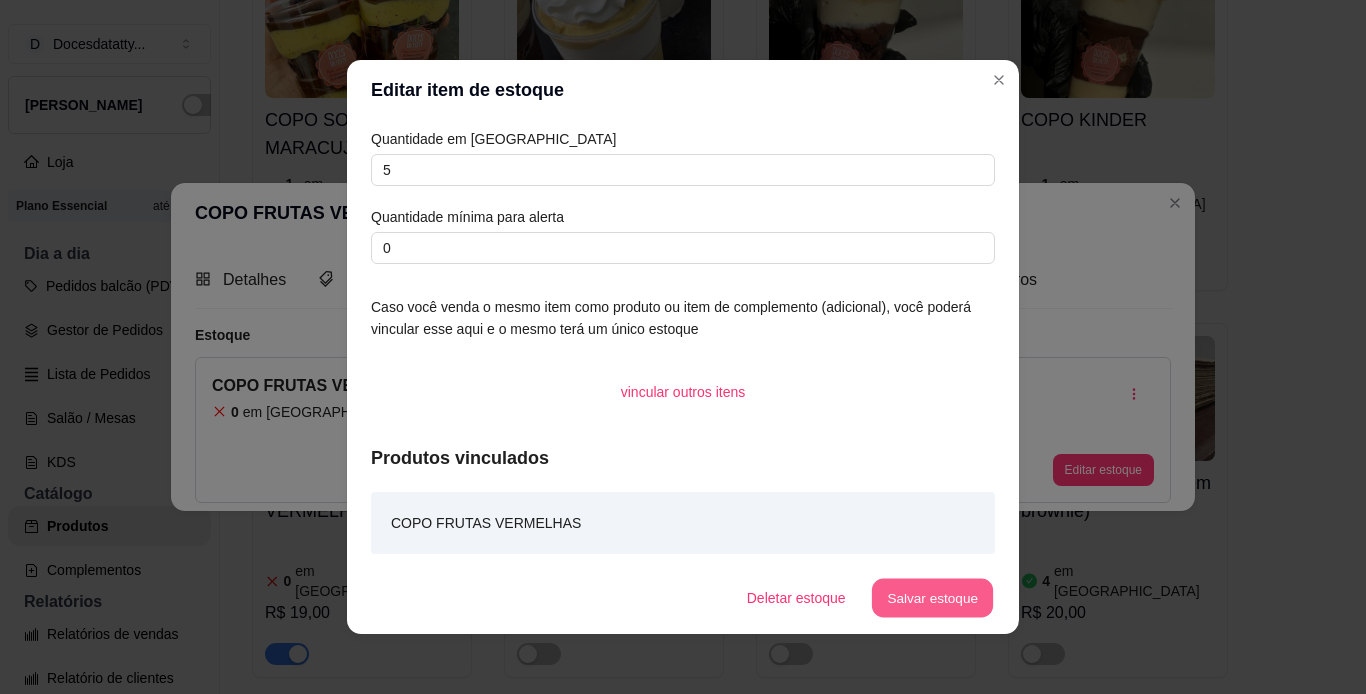 click on "Salvar estoque" at bounding box center [932, 598] 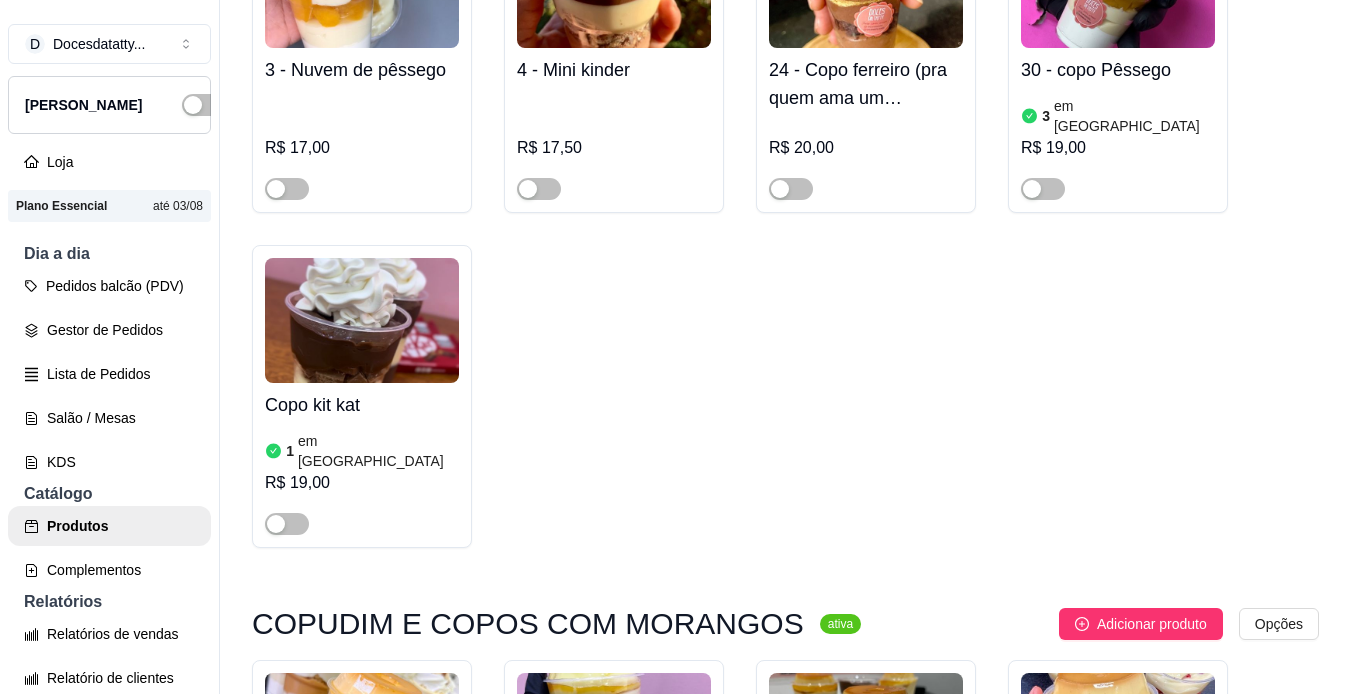 scroll, scrollTop: 6100, scrollLeft: 0, axis: vertical 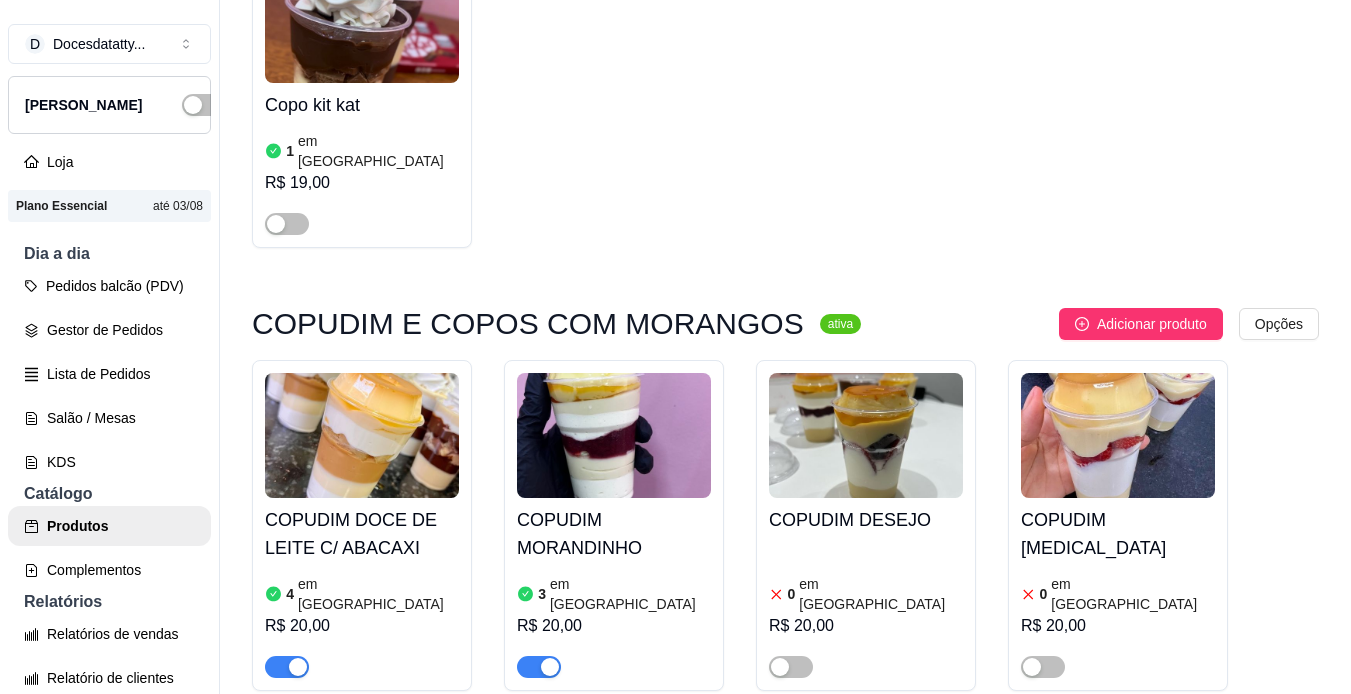 click on "COPUDIM DOCE DE LEITE C/ ABACAXI" at bounding box center [362, 534] 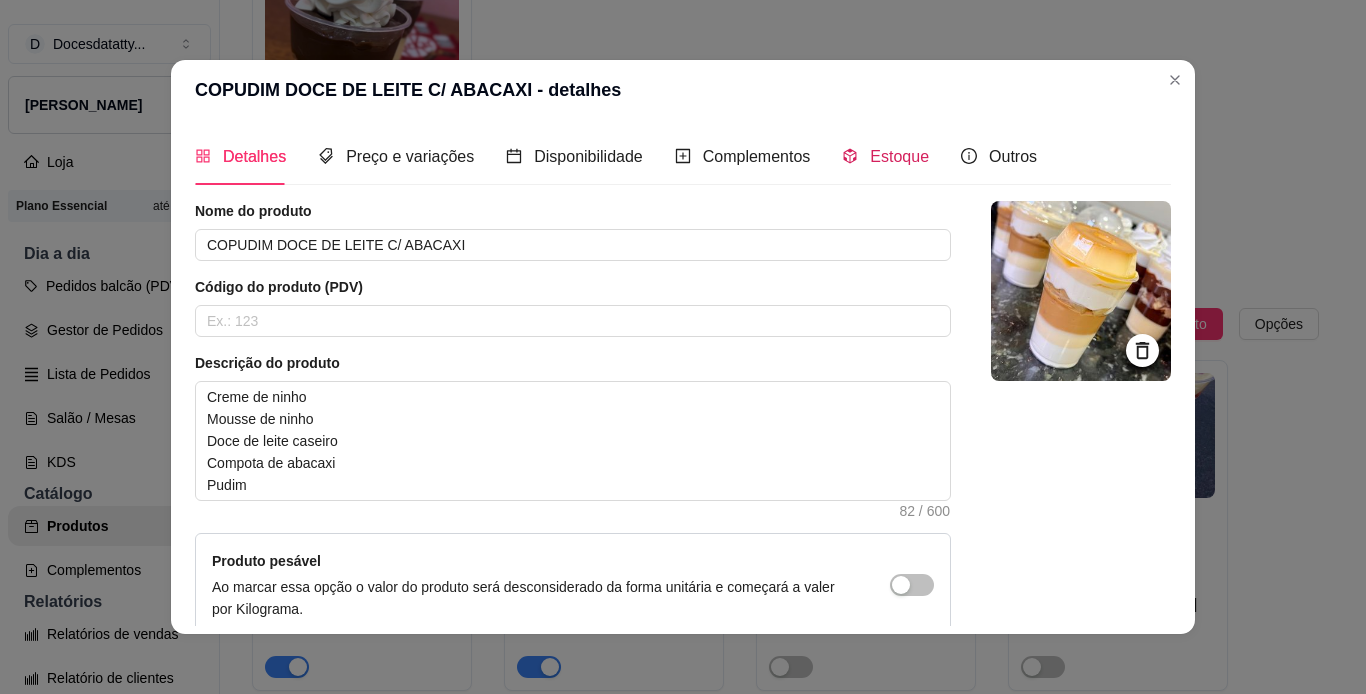 click on "Estoque" at bounding box center (885, 156) 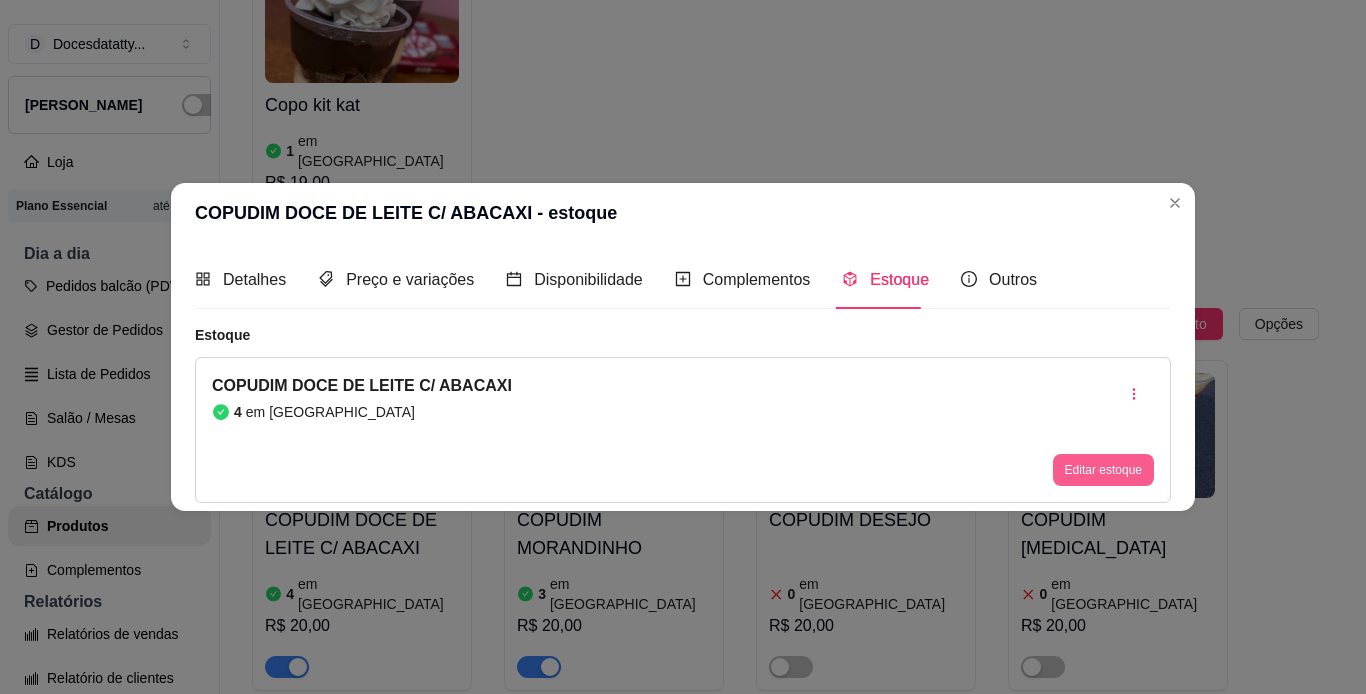 click on "Editar estoque" at bounding box center (1103, 470) 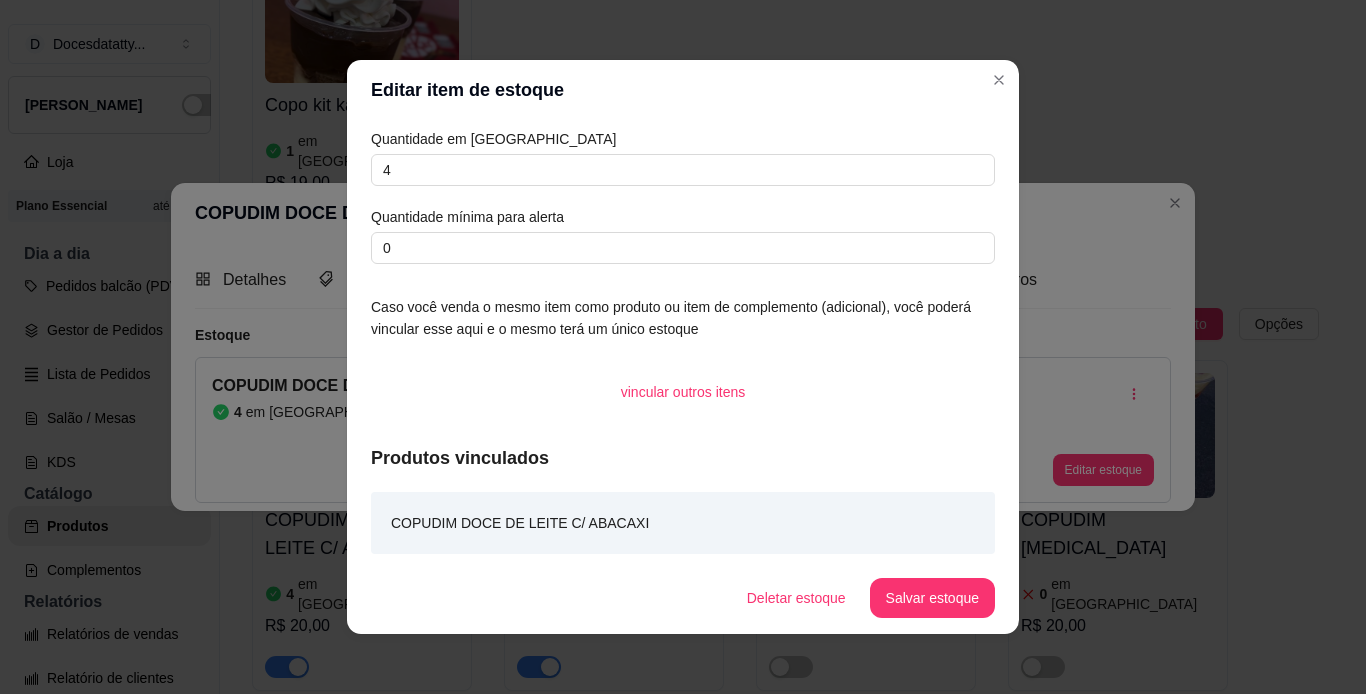click on "Quantidade   em estoque 4 Quantidade   mínima para alerta 0" at bounding box center [683, 196] 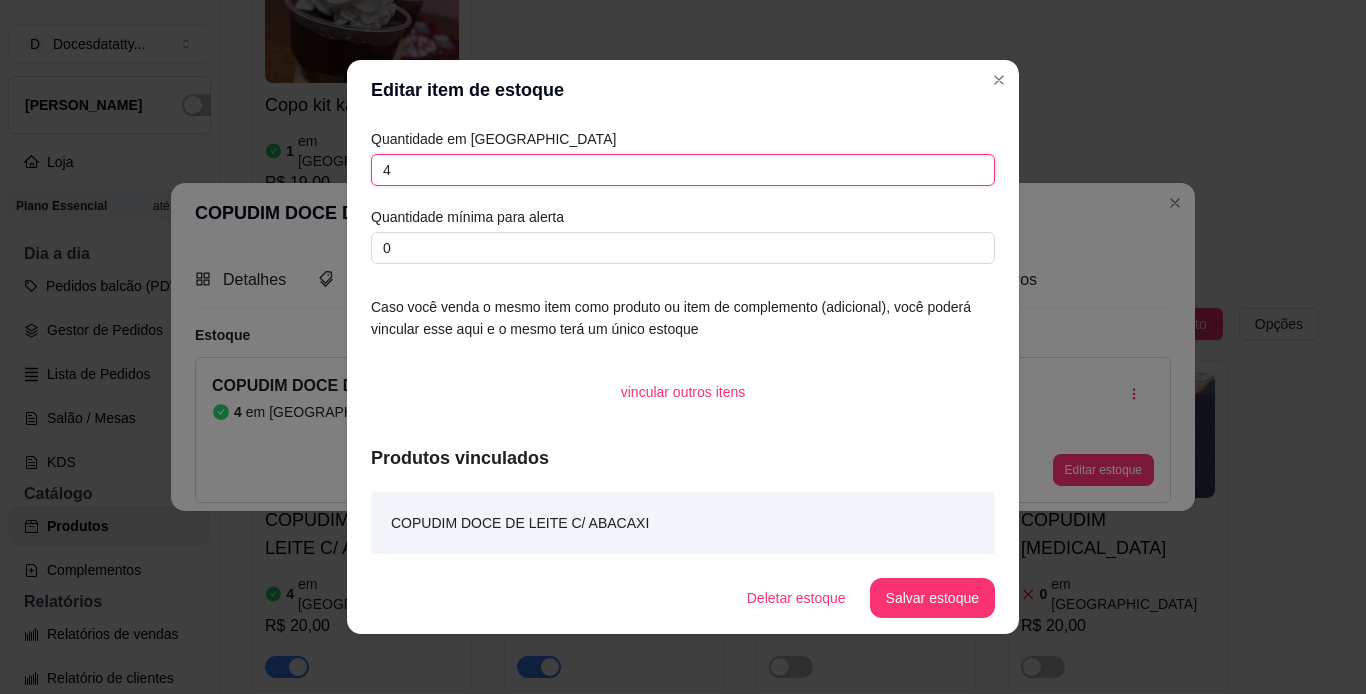 click on "4" at bounding box center [683, 170] 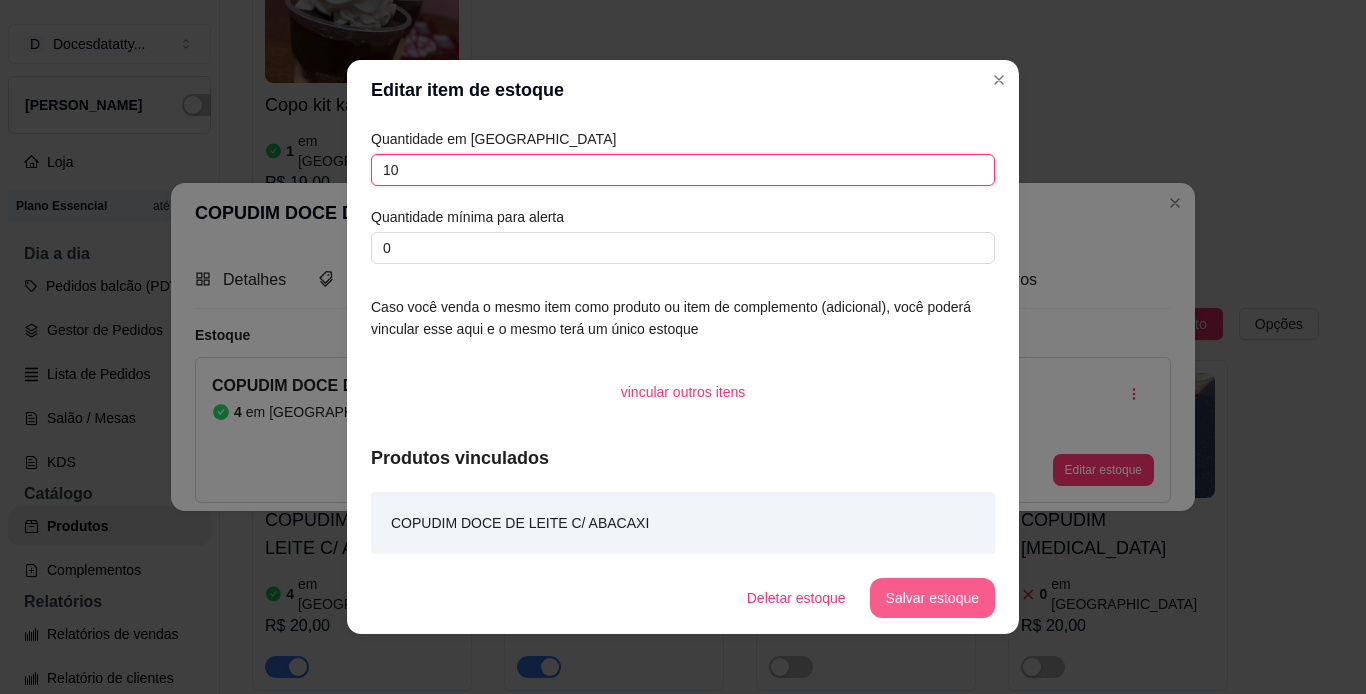 type on "10" 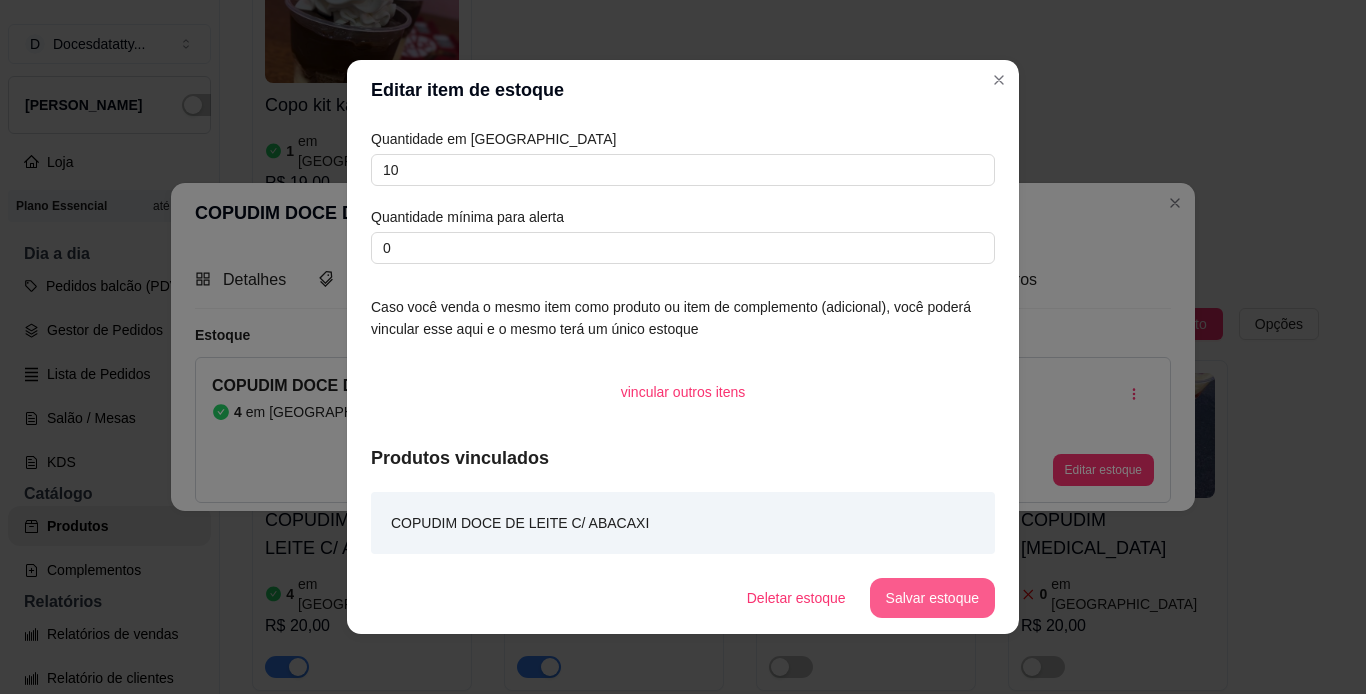 click on "Salvar estoque" at bounding box center [932, 598] 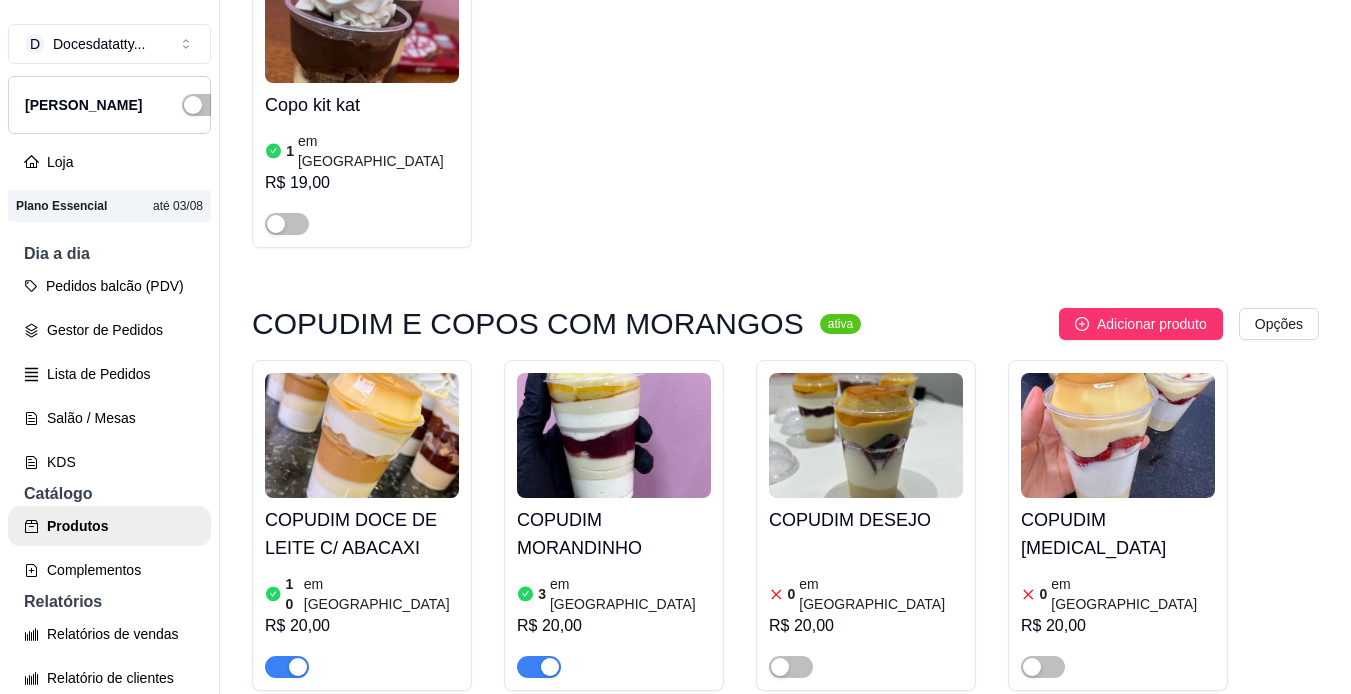 click at bounding box center [614, 435] 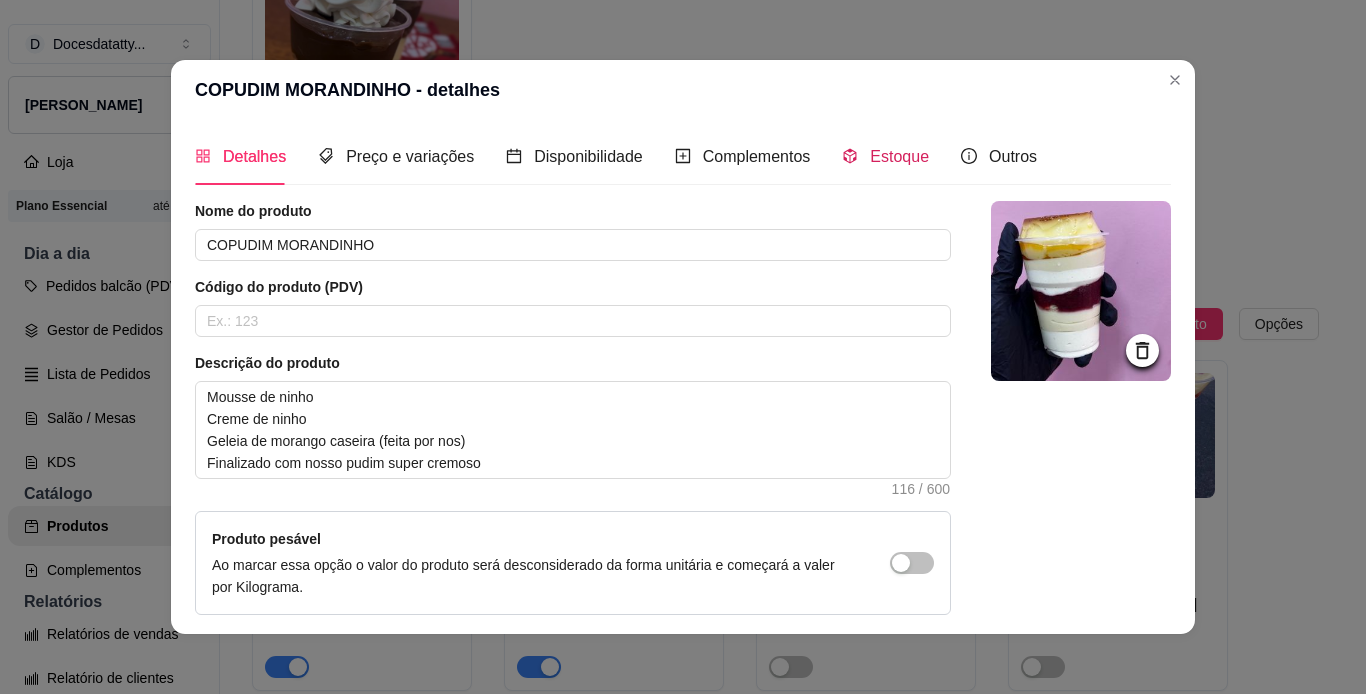 click 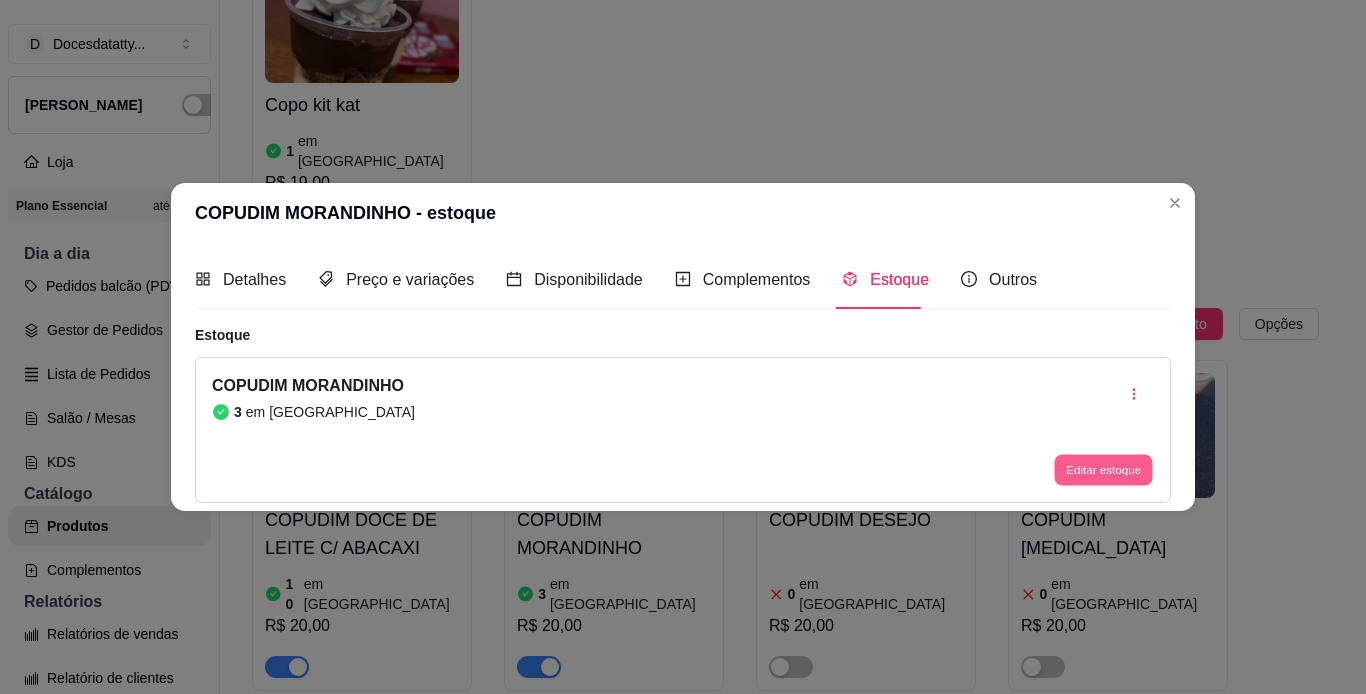 click on "Editar estoque" at bounding box center [1103, 469] 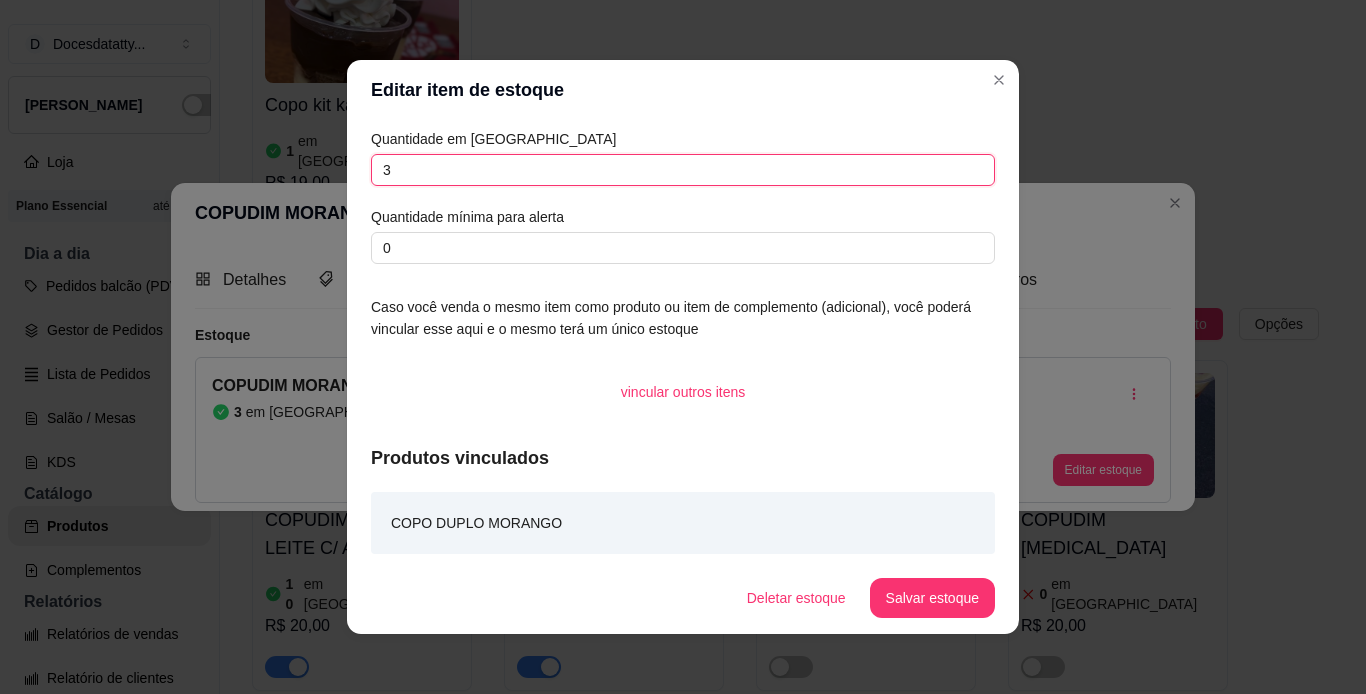click on "3" at bounding box center [683, 170] 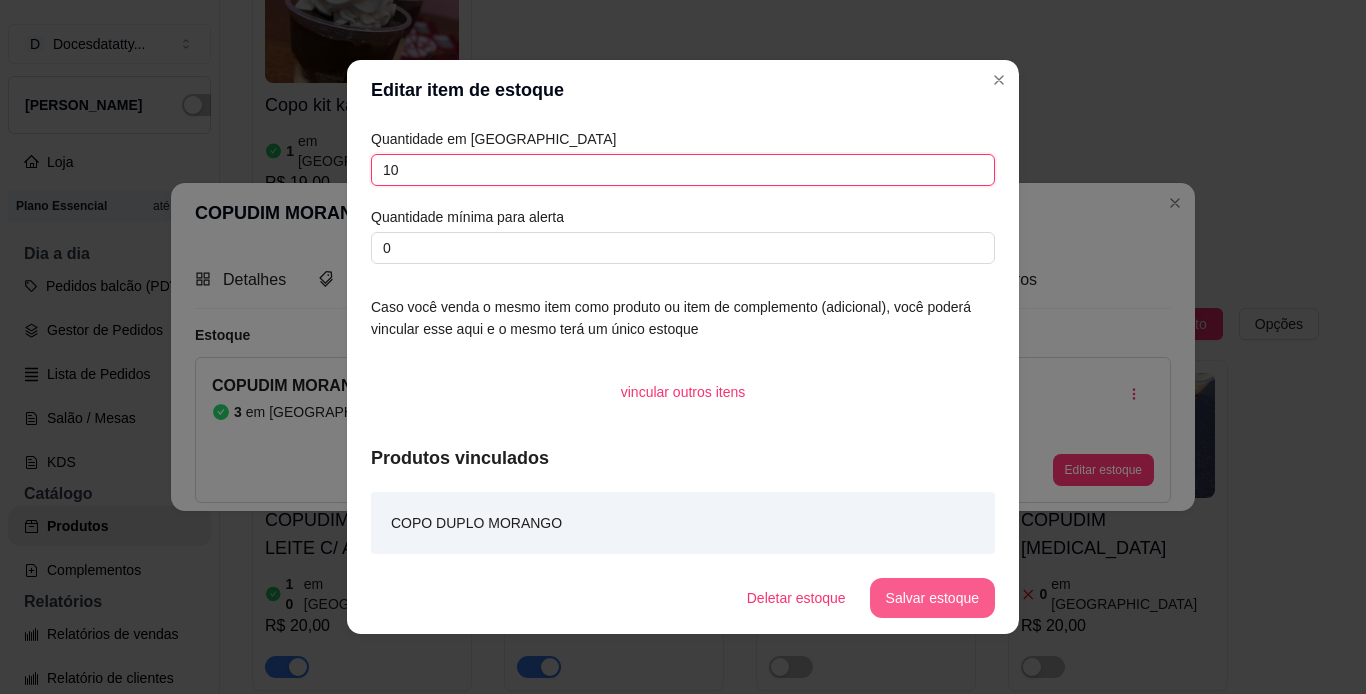 type on "10" 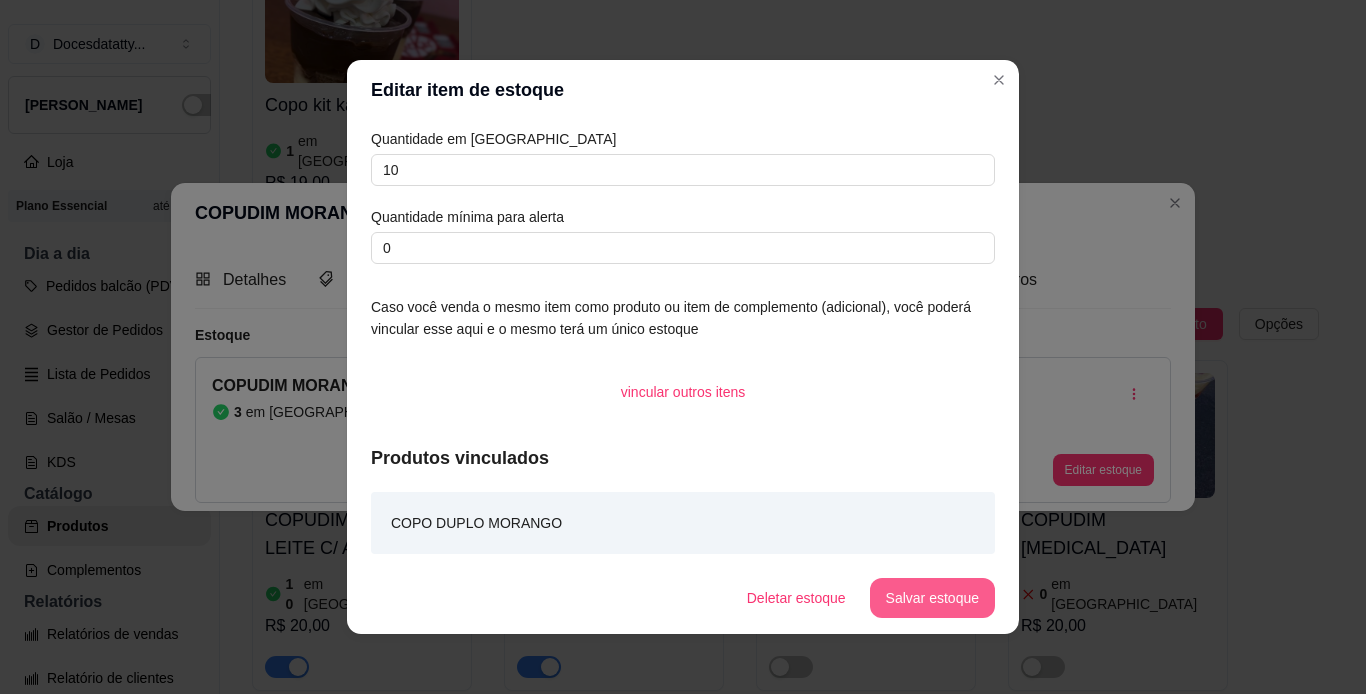 click on "Salvar estoque" at bounding box center [932, 598] 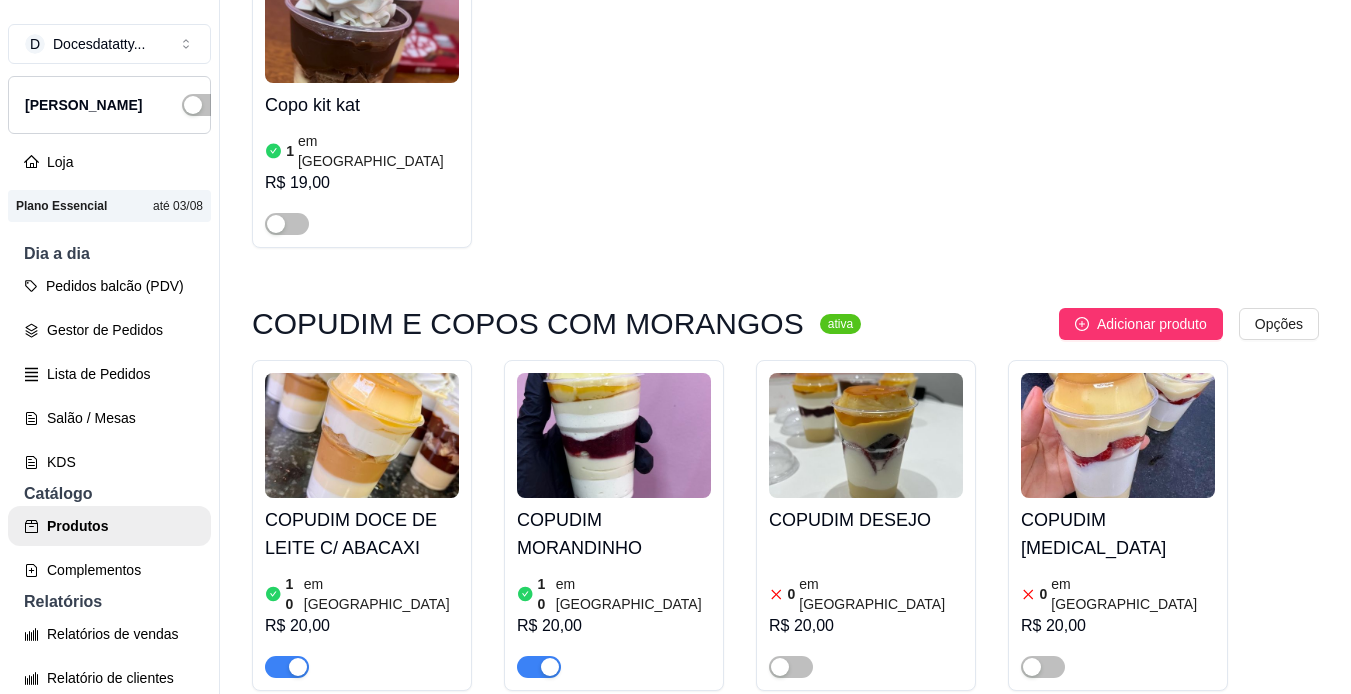 click at bounding box center [866, 435] 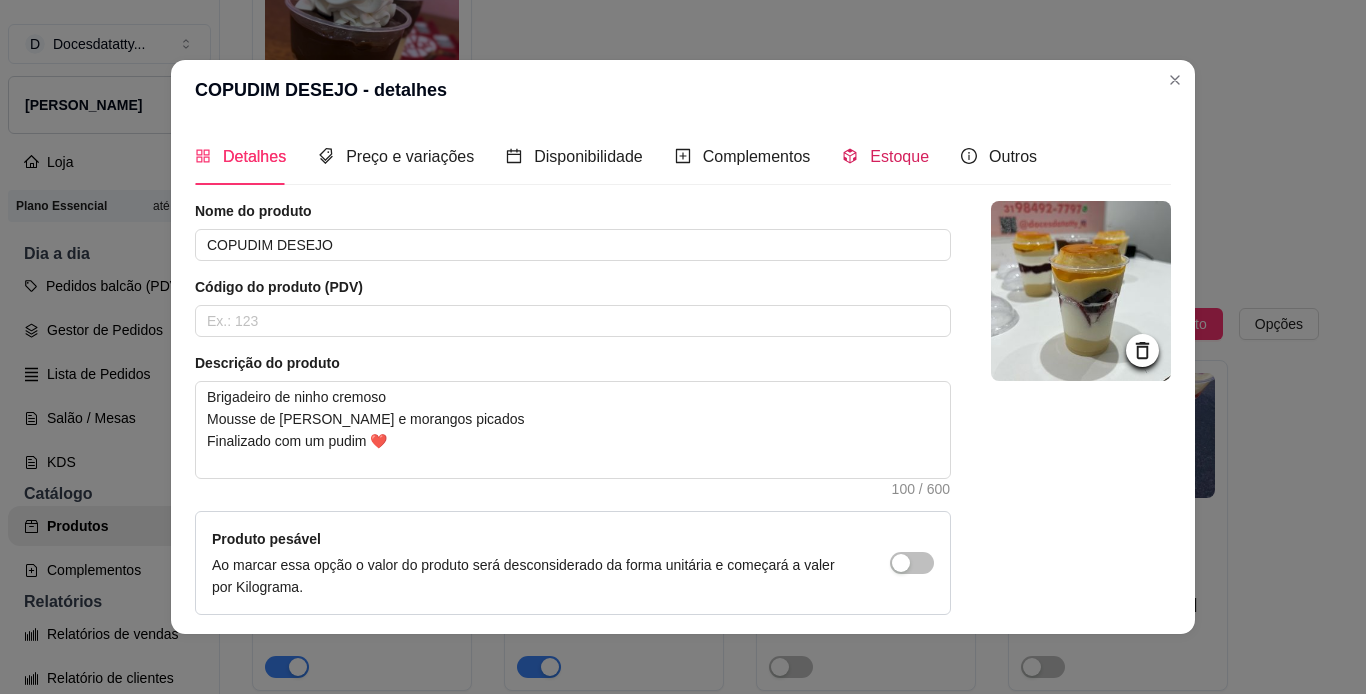 click on "Estoque" at bounding box center [899, 156] 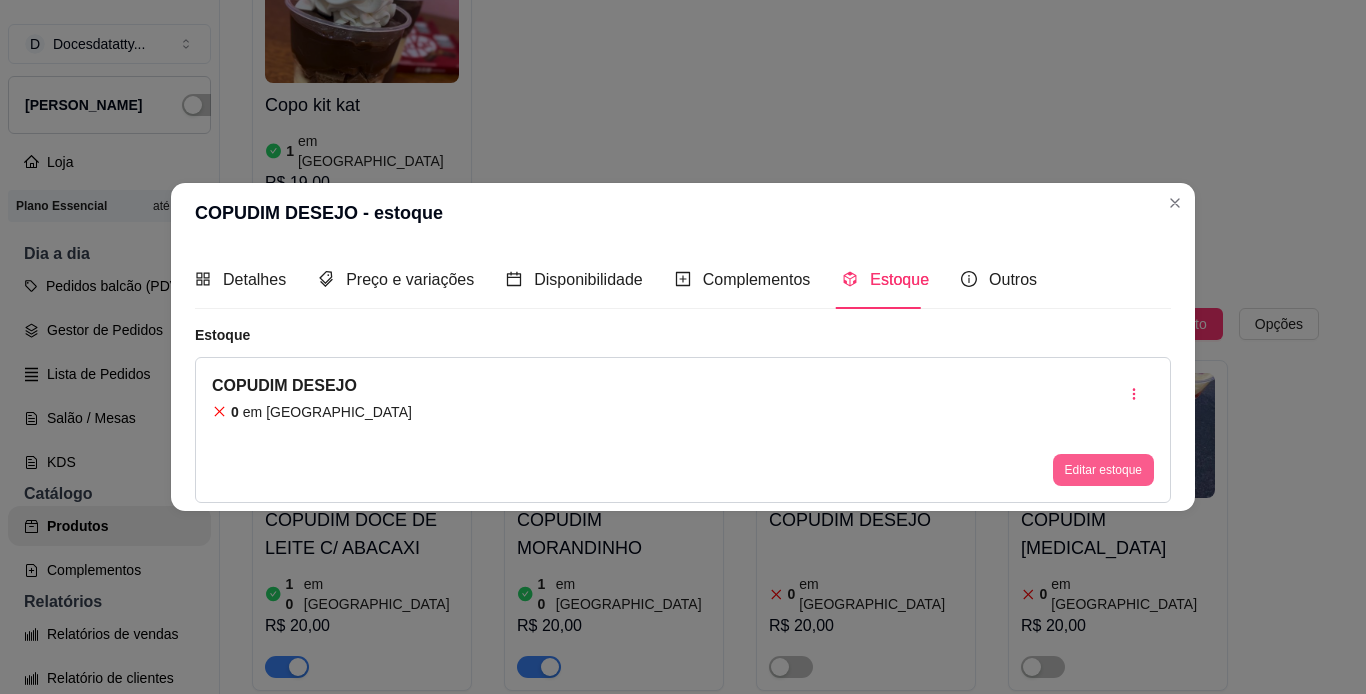 click on "Editar estoque" at bounding box center [1103, 470] 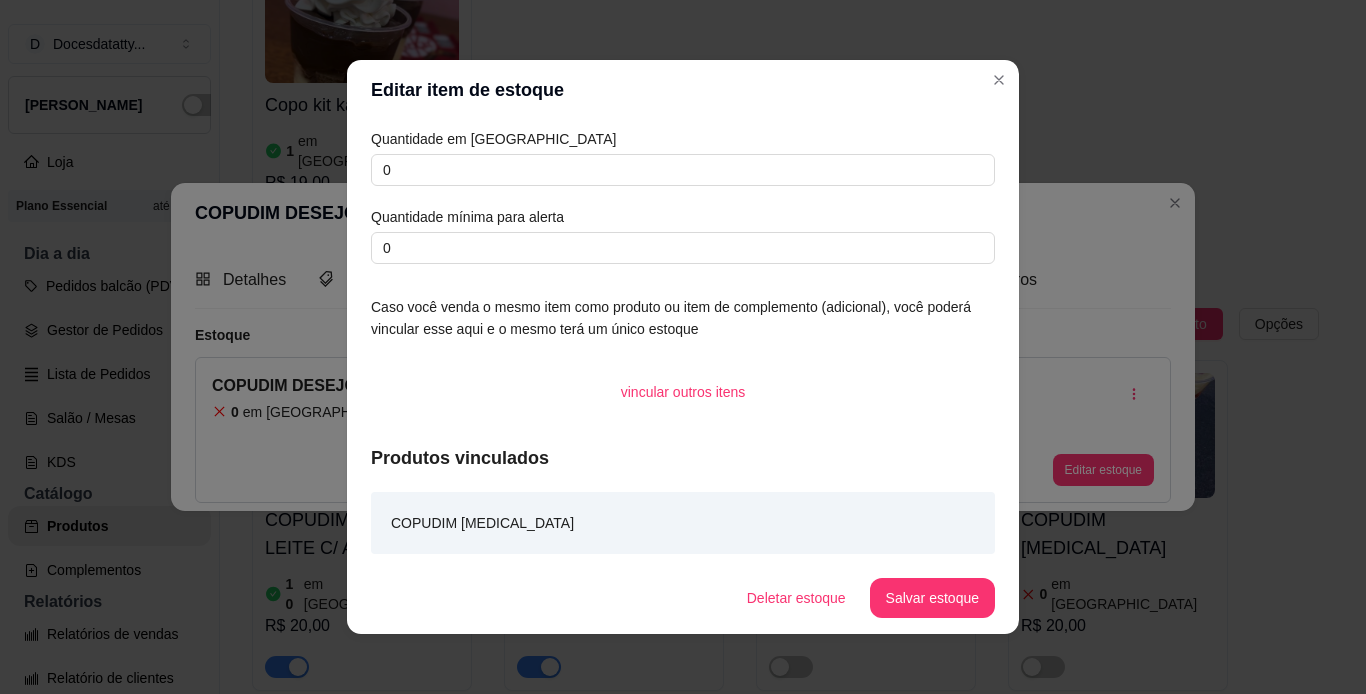 click on "Quantidade   em estoque 0 Quantidade   mínima para alerta 0" at bounding box center [683, 196] 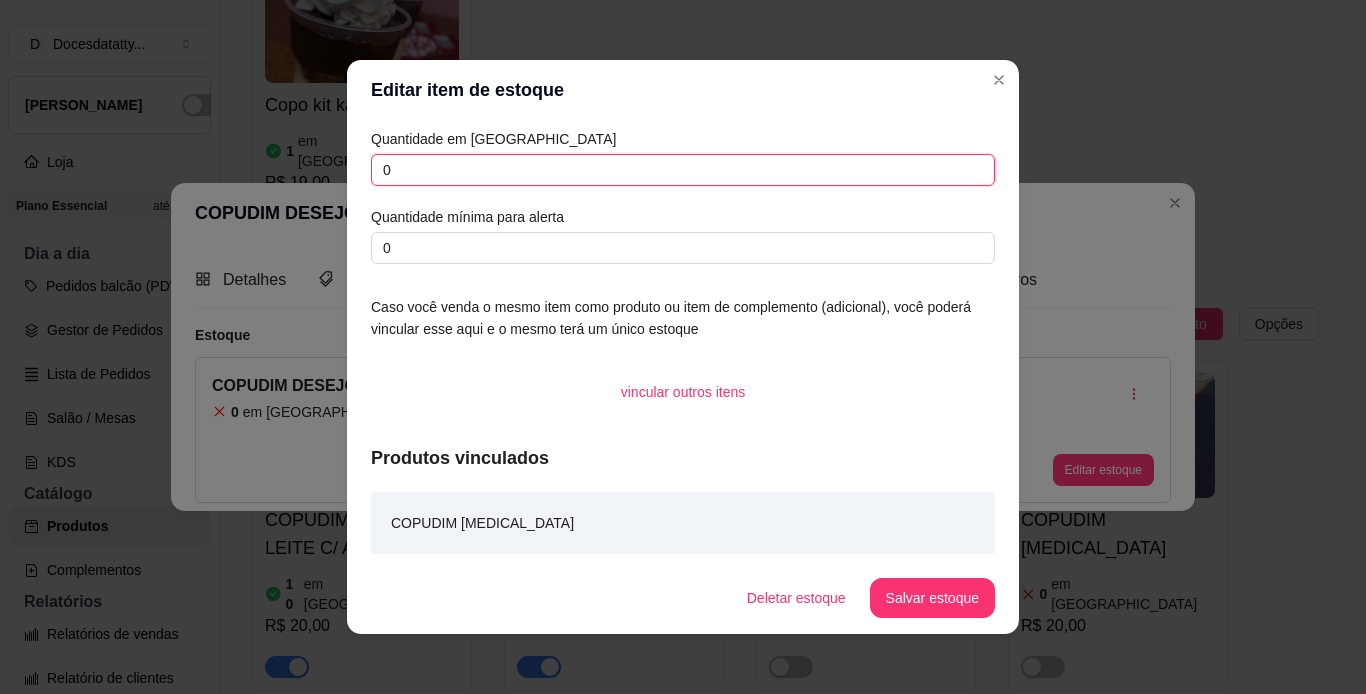 click on "0" at bounding box center [683, 170] 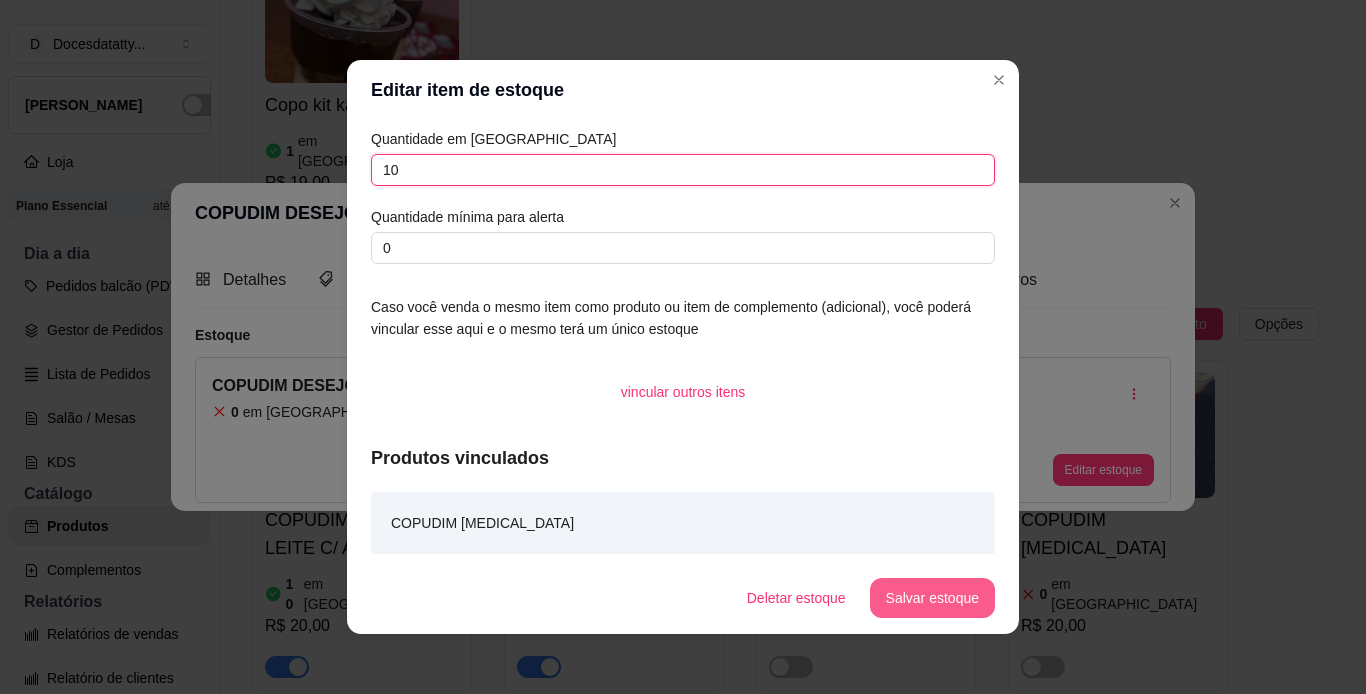 type on "10" 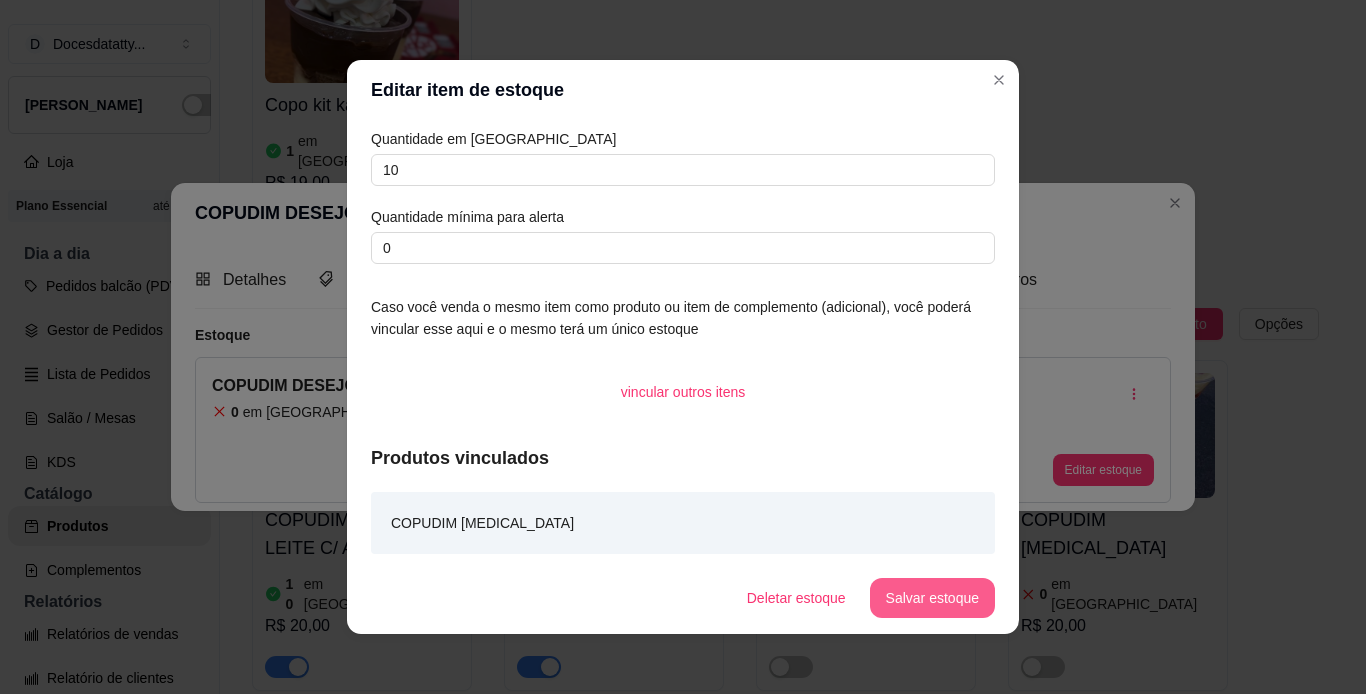 click on "Salvar estoque" at bounding box center (932, 598) 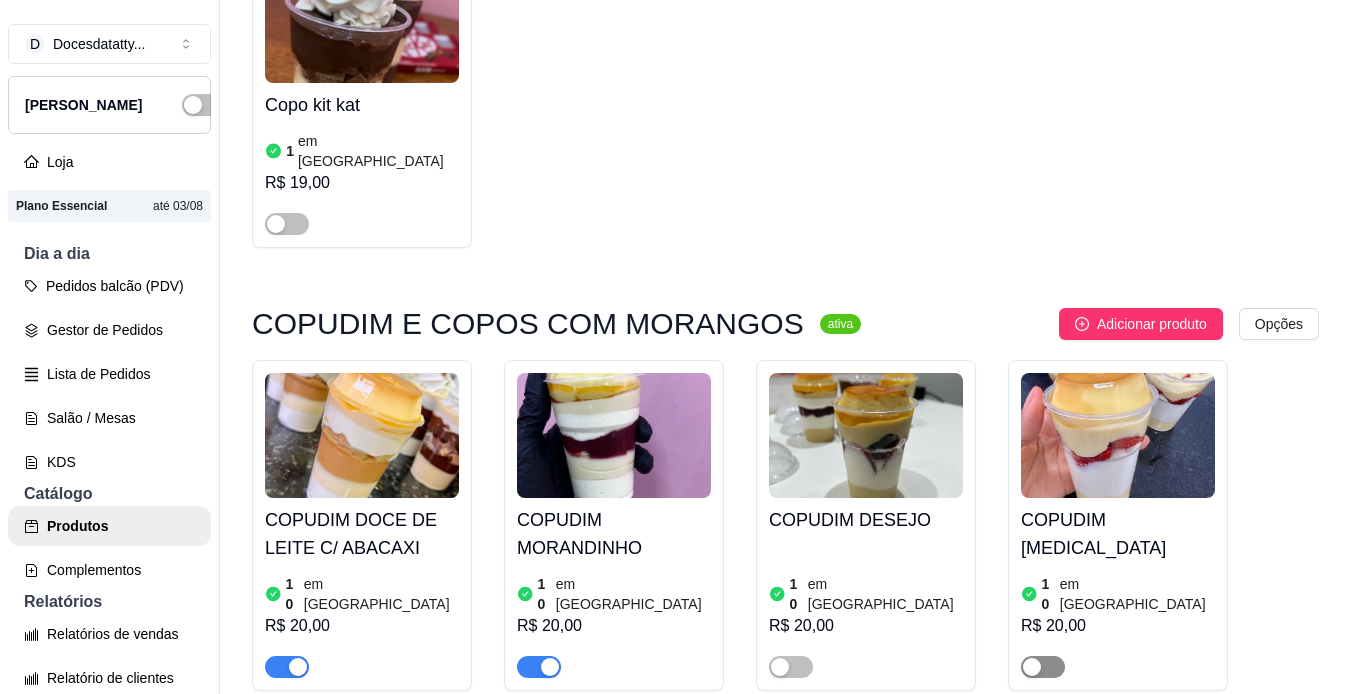 click at bounding box center [1043, 667] 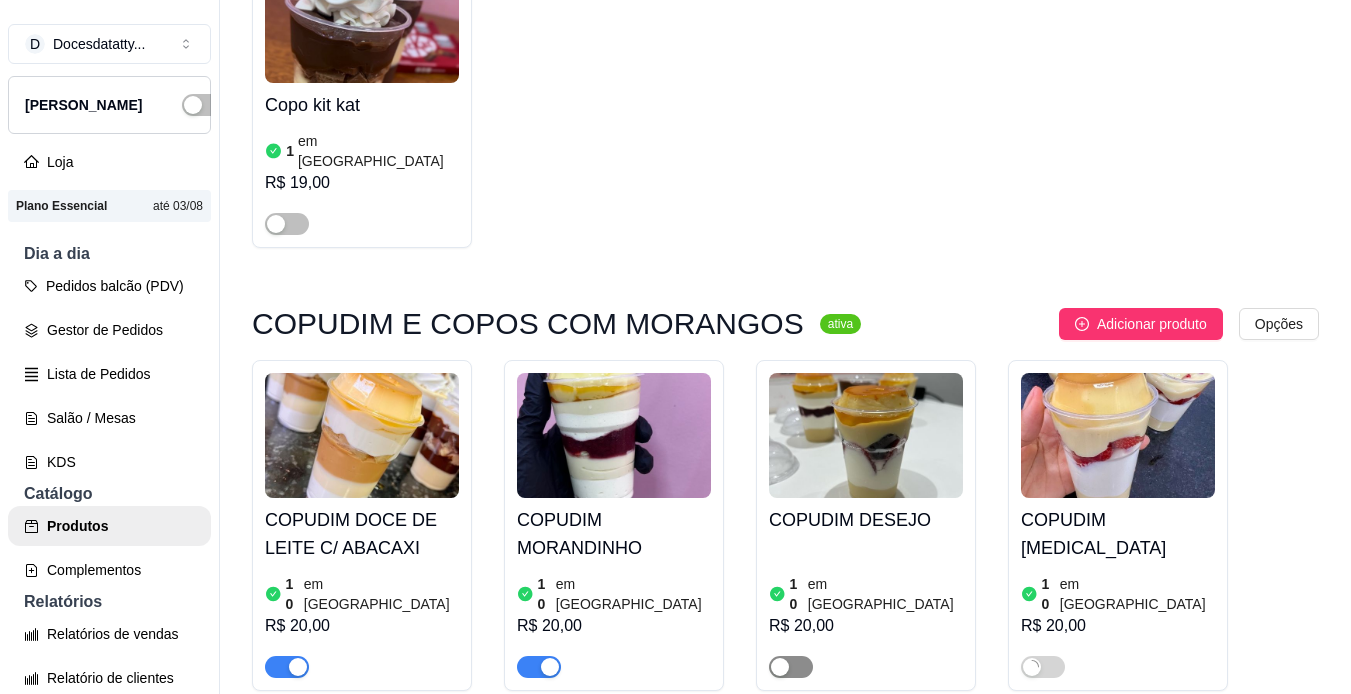 click at bounding box center (791, 667) 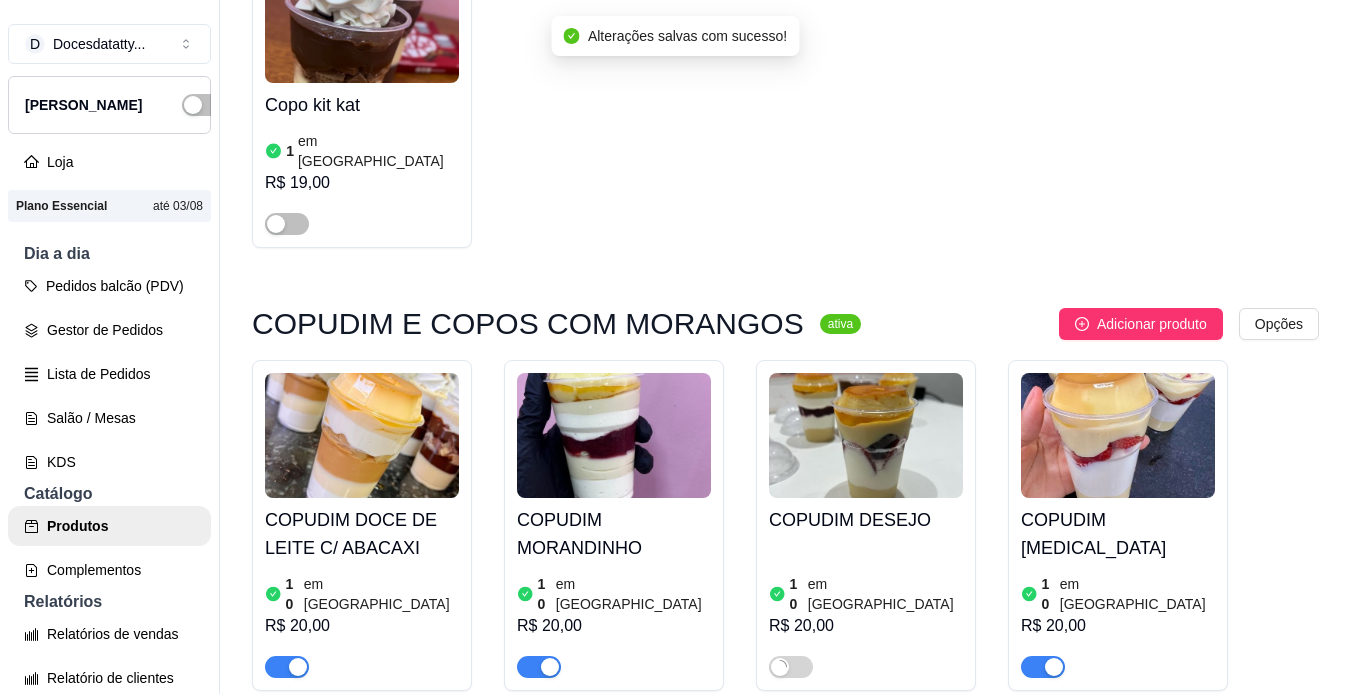 scroll, scrollTop: 6400, scrollLeft: 0, axis: vertical 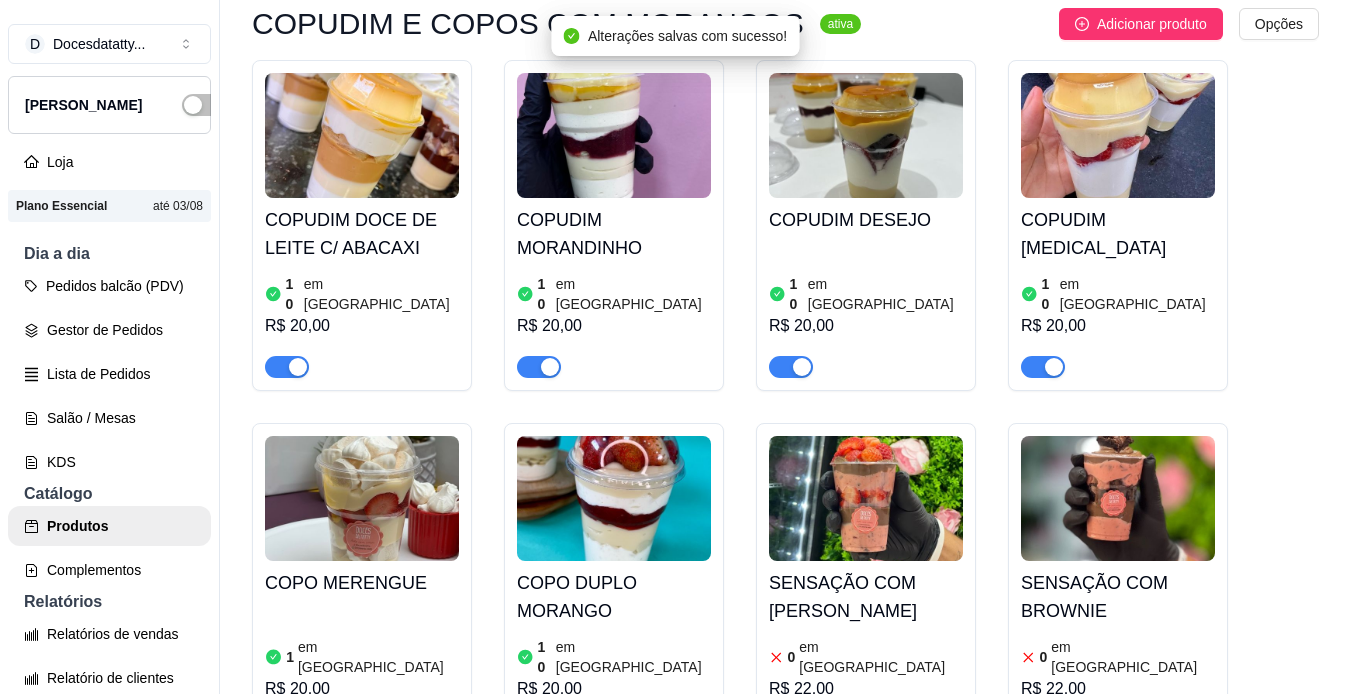click at bounding box center (539, 730) 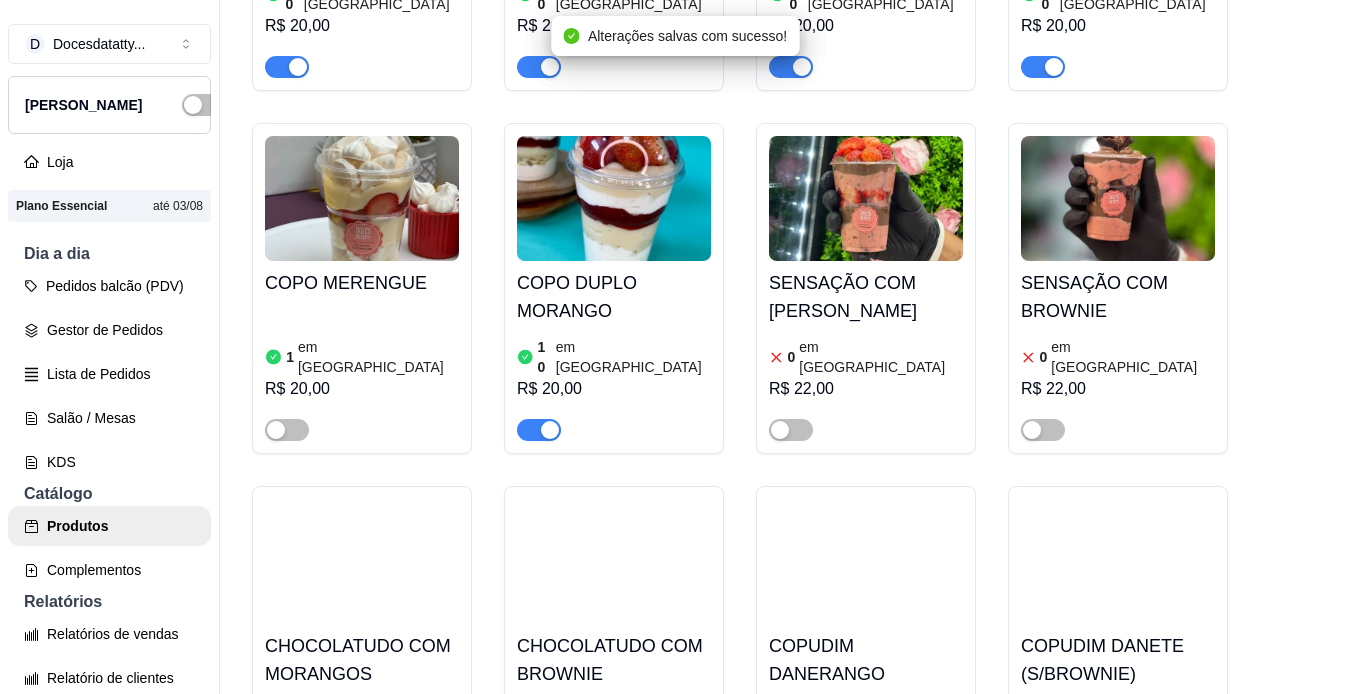 click at bounding box center [539, 773] 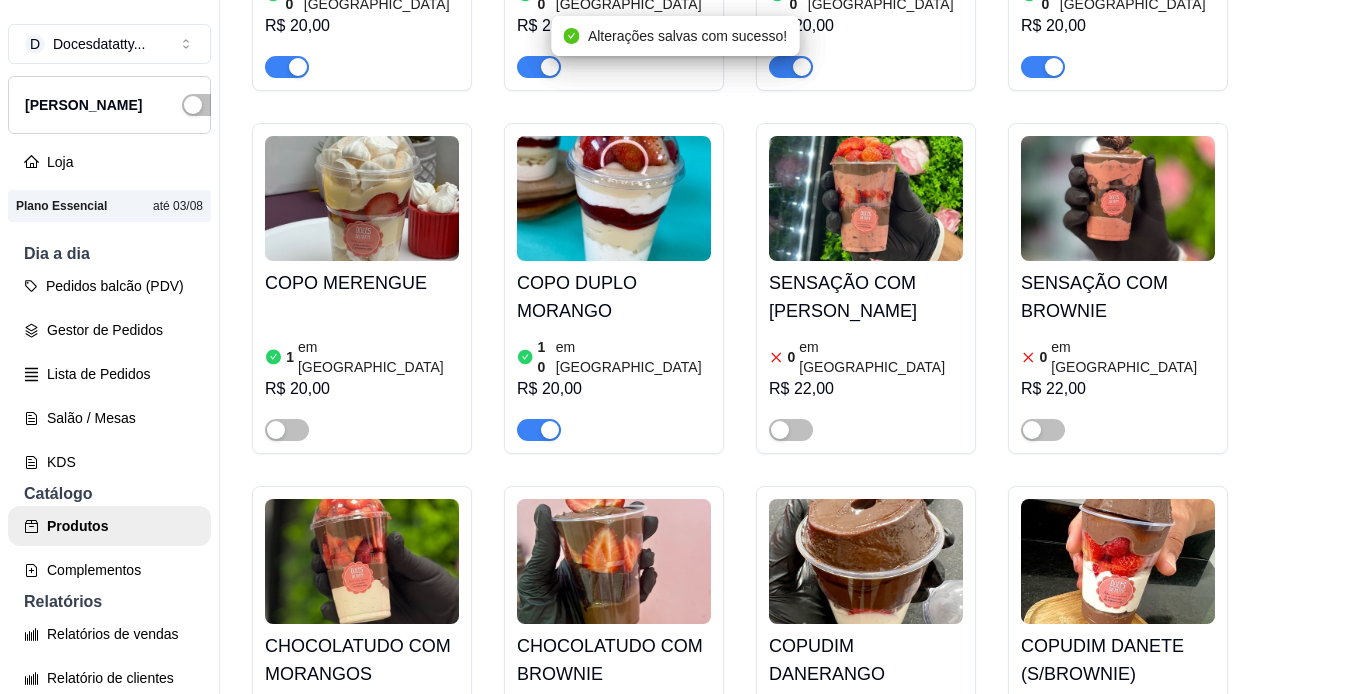 click at bounding box center [287, 773] 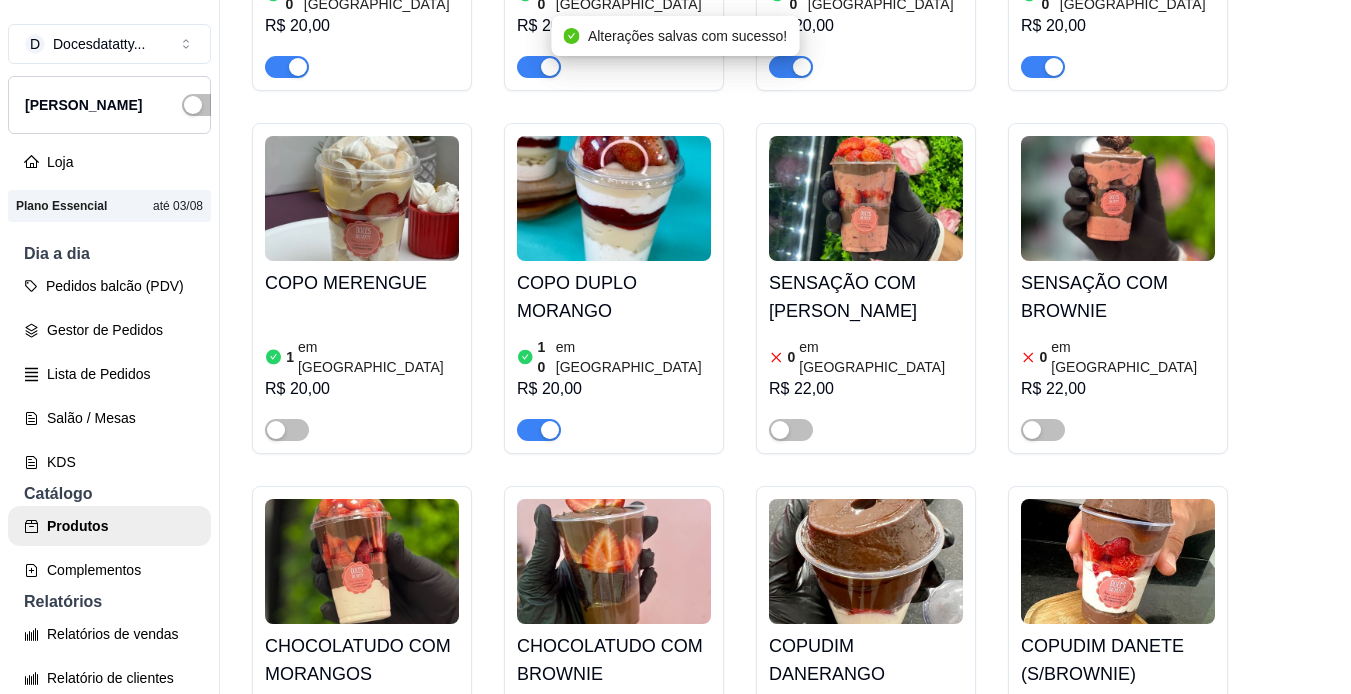 click on "CHOCOLATUDO COM MORANGOS" at bounding box center (362, 660) 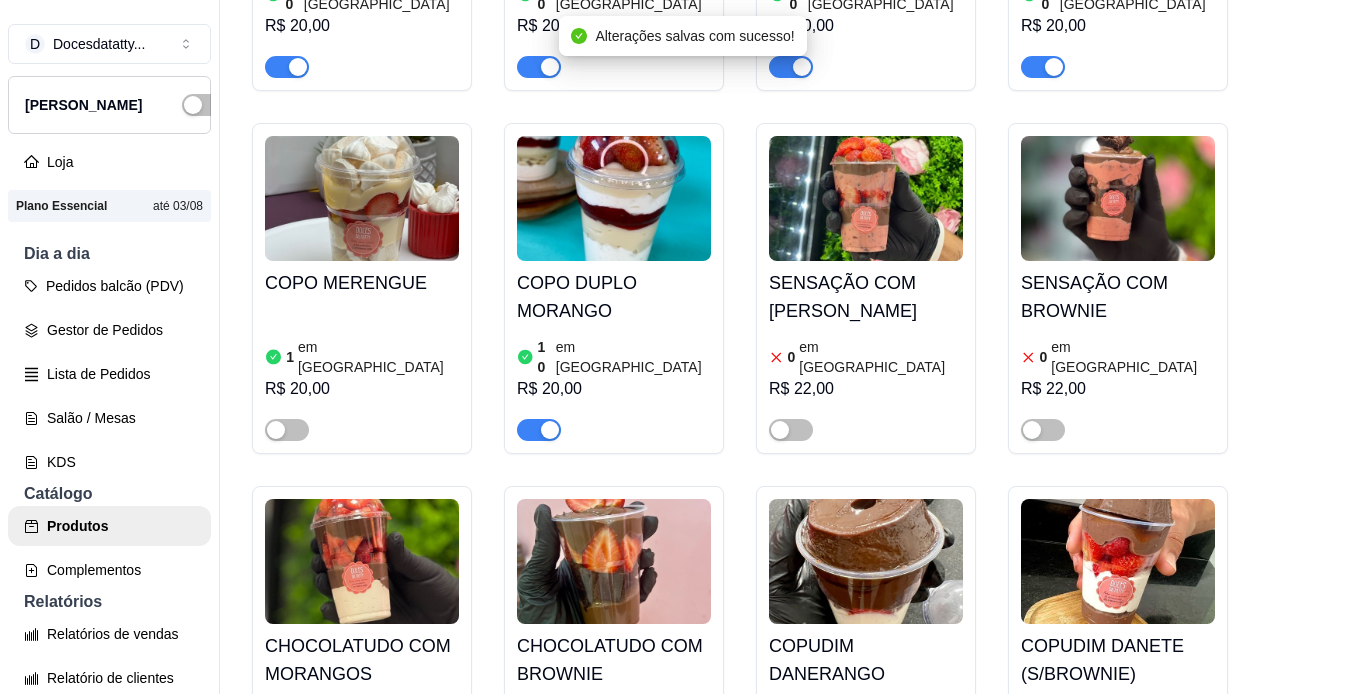 click on "Estoque" at bounding box center [899, 156] 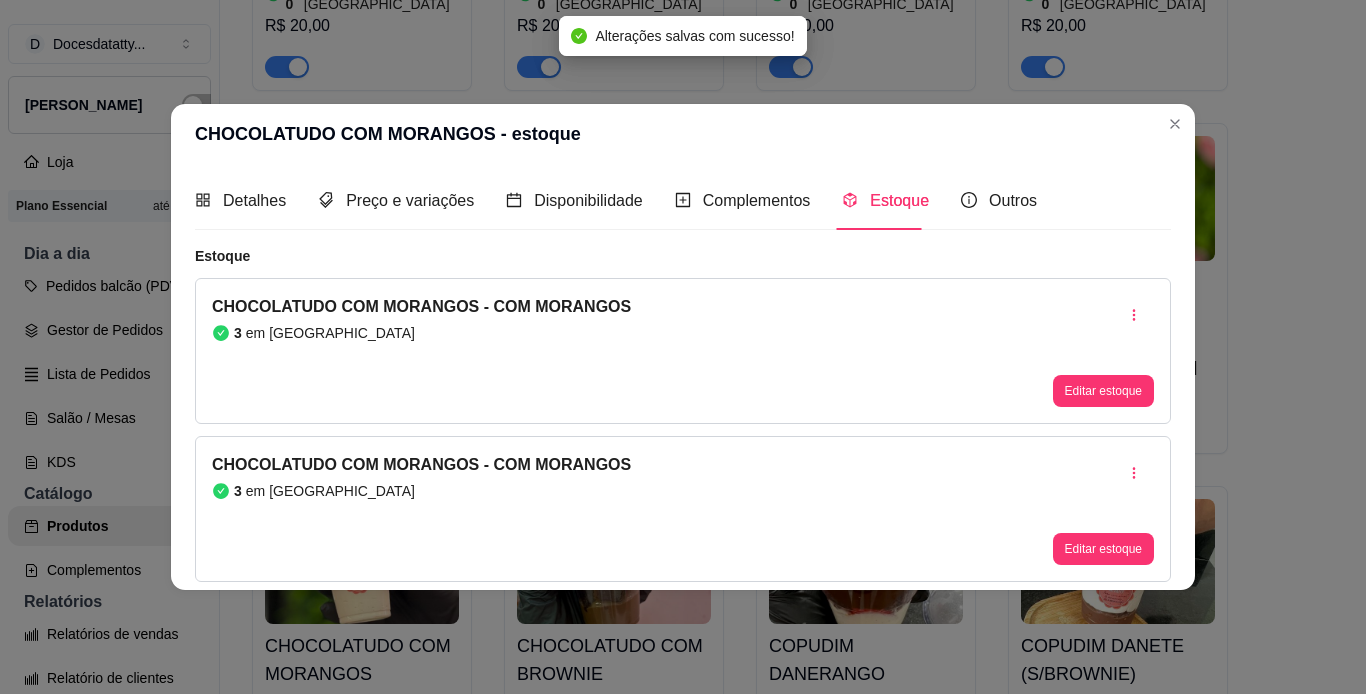 type 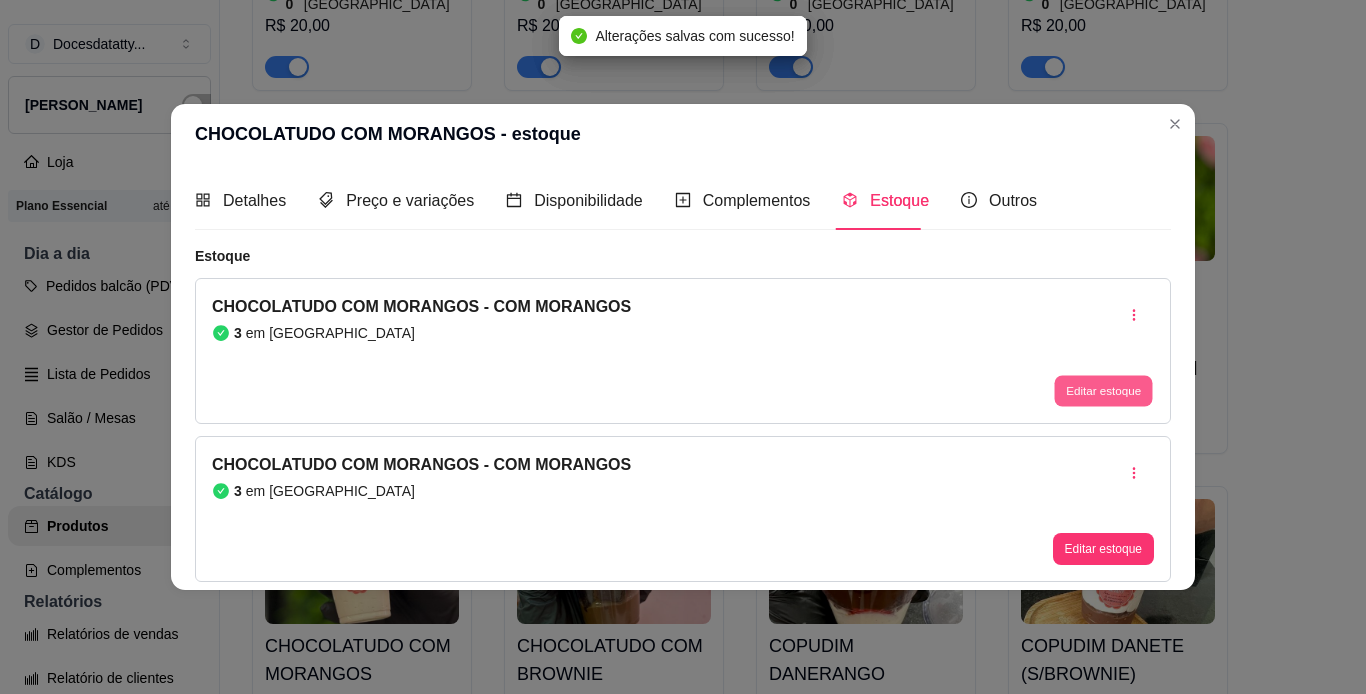 click on "Editar estoque" at bounding box center [1103, 390] 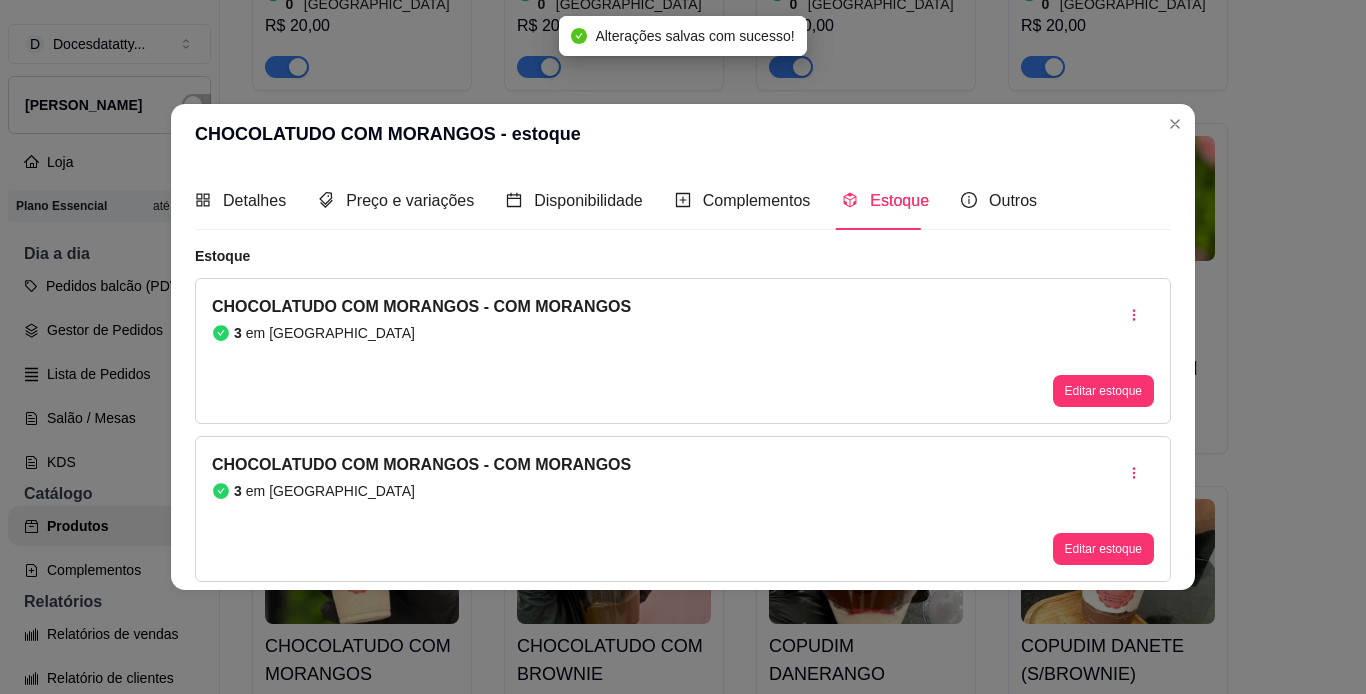 click on "Quantidade   em estoque 3 Quantidade   mínima para alerta 0" at bounding box center (683, 196) 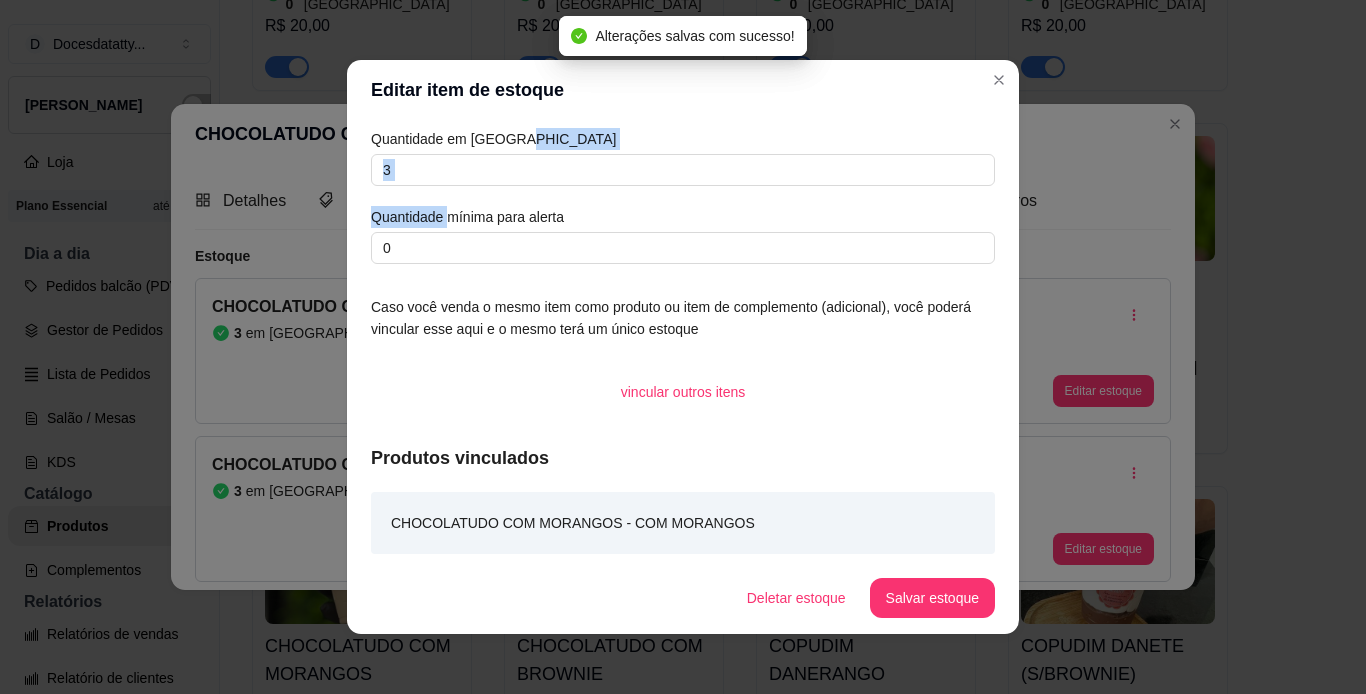 click on "Quantidade   em estoque 3 Quantidade   mínima para alerta 0" at bounding box center (683, 196) 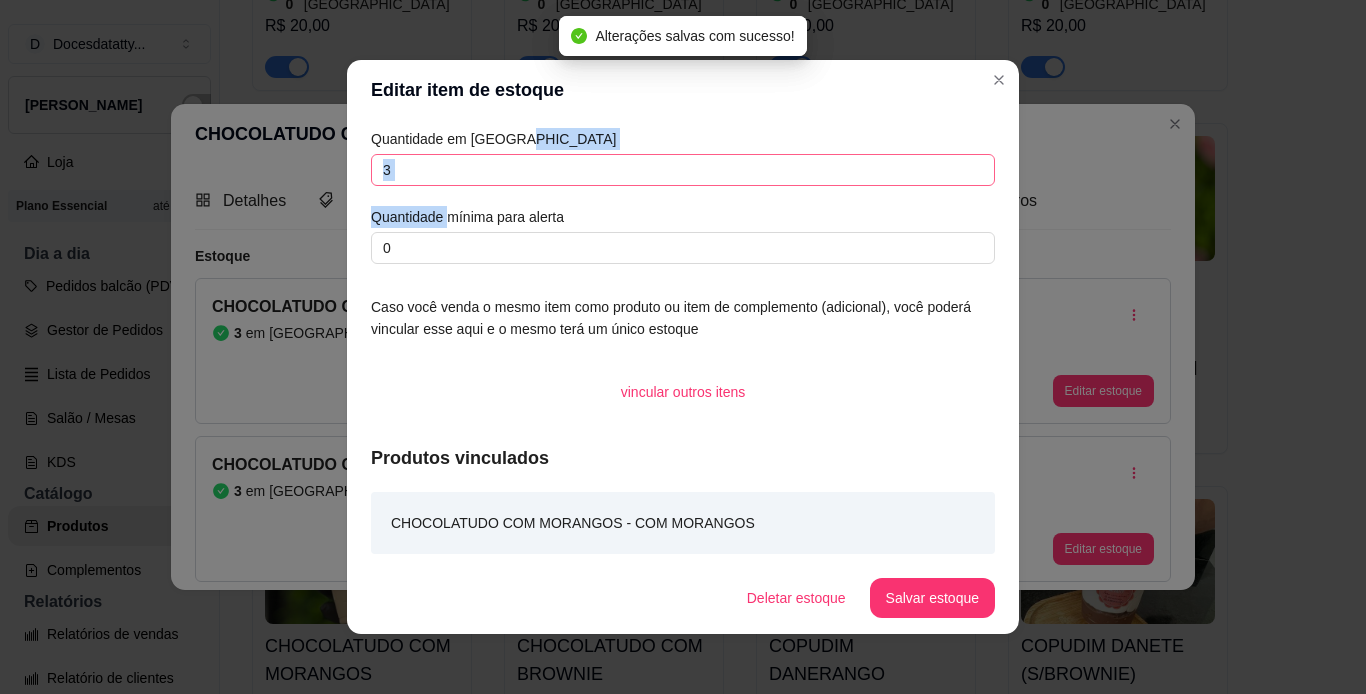click on "3" at bounding box center (683, 170) 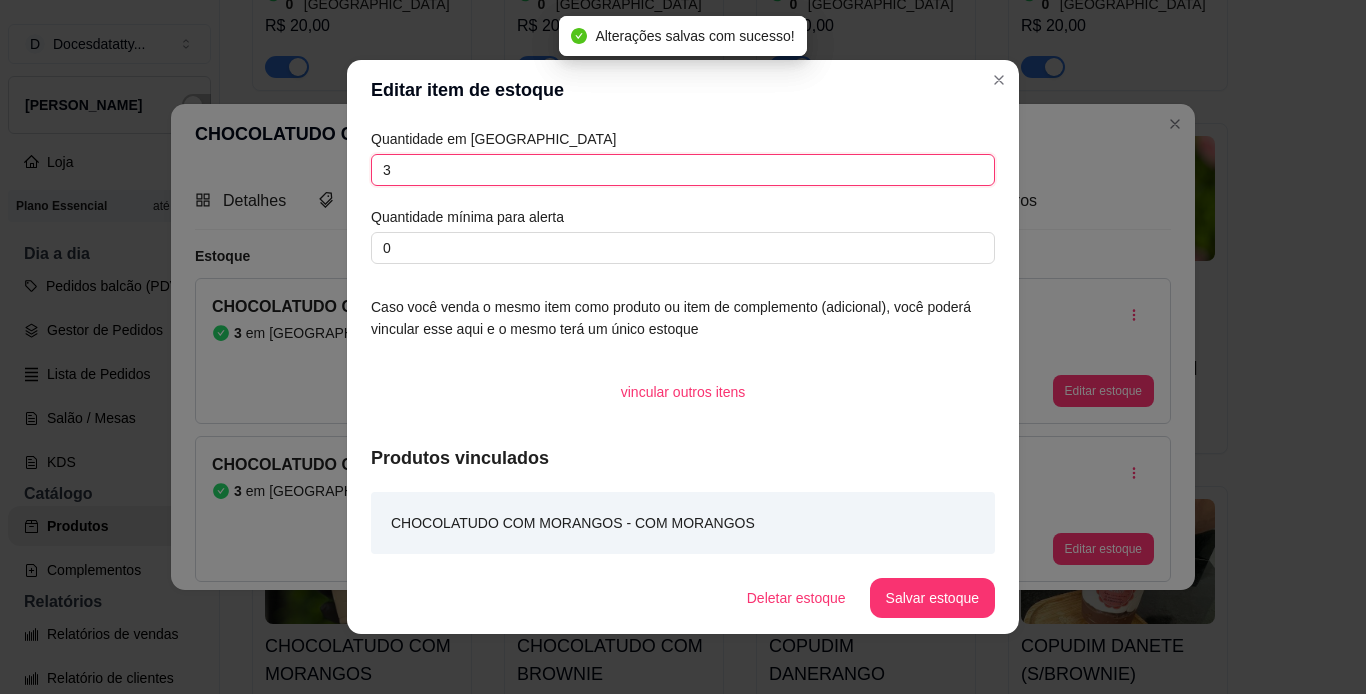 click on "3" at bounding box center (683, 170) 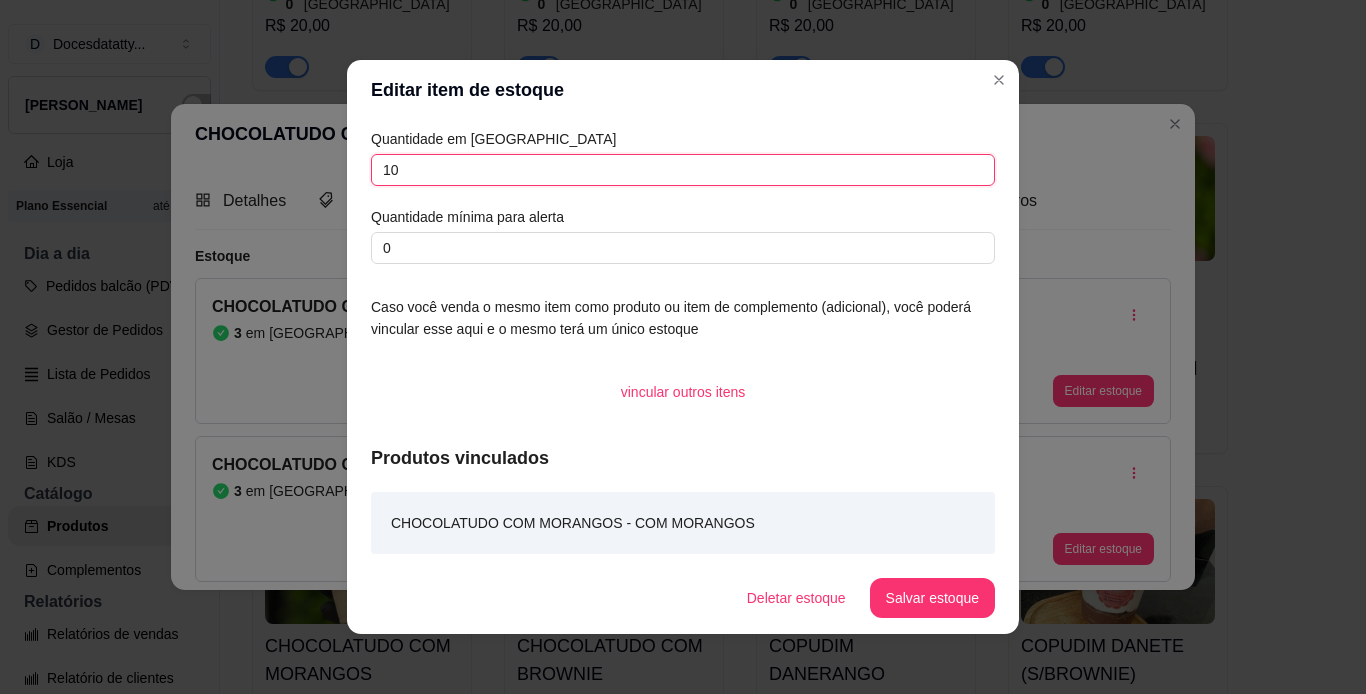 type on "10" 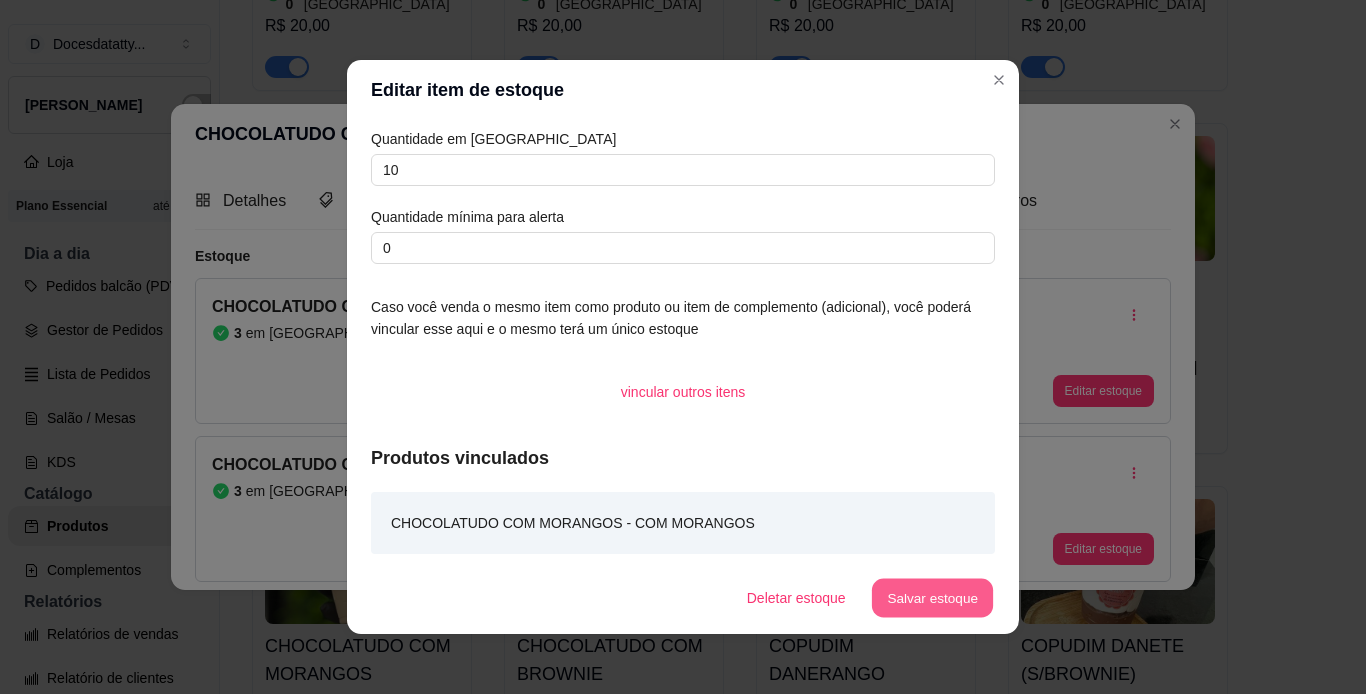 click on "Salvar estoque" at bounding box center [932, 598] 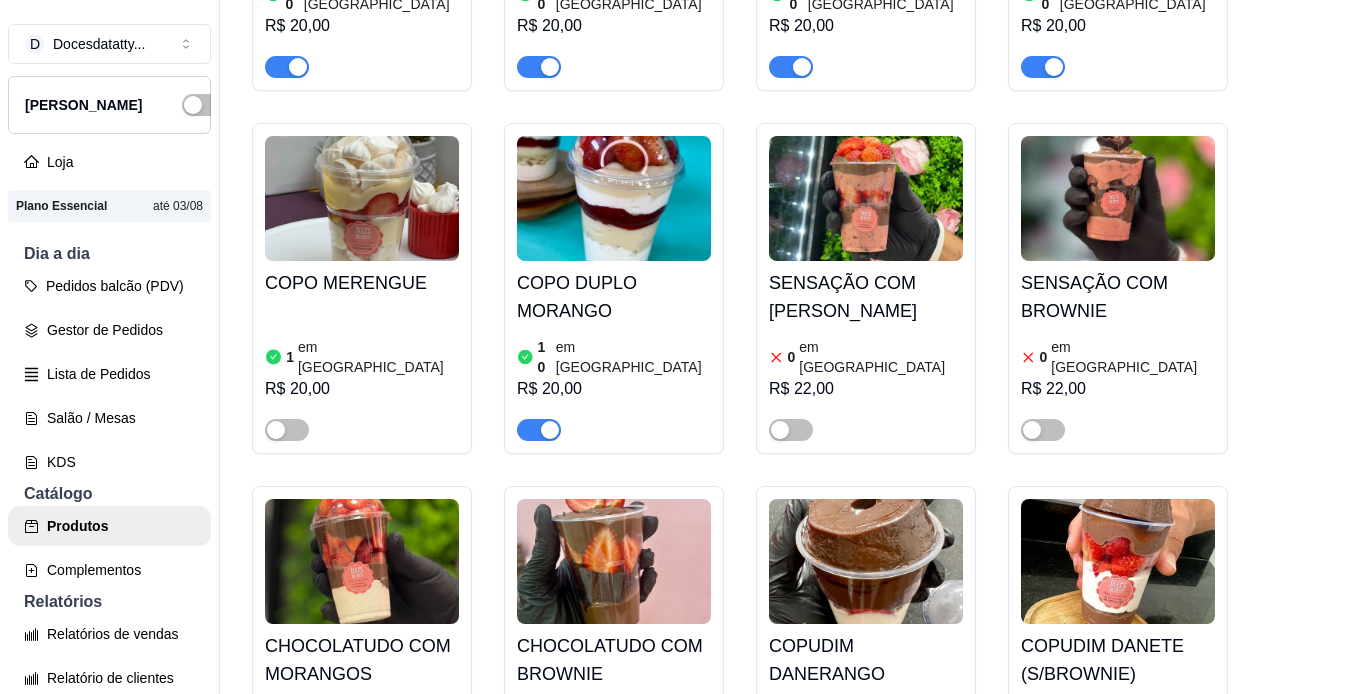 click at bounding box center [614, 561] 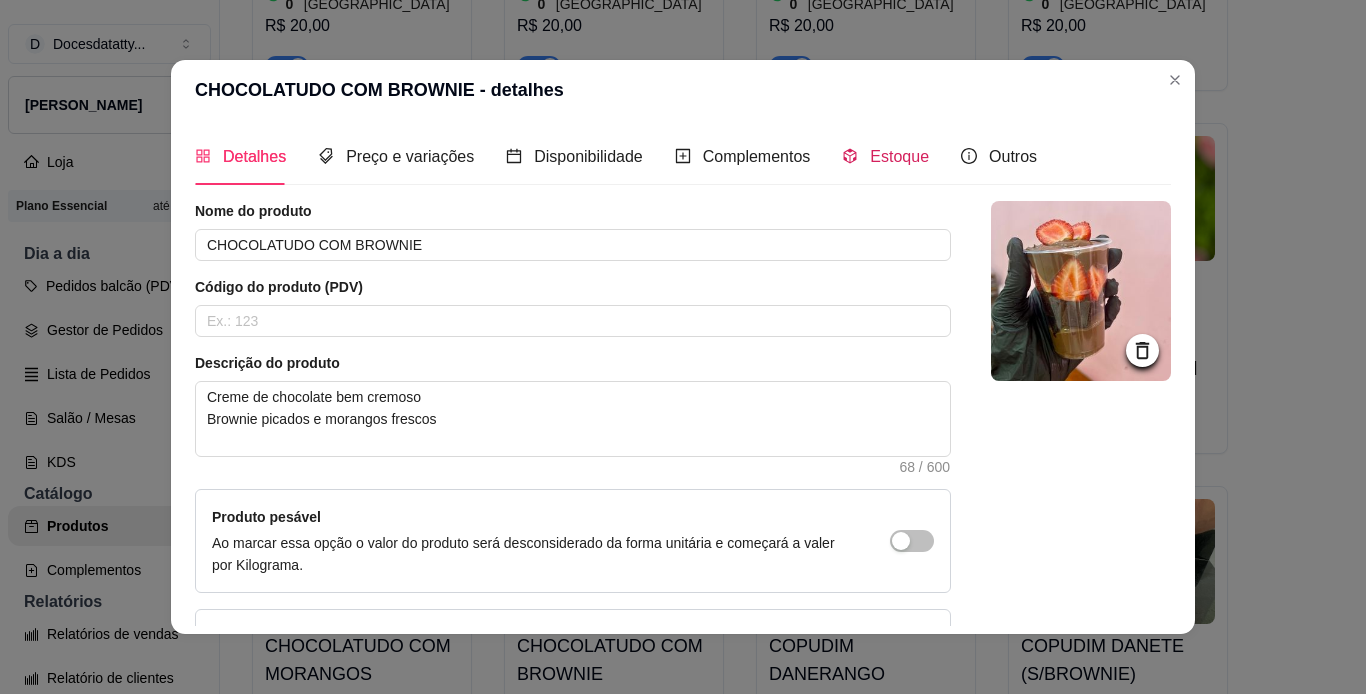 click on "Estoque" at bounding box center [885, 156] 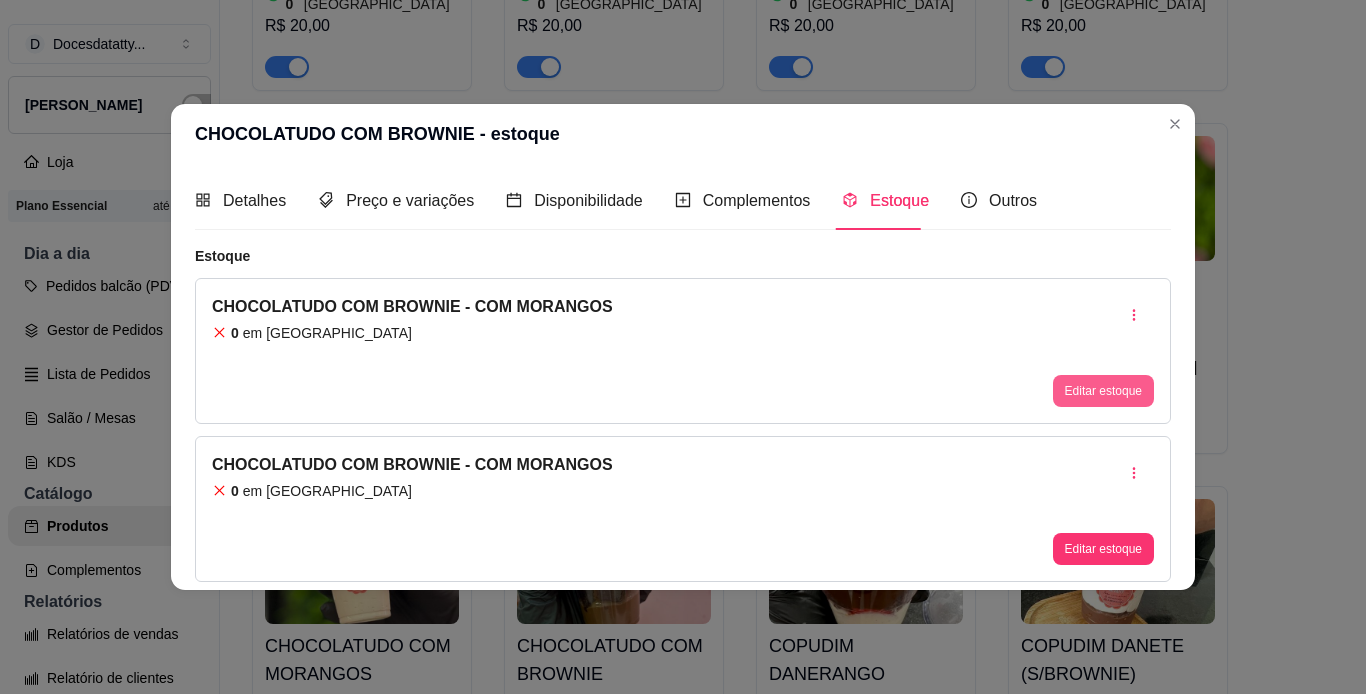 click on "Editar estoque" at bounding box center (1103, 391) 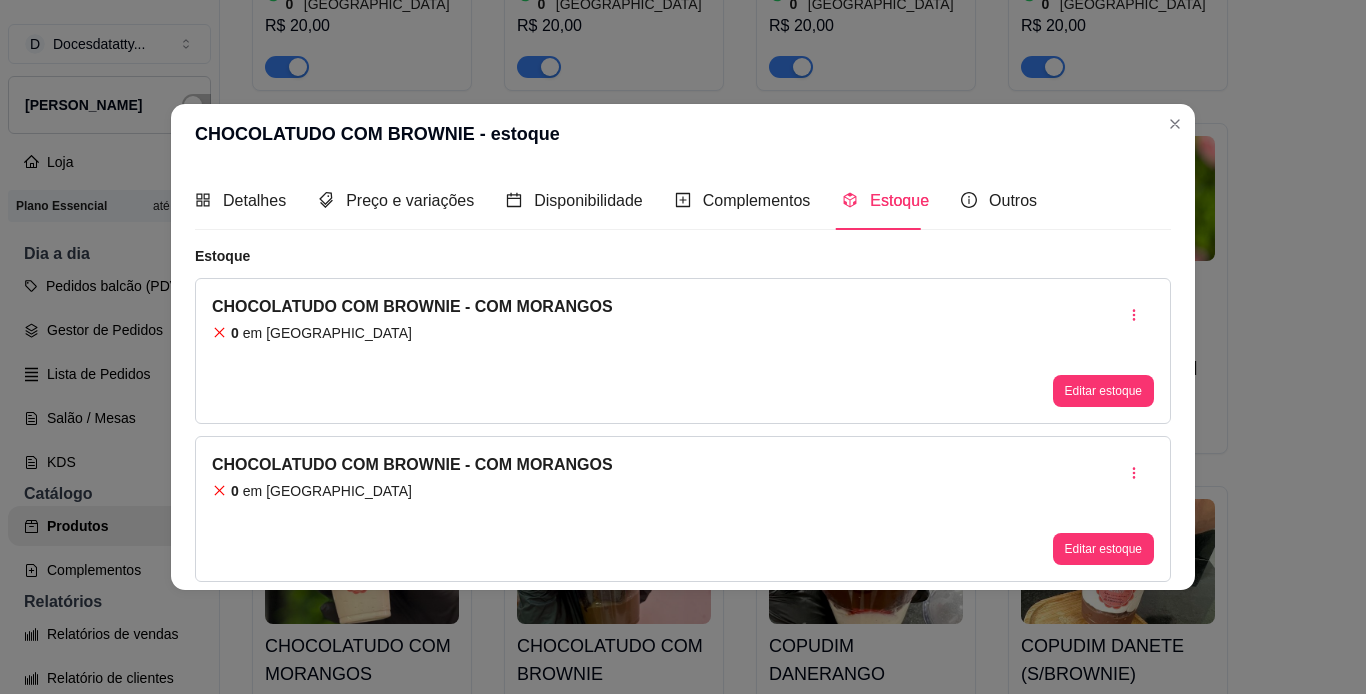 click on "0" at bounding box center (683, 170) 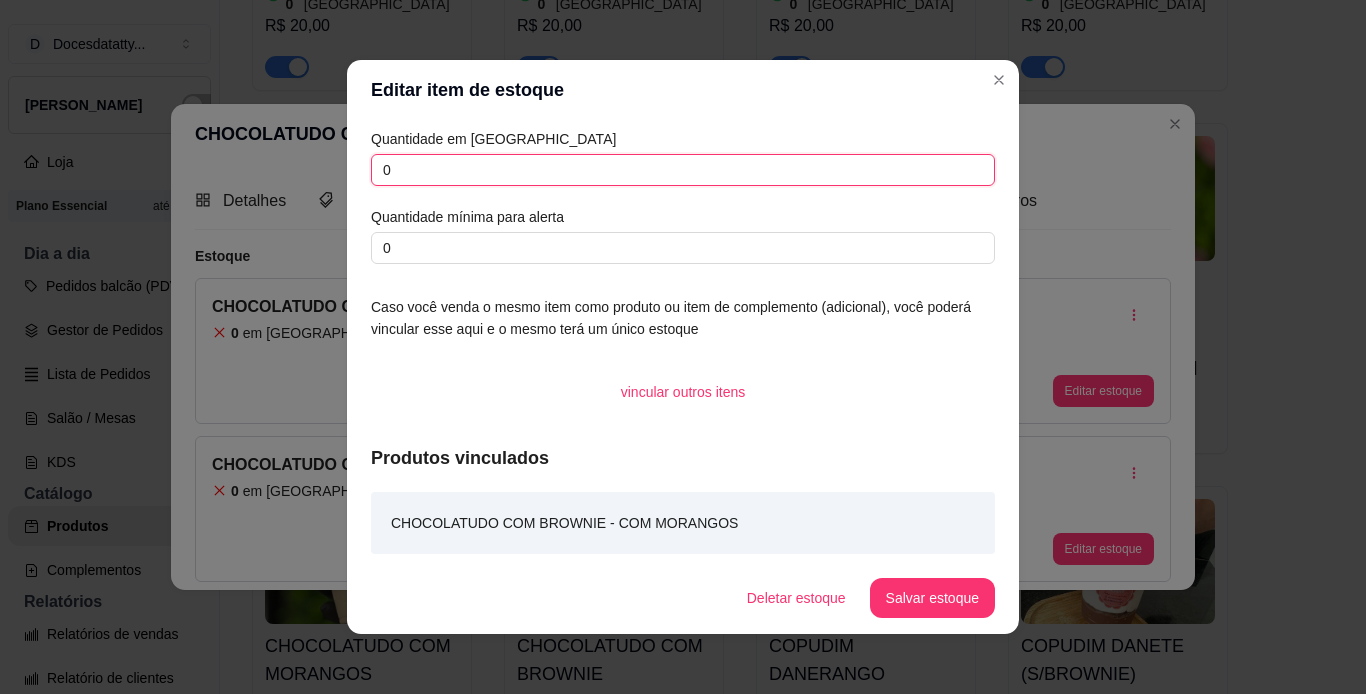 click on "0" at bounding box center [683, 170] 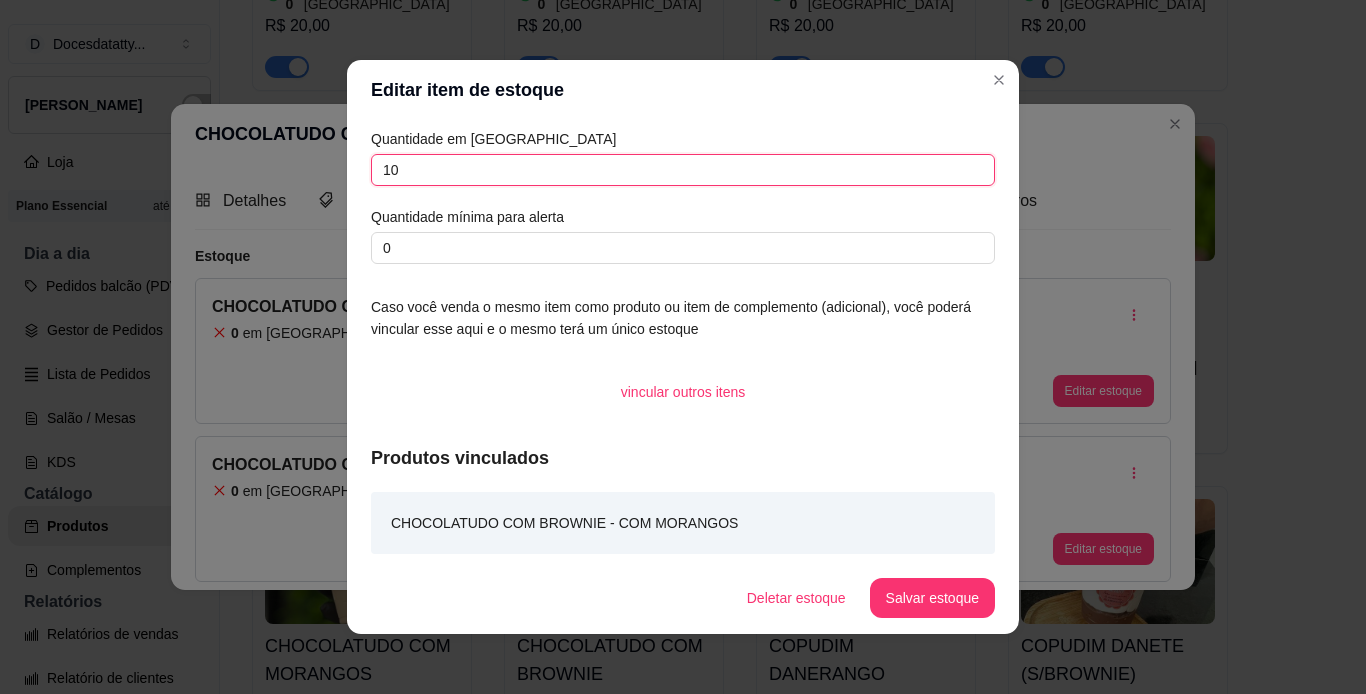 type on "10" 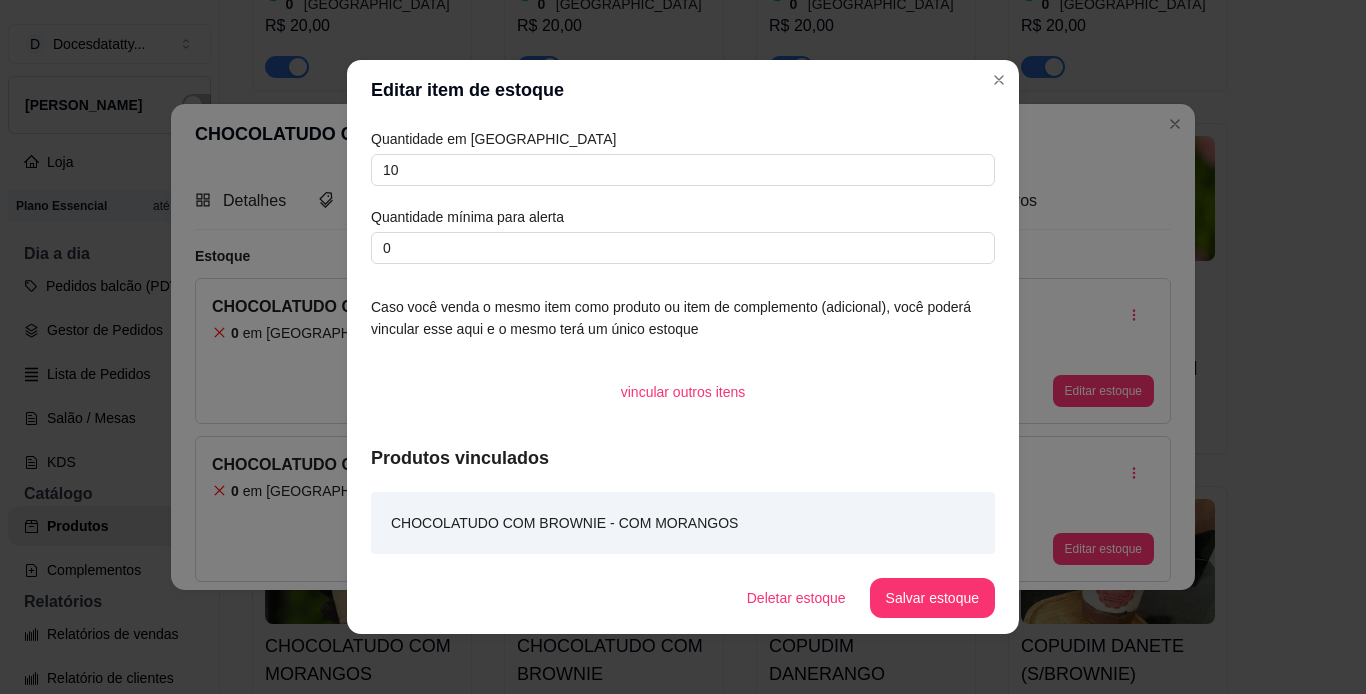 click on "Deletar estoque Salvar estoque" at bounding box center [683, 598] 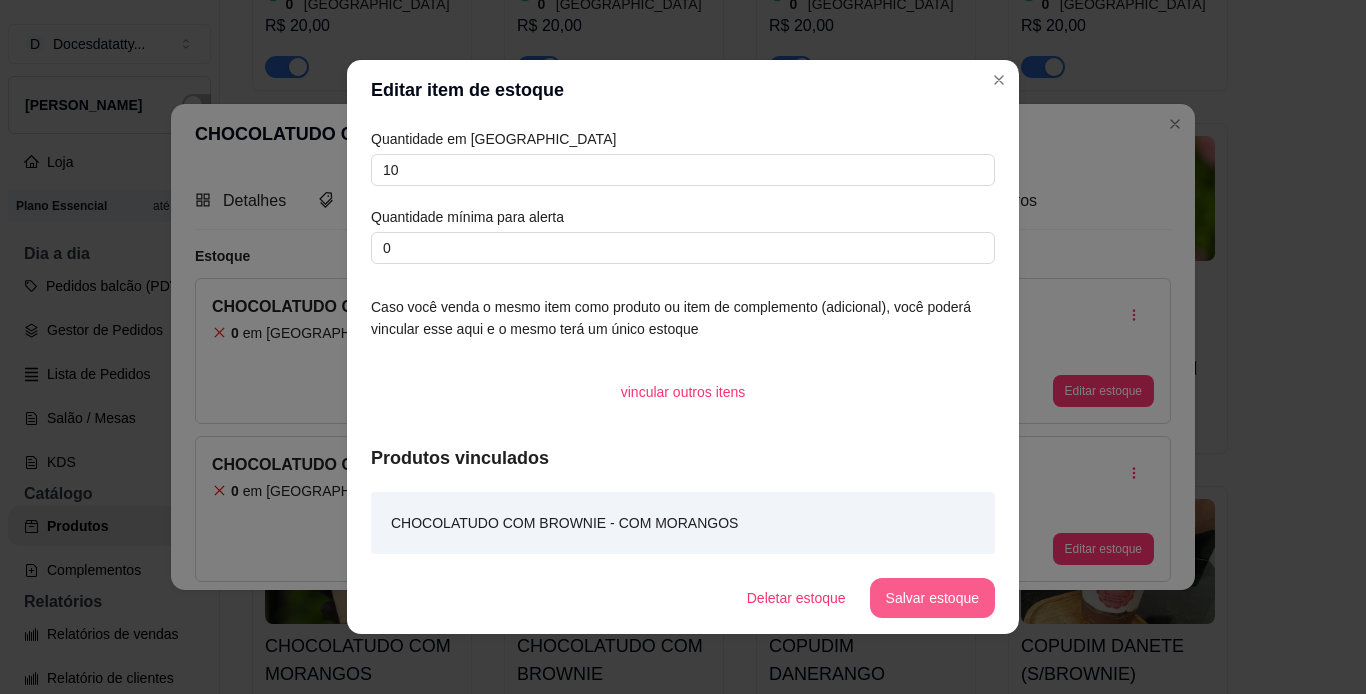click on "Salvar estoque" at bounding box center [932, 598] 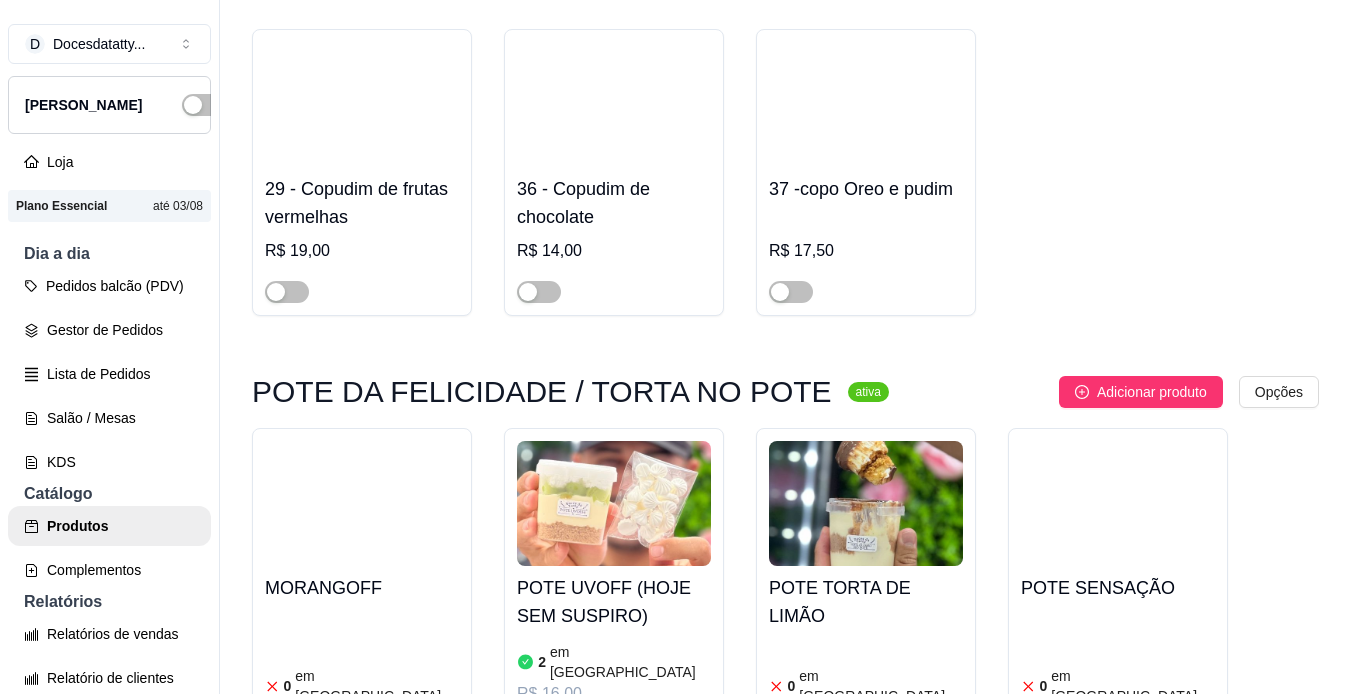 scroll, scrollTop: 7700, scrollLeft: 0, axis: vertical 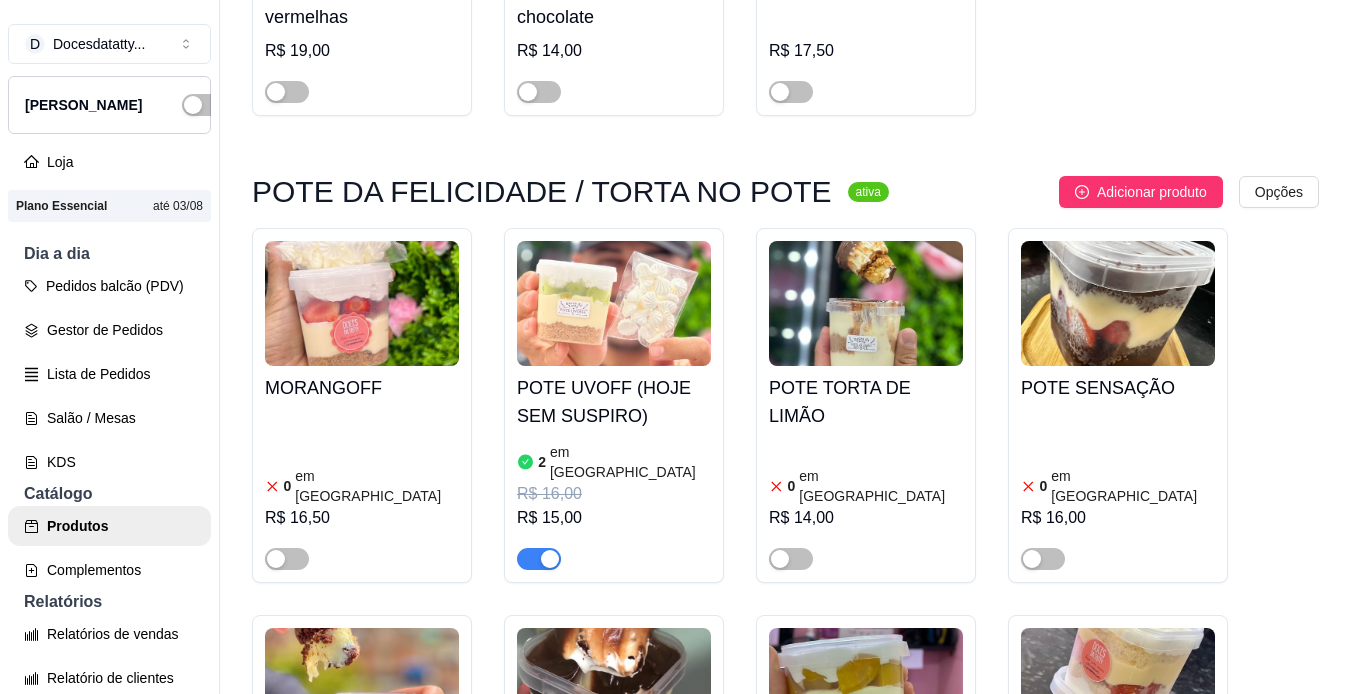 click at bounding box center (550, 559) 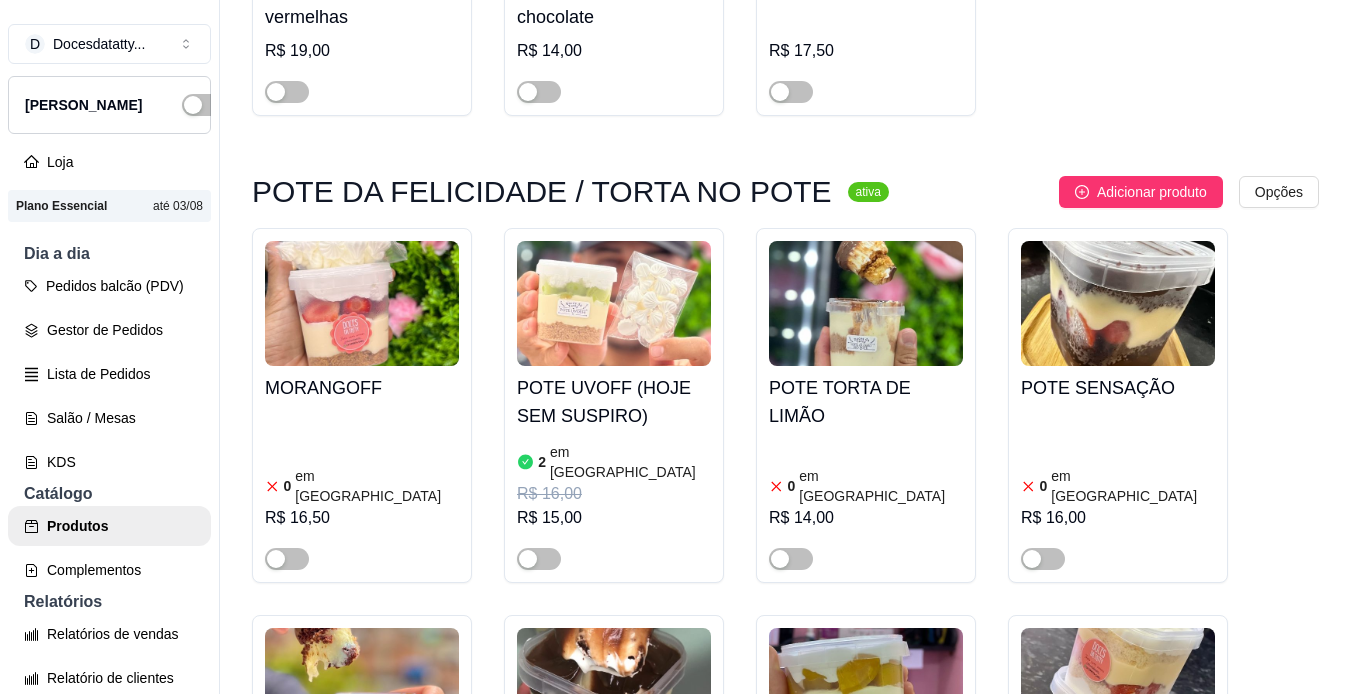 click at bounding box center (614, 690) 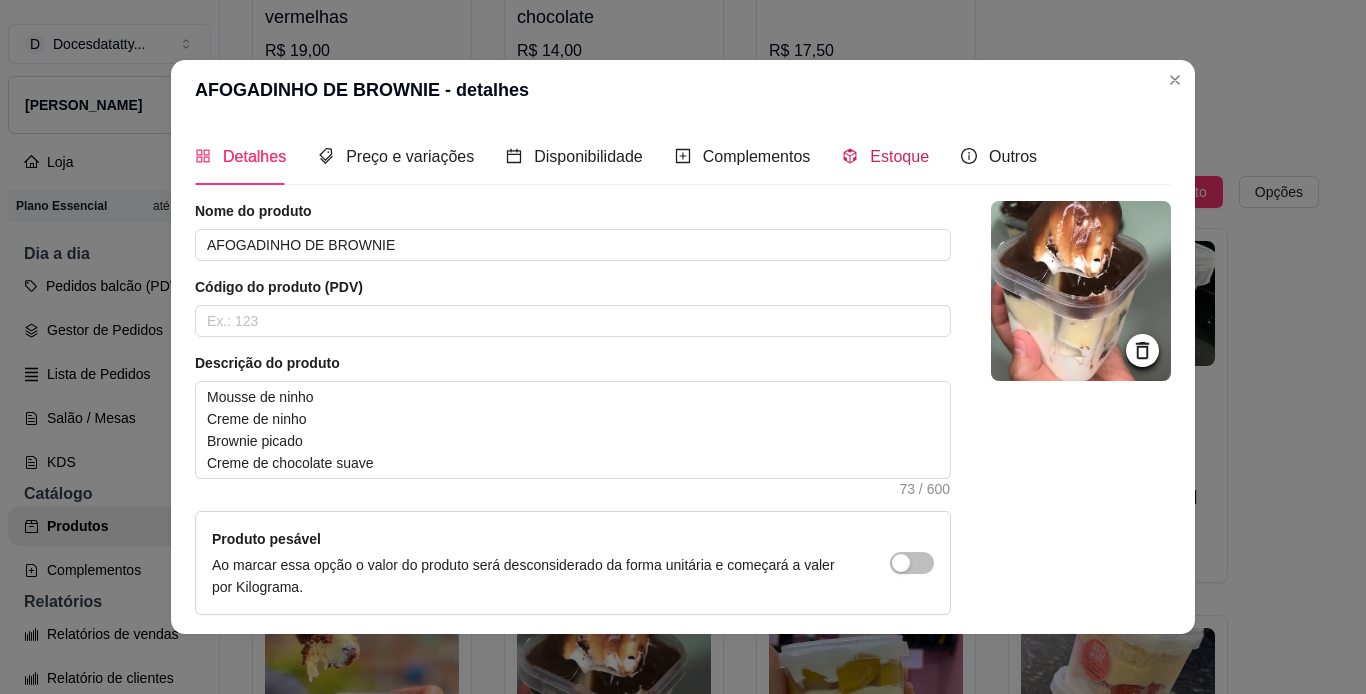 click on "Estoque" at bounding box center (899, 156) 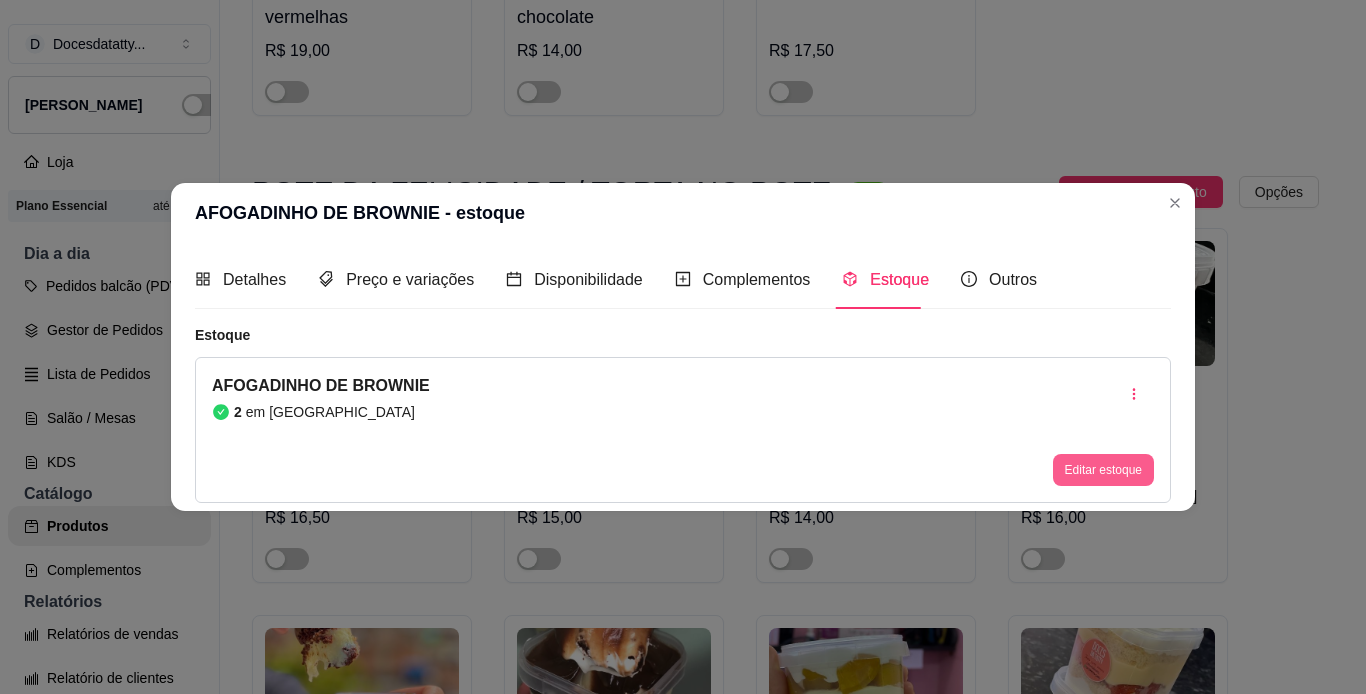 click on "Editar estoque" at bounding box center [1103, 470] 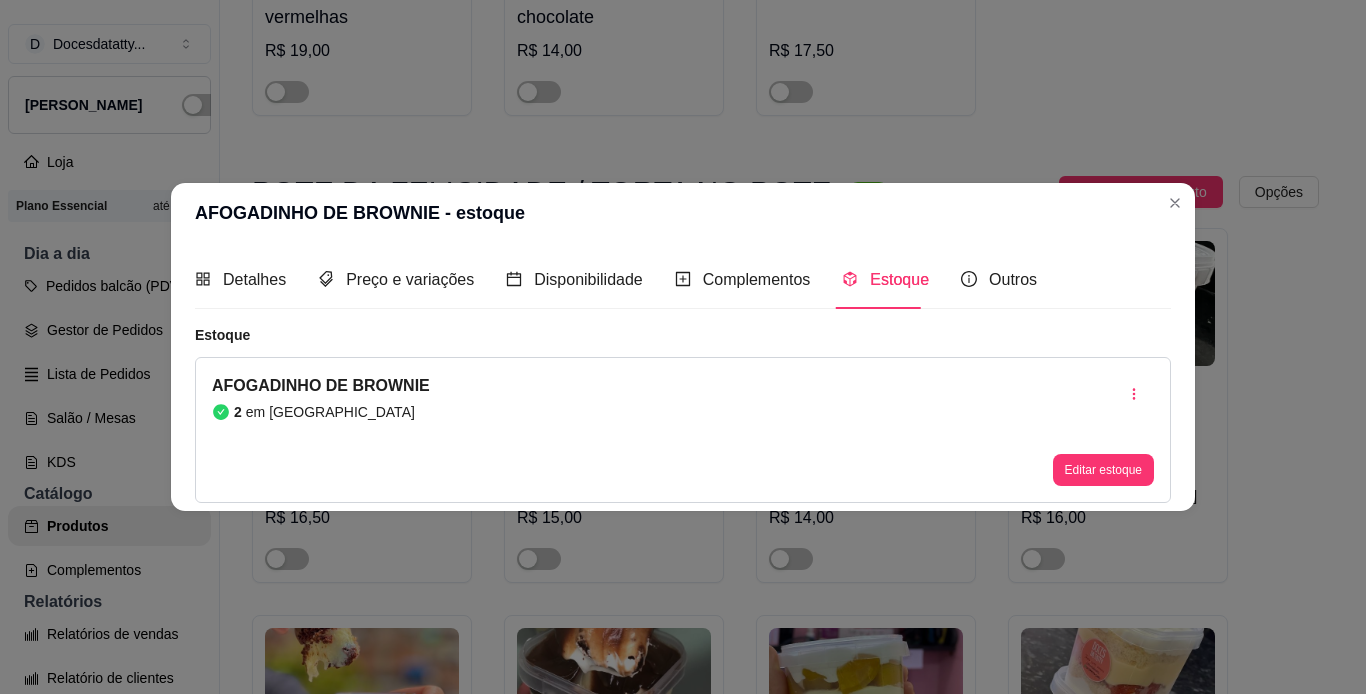 click on "2" at bounding box center [683, 170] 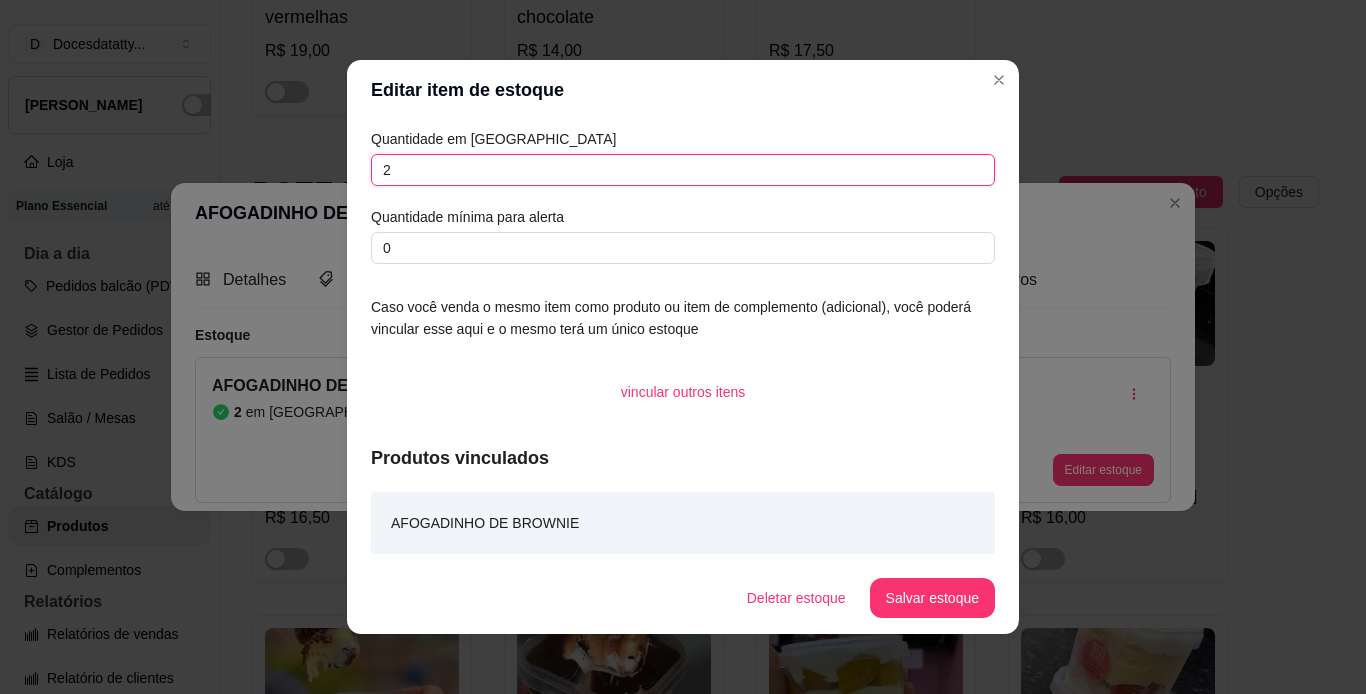 click on "2" at bounding box center (683, 170) 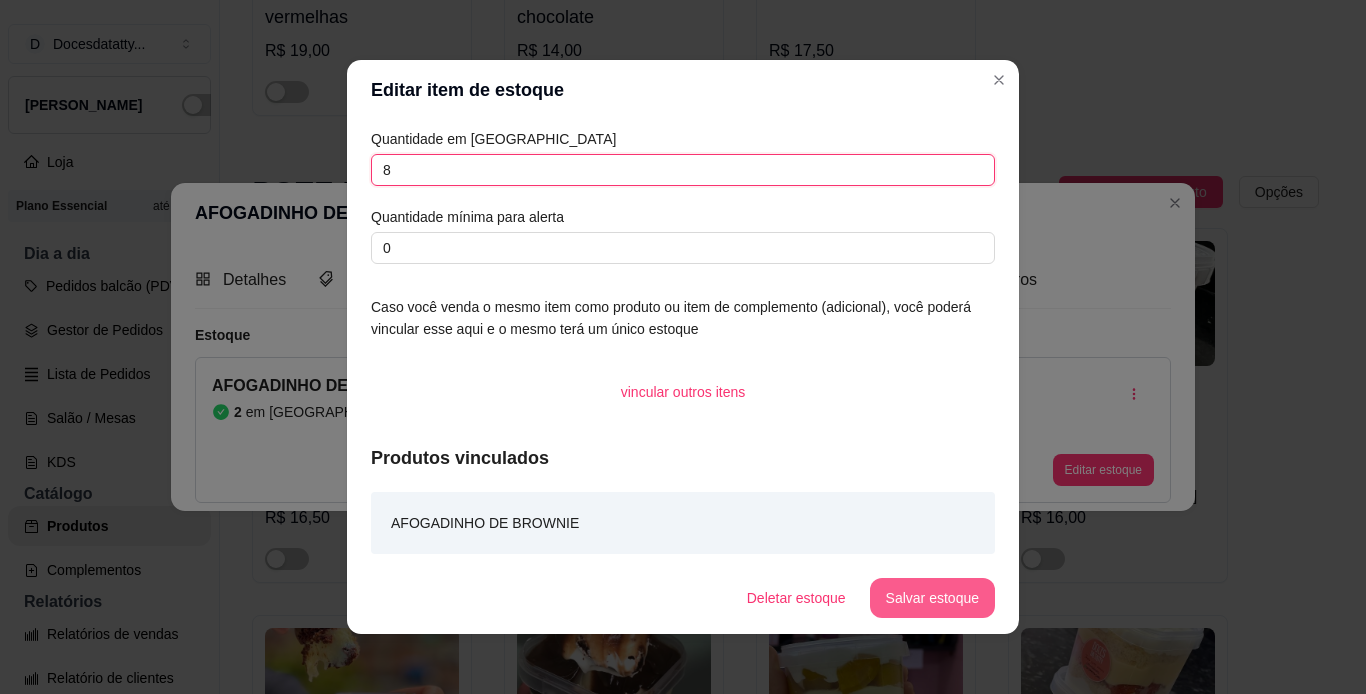type on "8" 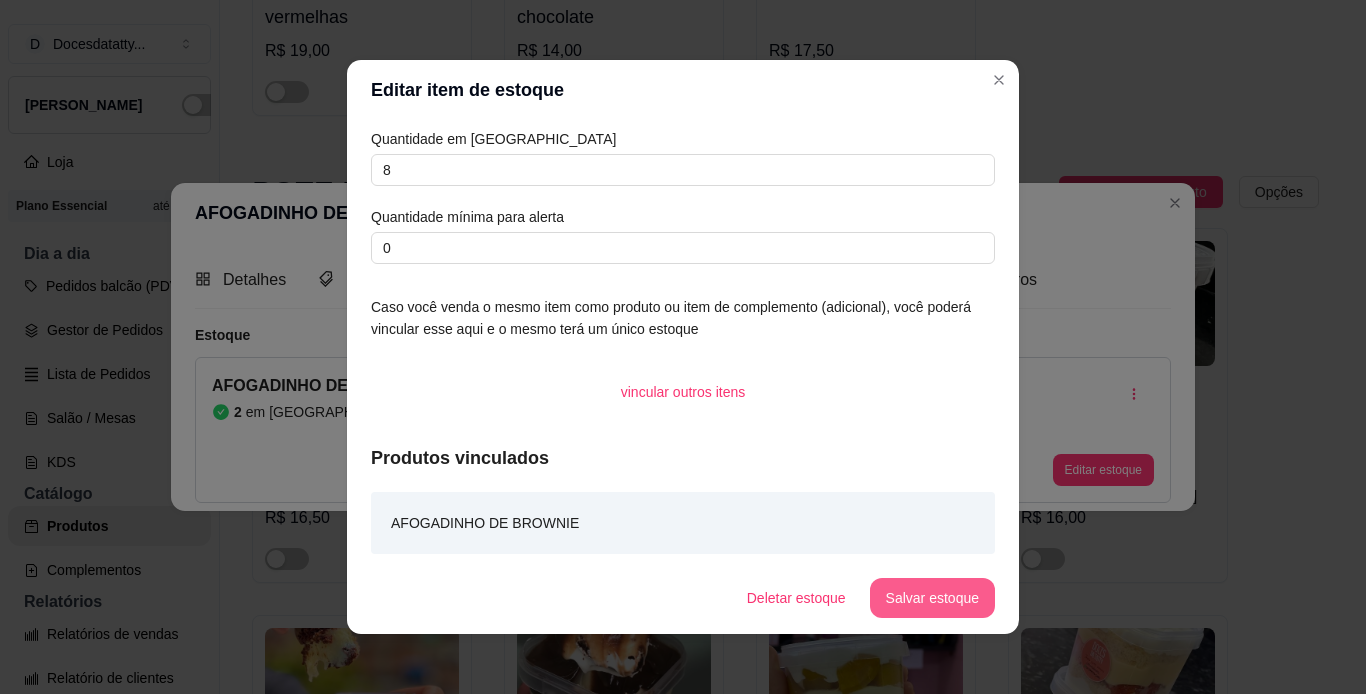 click on "Salvar estoque" at bounding box center (932, 598) 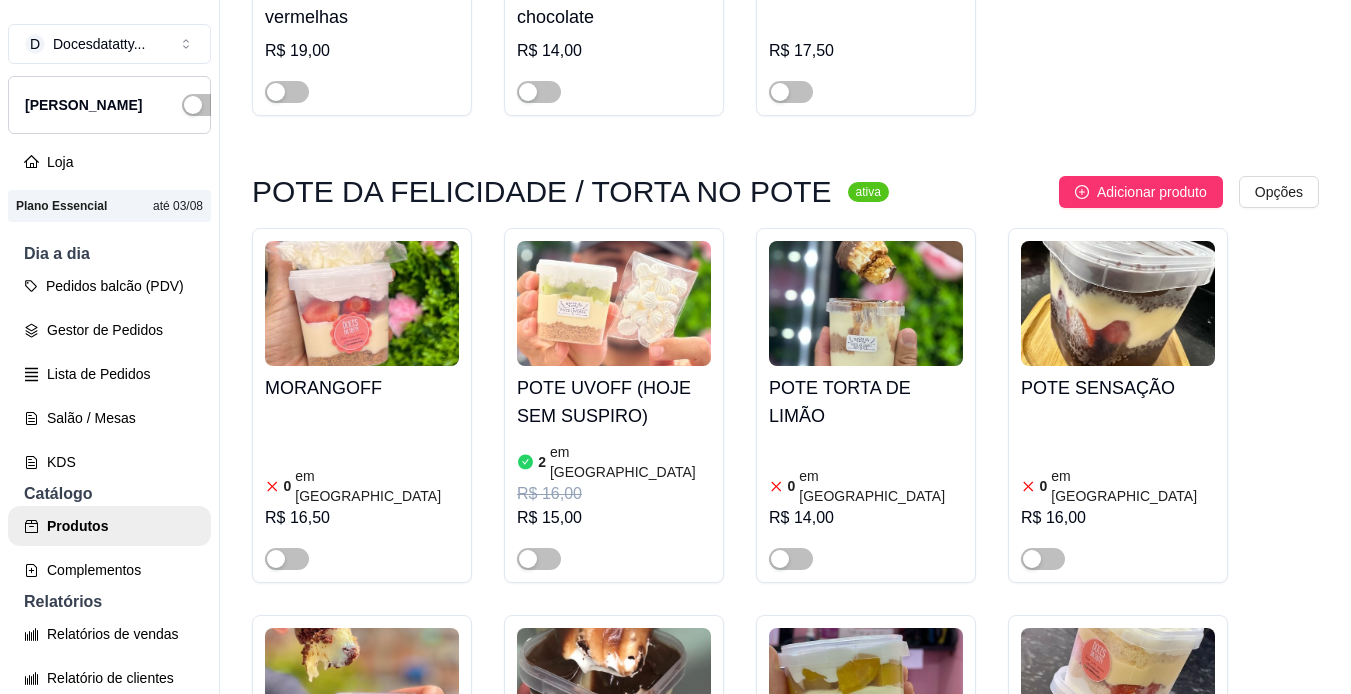 click on "POTE NINHO DUPLO E [GEOGRAPHIC_DATA]" at bounding box center (1118, 789) 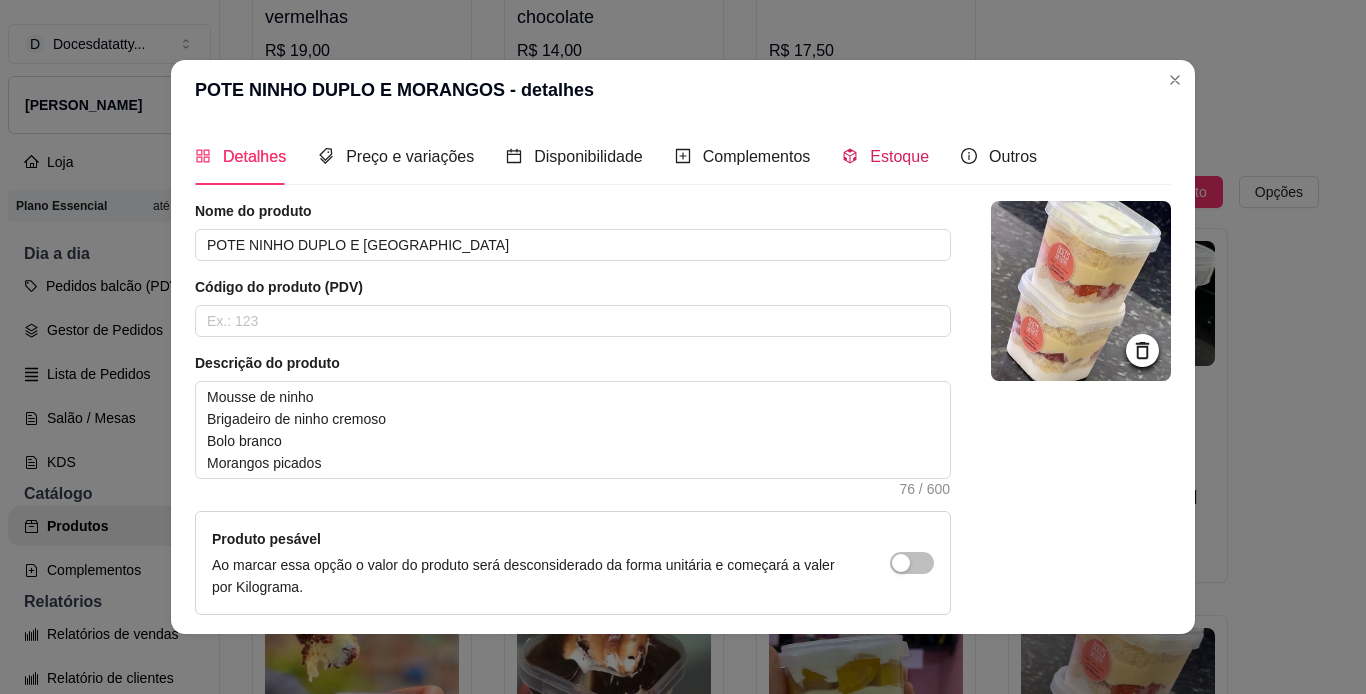 click on "Estoque" at bounding box center (885, 156) 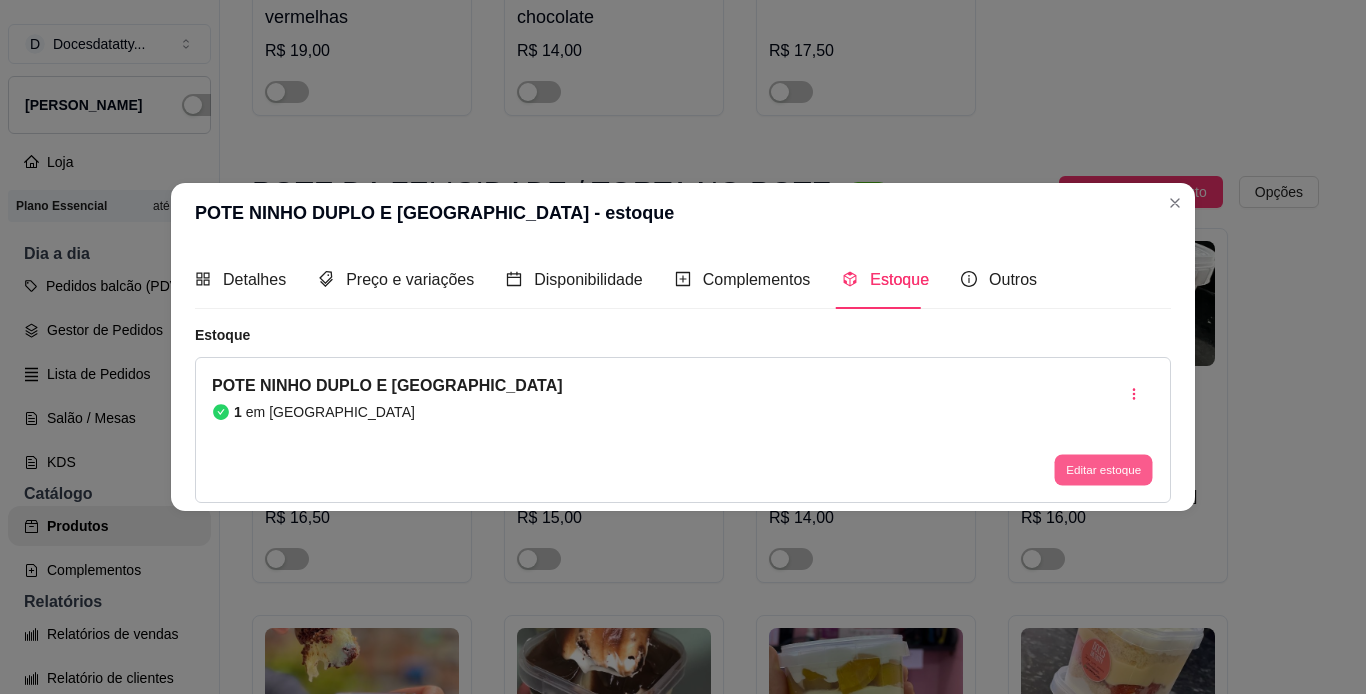click on "Editar estoque" at bounding box center [1103, 469] 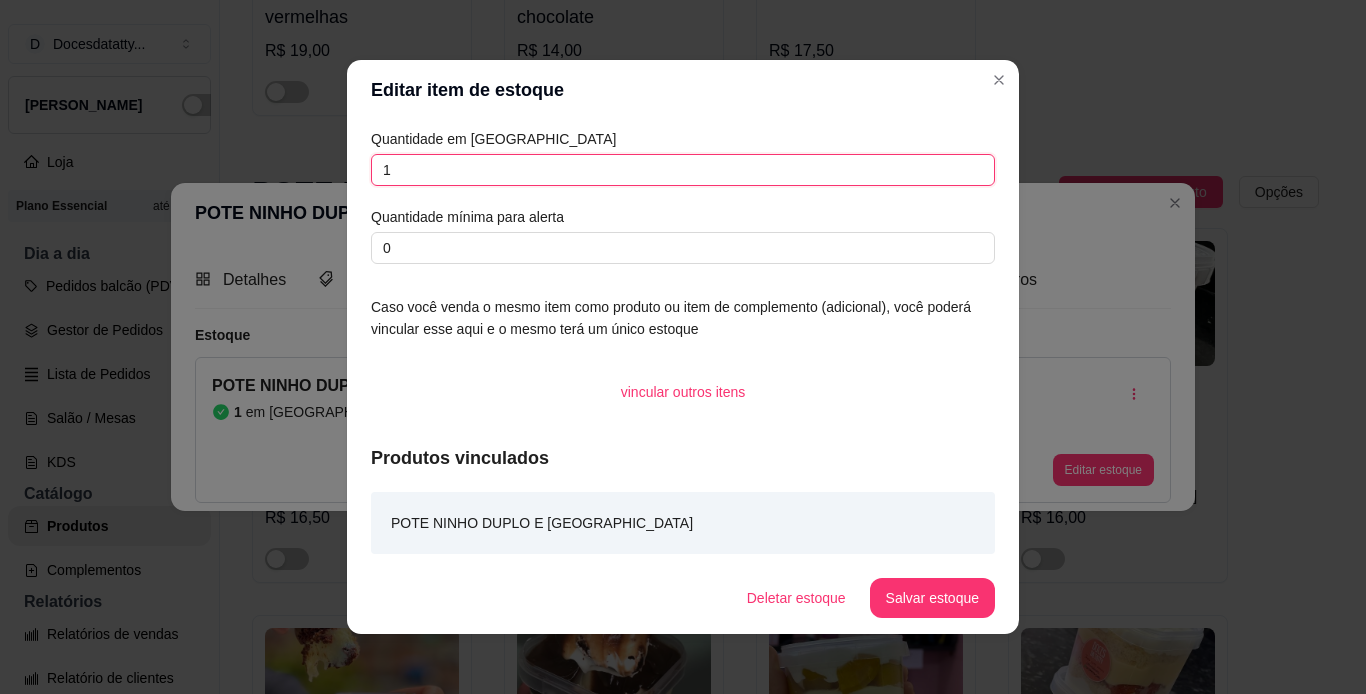 click on "1" at bounding box center [683, 170] 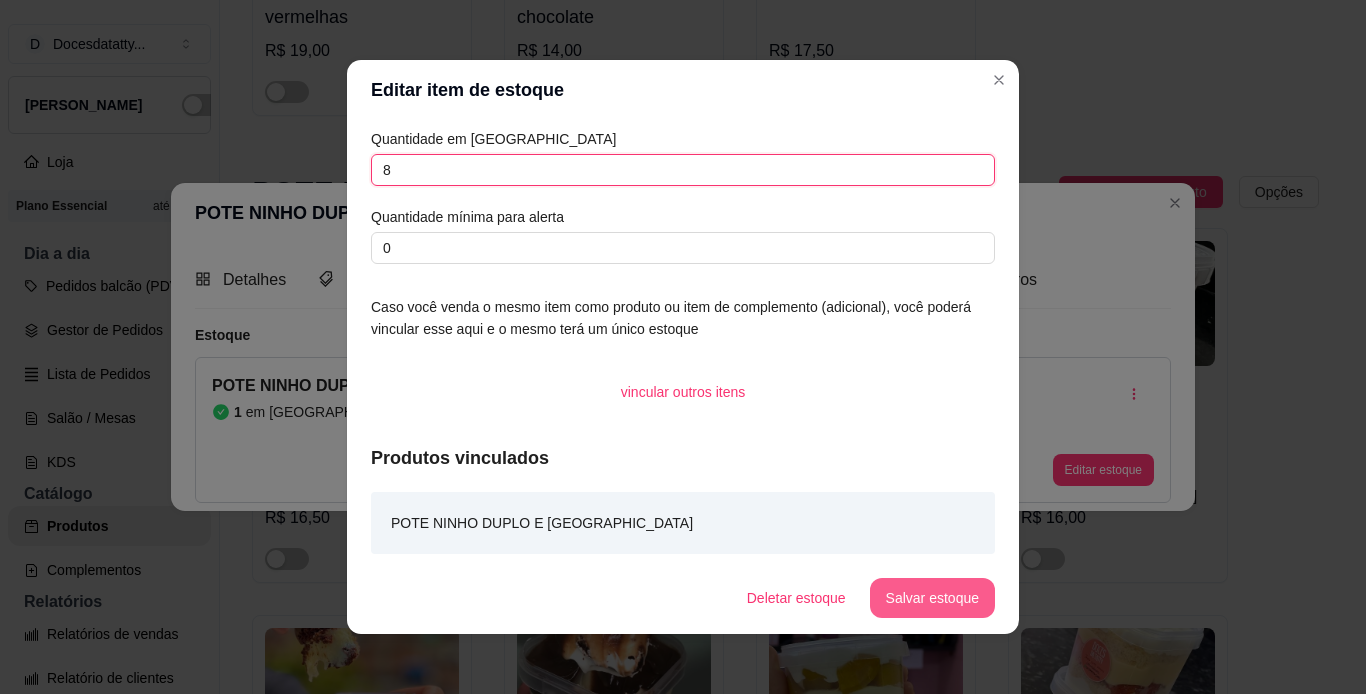 type on "8" 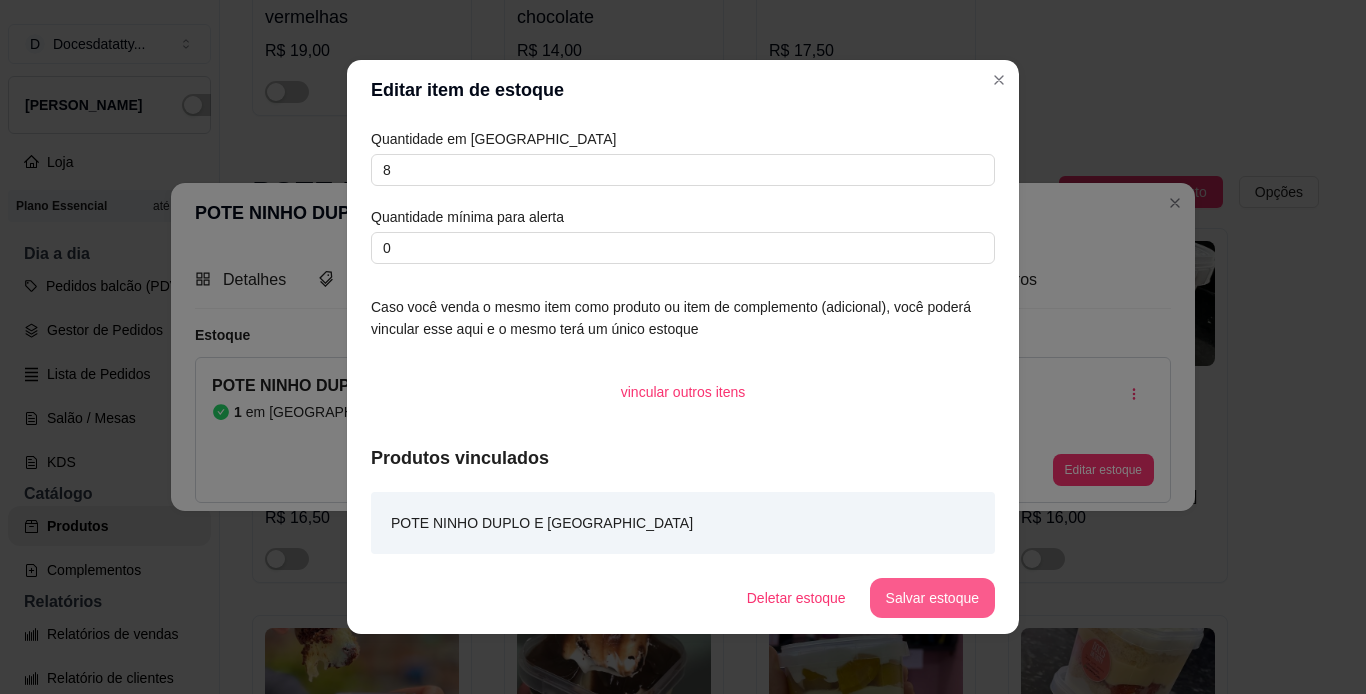 click on "Salvar estoque" at bounding box center [932, 598] 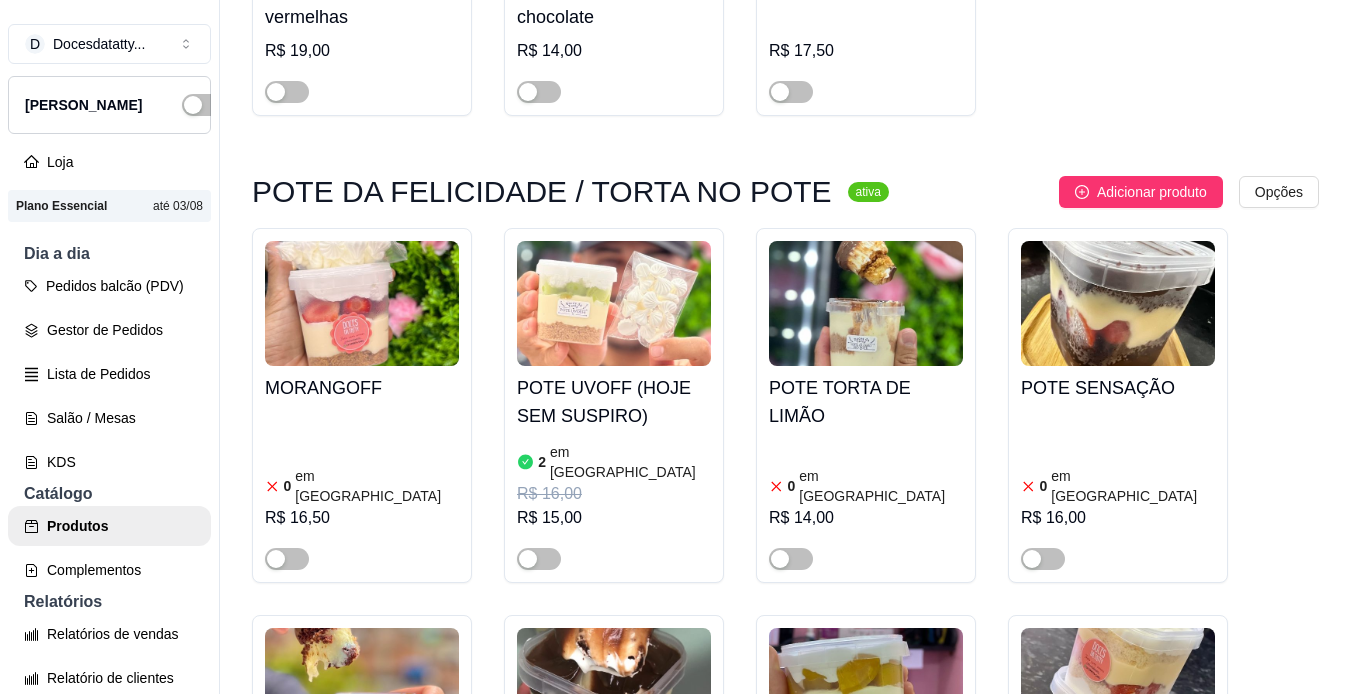 click on "POTE TORTA DE PÊSSEGO   1 em estoque R$ 17,00" at bounding box center [866, 843] 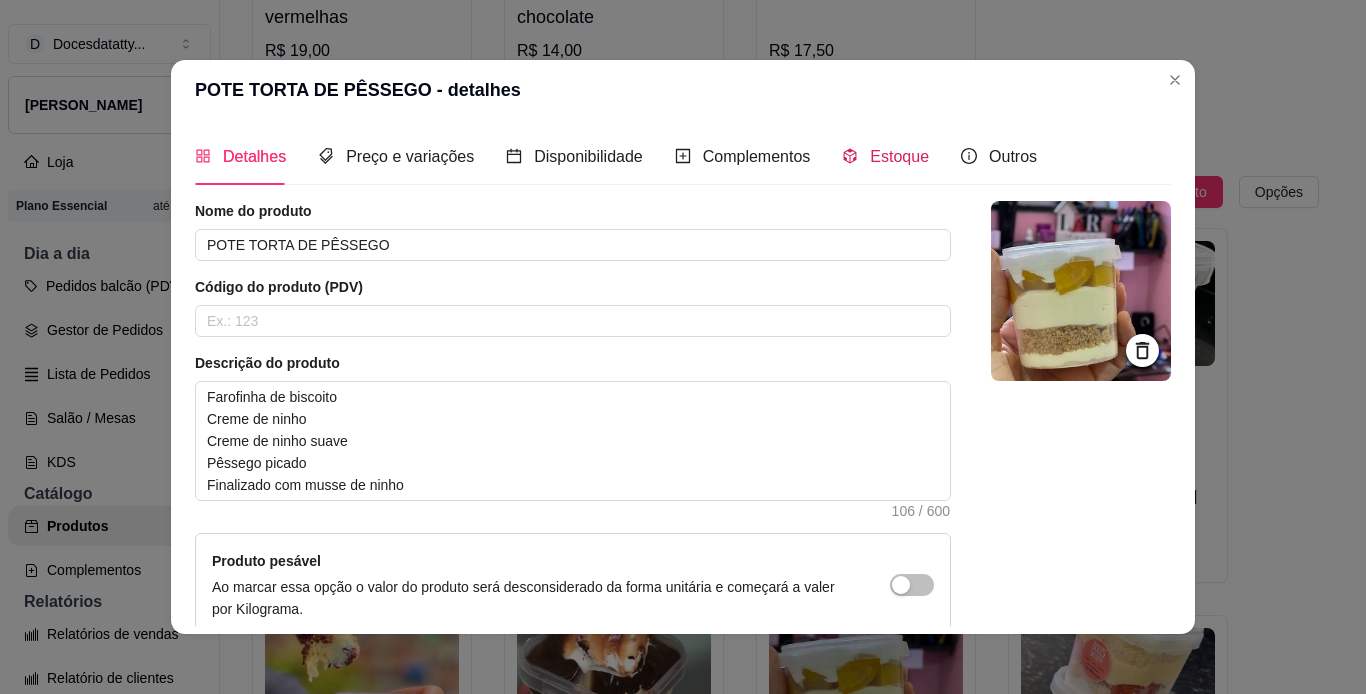 click on "Estoque" at bounding box center [899, 156] 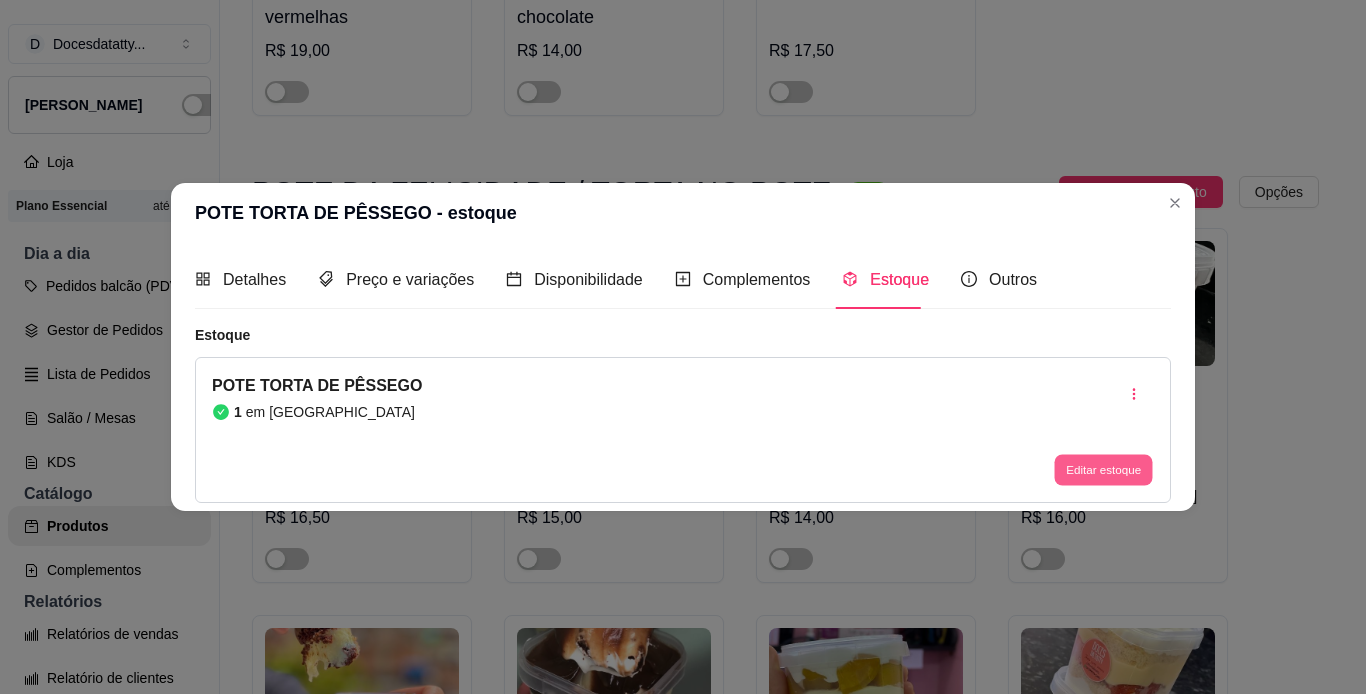 click on "Editar estoque" at bounding box center [1103, 469] 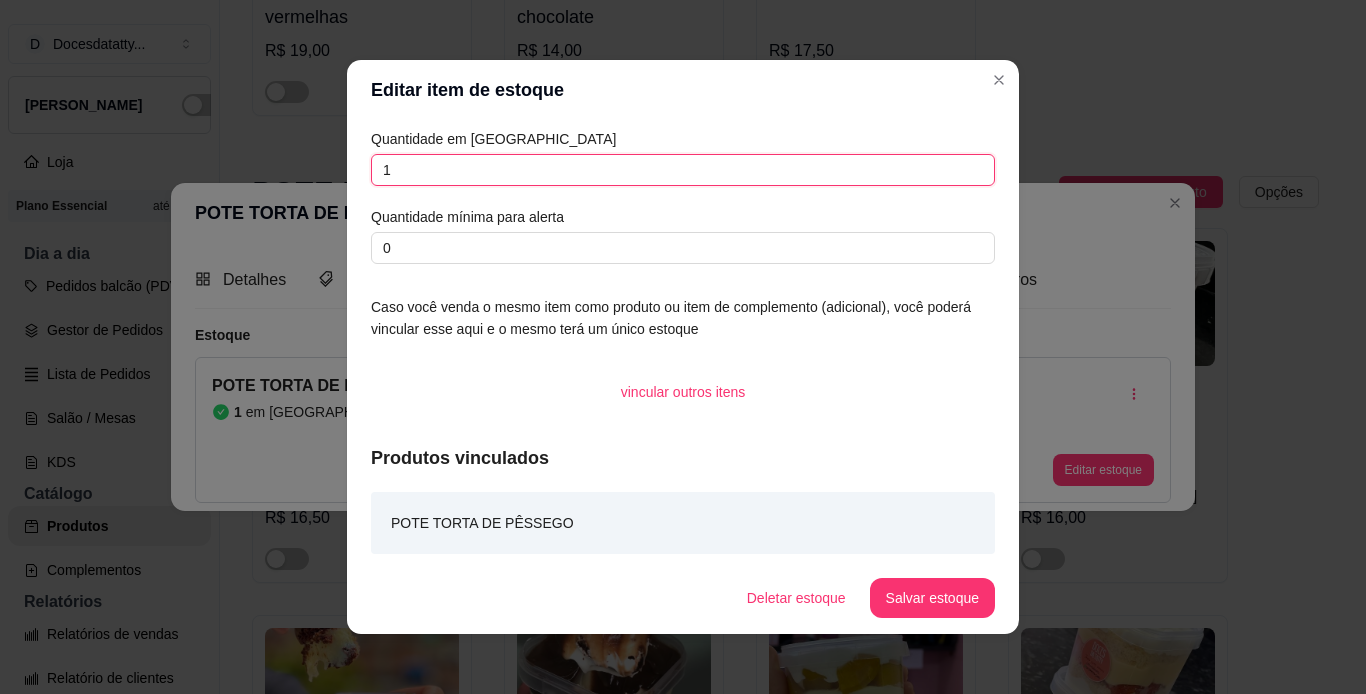 click on "1" at bounding box center (683, 170) 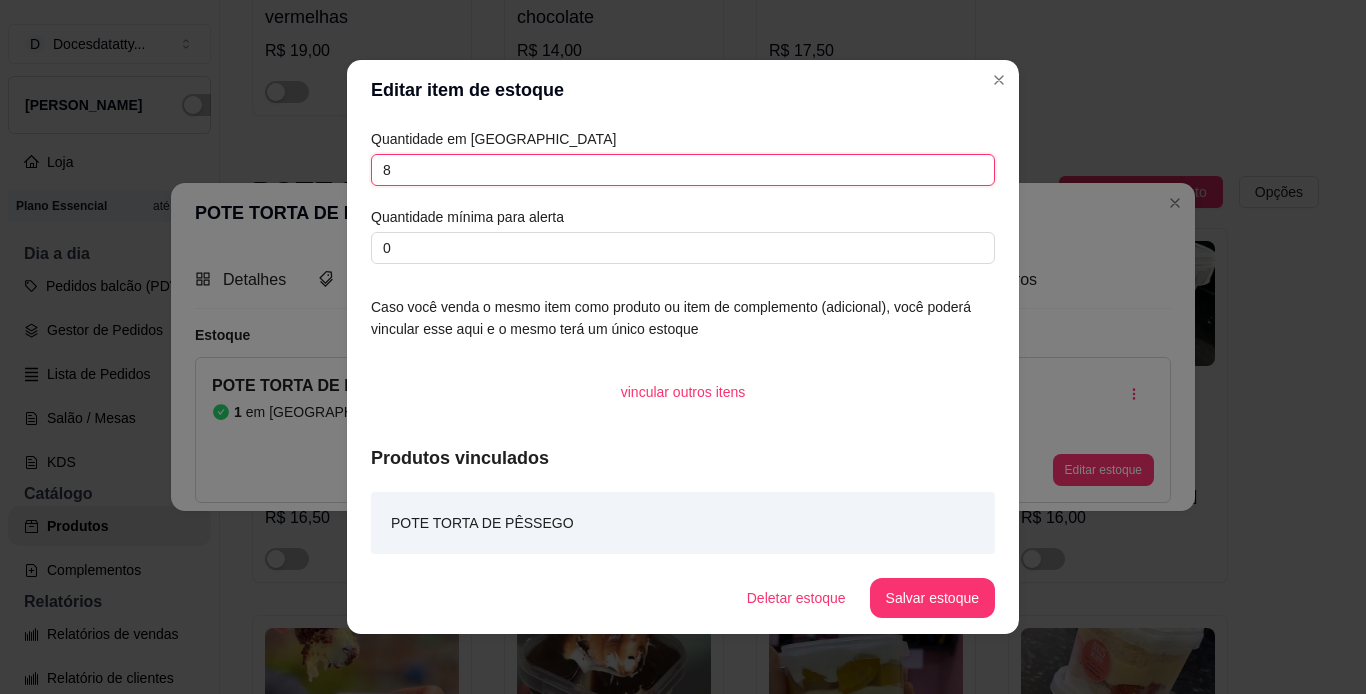 type on "8" 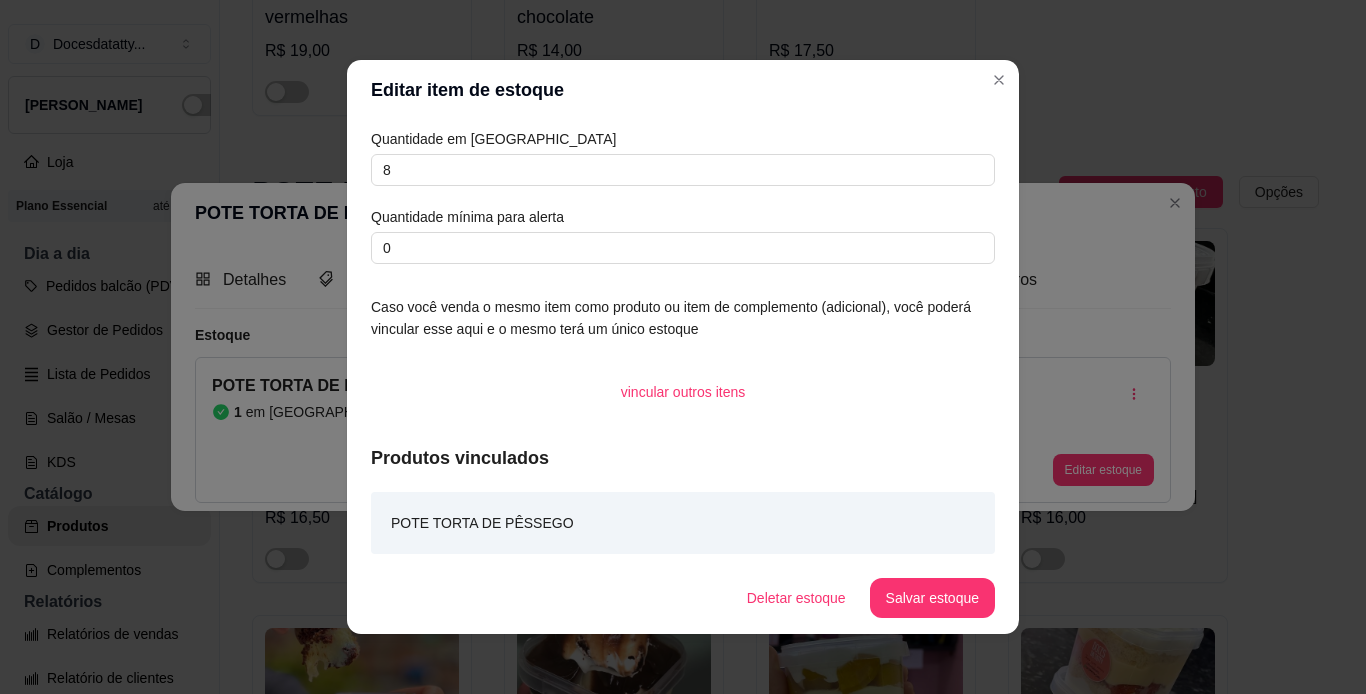 click on "Deletar estoque Salvar estoque" at bounding box center [683, 598] 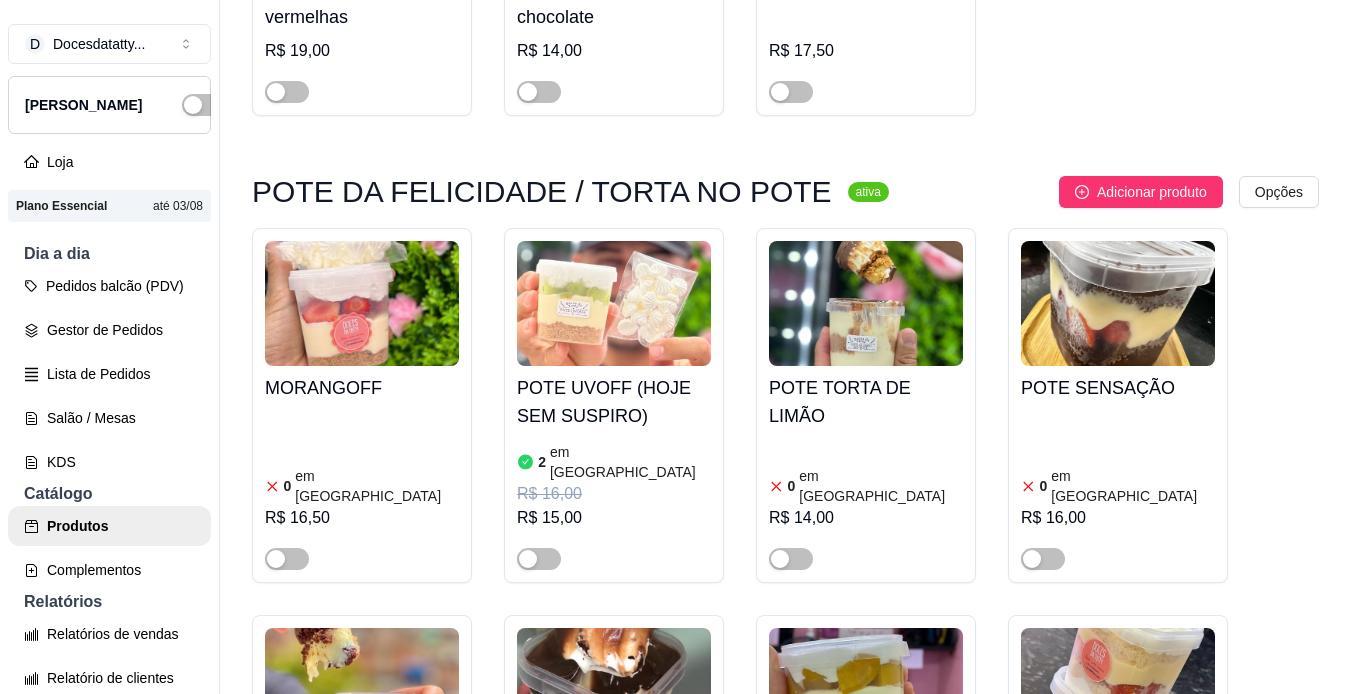 click at bounding box center (791, 922) 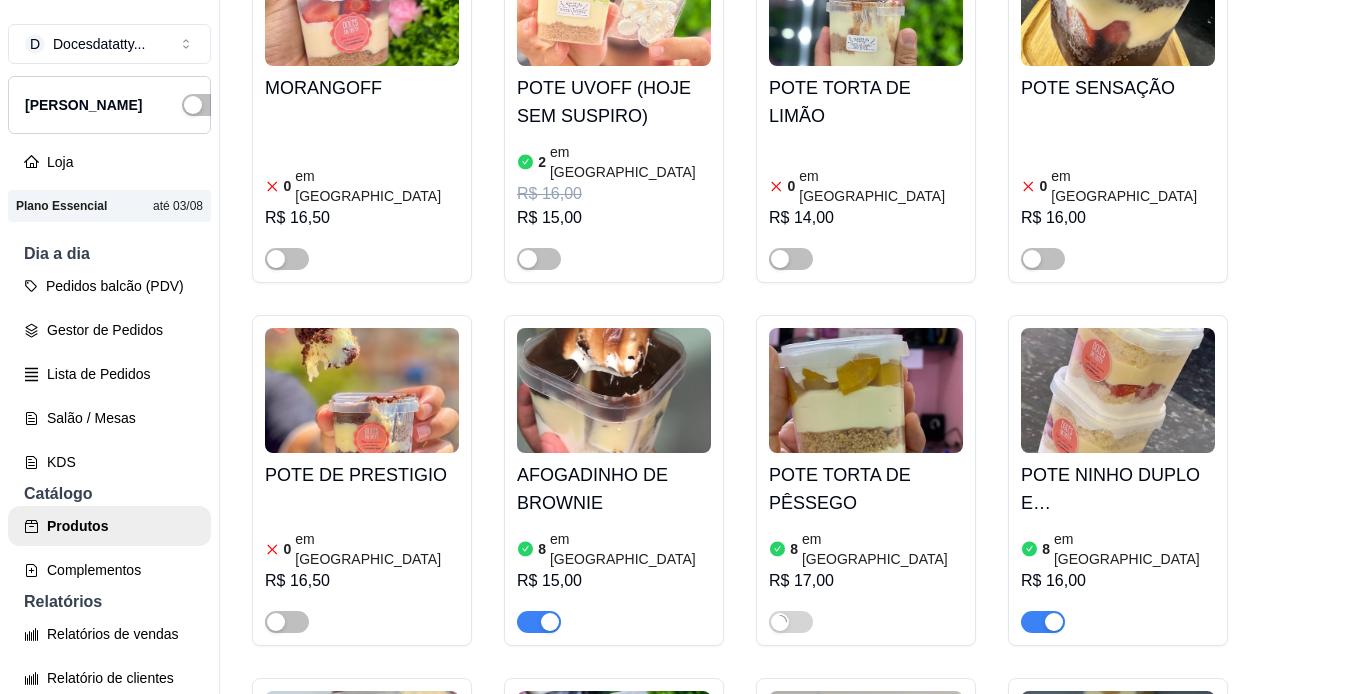 scroll, scrollTop: 8100, scrollLeft: 0, axis: vertical 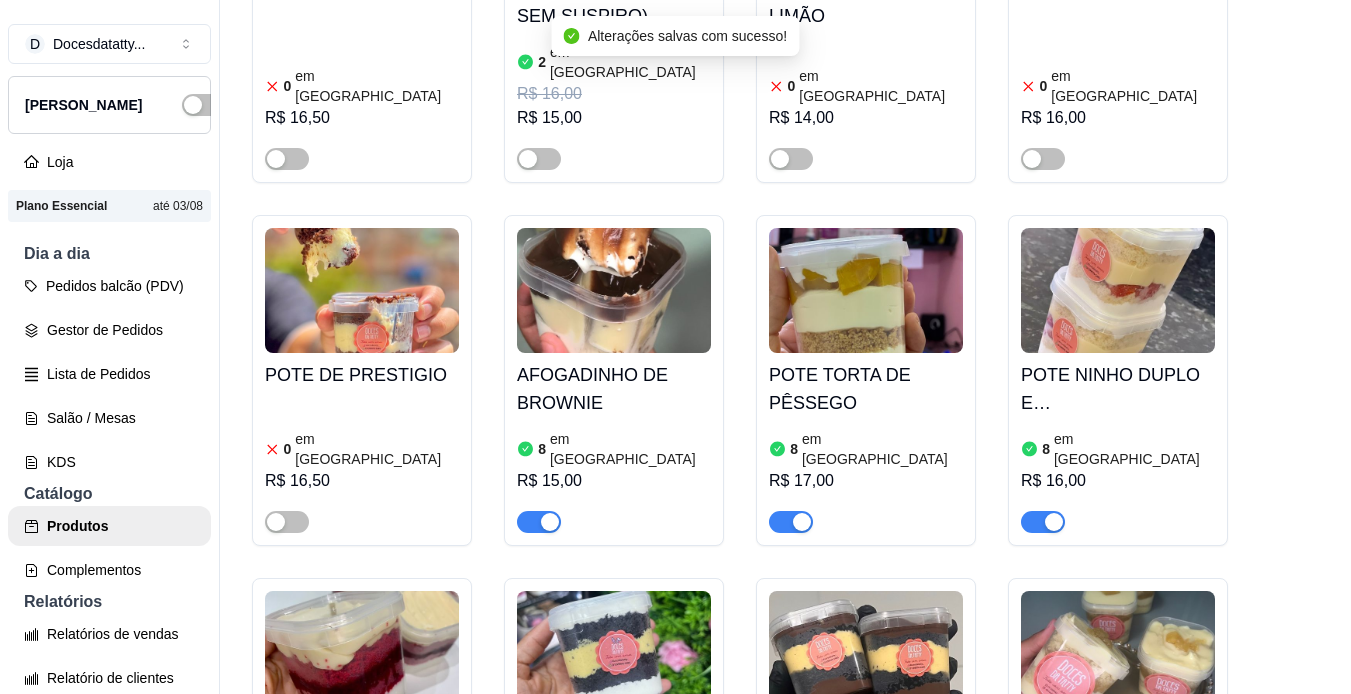 click on "0 em estoque R$ 16,50" at bounding box center [362, 465] 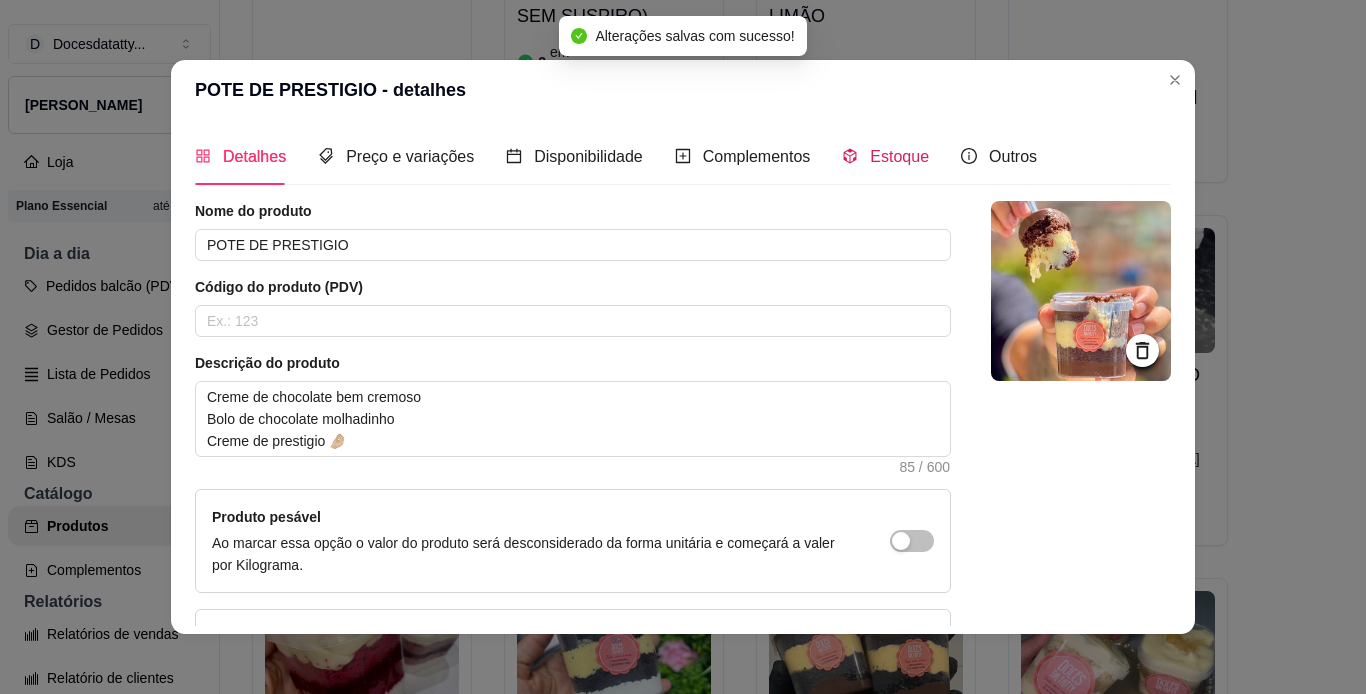 click on "Estoque" at bounding box center (899, 156) 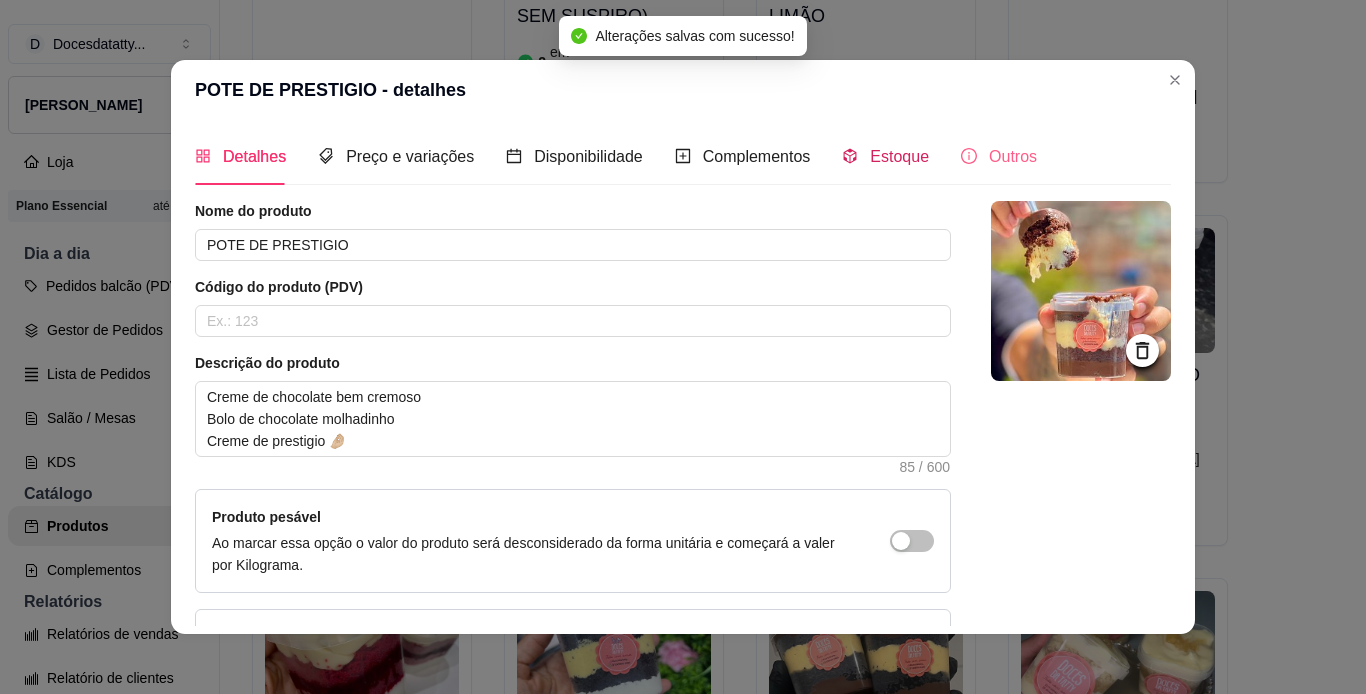 type 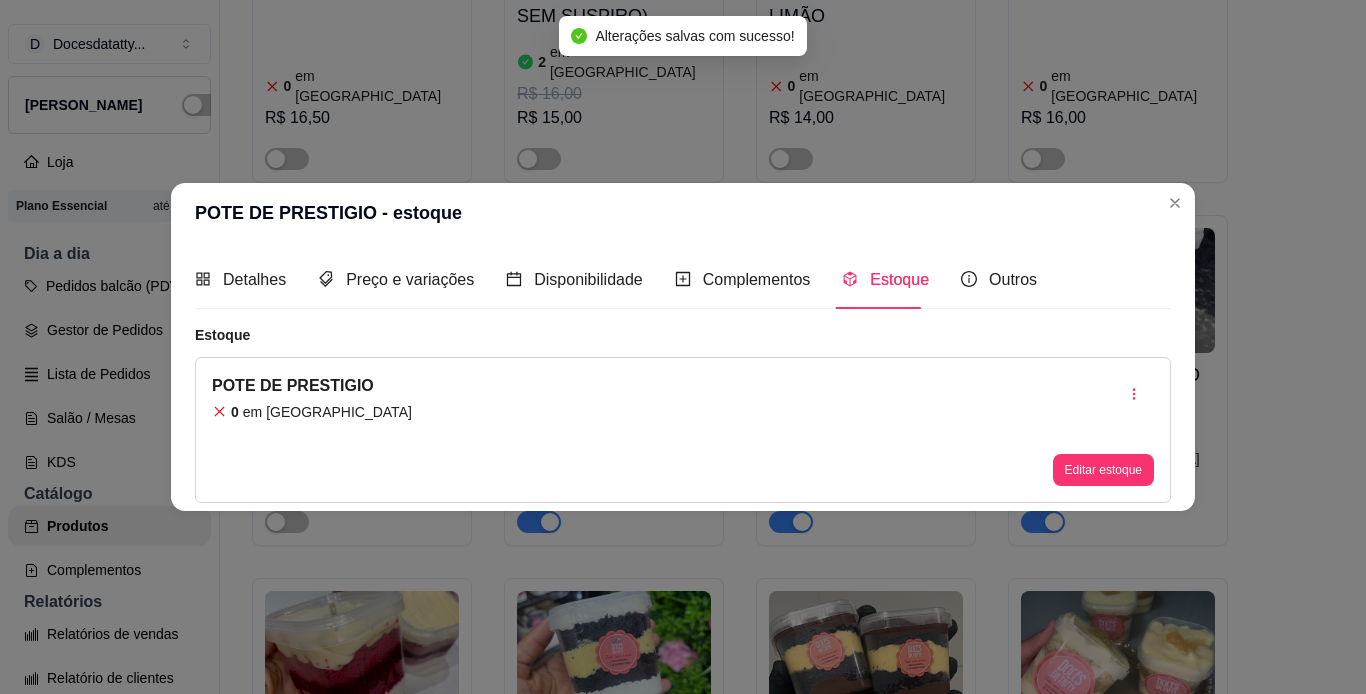 click on "Editar estoque" at bounding box center (1103, 470) 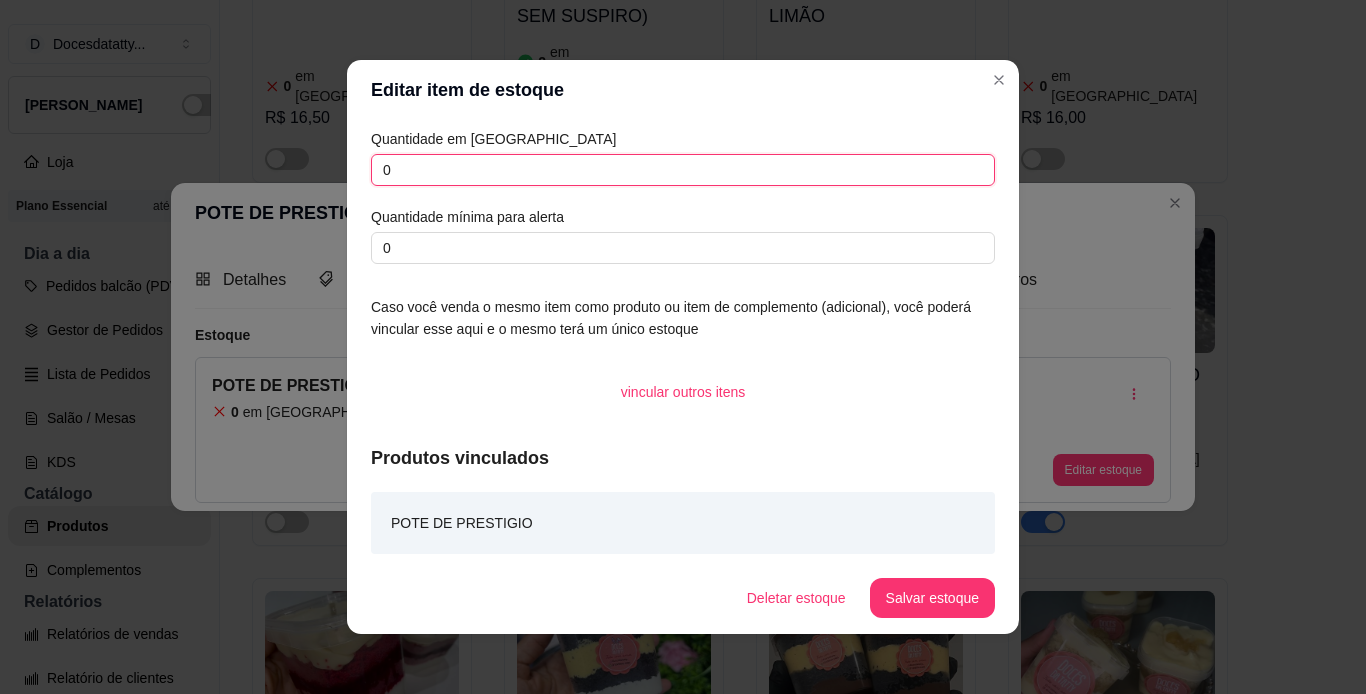 click on "0" at bounding box center [683, 170] 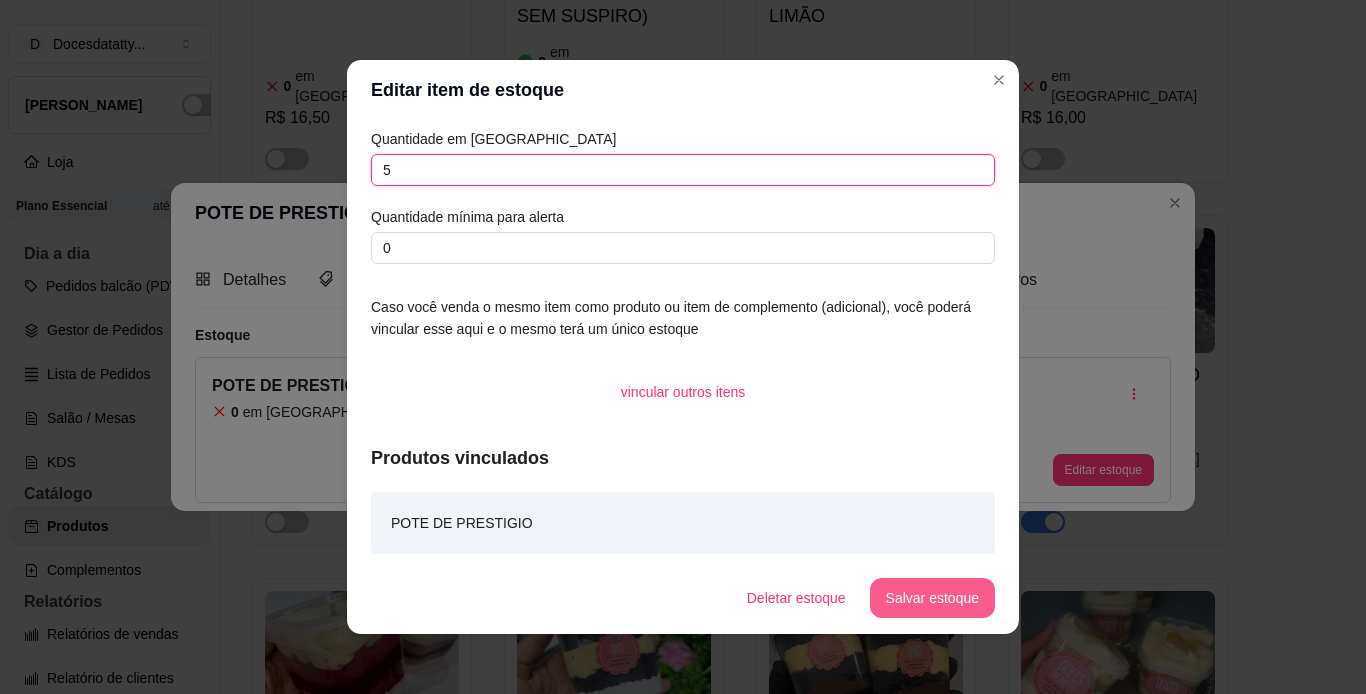 type on "5" 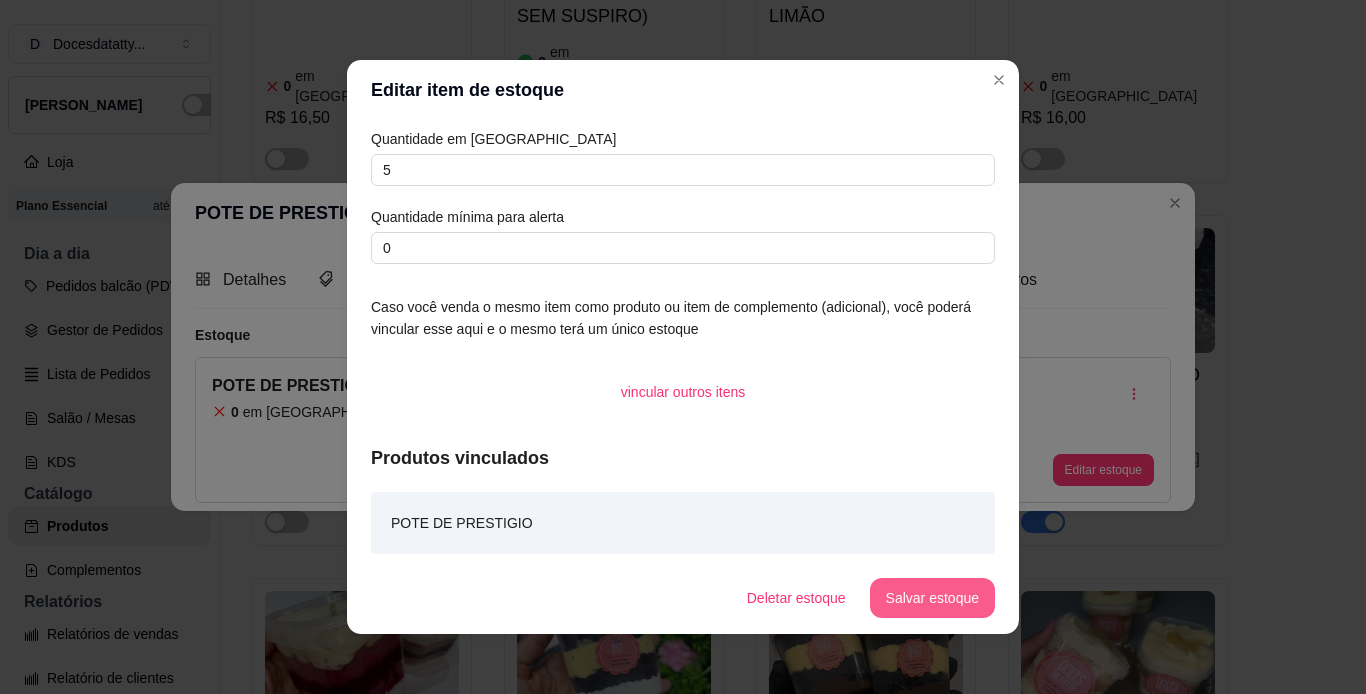 click on "Salvar estoque" at bounding box center [932, 598] 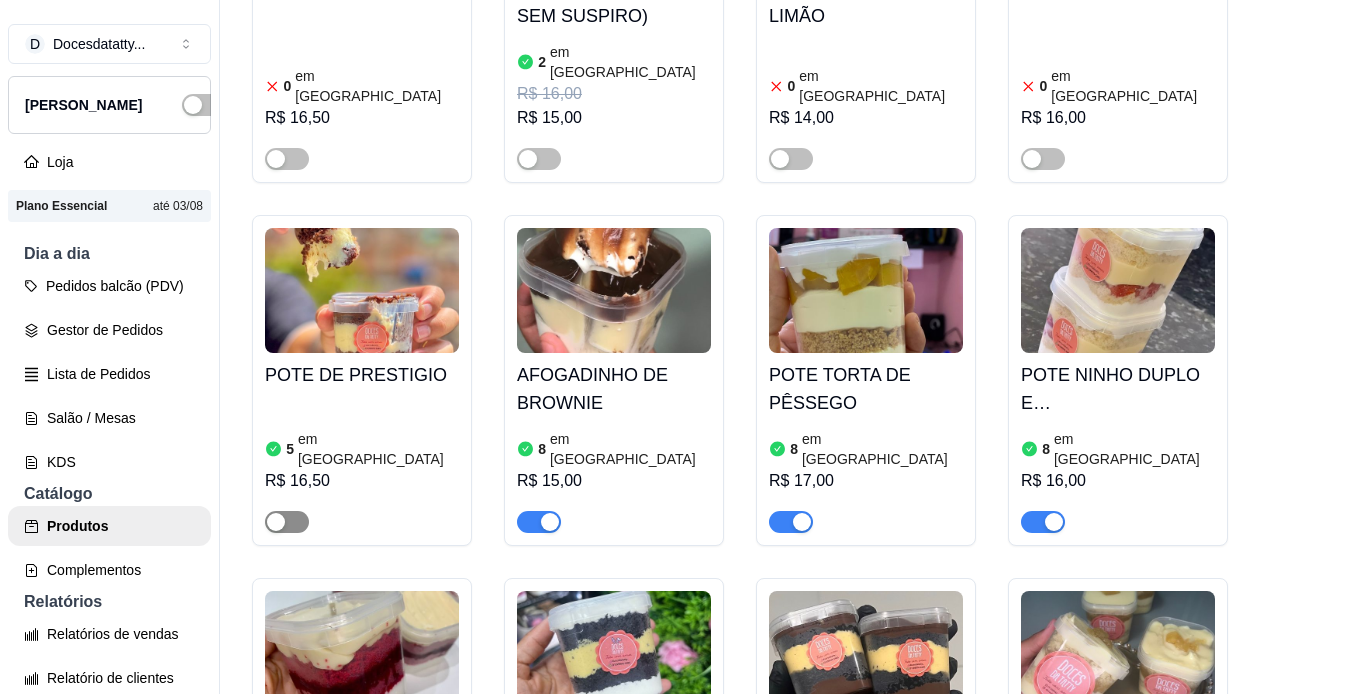 click at bounding box center [276, 522] 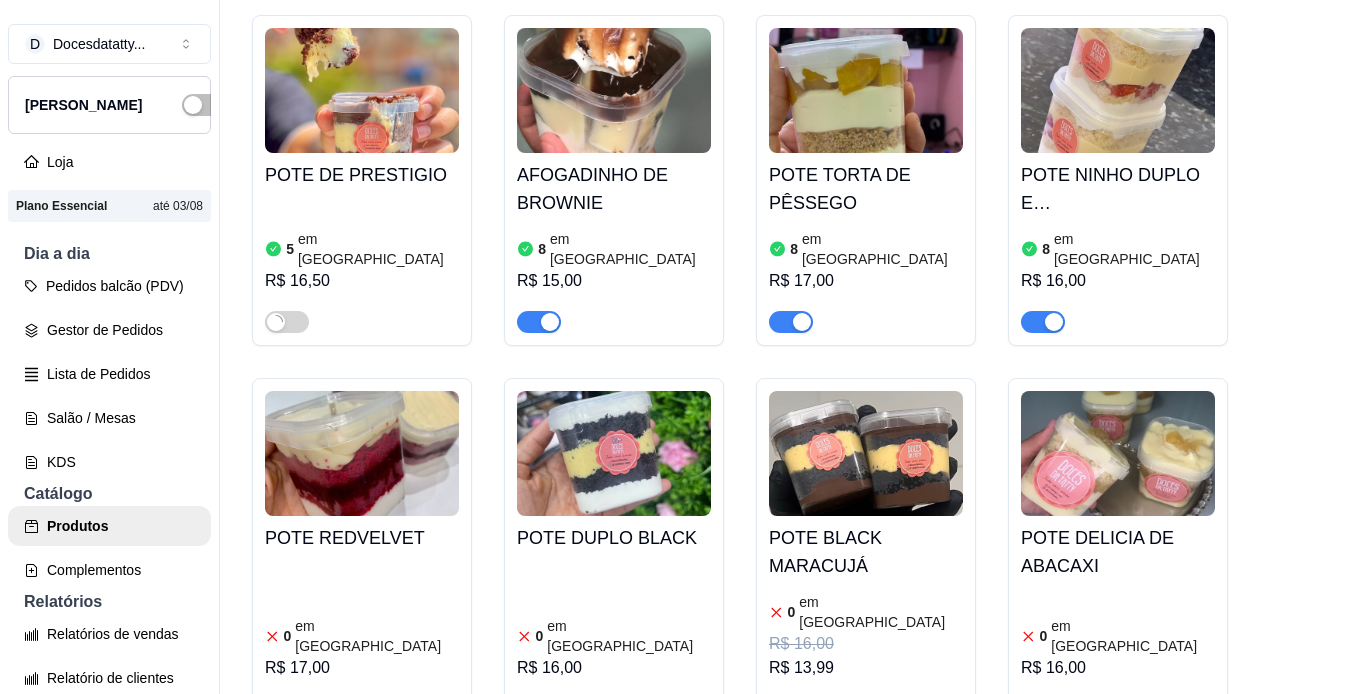 scroll, scrollTop: 8400, scrollLeft: 0, axis: vertical 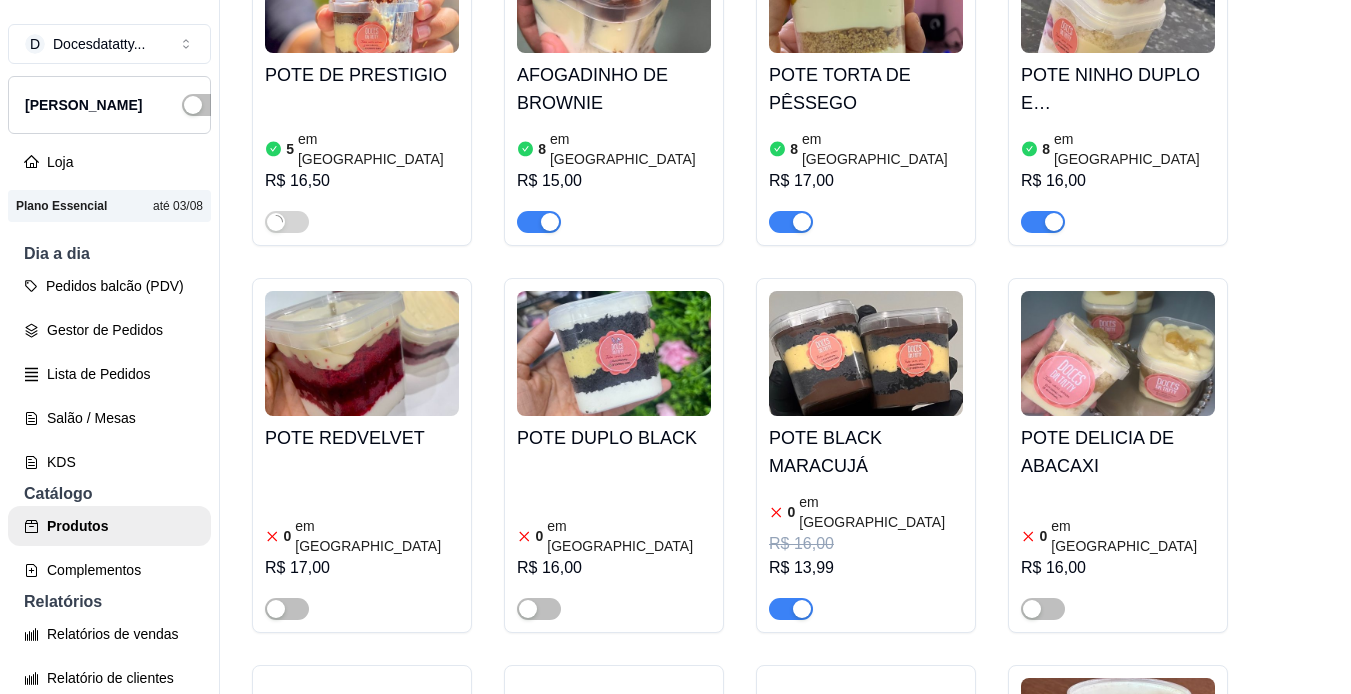 click at bounding box center [802, 609] 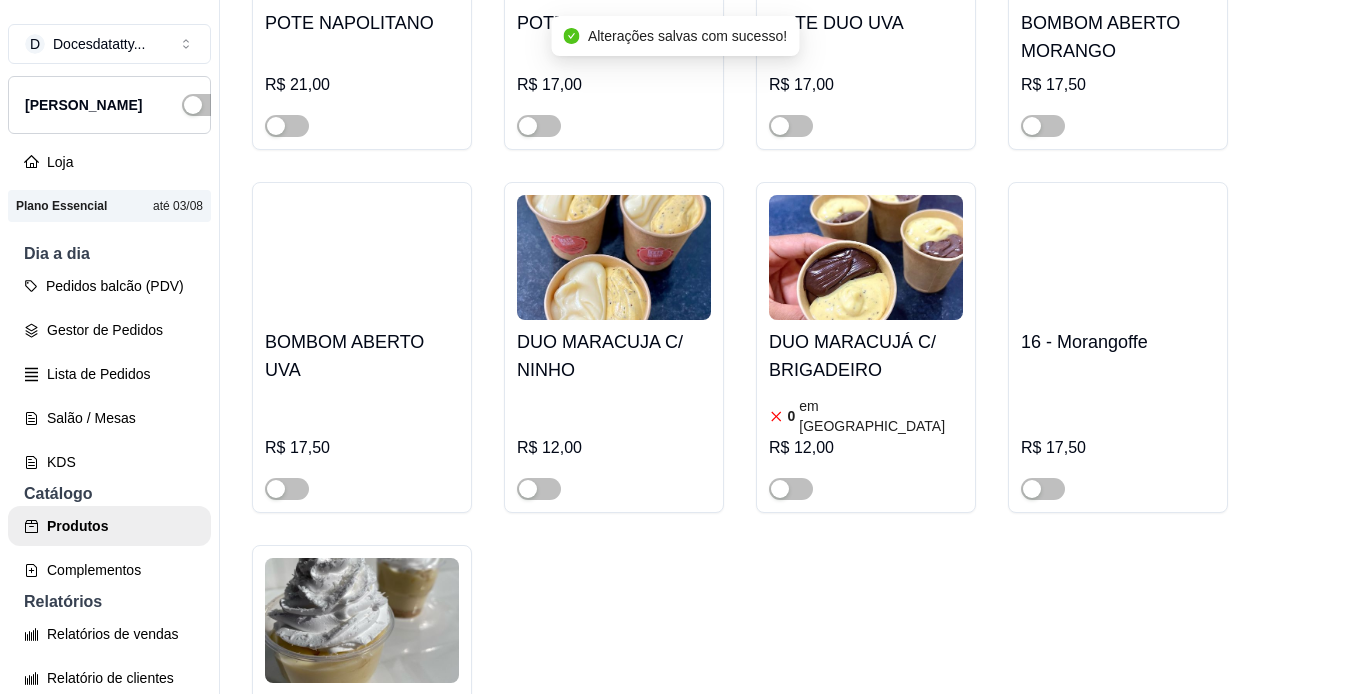 scroll, scrollTop: 11700, scrollLeft: 0, axis: vertical 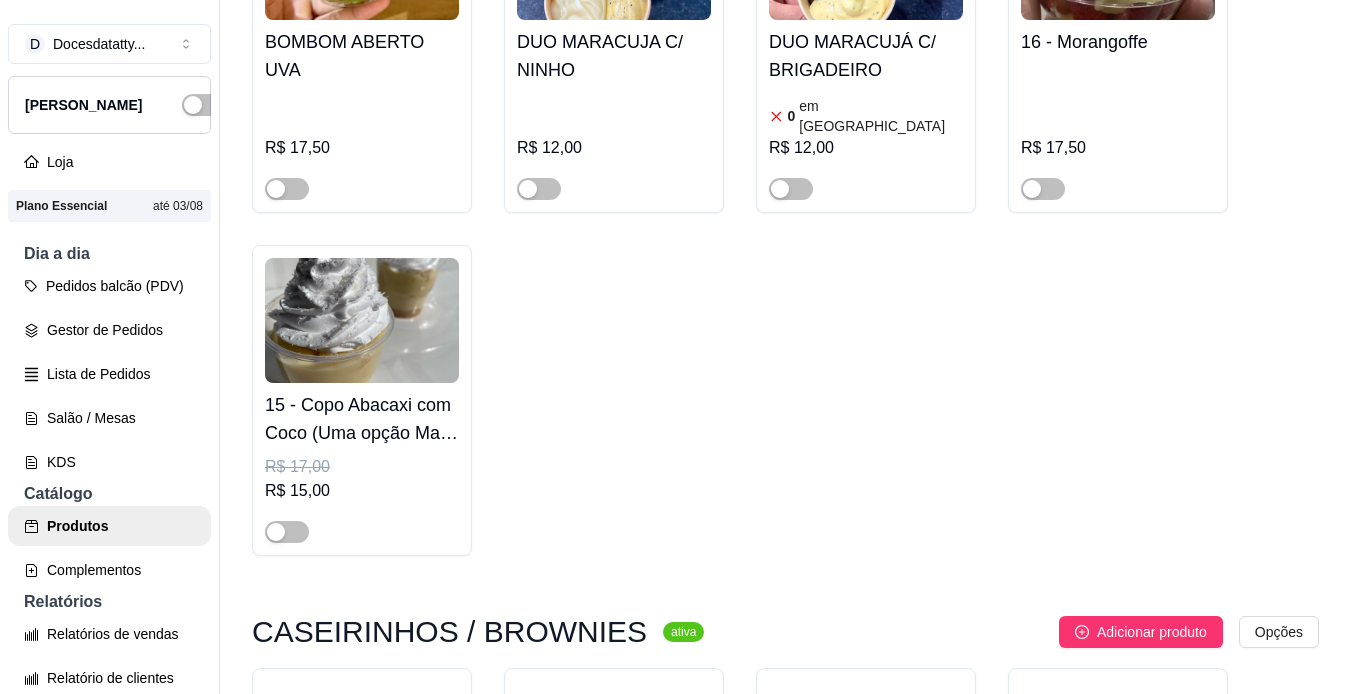 click at bounding box center [287, 999] 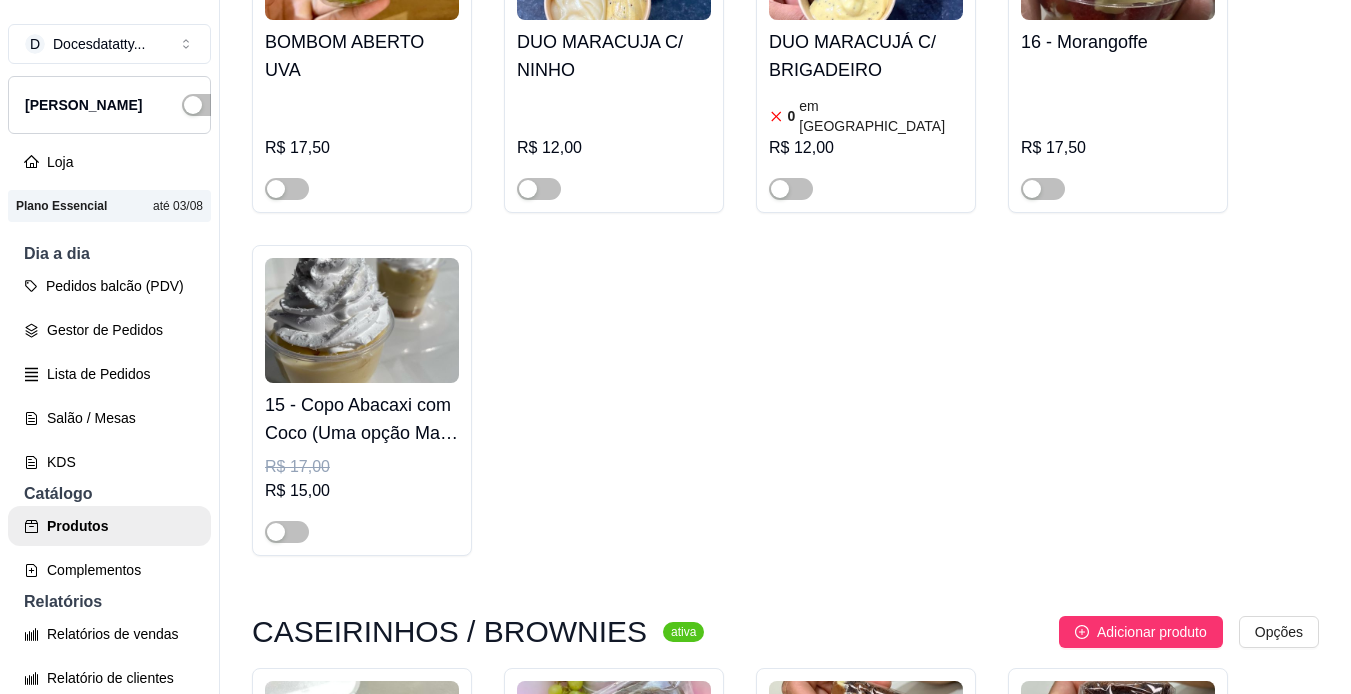 click on "0 em estoque R$ 22,00" at bounding box center (362, 944) 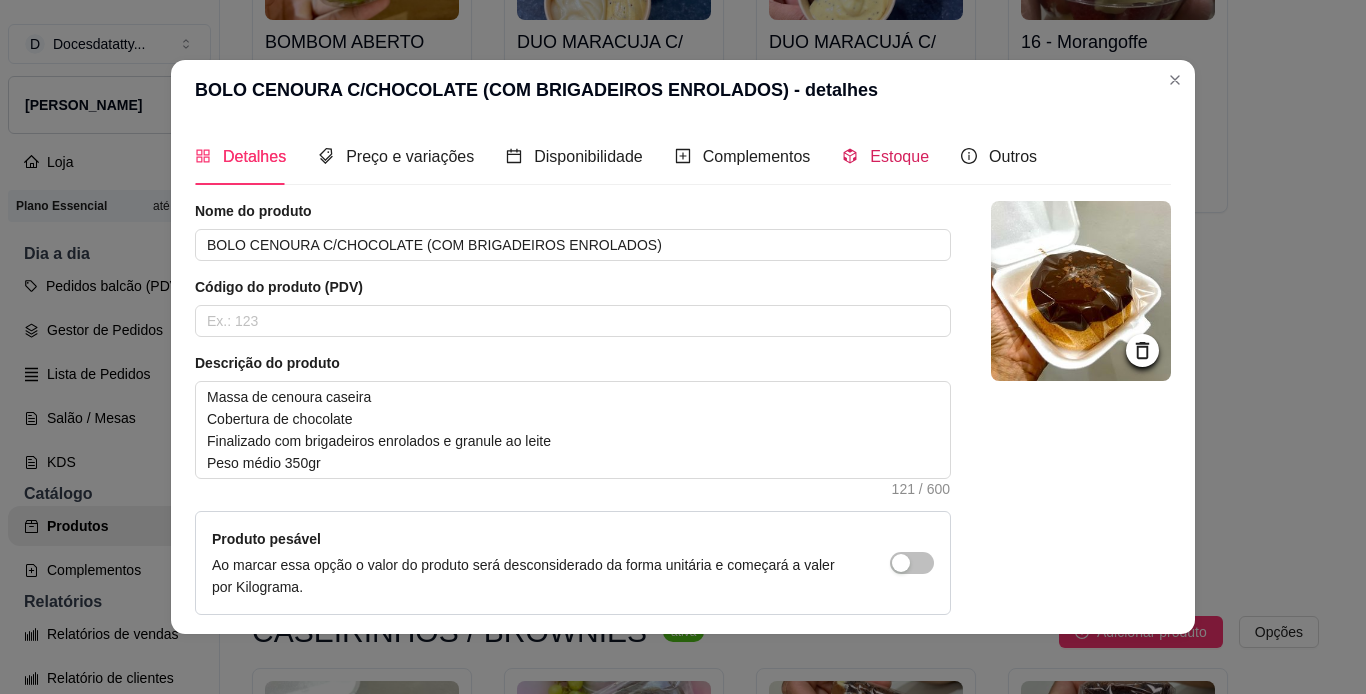 click on "Estoque" at bounding box center [899, 156] 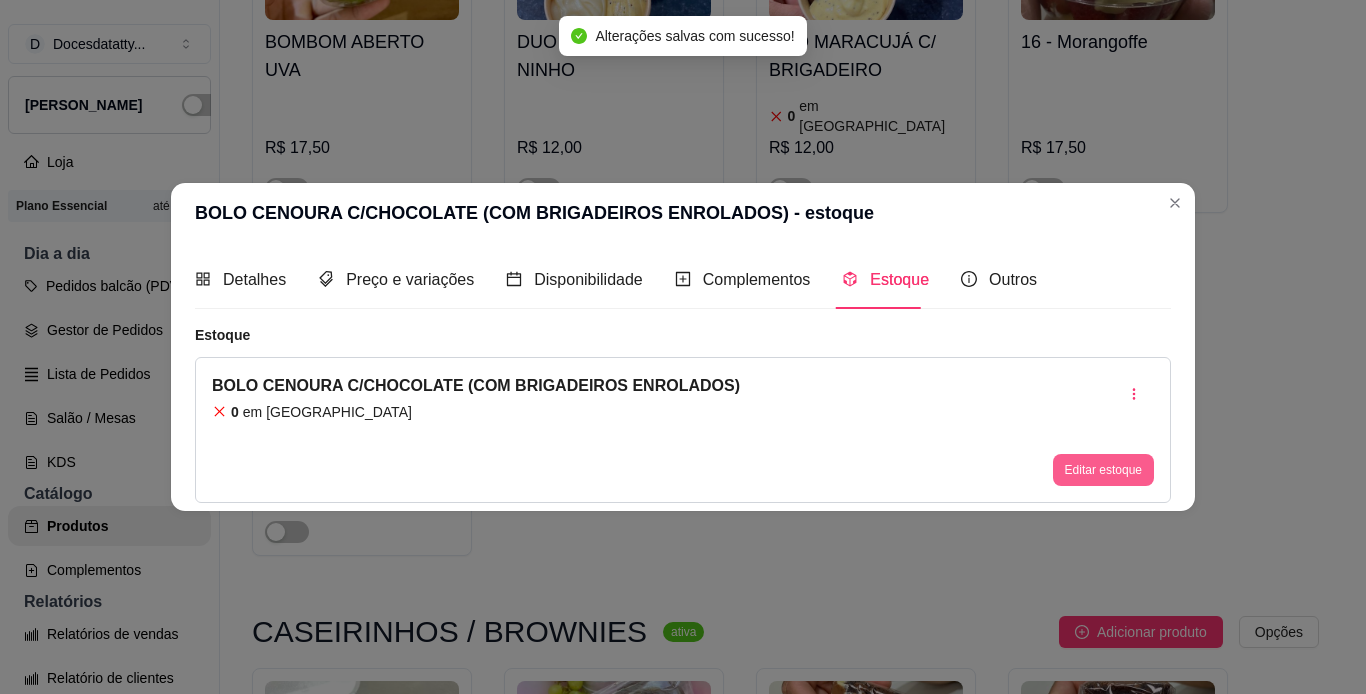 click on "Editar estoque" at bounding box center [1103, 470] 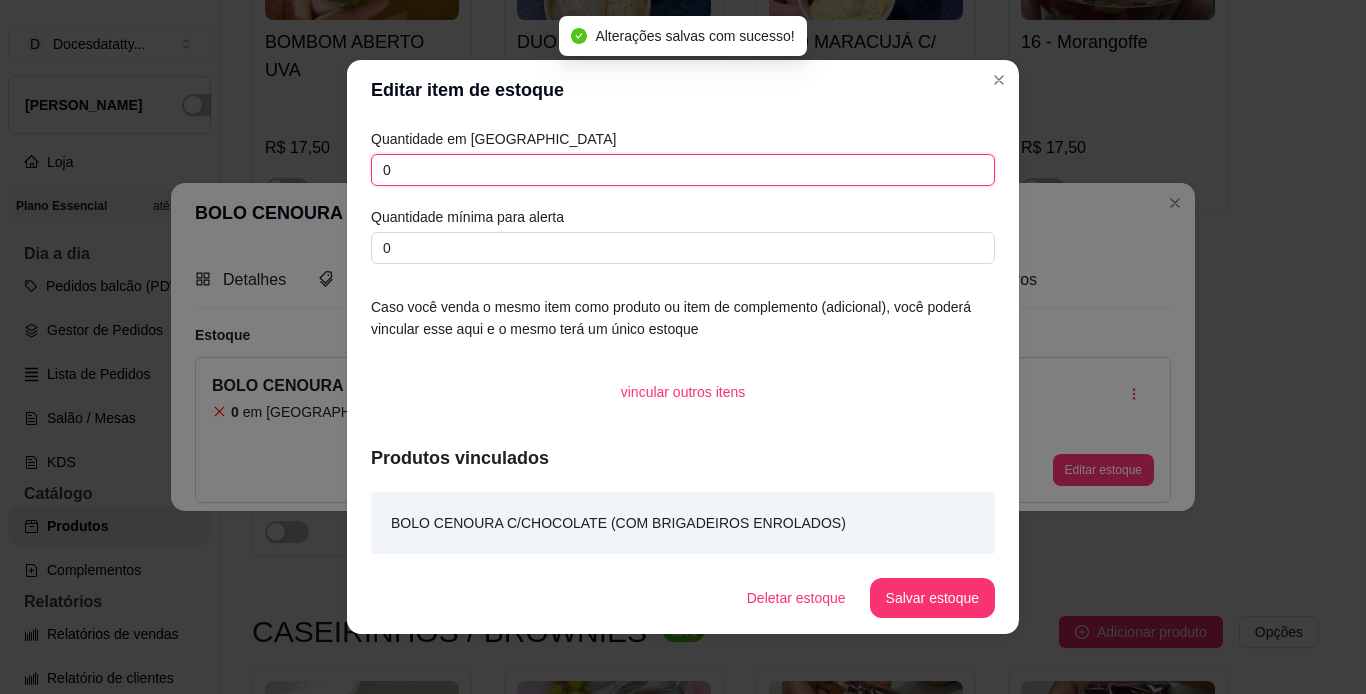 click on "0" at bounding box center [683, 170] 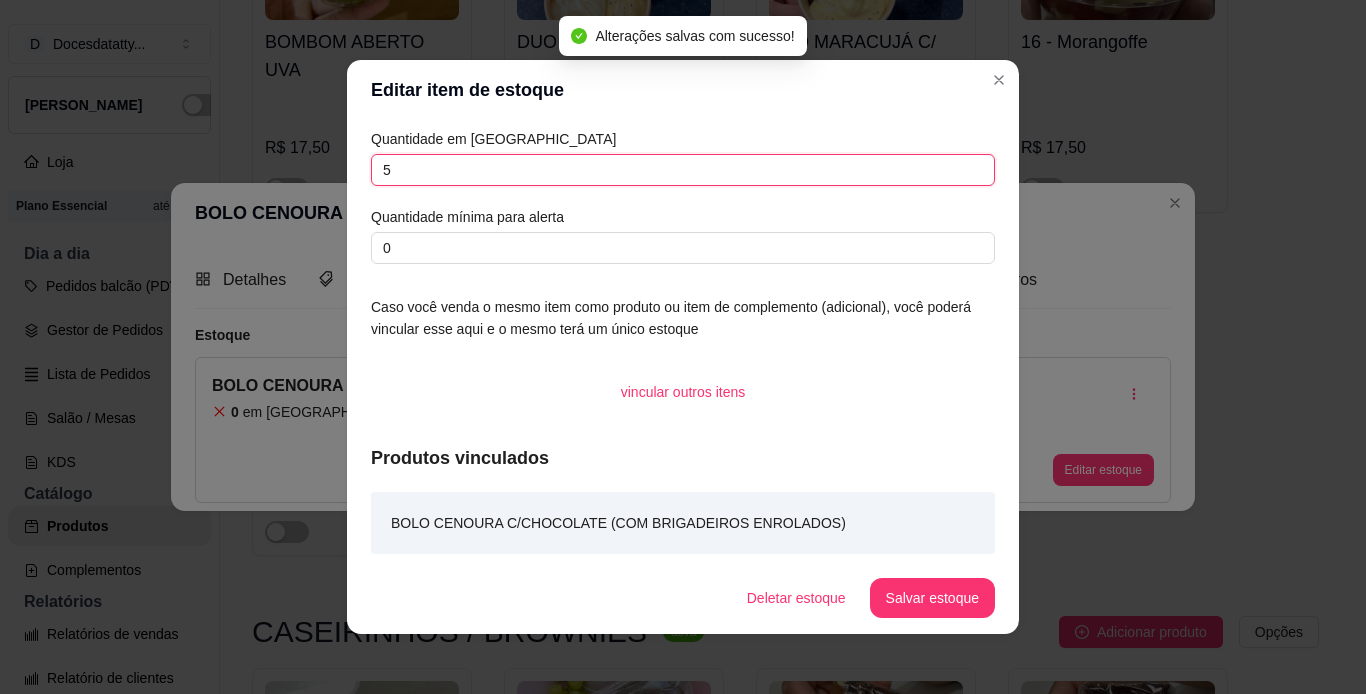 type on "5" 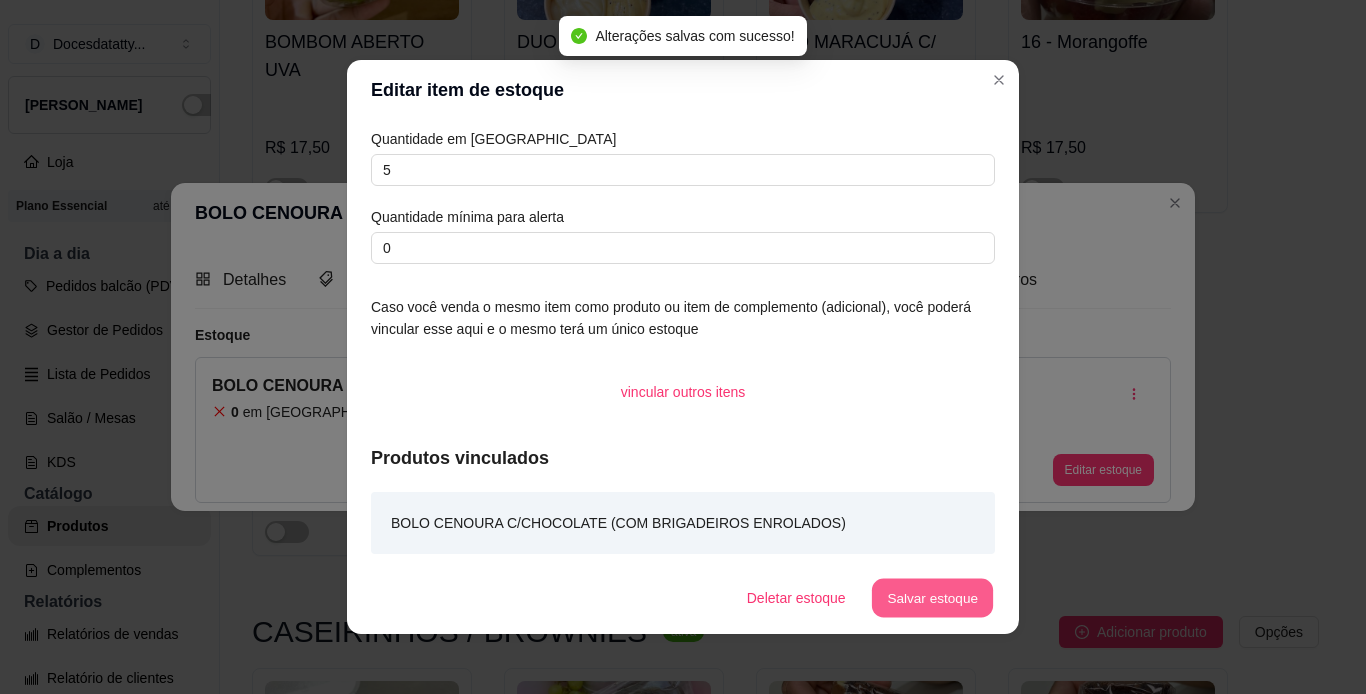 click on "Salvar estoque" at bounding box center (932, 598) 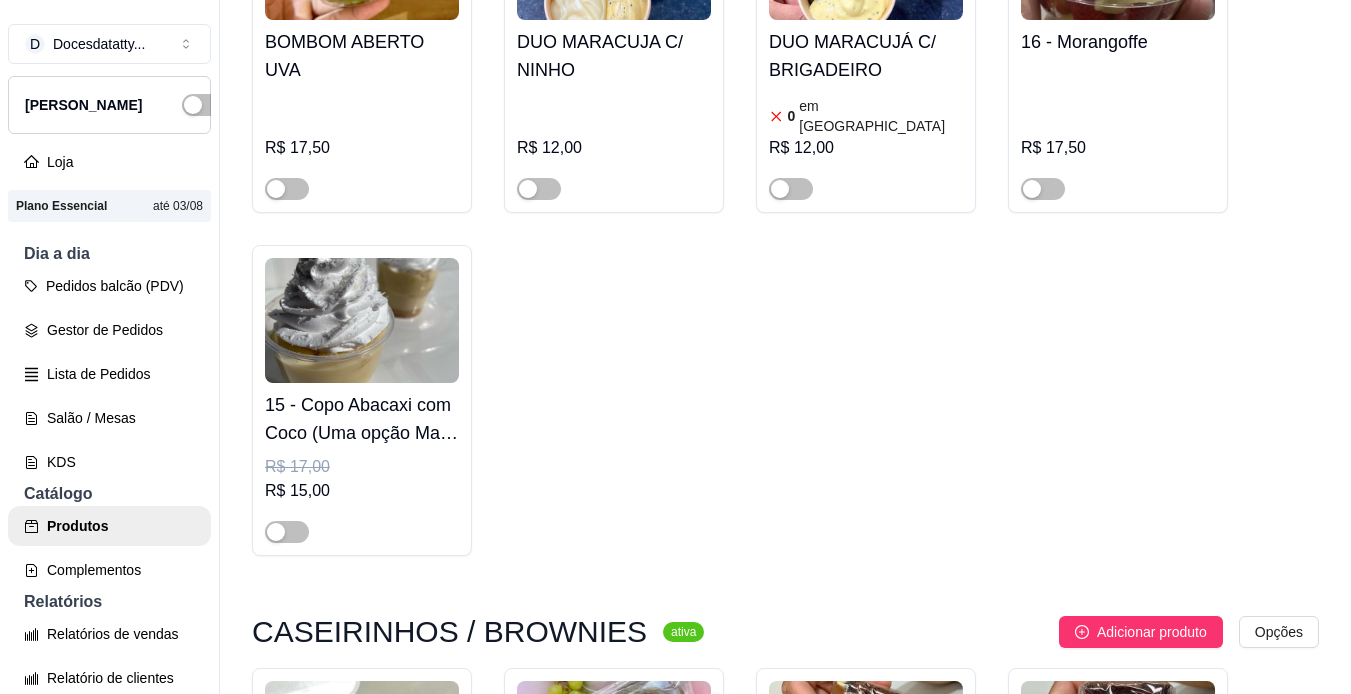 drag, startPoint x: 549, startPoint y: 544, endPoint x: 556, endPoint y: 521, distance: 24.04163 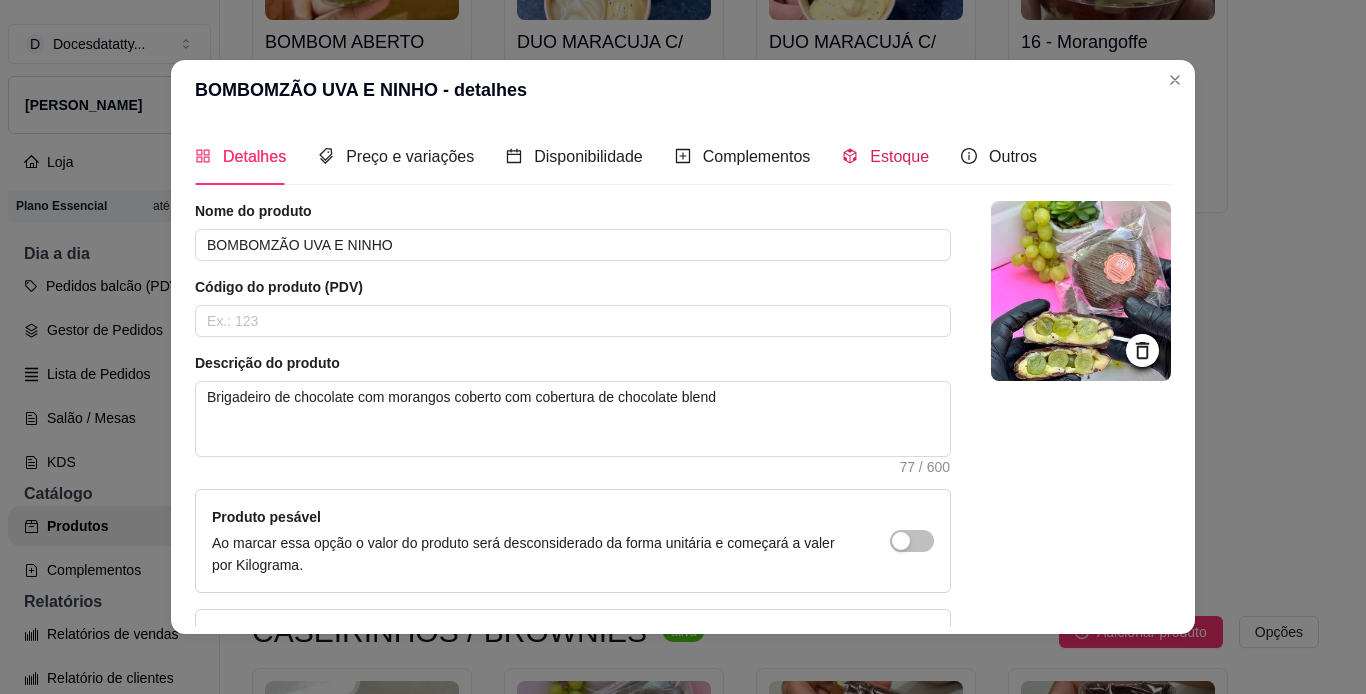 click on "Estoque" at bounding box center (899, 156) 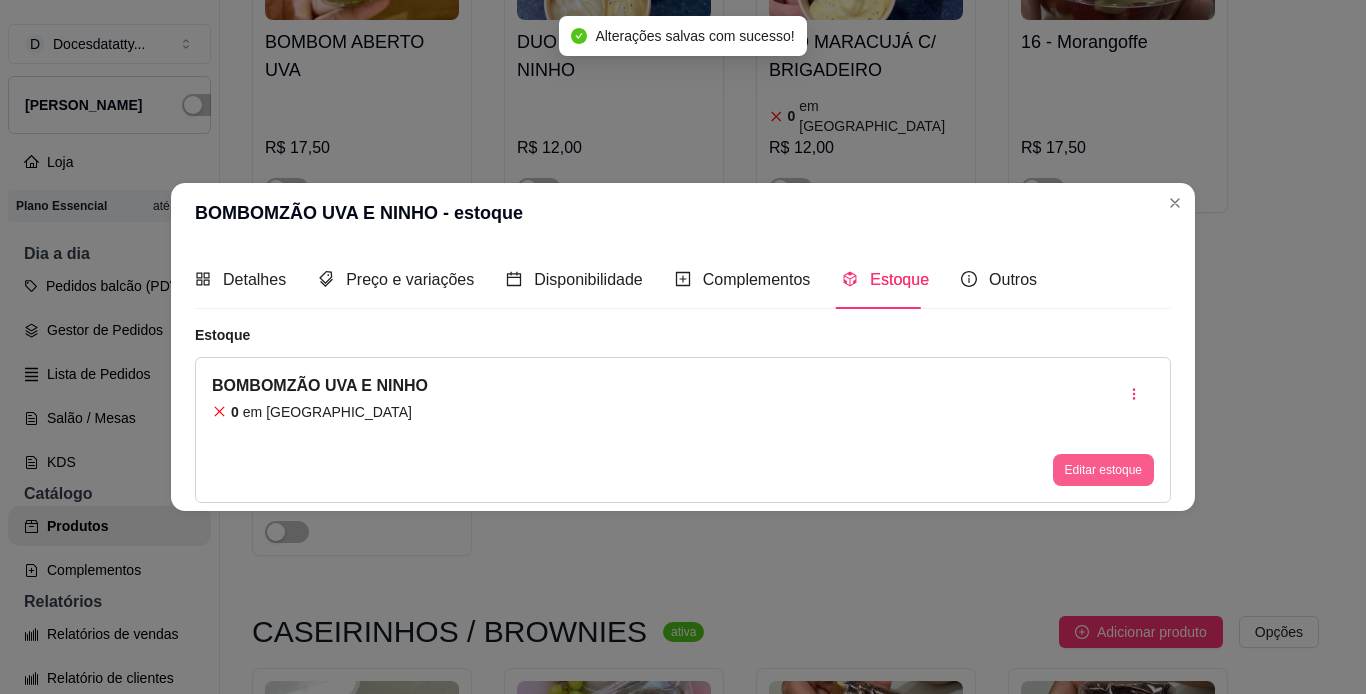click on "Editar estoque" at bounding box center [1103, 470] 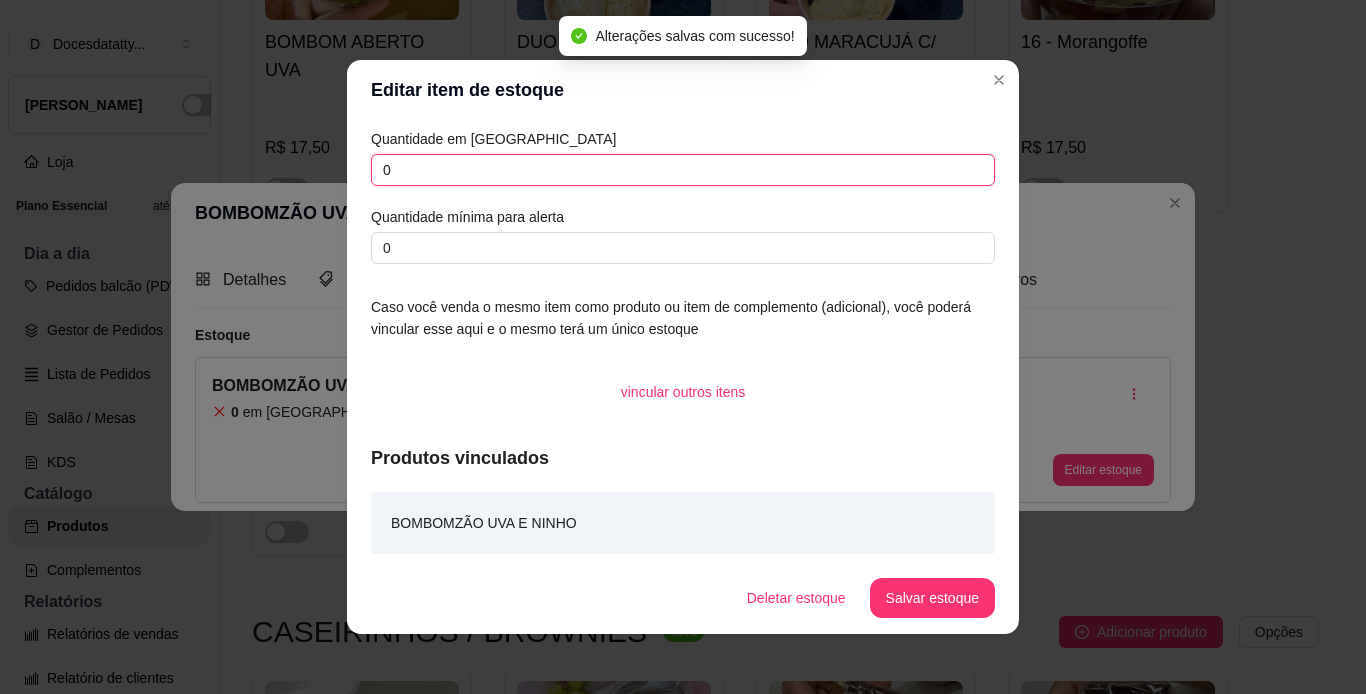 click on "0" at bounding box center [683, 170] 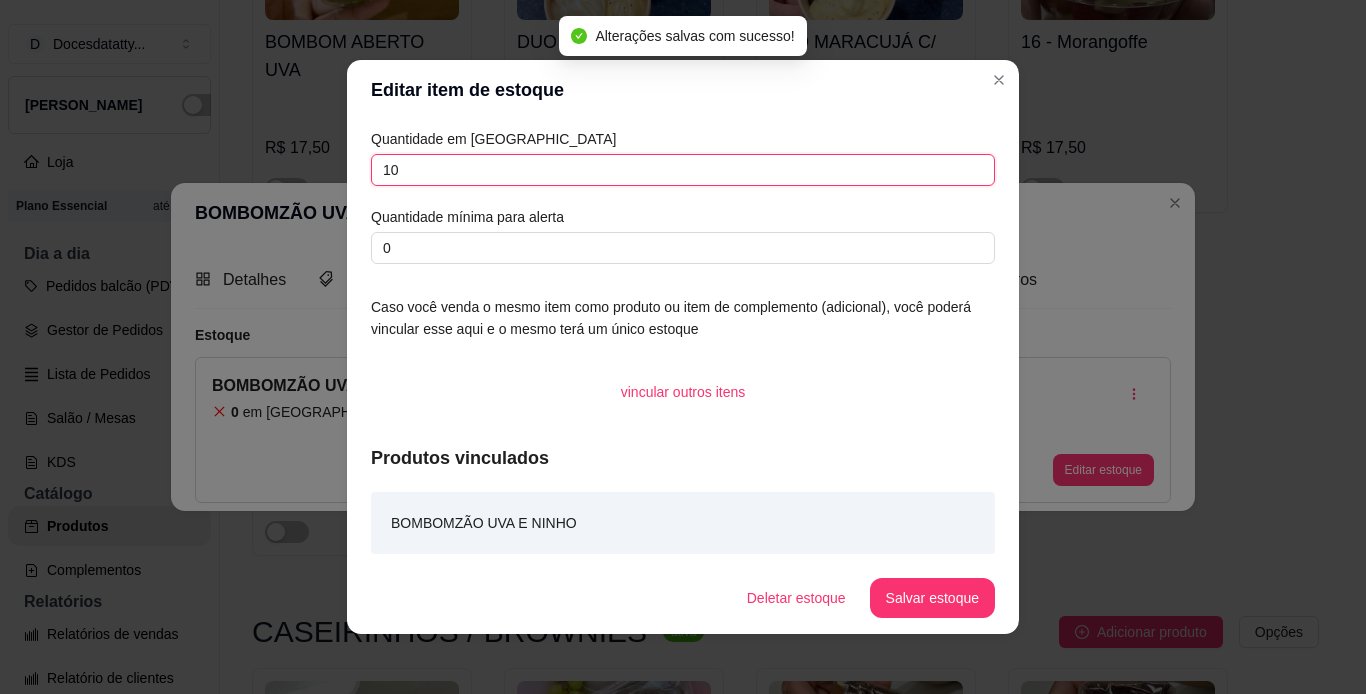 type on "10" 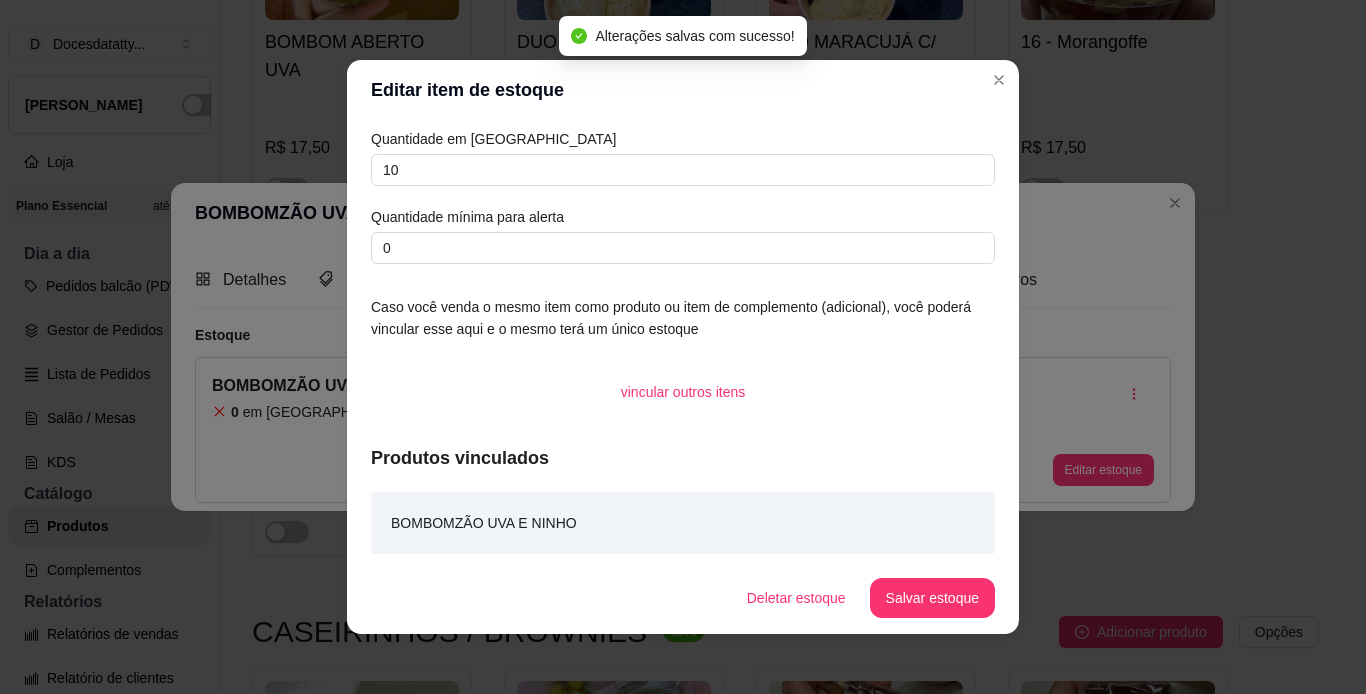 click on "Salvar estoque" at bounding box center [932, 598] 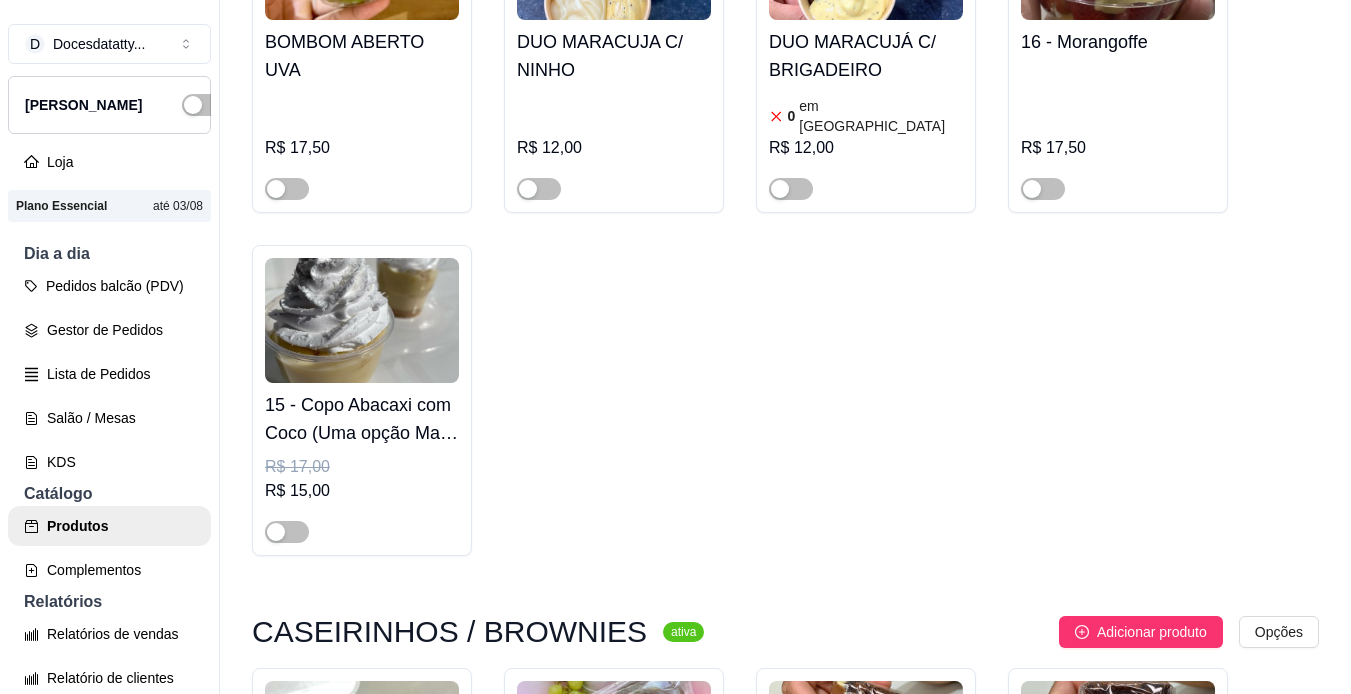 click on "1 em estoque R$ 12,50" at bounding box center (866, 944) 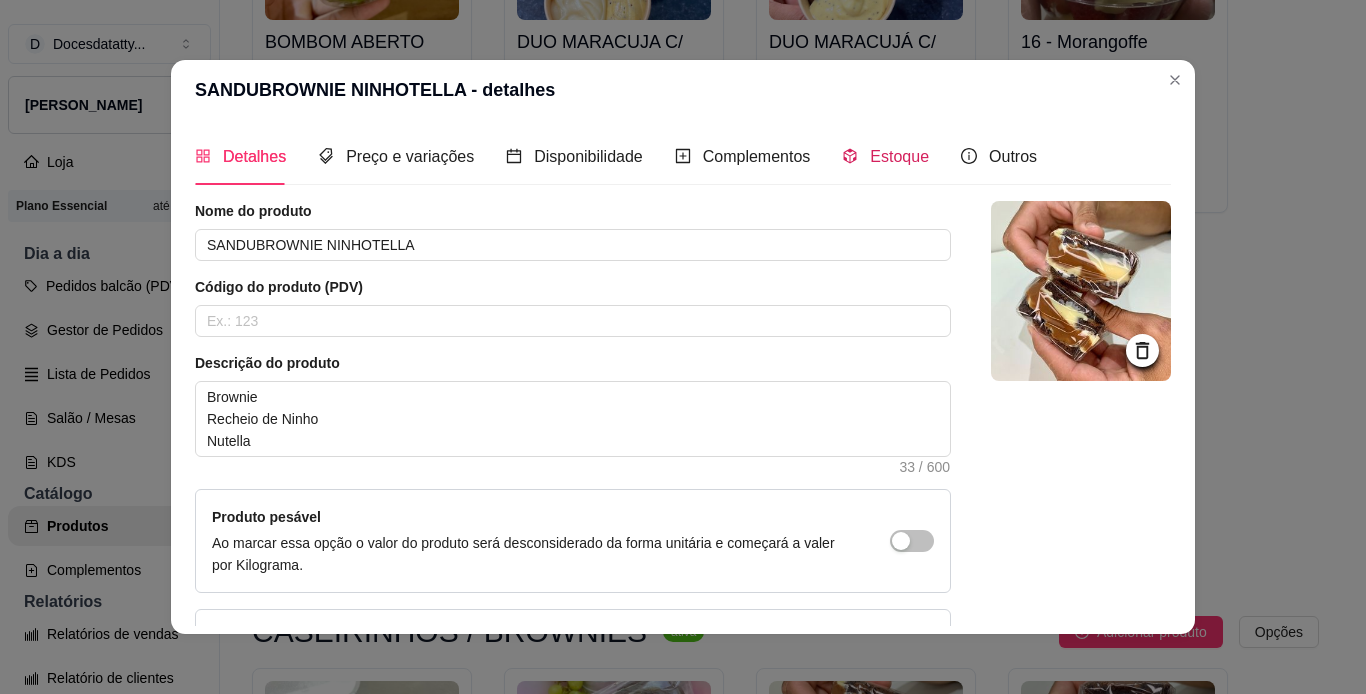 click on "Estoque" at bounding box center (899, 156) 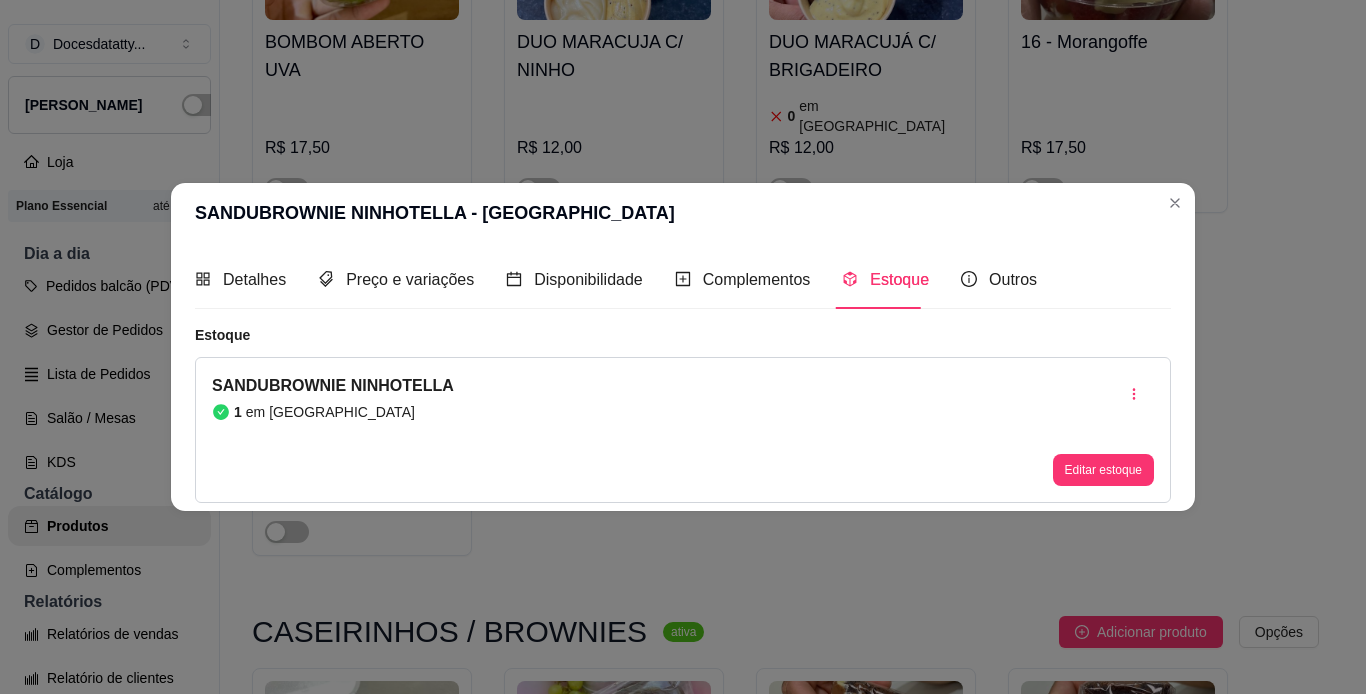 click on "Editar estoque" at bounding box center [1103, 470] 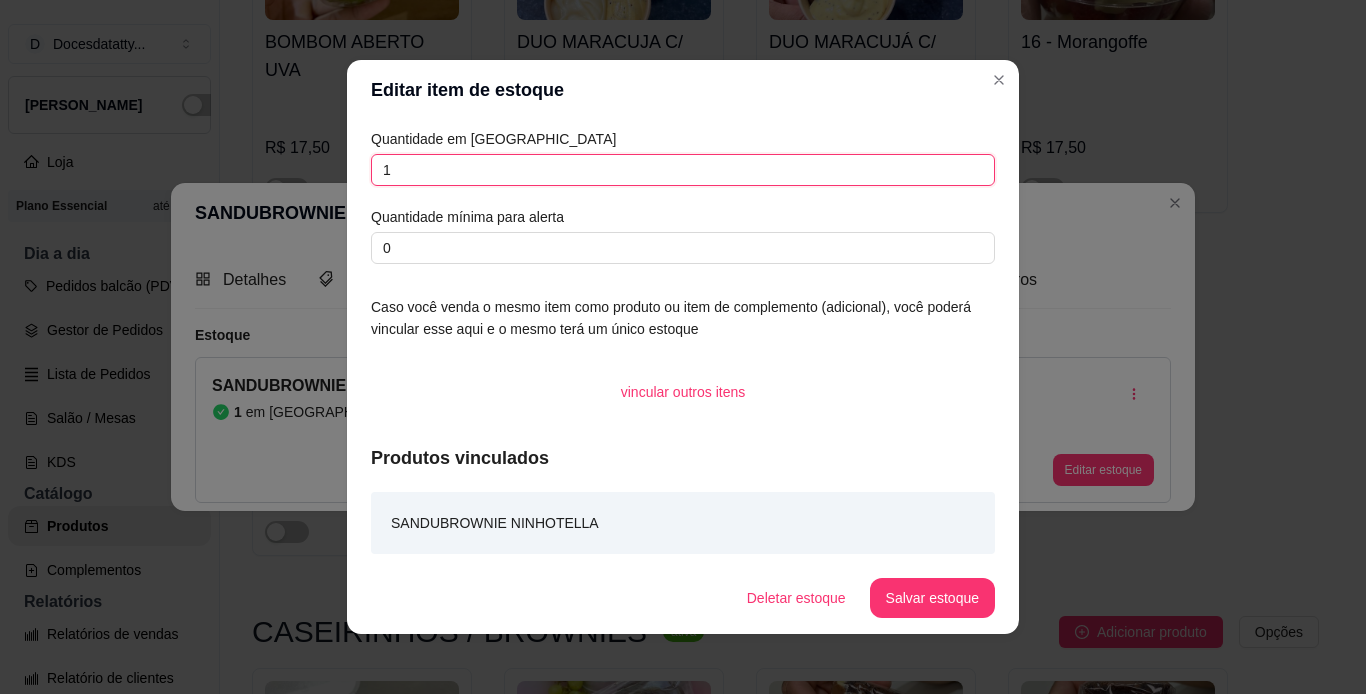 click on "1" at bounding box center (683, 170) 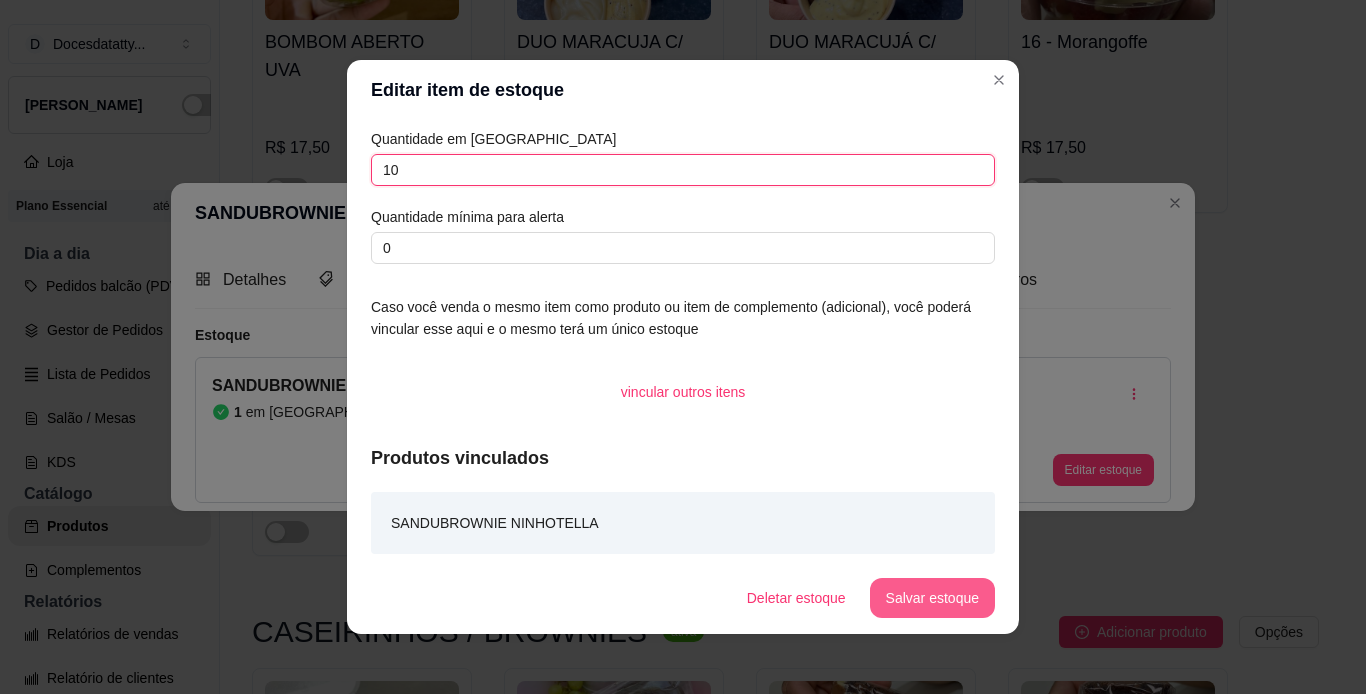 type on "10" 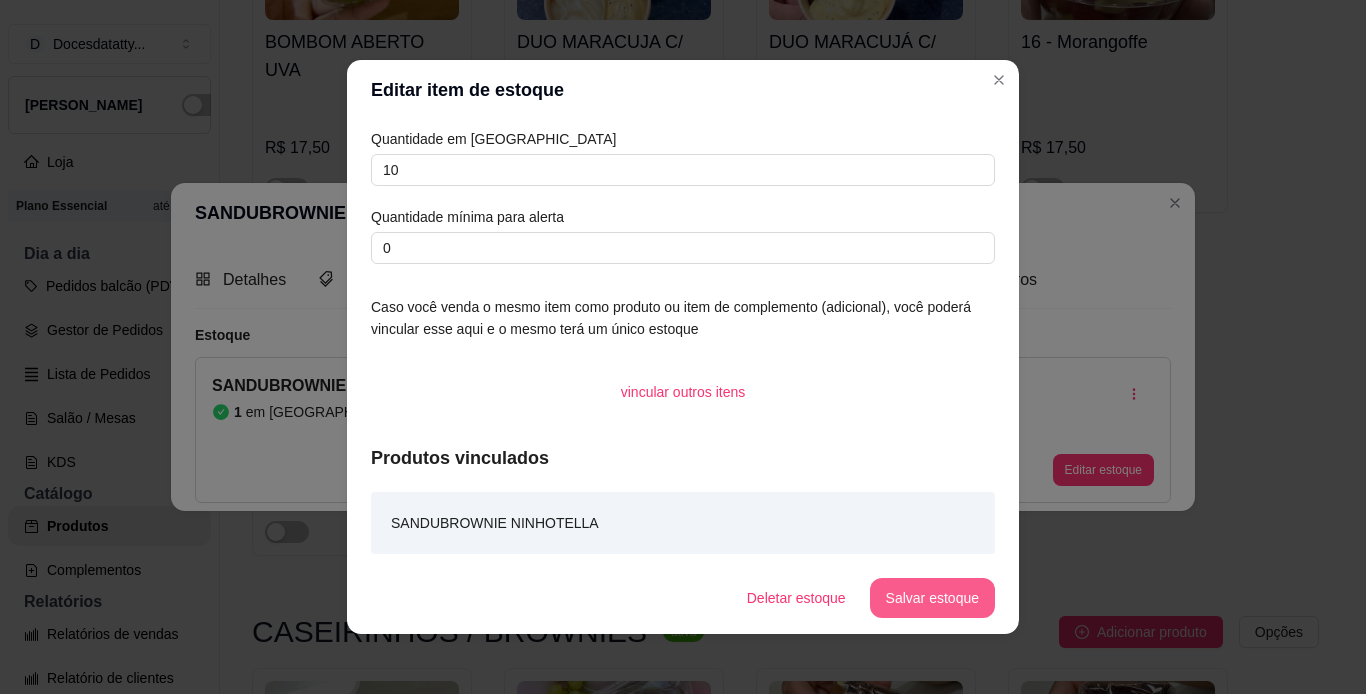 click on "Salvar estoque" at bounding box center (932, 598) 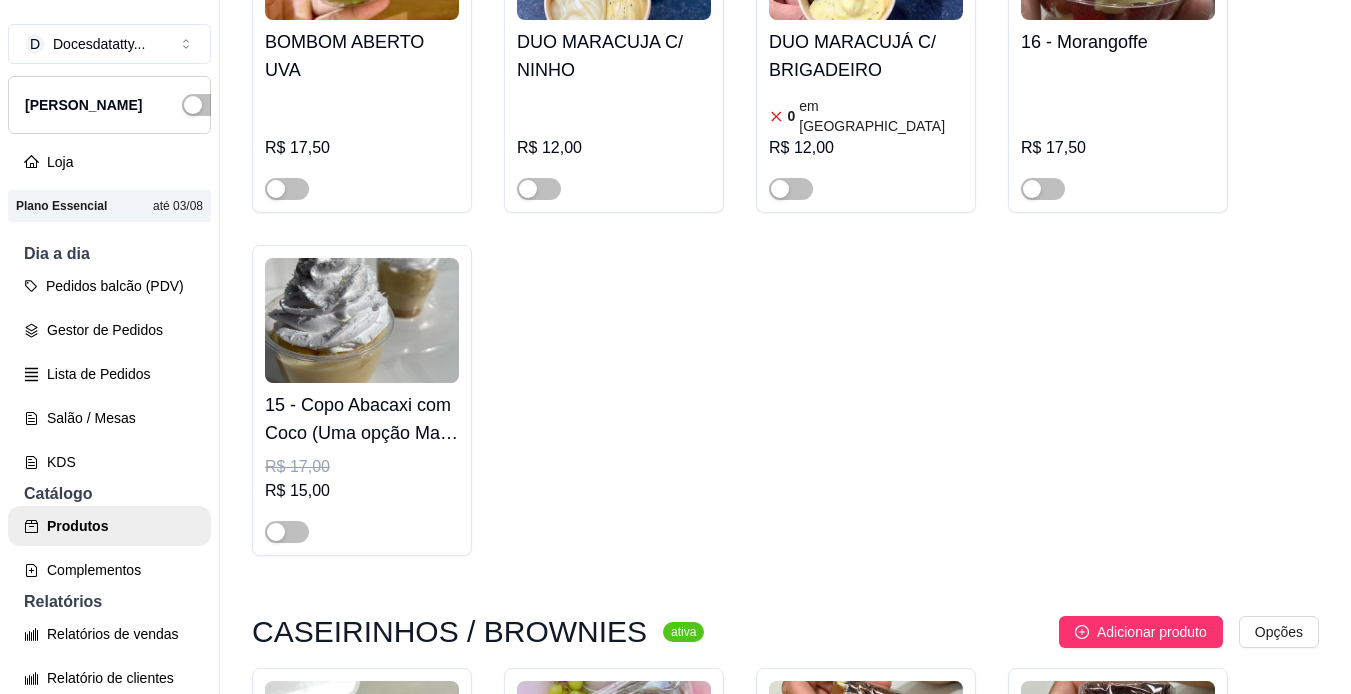 click at bounding box center [1118, 743] 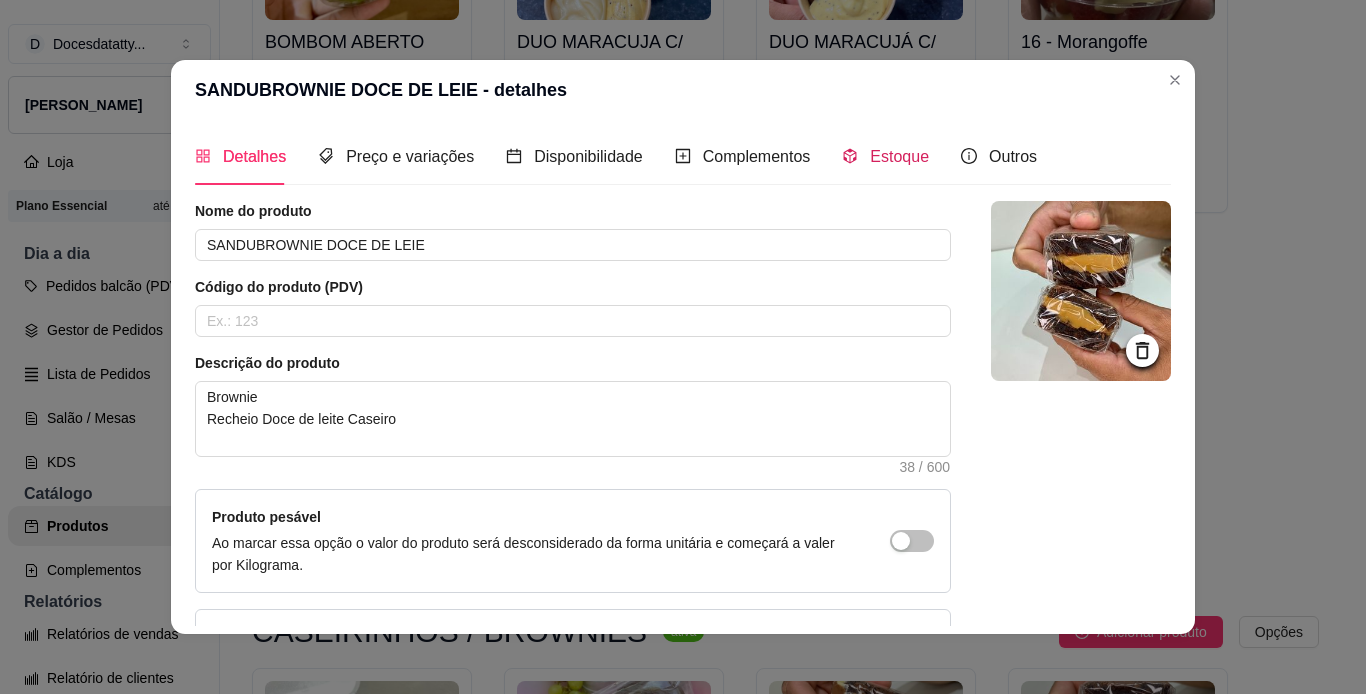 click on "Estoque" at bounding box center [885, 156] 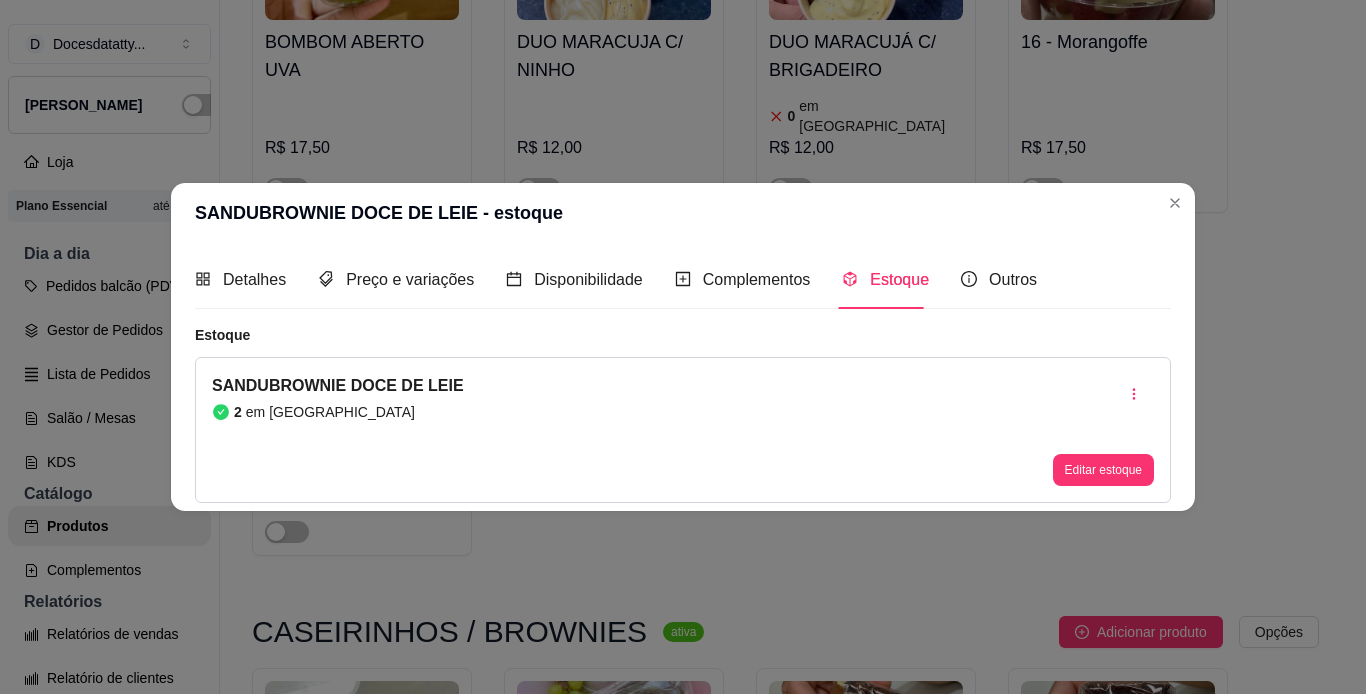 type 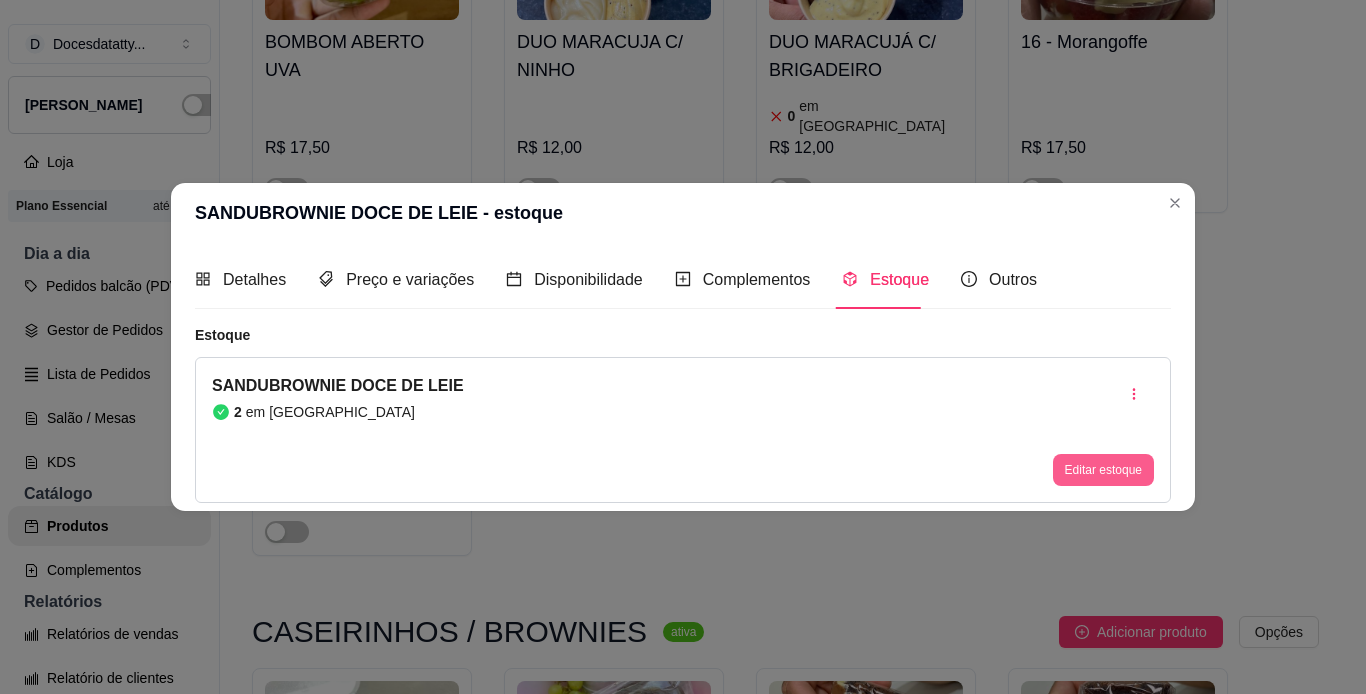 click on "Editar estoque" at bounding box center [1103, 470] 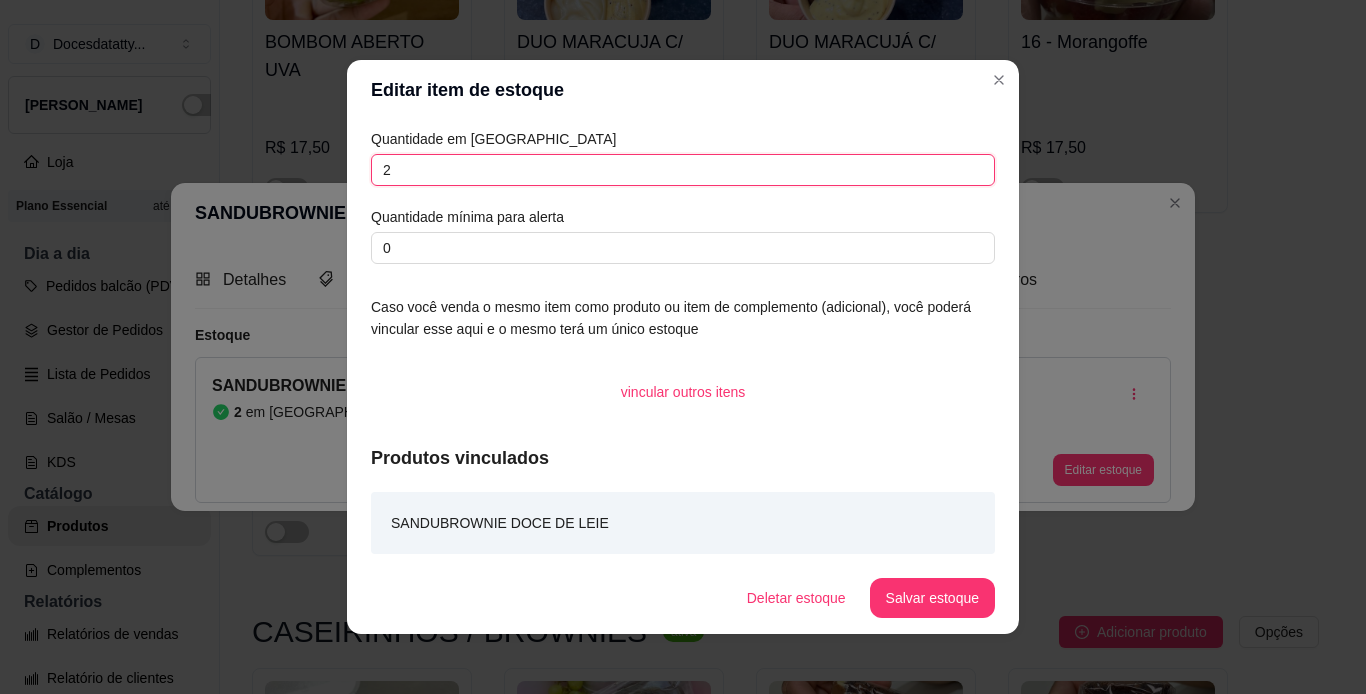 click on "2" at bounding box center [683, 170] 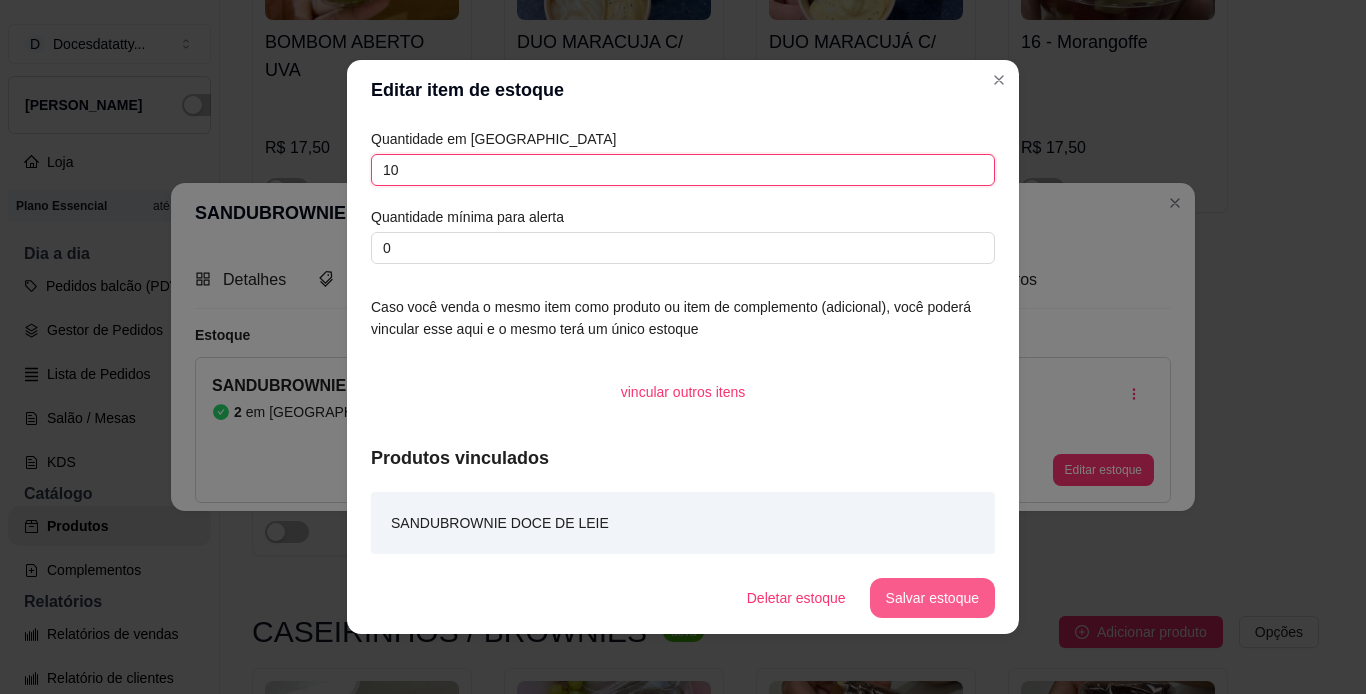 type on "10" 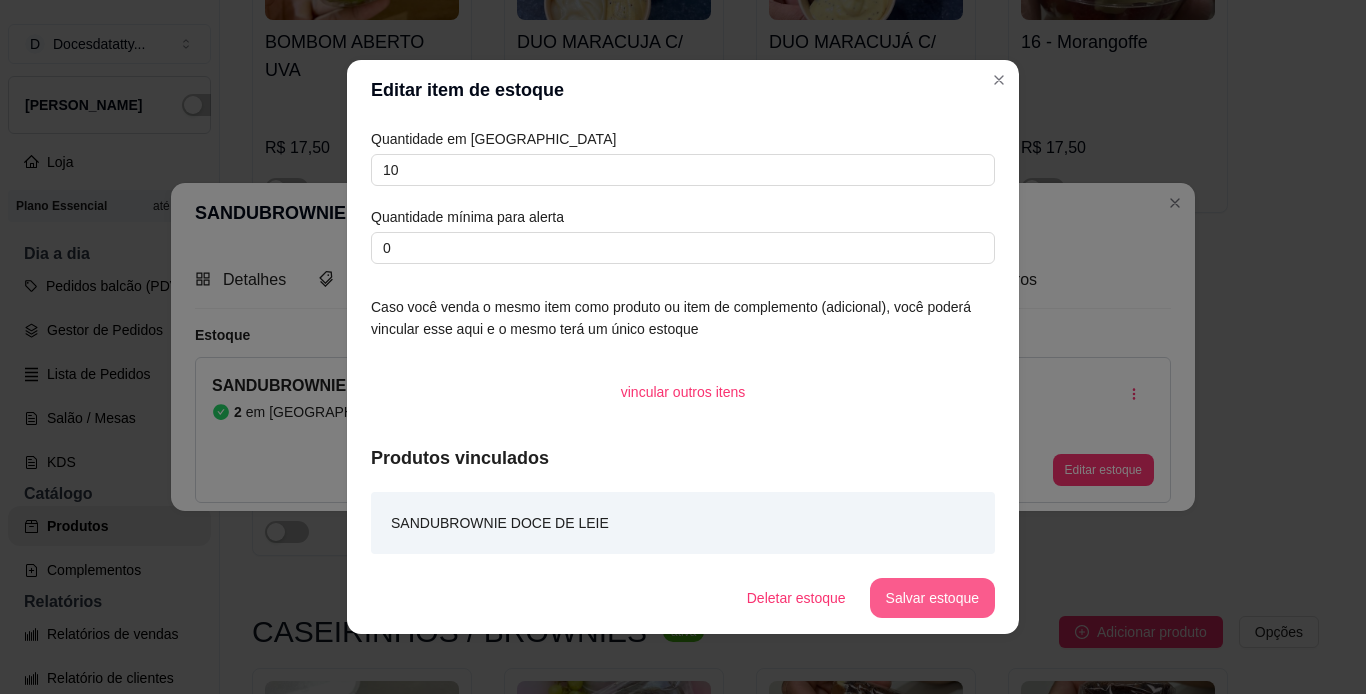 click on "Salvar estoque" at bounding box center (932, 598) 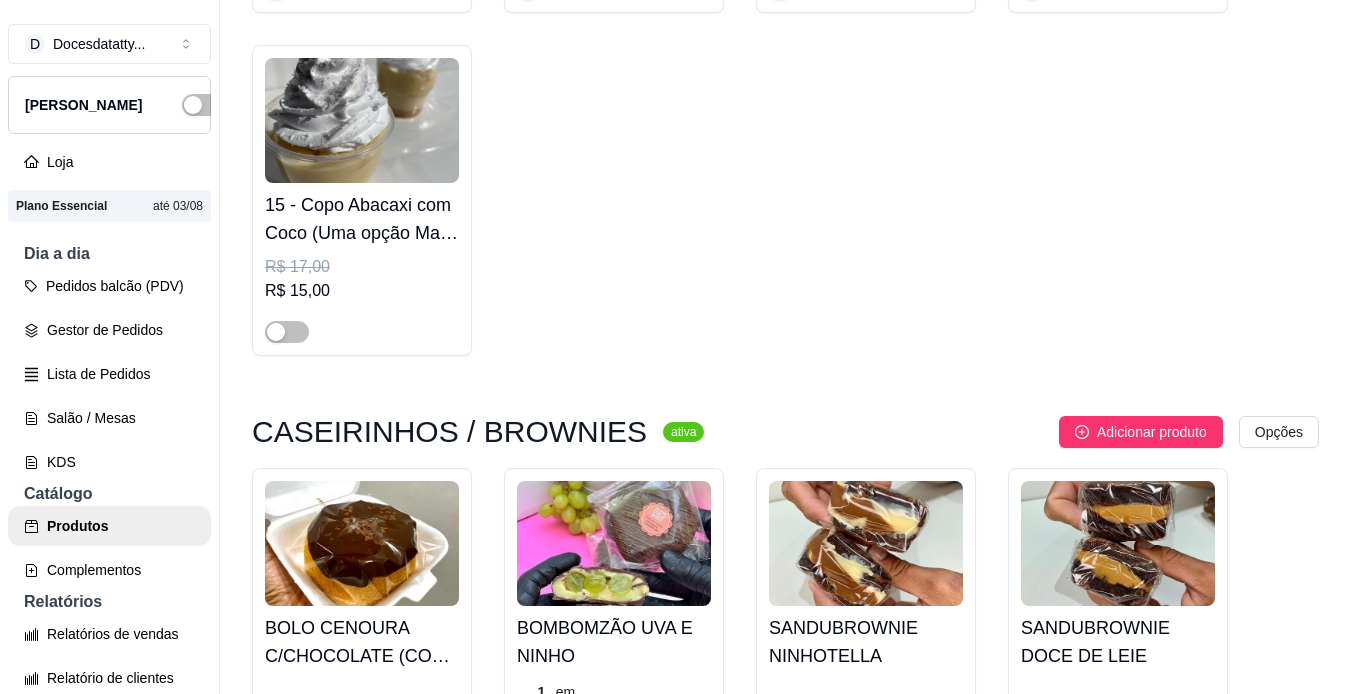 scroll, scrollTop: 12000, scrollLeft: 0, axis: vertical 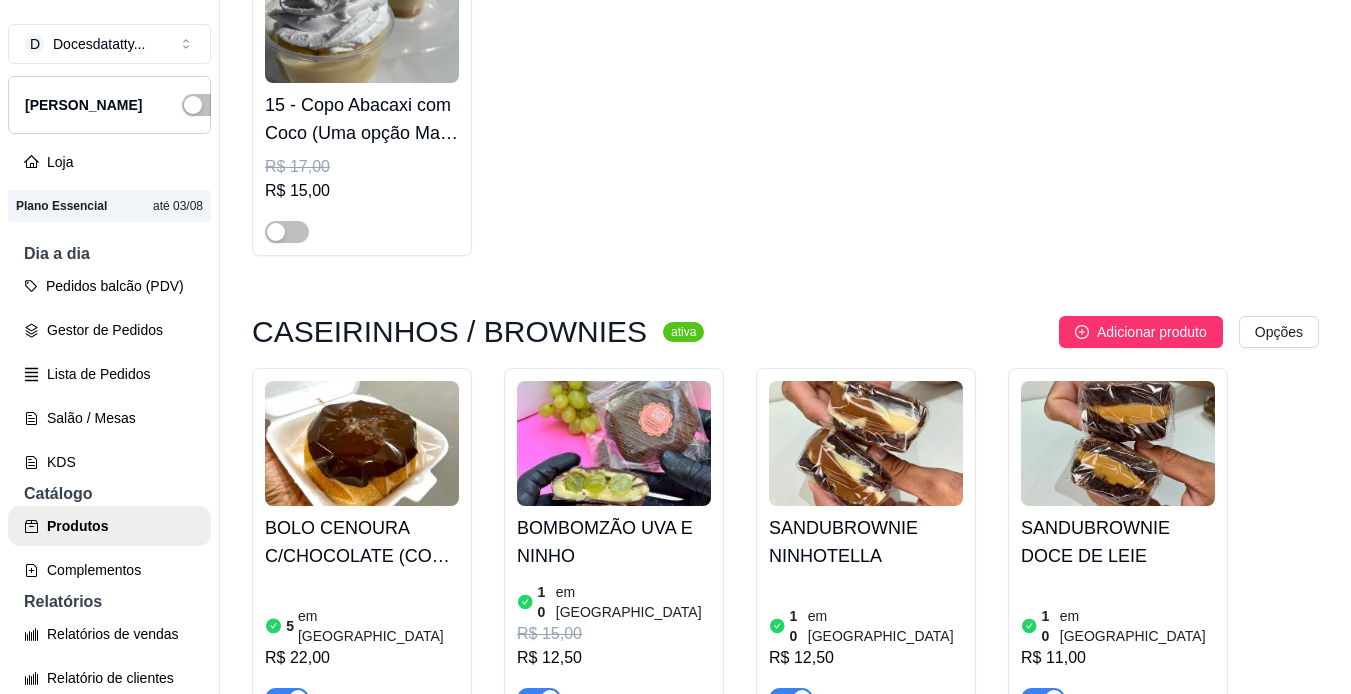 click at bounding box center (362, 830) 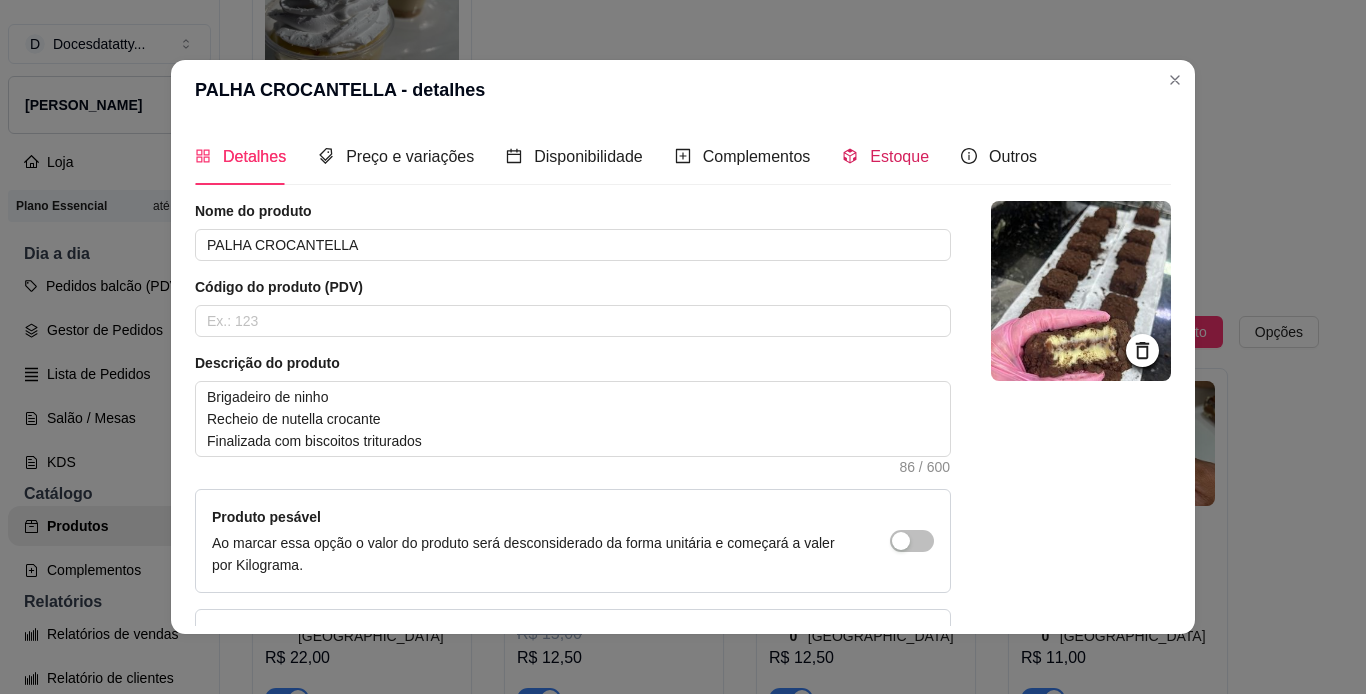click on "Estoque" at bounding box center [885, 156] 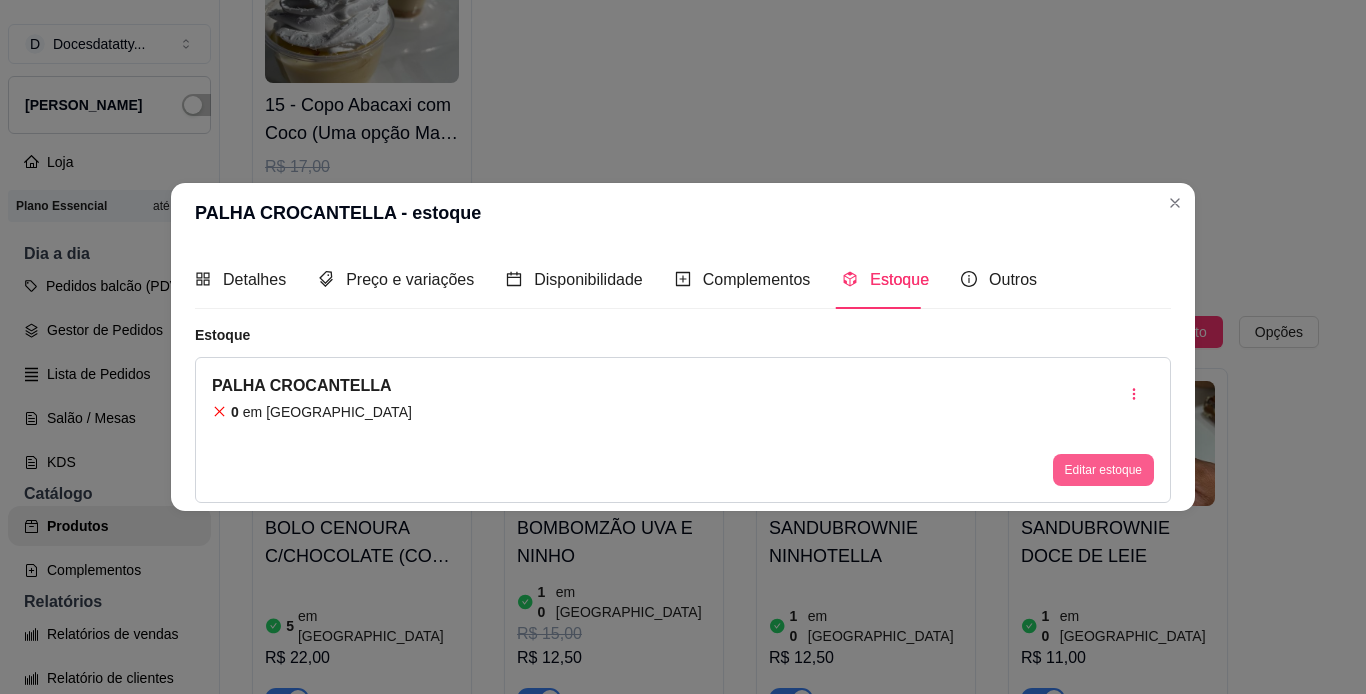 click on "Editar estoque" at bounding box center (1103, 470) 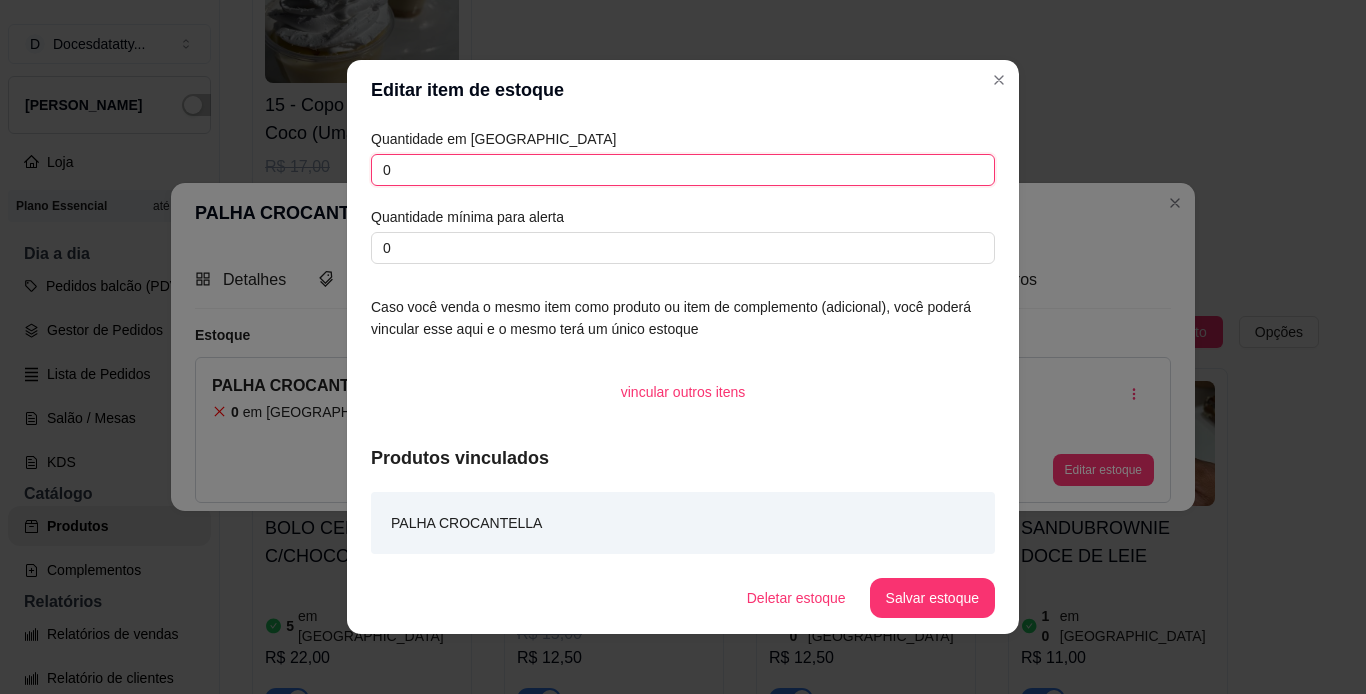 click on "0" at bounding box center [683, 170] 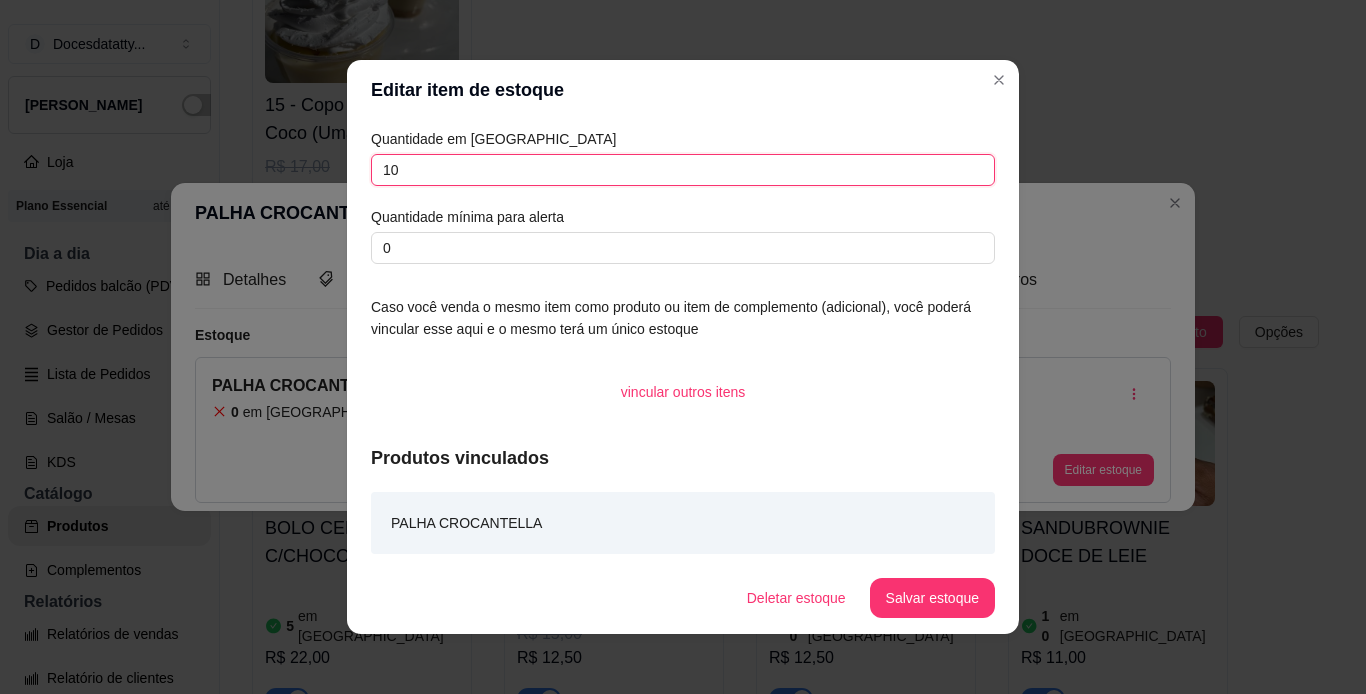 click on "10" at bounding box center [683, 170] 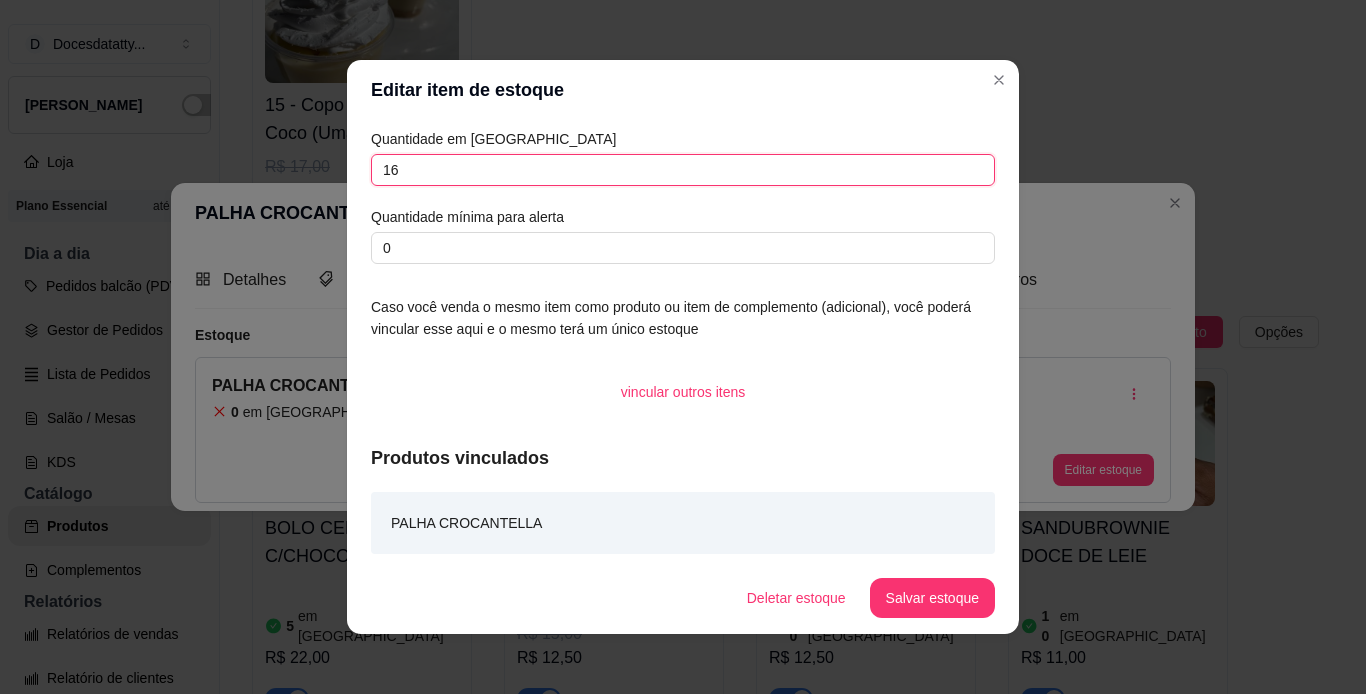type on "16" 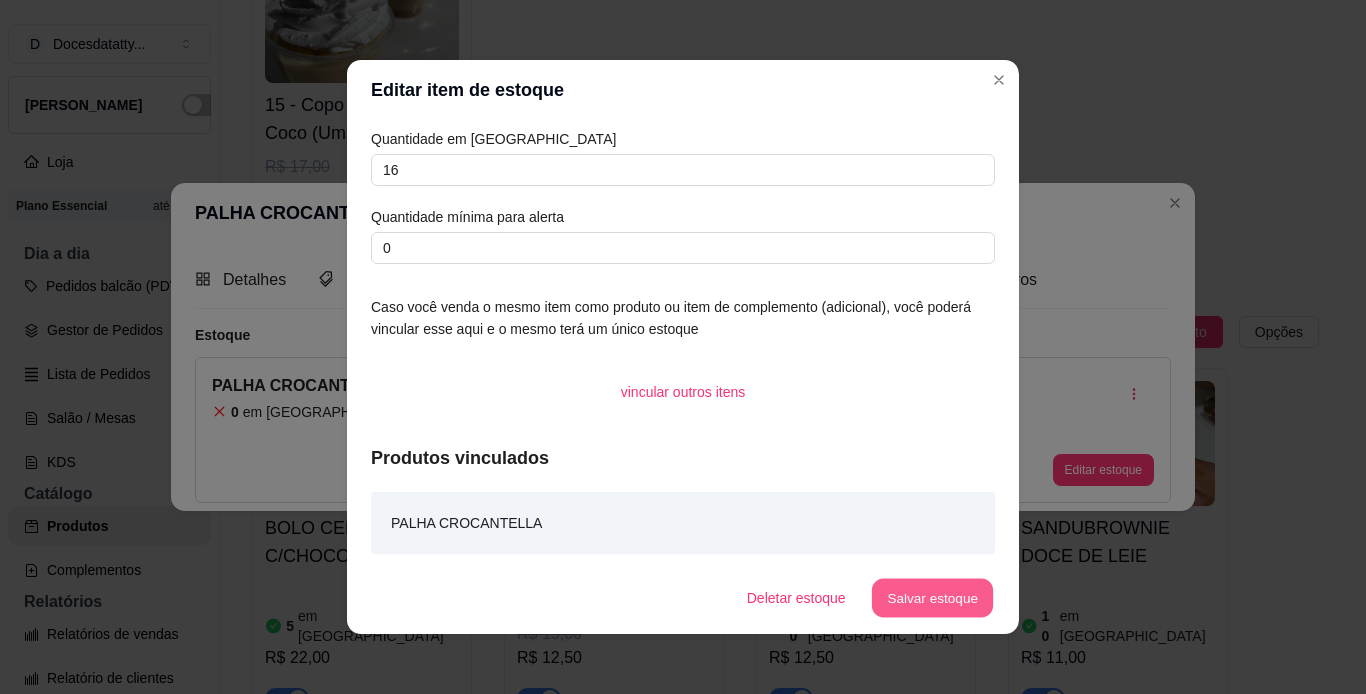 click on "Salvar estoque" at bounding box center [932, 598] 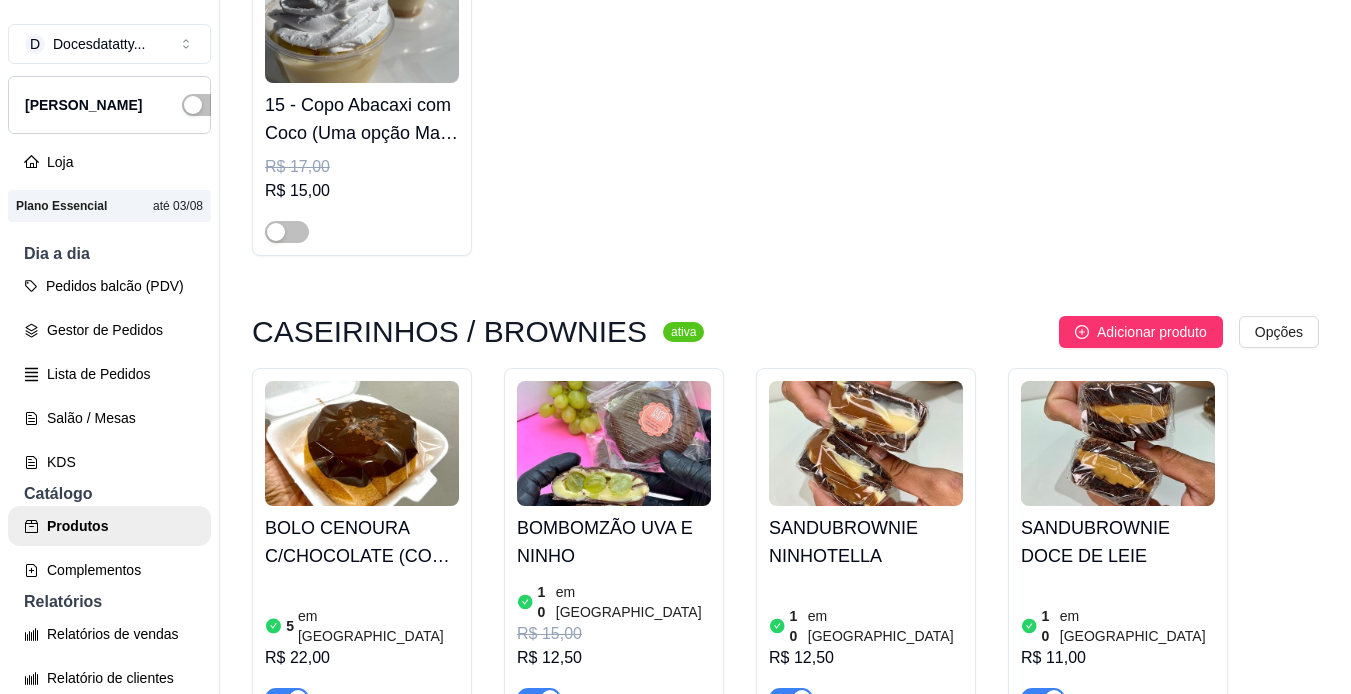 click at bounding box center [287, 1086] 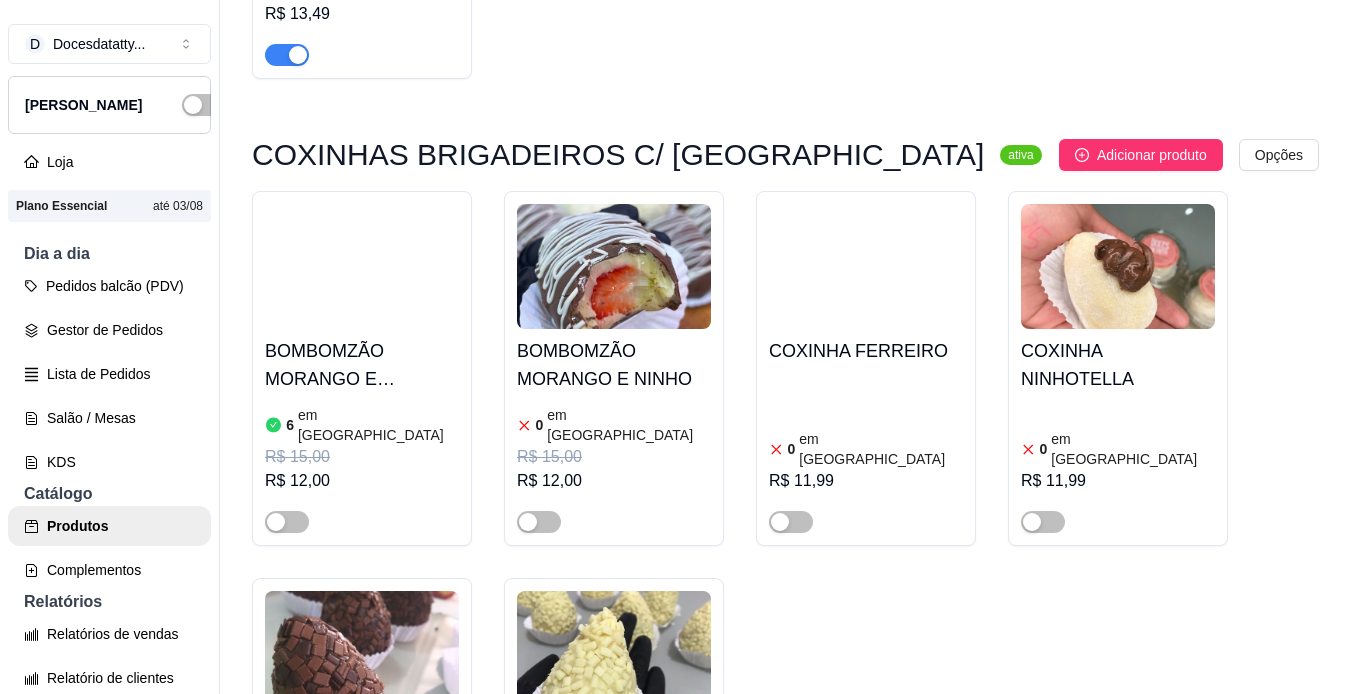 scroll, scrollTop: 15600, scrollLeft: 0, axis: vertical 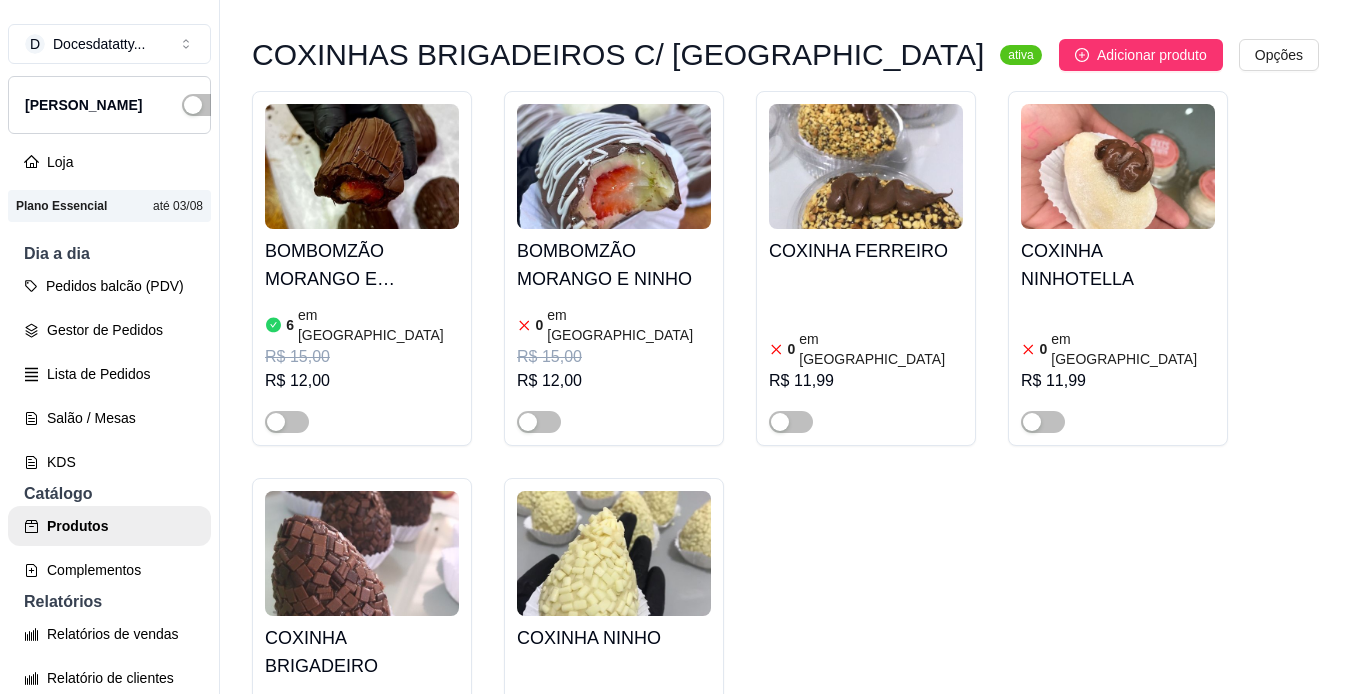 click on "BRIGADEIRO NINHOTELLA" at bounding box center (362, 1095) 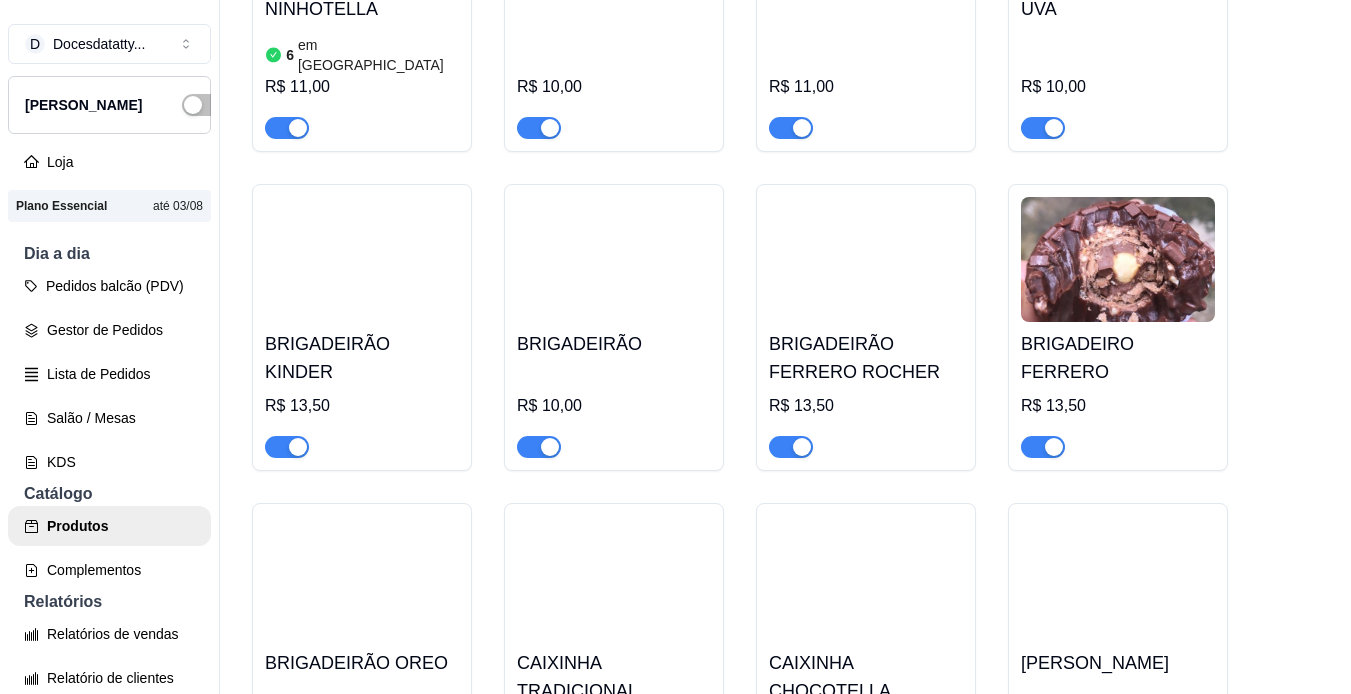 scroll, scrollTop: 16900, scrollLeft: 0, axis: vertical 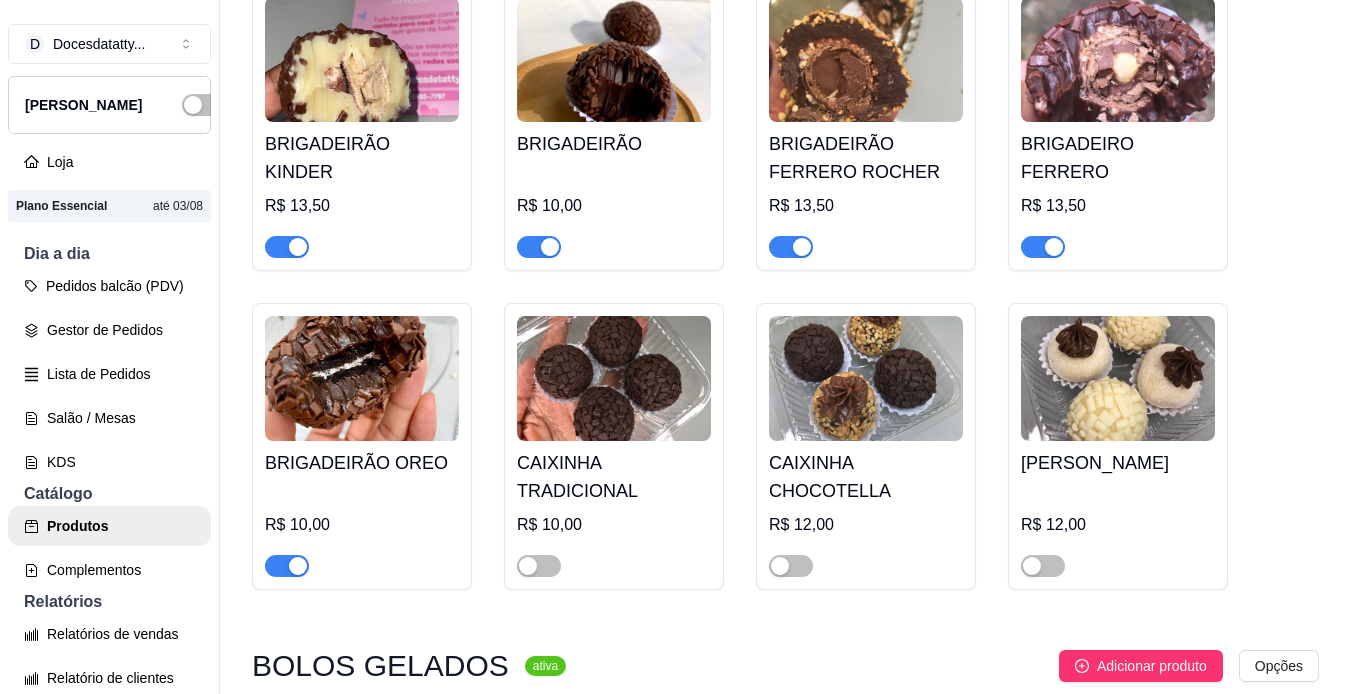 click on "0 em estoque R$ 16,00 R$ 13,90" at bounding box center (1118, 978) 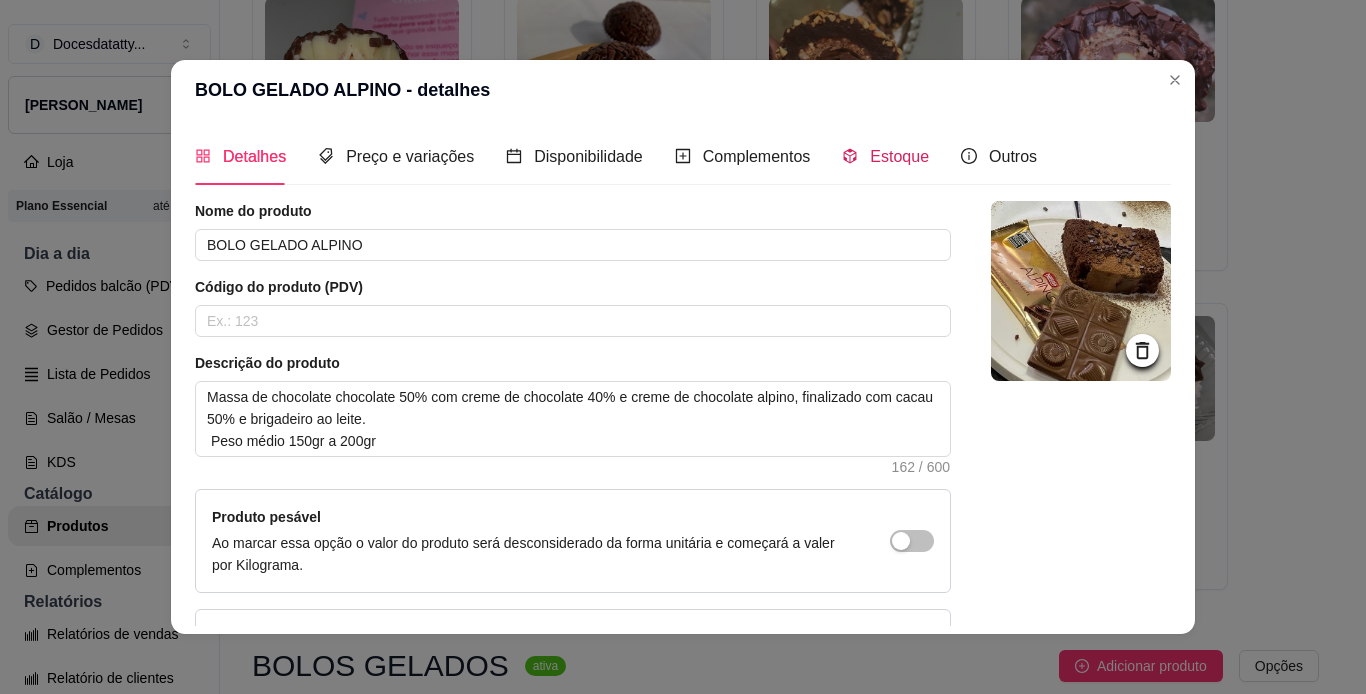 click on "Estoque" at bounding box center (885, 156) 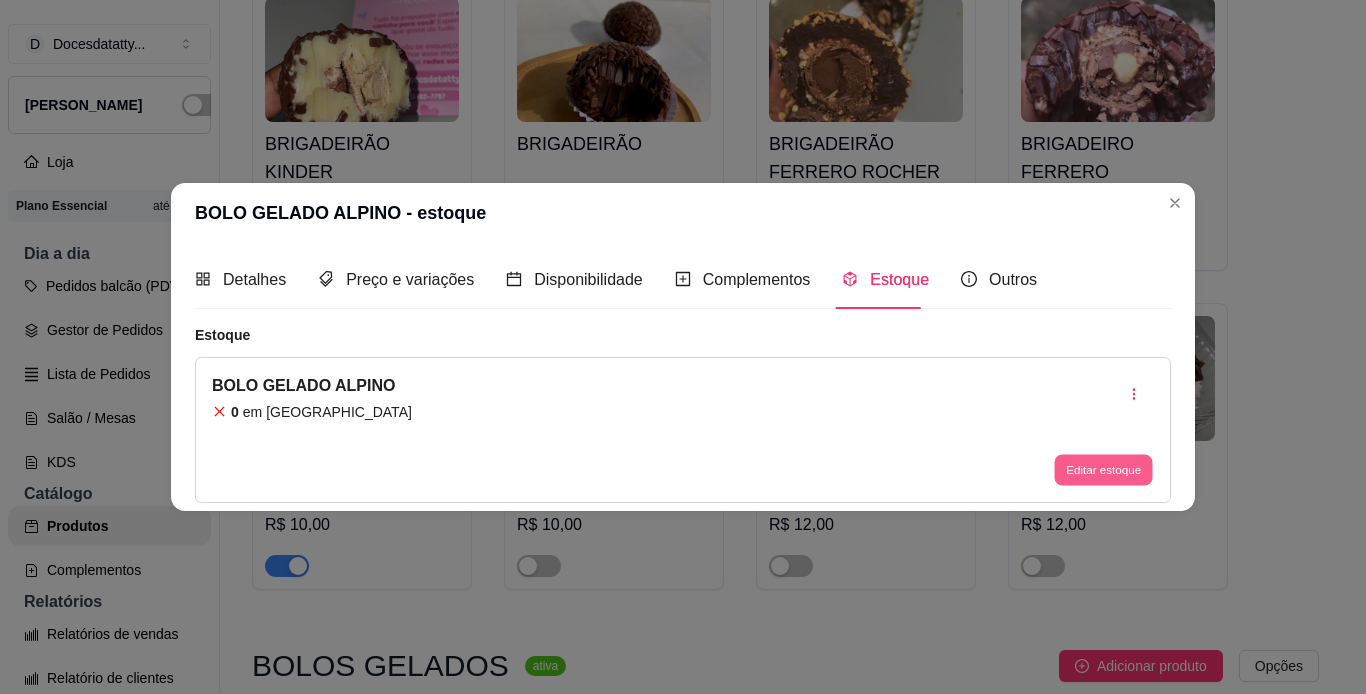 click on "Editar estoque" at bounding box center (1103, 469) 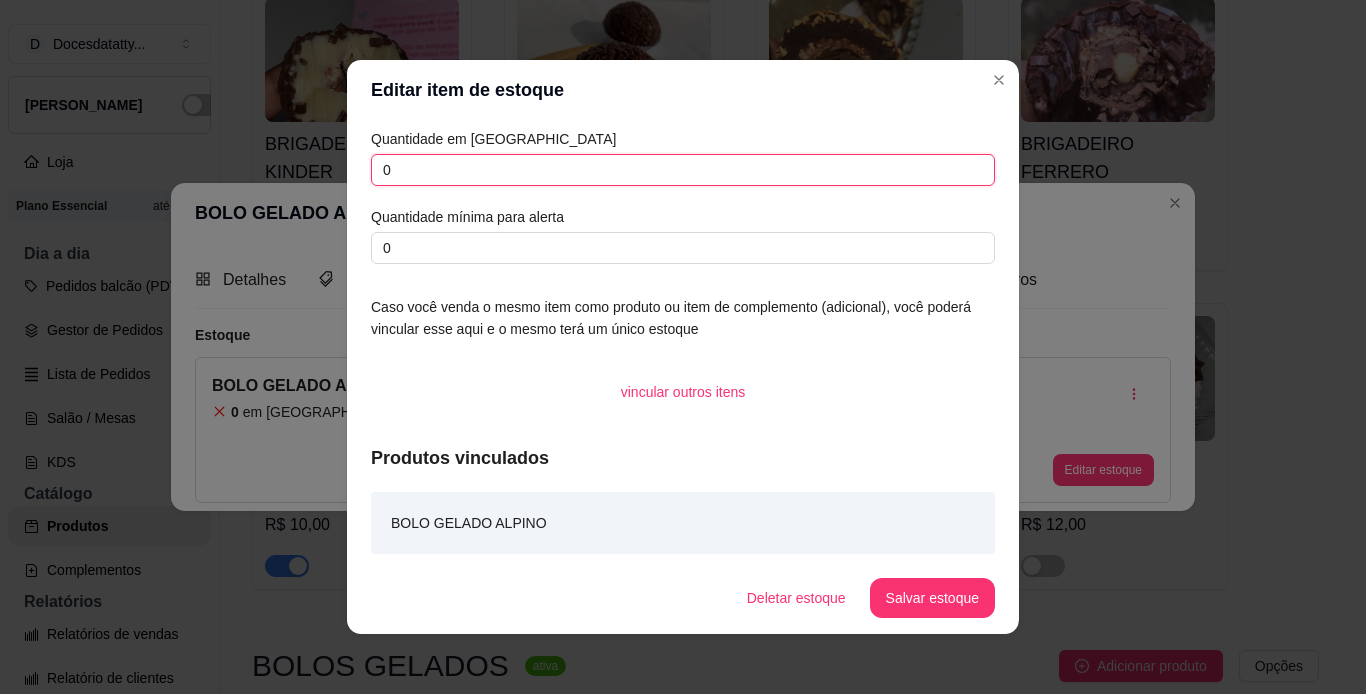 click on "0" at bounding box center [683, 170] 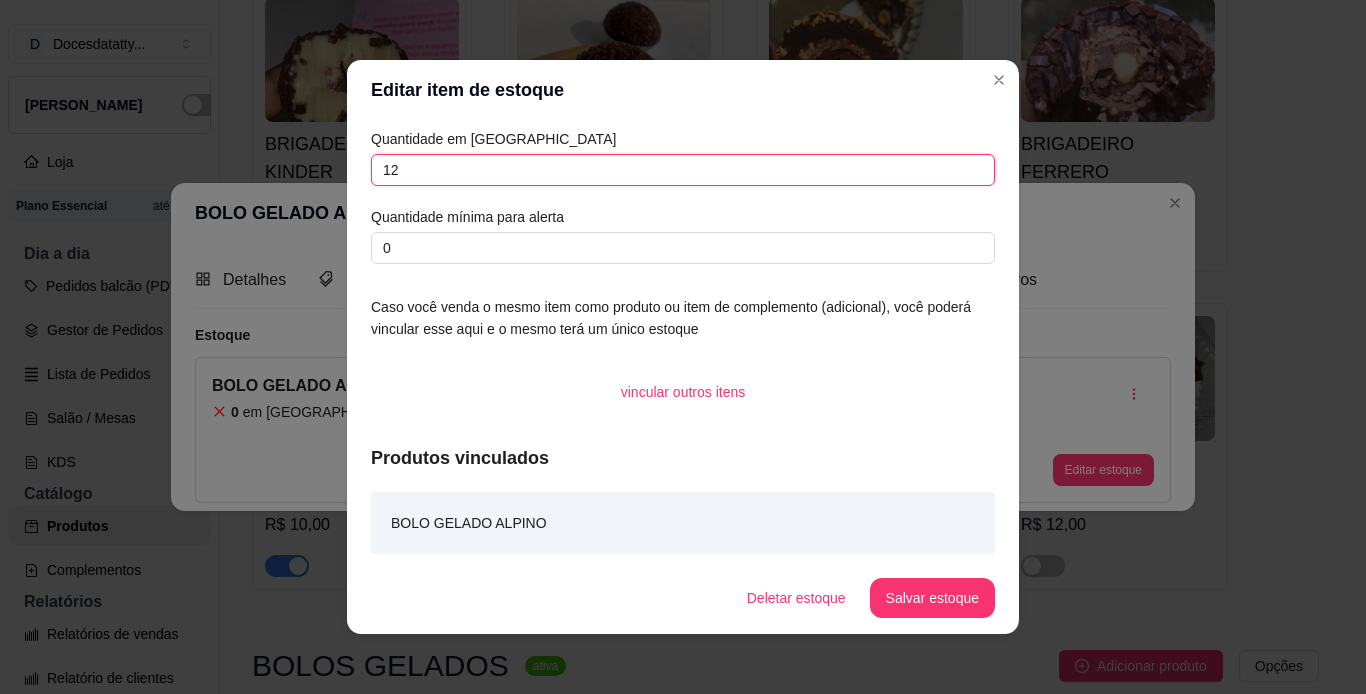 type on "12" 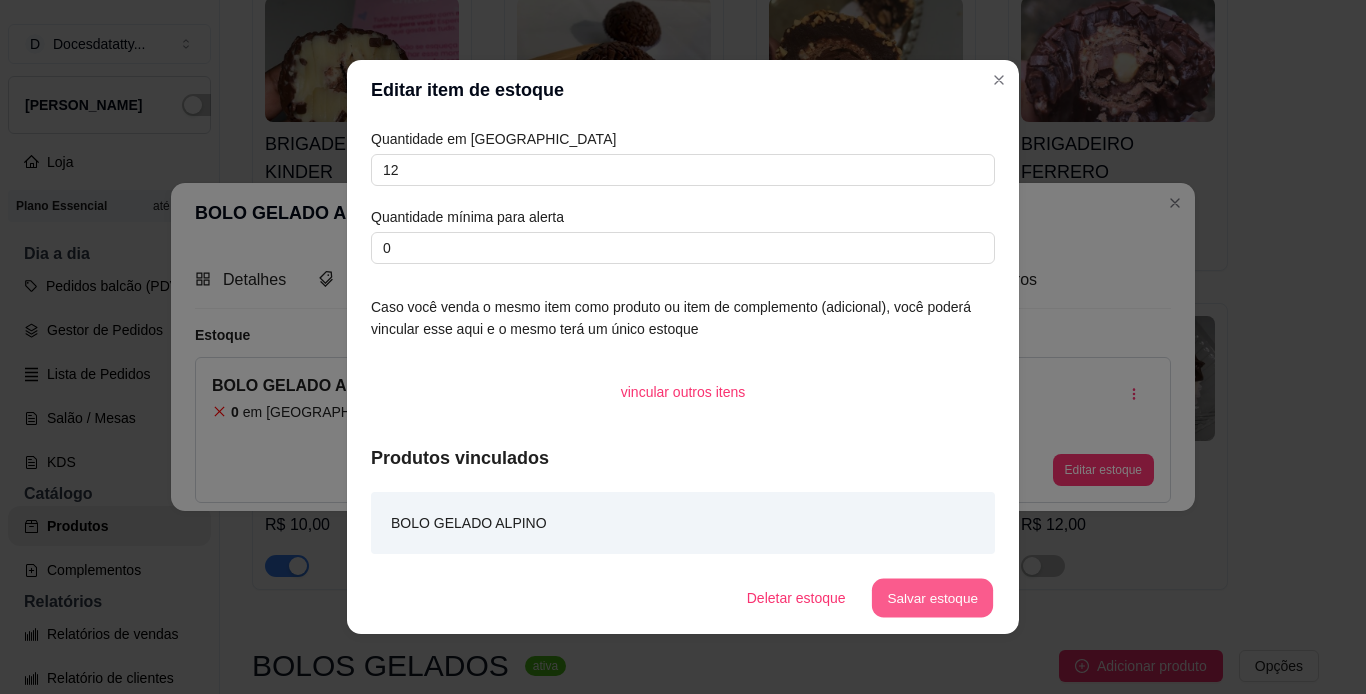 click on "Salvar estoque" at bounding box center (932, 598) 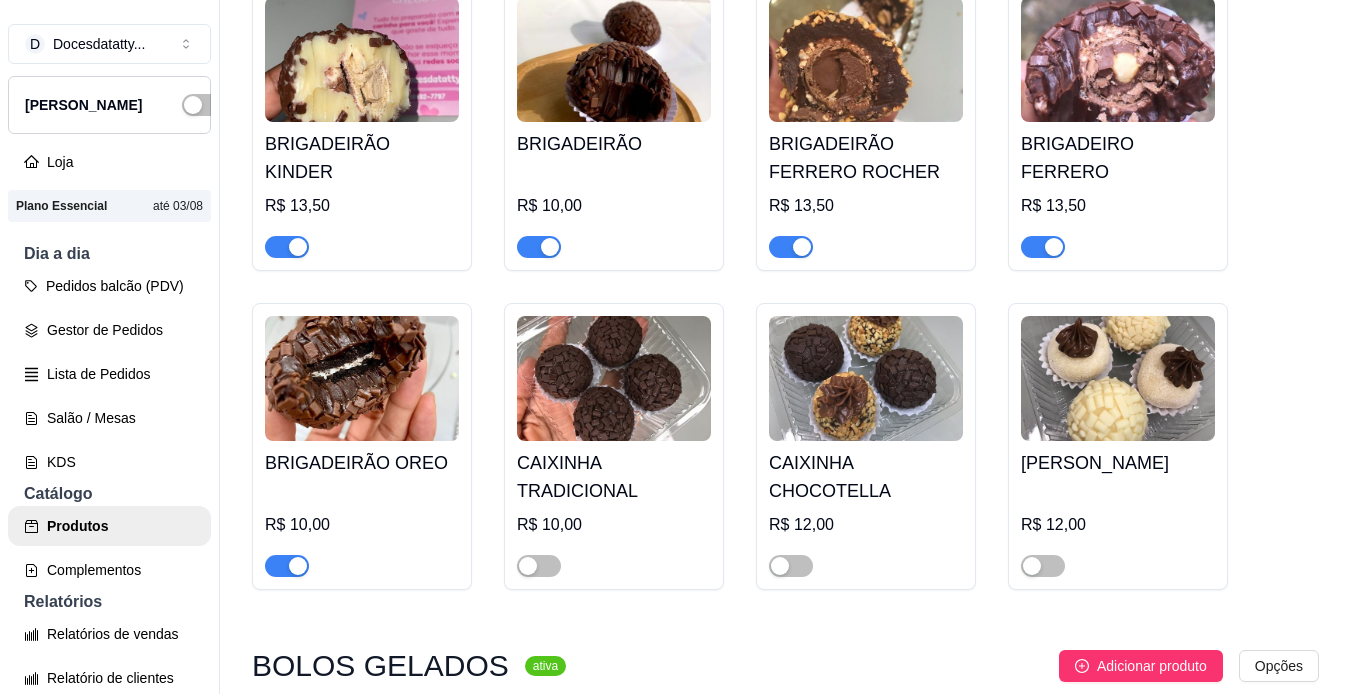 click at bounding box center (791, 1033) 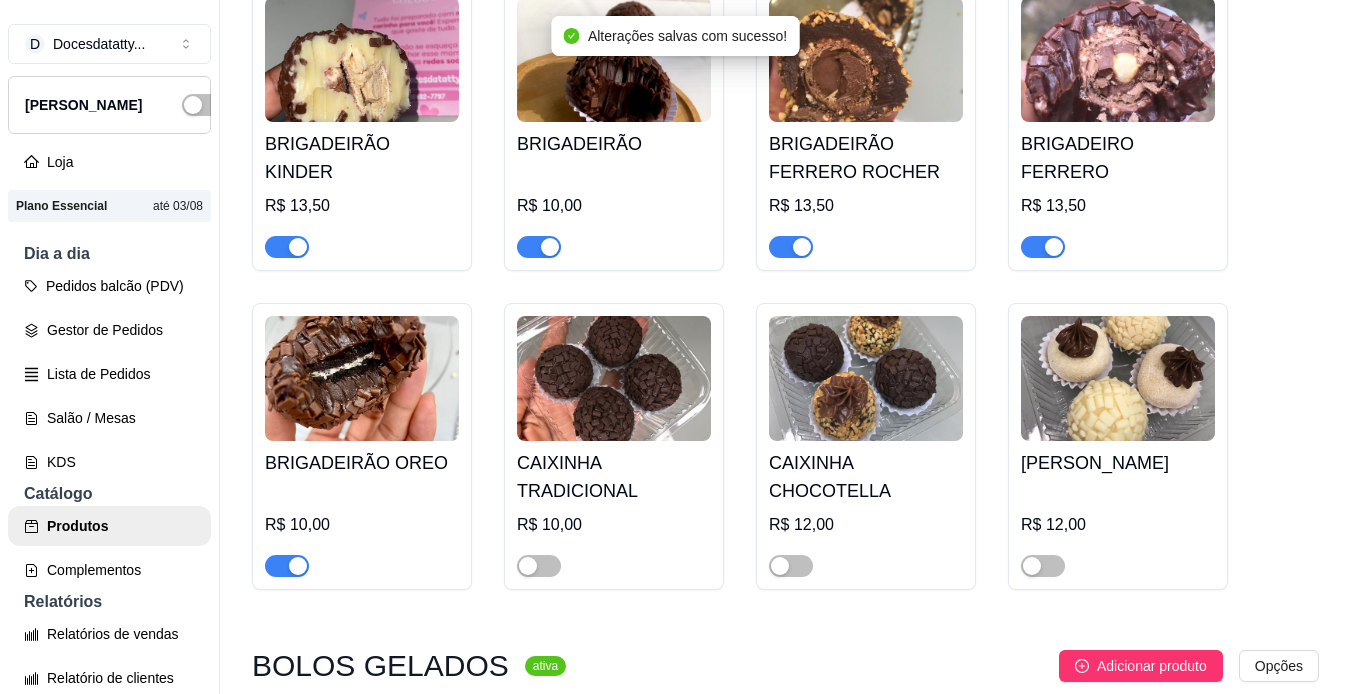 click at bounding box center [802, 1033] 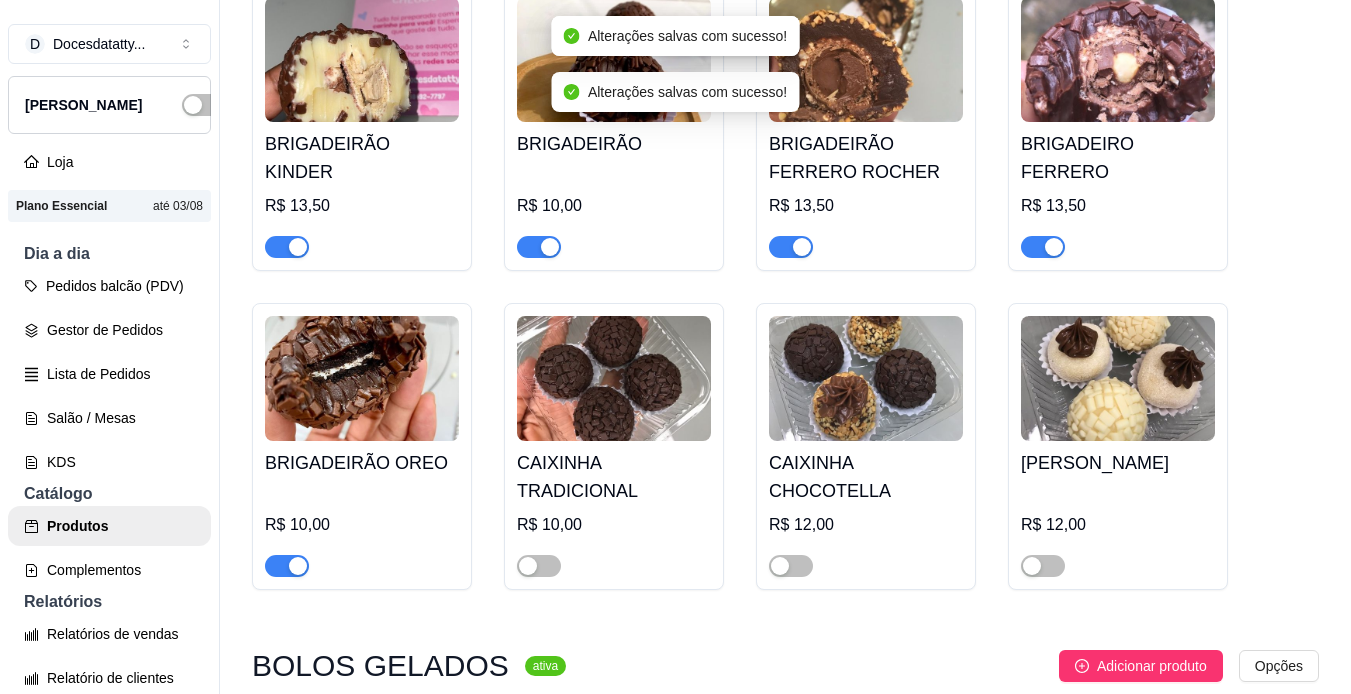 click at bounding box center (539, 1033) 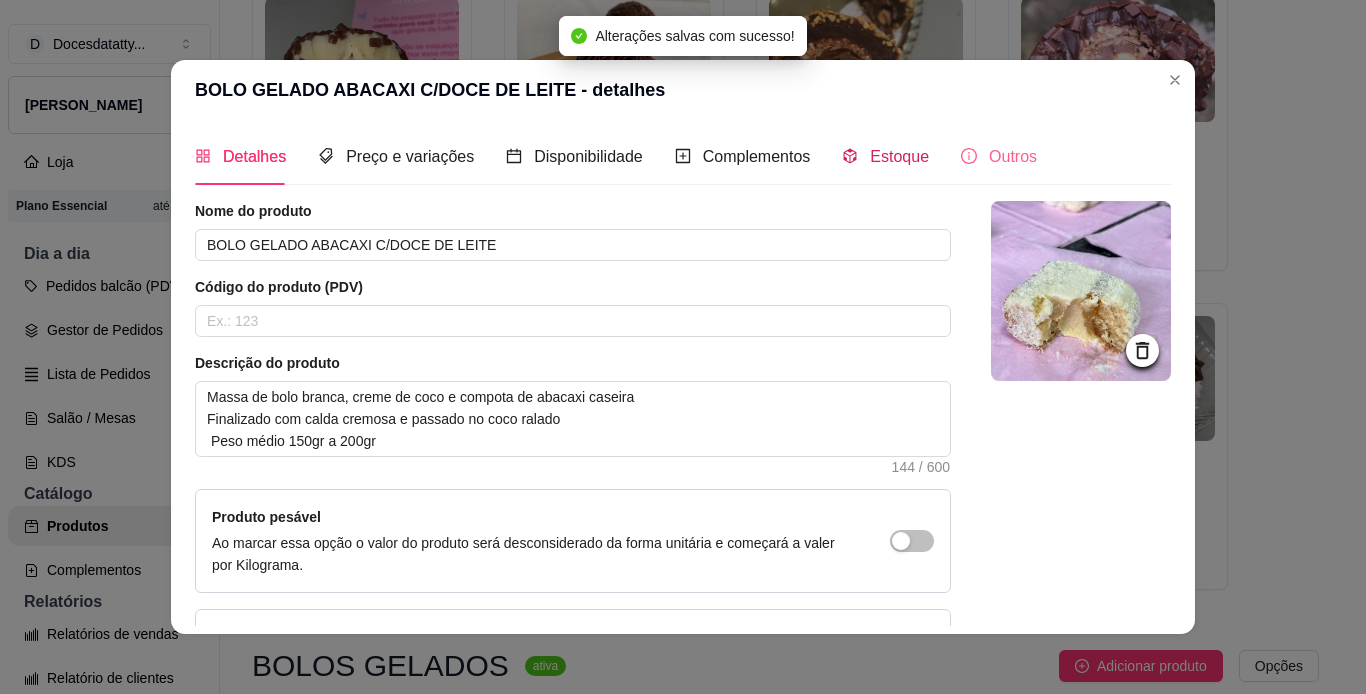 drag, startPoint x: 831, startPoint y: 160, endPoint x: 964, endPoint y: 255, distance: 163.44418 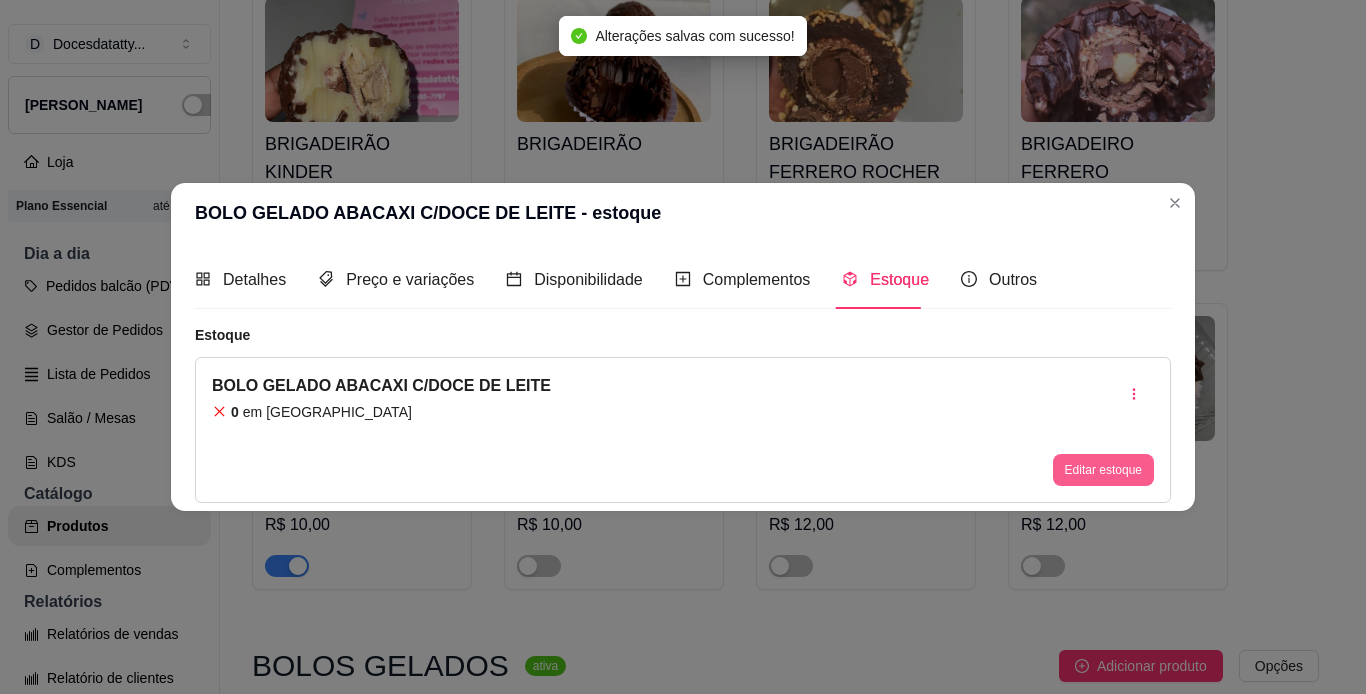 click on "Editar estoque" at bounding box center [1103, 470] 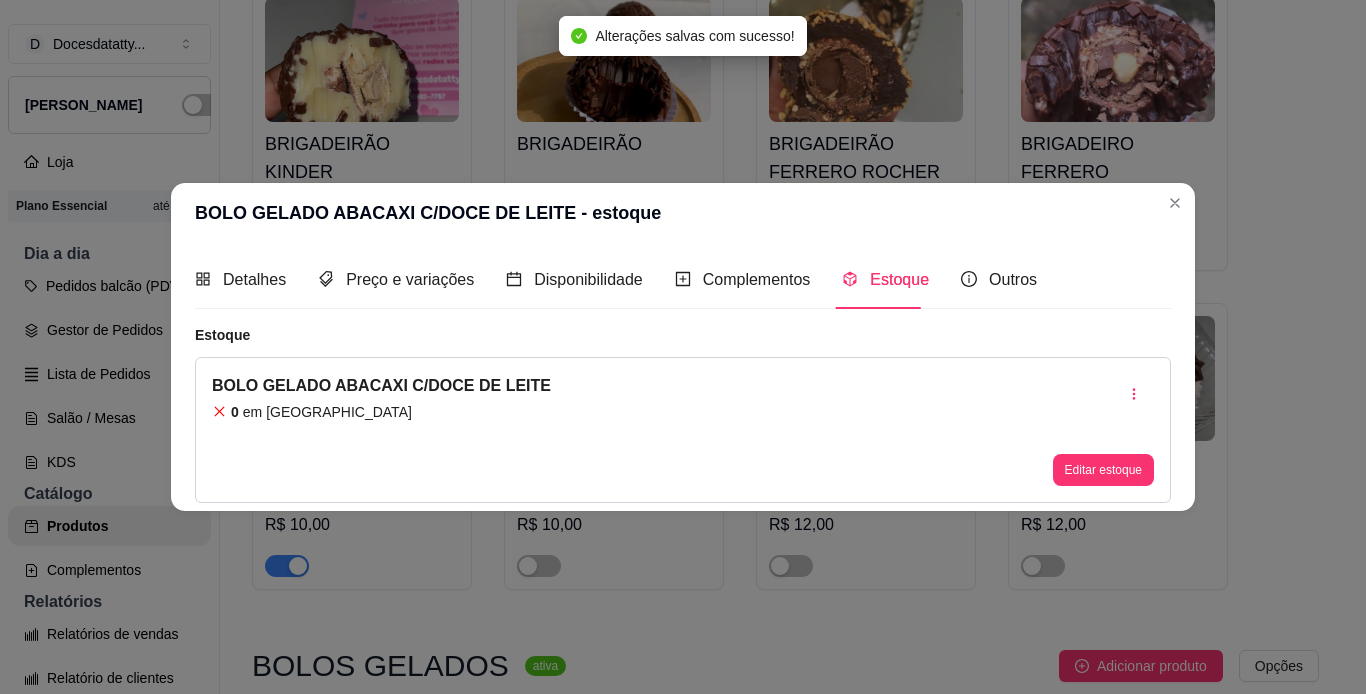 click on "Quantidade   em estoque 0 Quantidade   mínima para alerta 0" at bounding box center [683, 196] 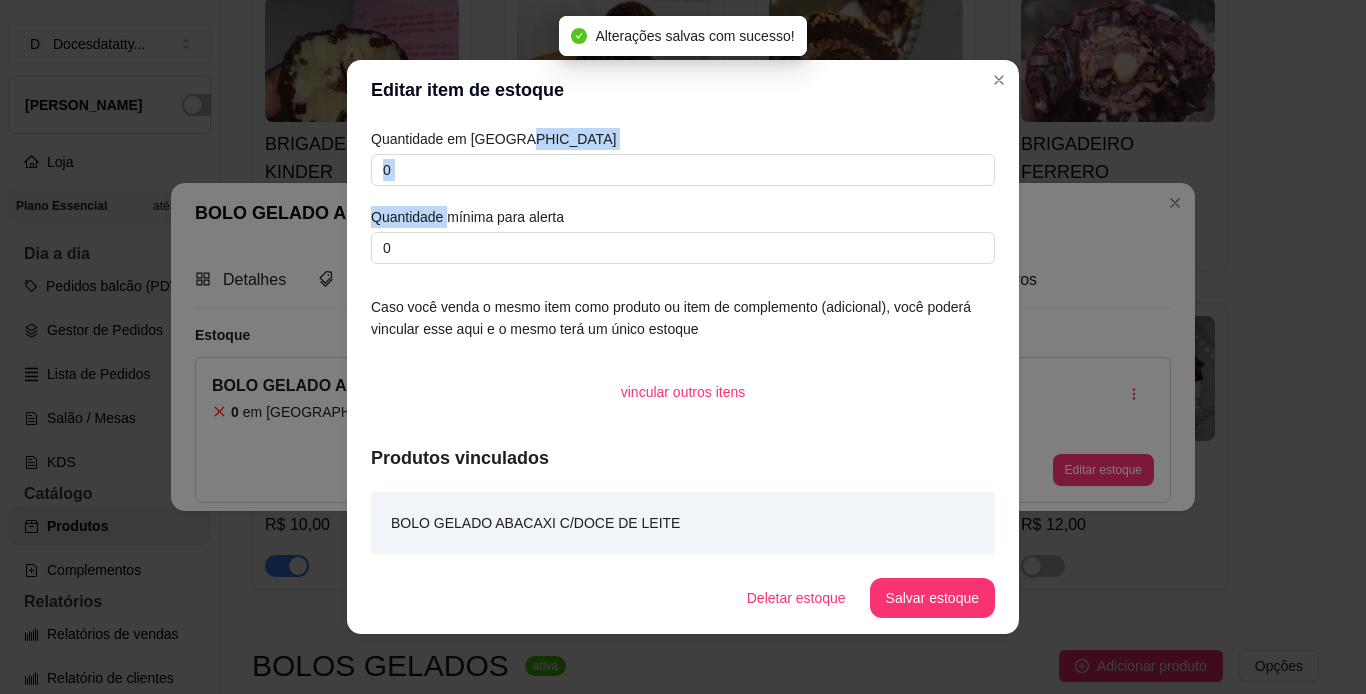 click on "Quantidade   em estoque 0 Quantidade   mínima para alerta 0" at bounding box center [683, 196] 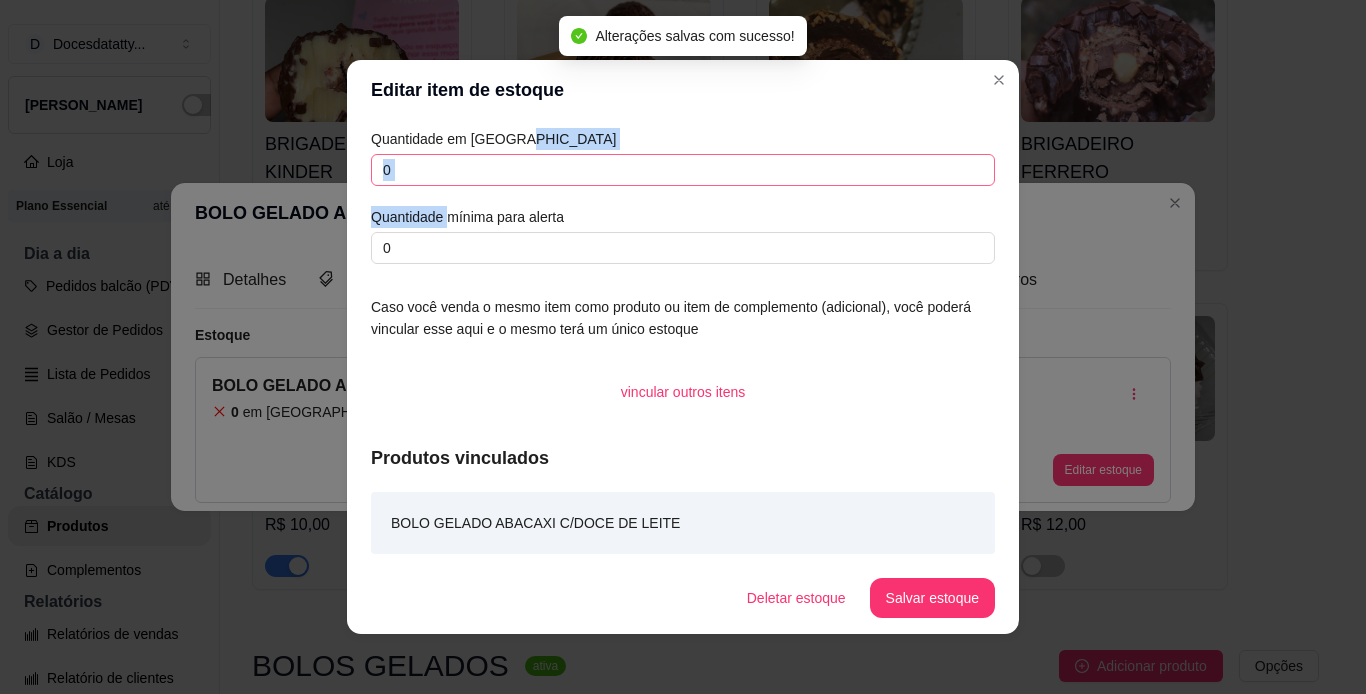 click on "0" at bounding box center (683, 170) 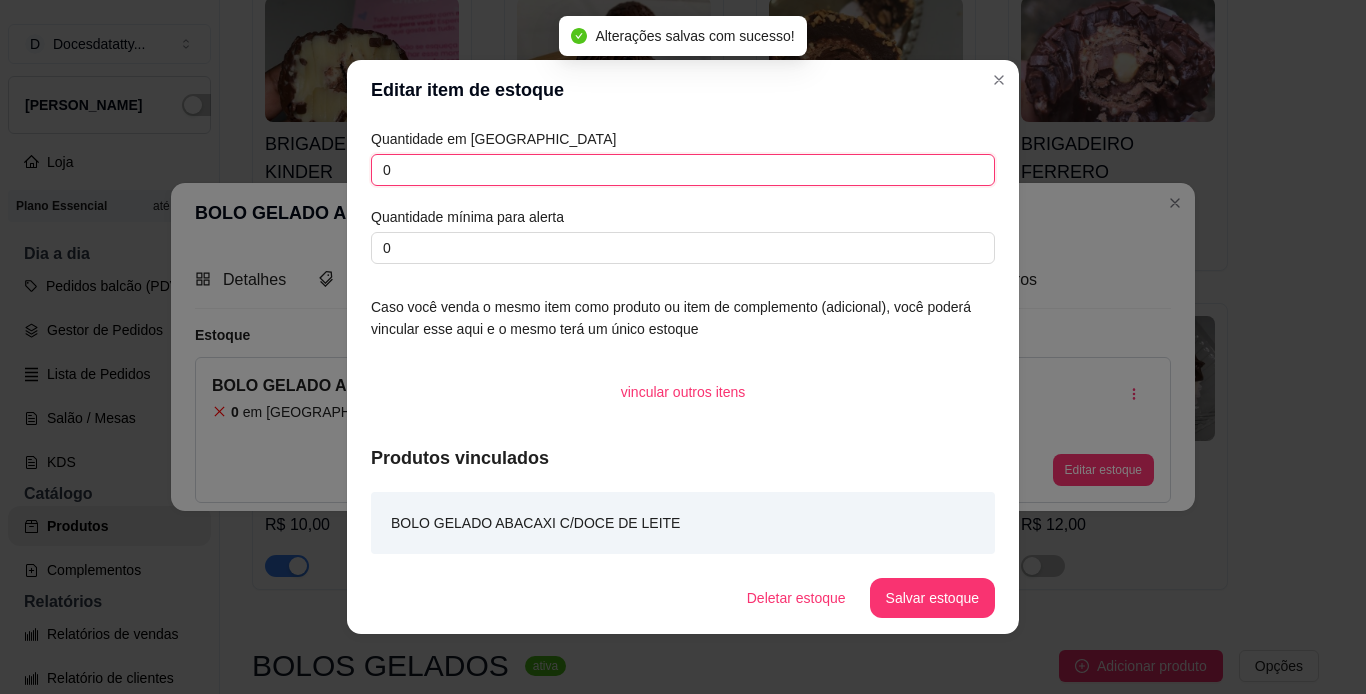 click on "0" at bounding box center [683, 170] 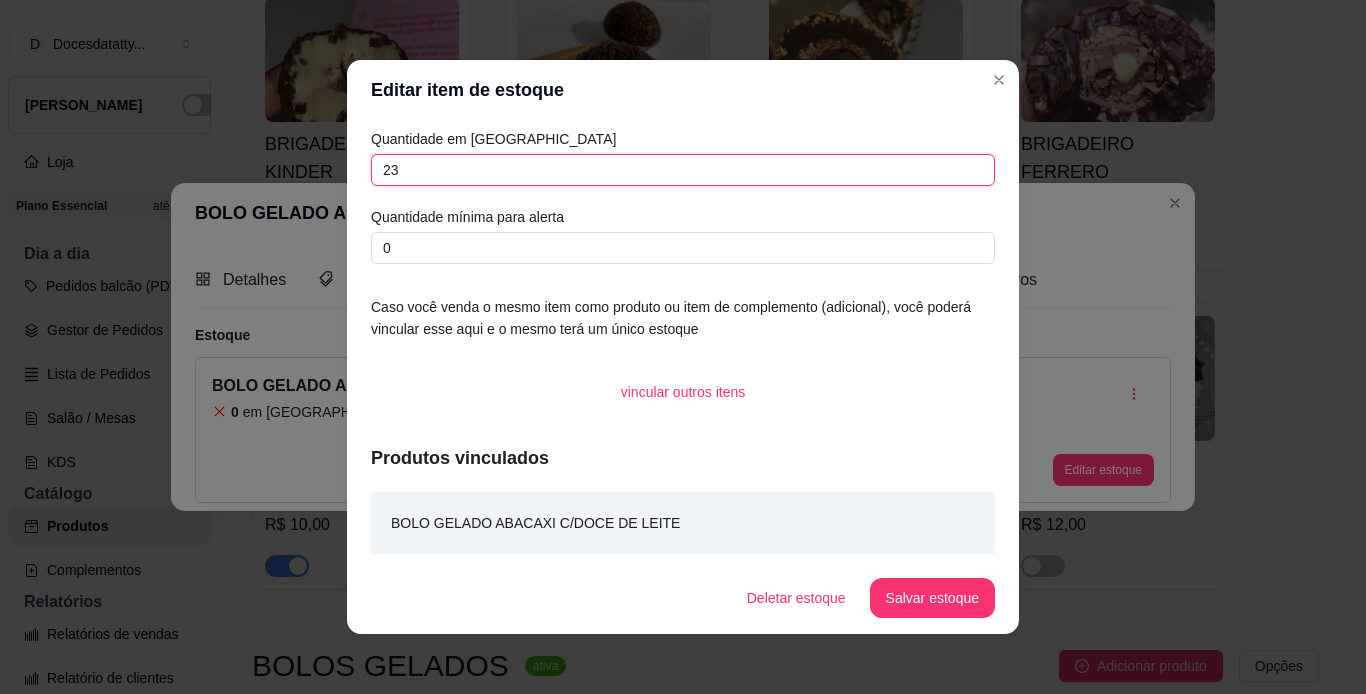 click on "23" at bounding box center [683, 170] 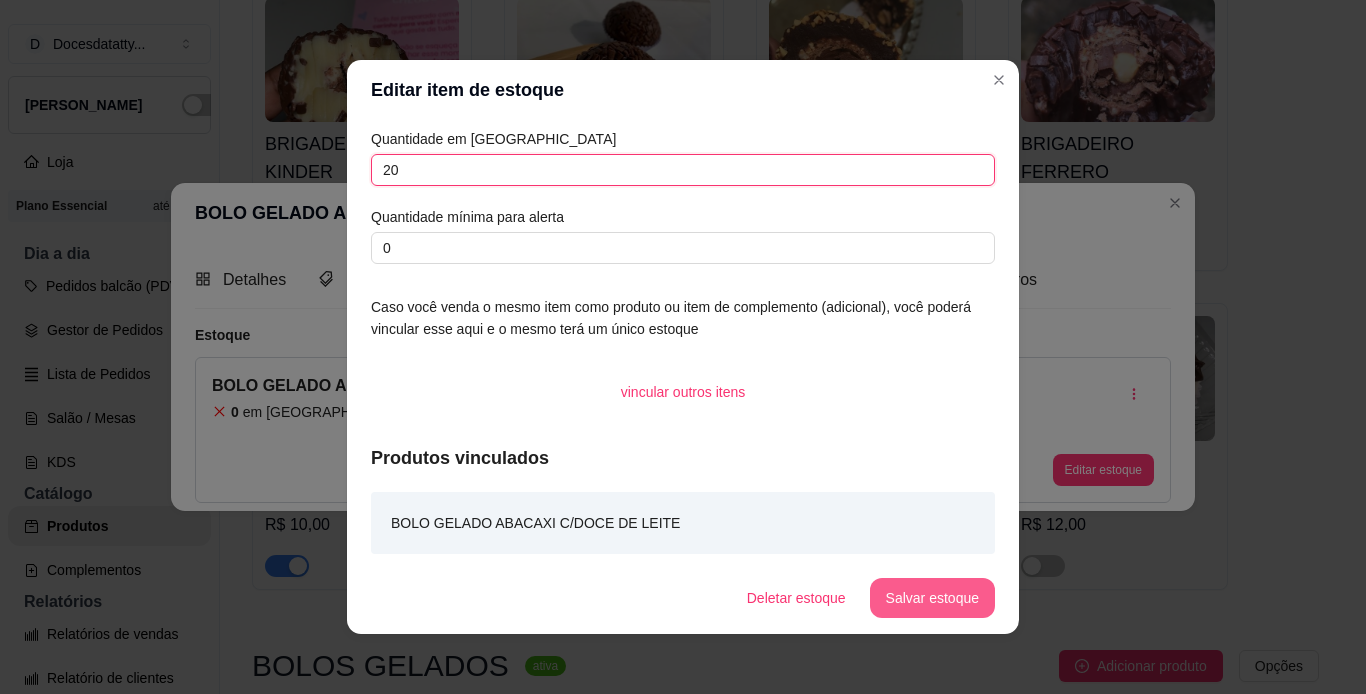 type on "20" 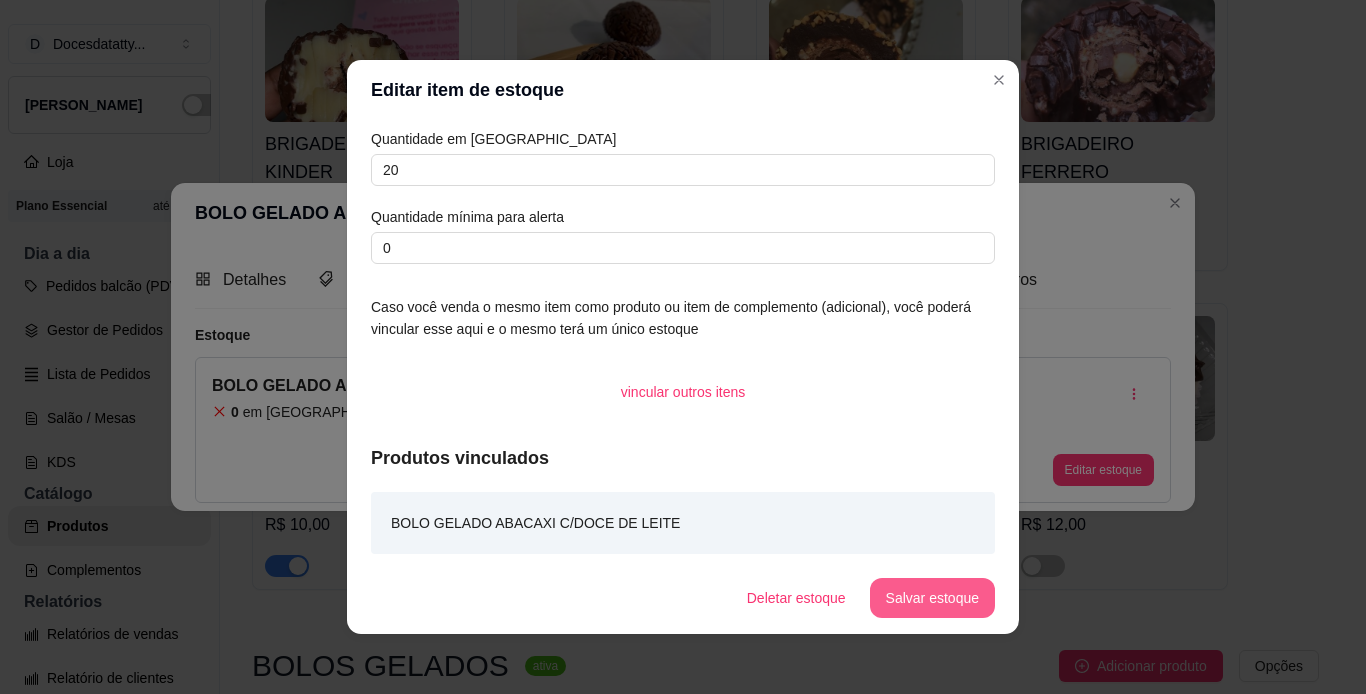 click on "Salvar estoque" at bounding box center [932, 598] 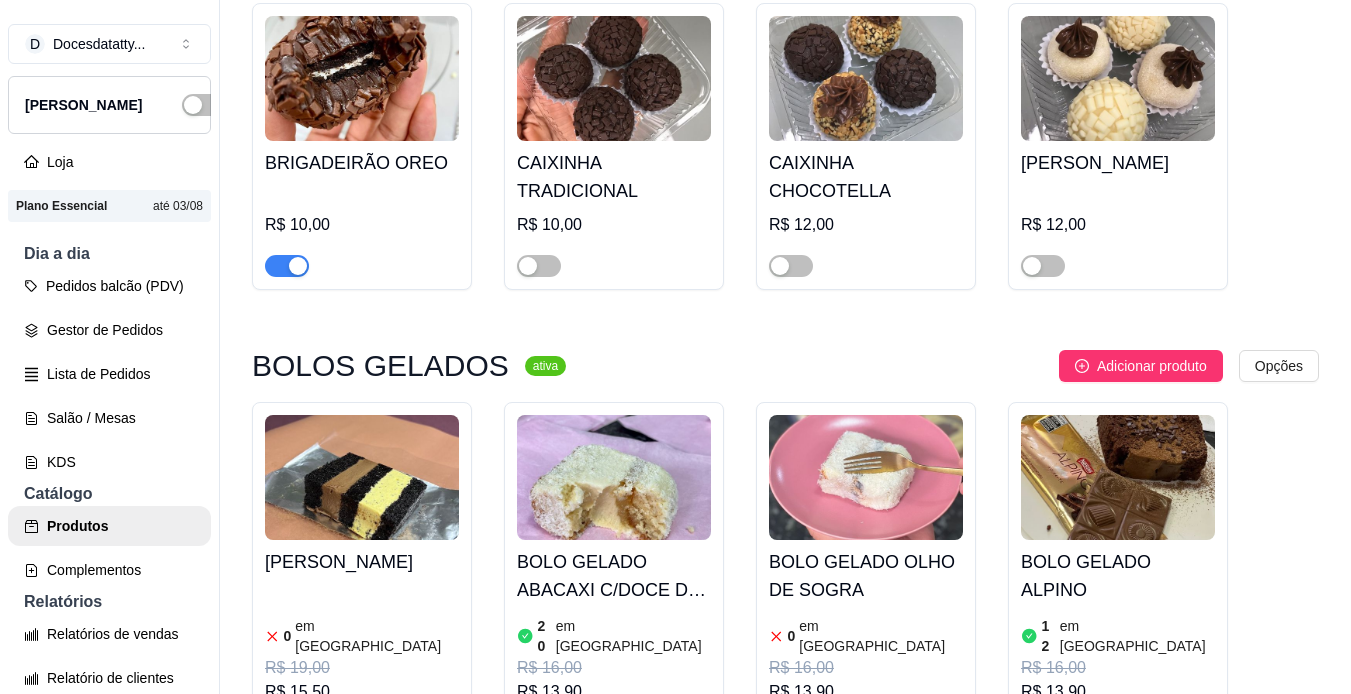 scroll, scrollTop: 17000, scrollLeft: 0, axis: vertical 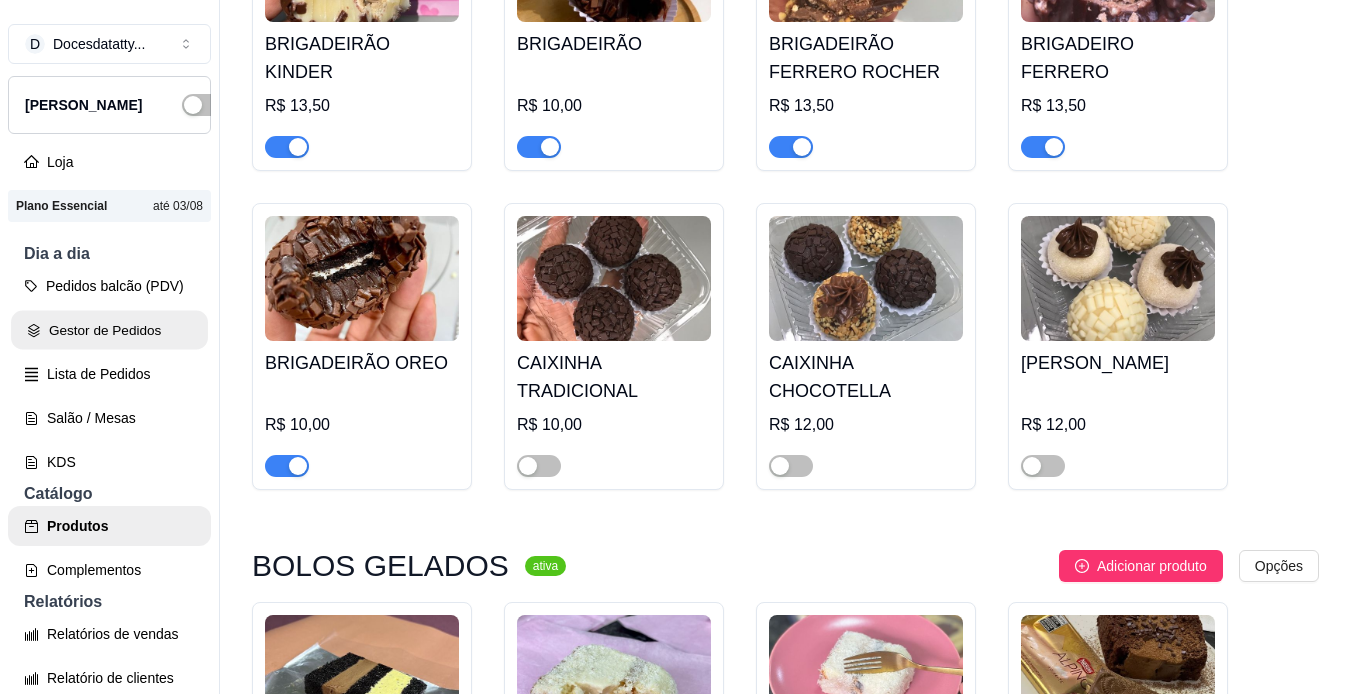 click on "Gestor de Pedidos" at bounding box center (109, 330) 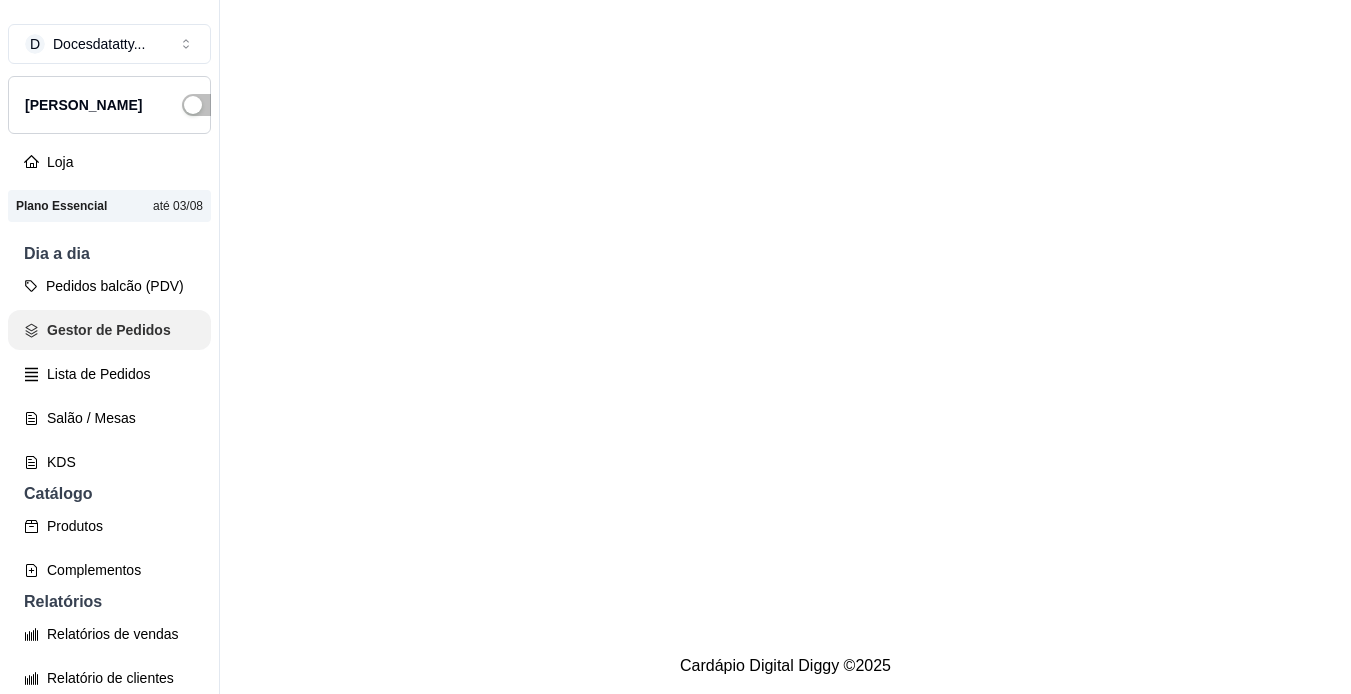 scroll, scrollTop: 0, scrollLeft: 0, axis: both 